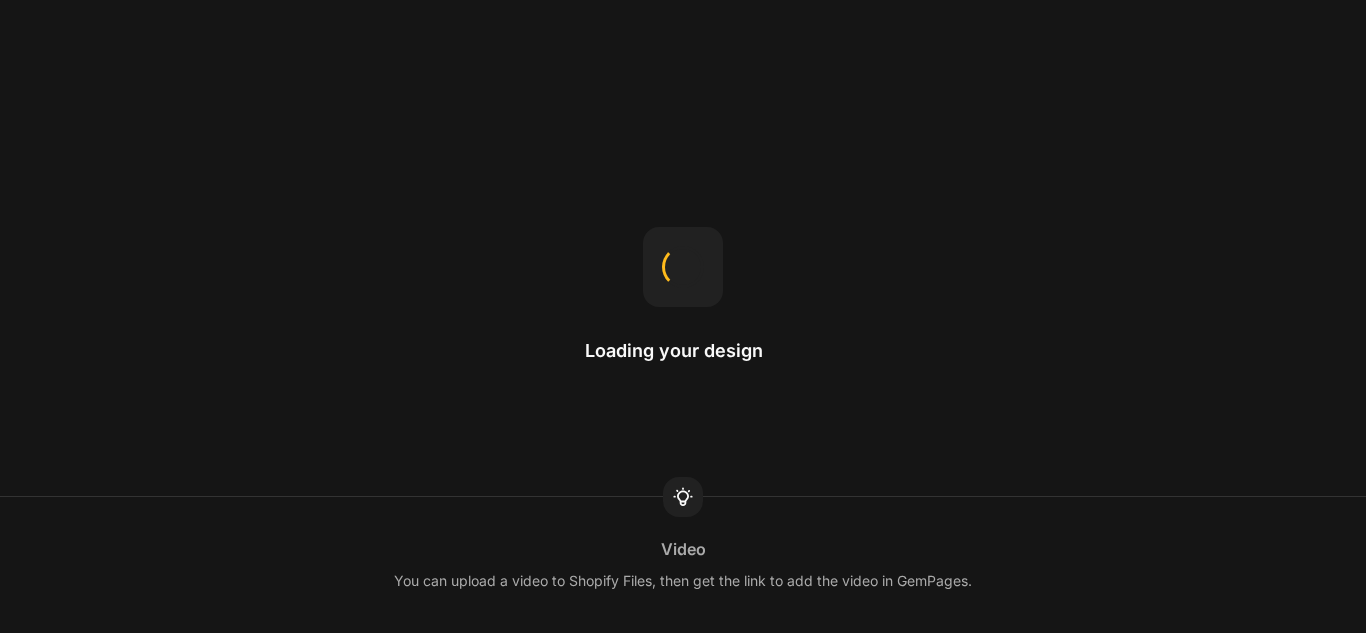 scroll, scrollTop: 0, scrollLeft: 0, axis: both 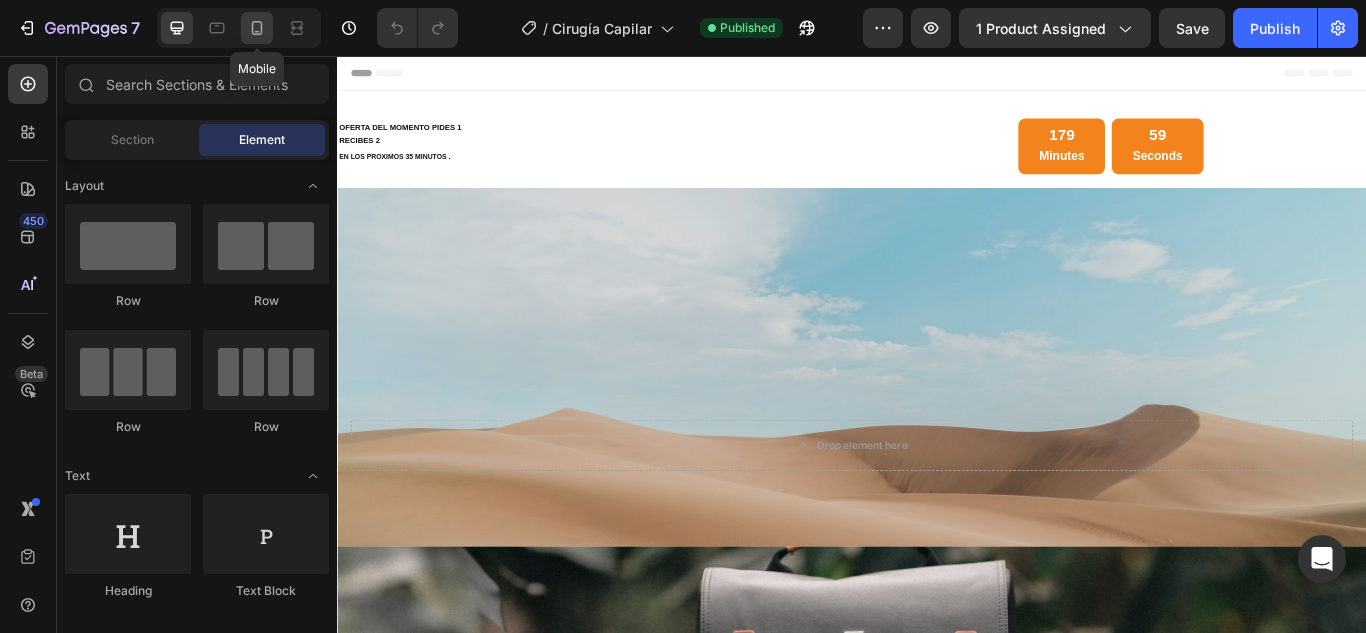 click 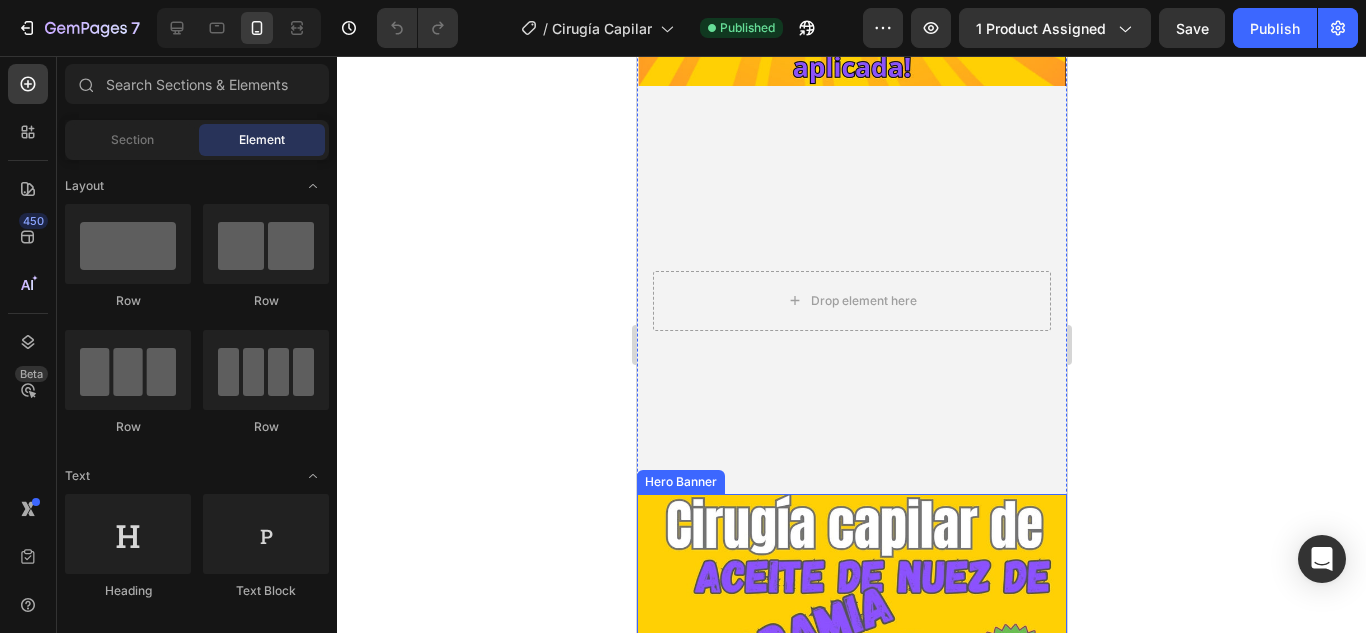 scroll, scrollTop: 800, scrollLeft: 0, axis: vertical 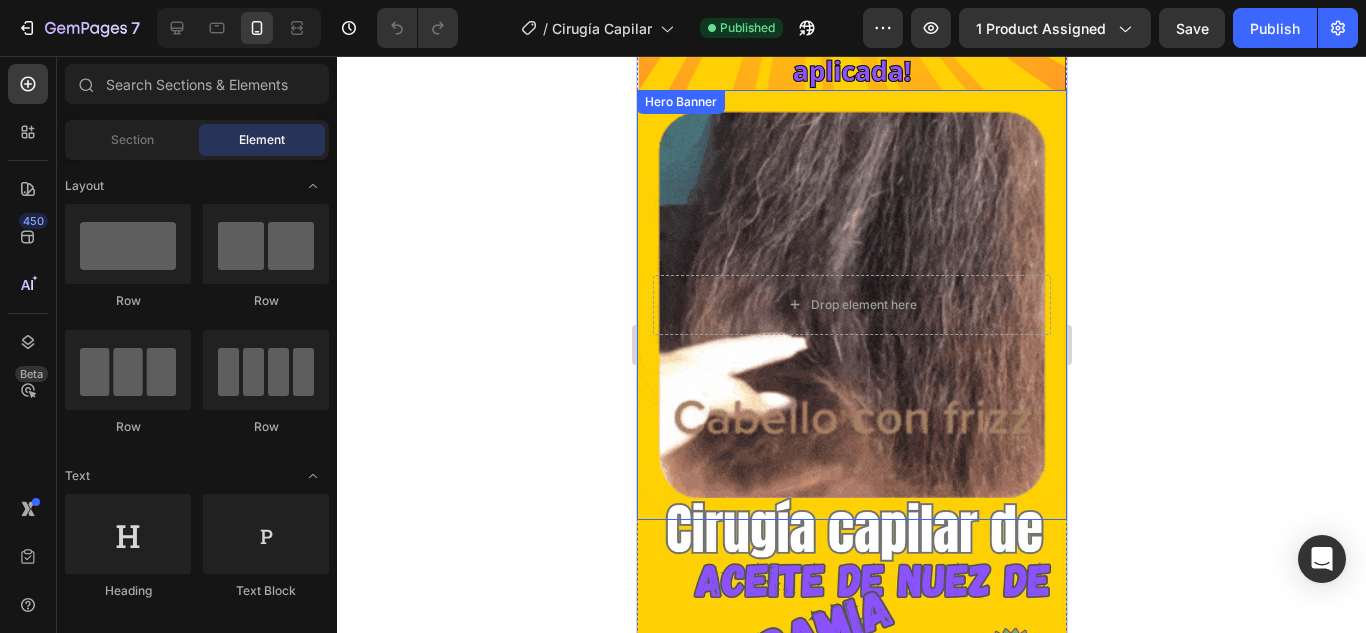 click at bounding box center [851, 305] 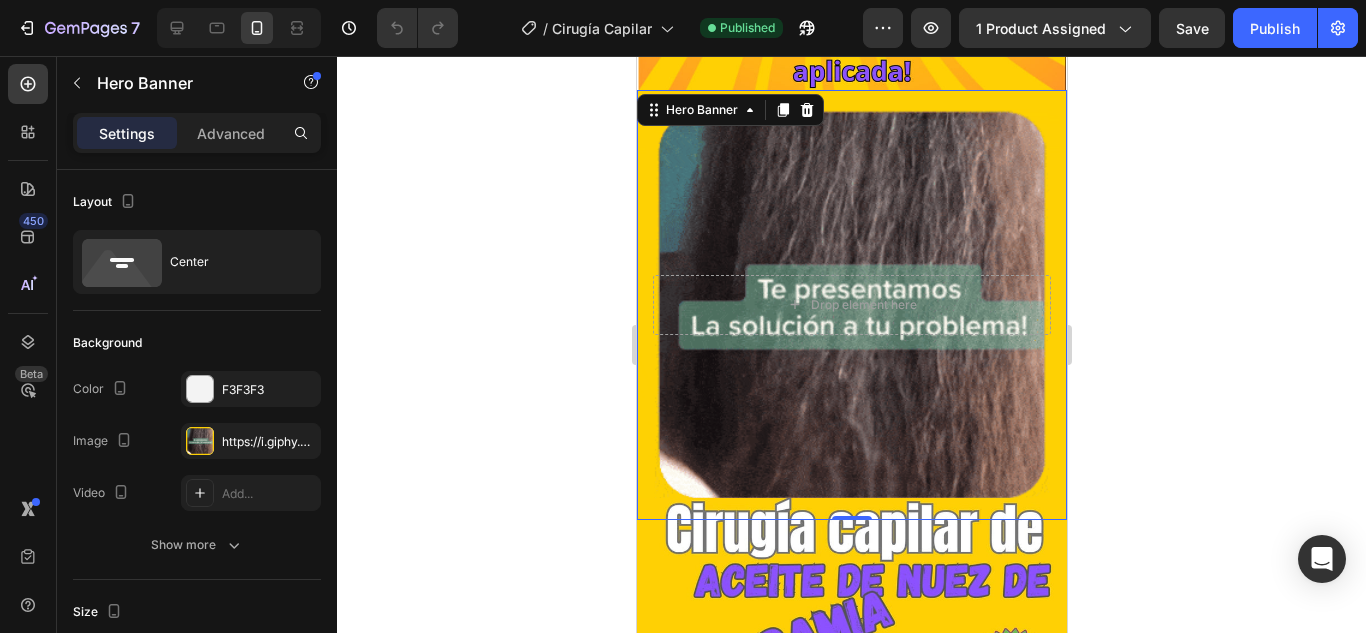 click 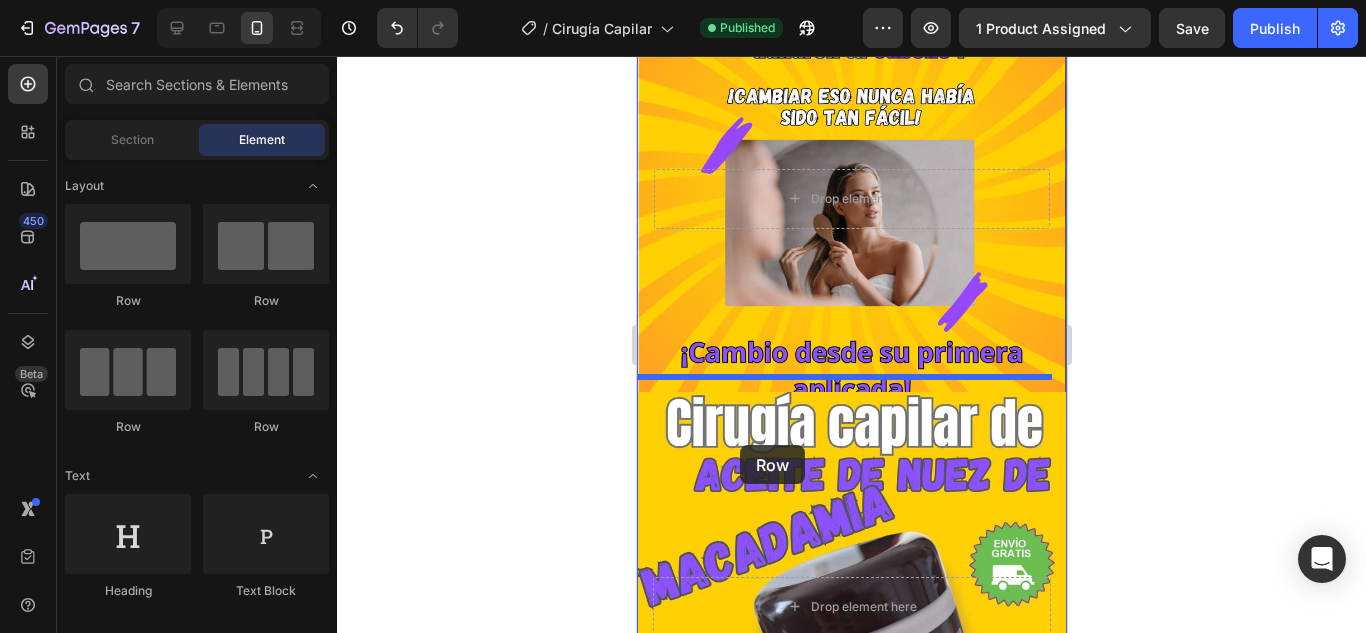scroll, scrollTop: 454, scrollLeft: 0, axis: vertical 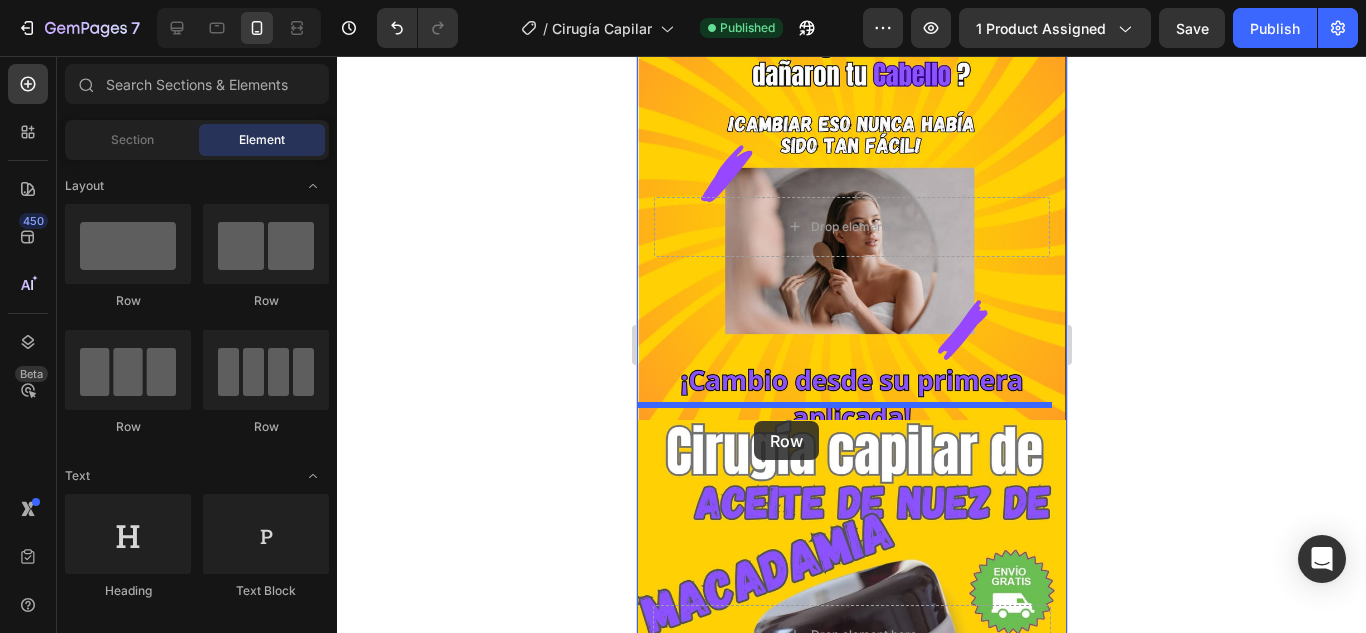 drag, startPoint x: 783, startPoint y: 313, endPoint x: 753, endPoint y: 421, distance: 112.08925 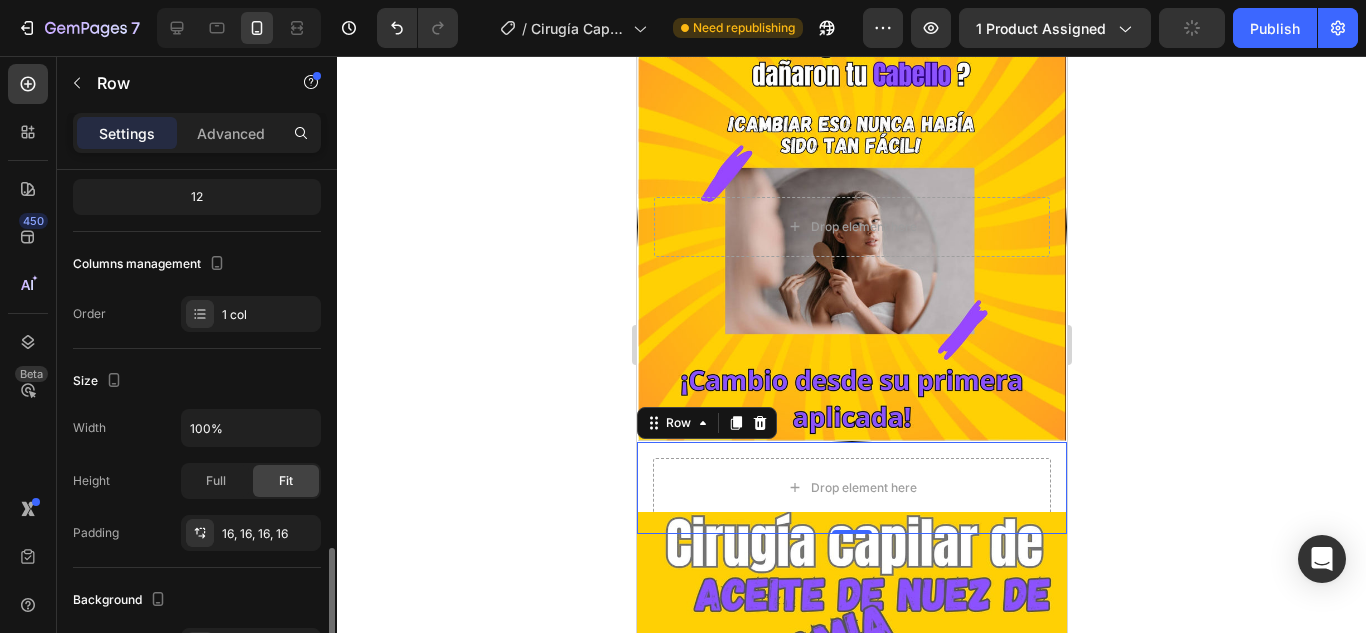 scroll, scrollTop: 500, scrollLeft: 0, axis: vertical 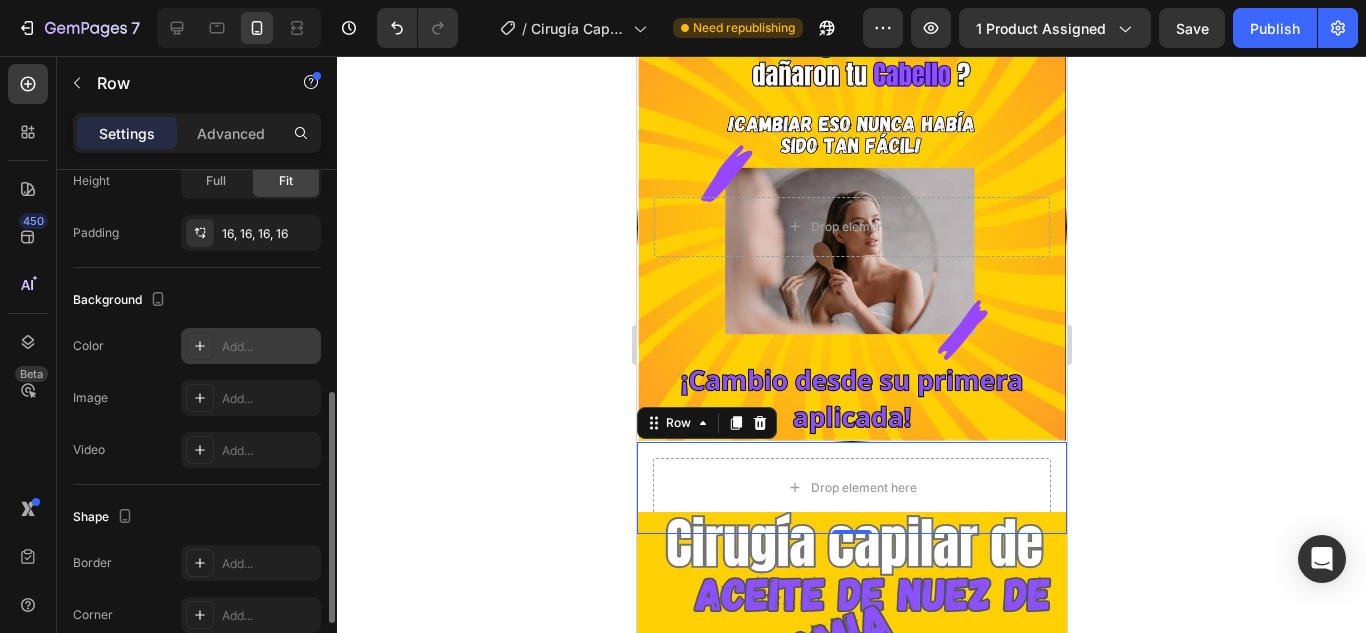 click on "Add..." at bounding box center [269, 347] 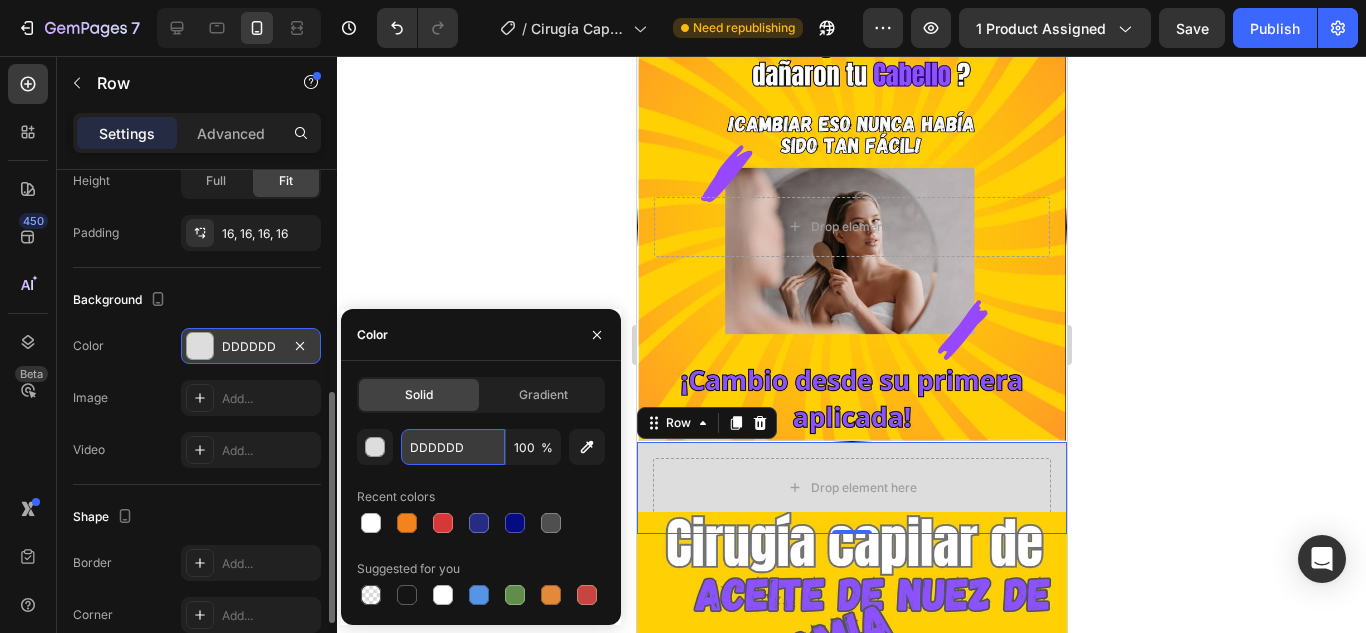 click on "DDDDDD" at bounding box center [453, 447] 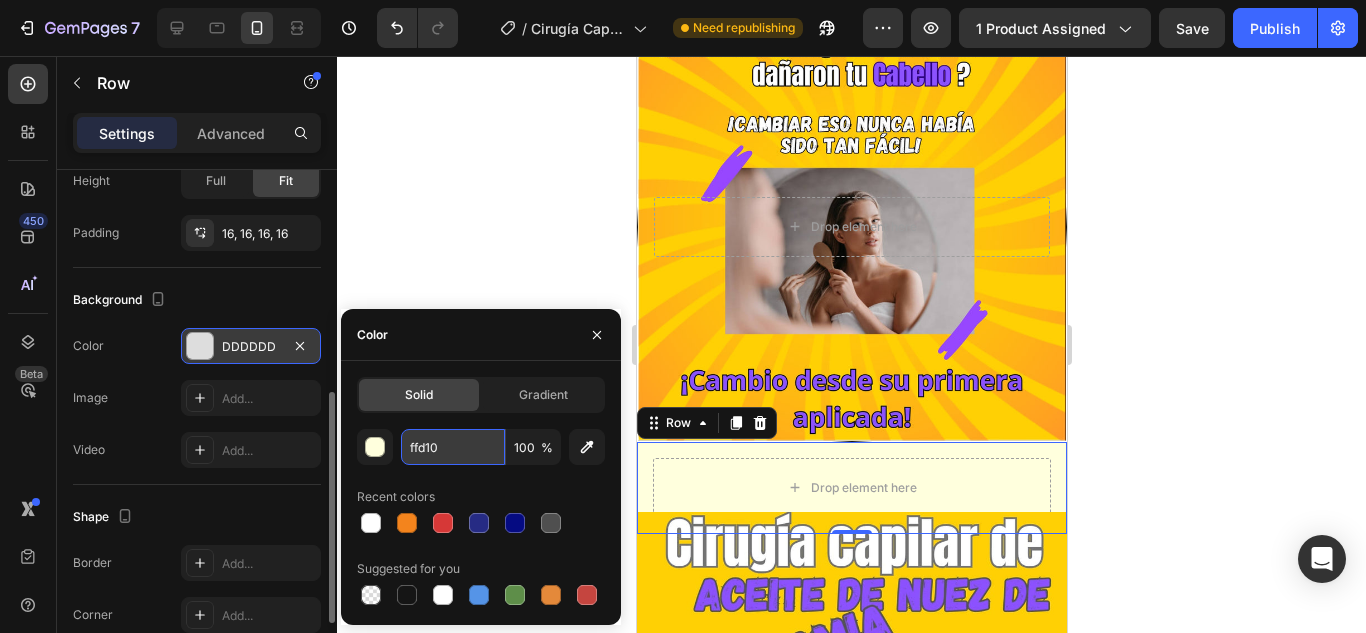 type on "ffd105" 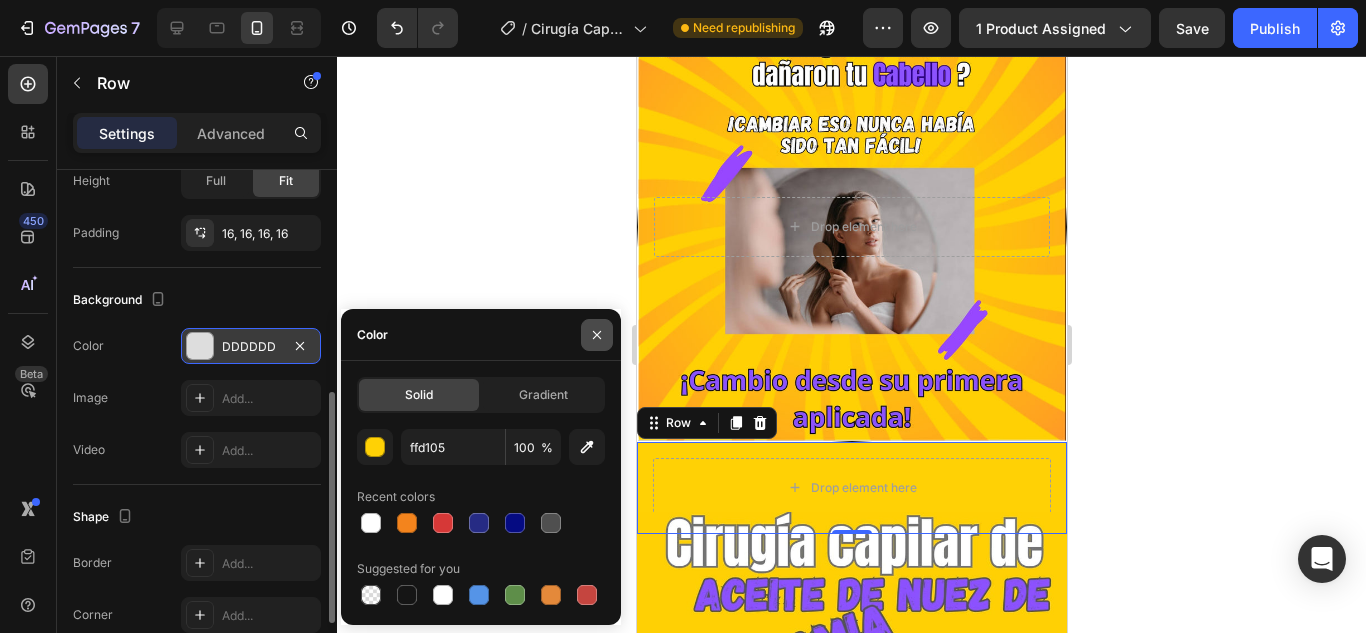 click 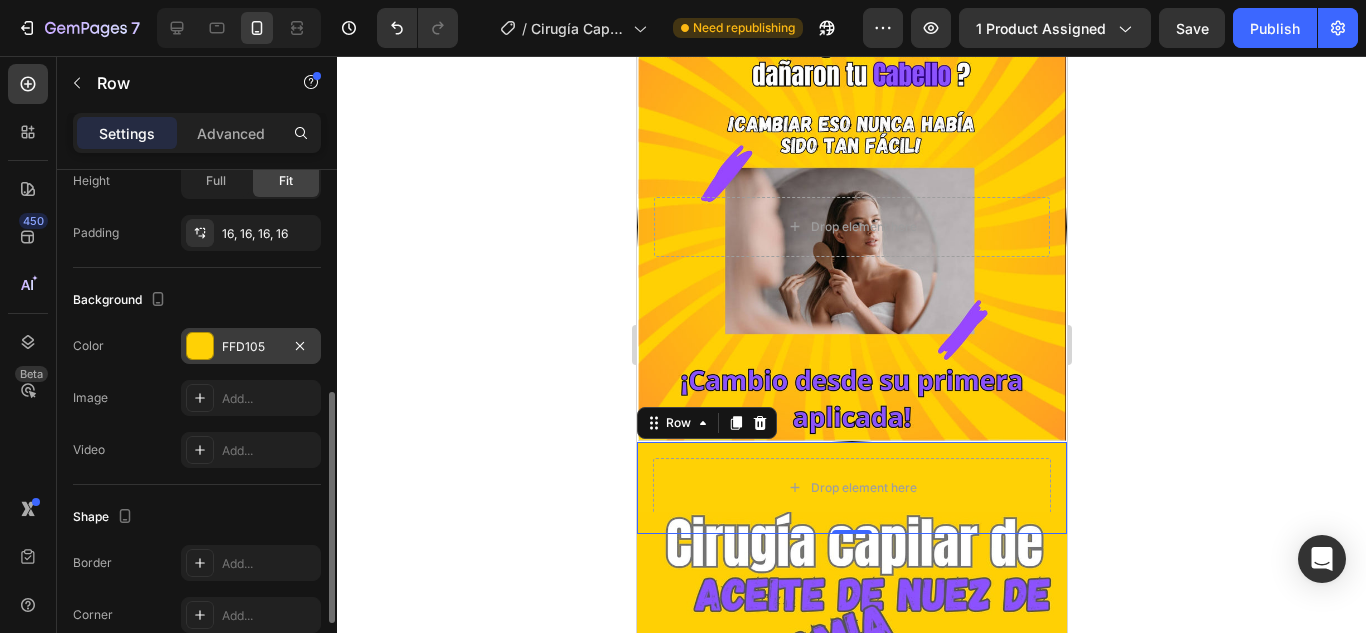 scroll, scrollTop: 300, scrollLeft: 0, axis: vertical 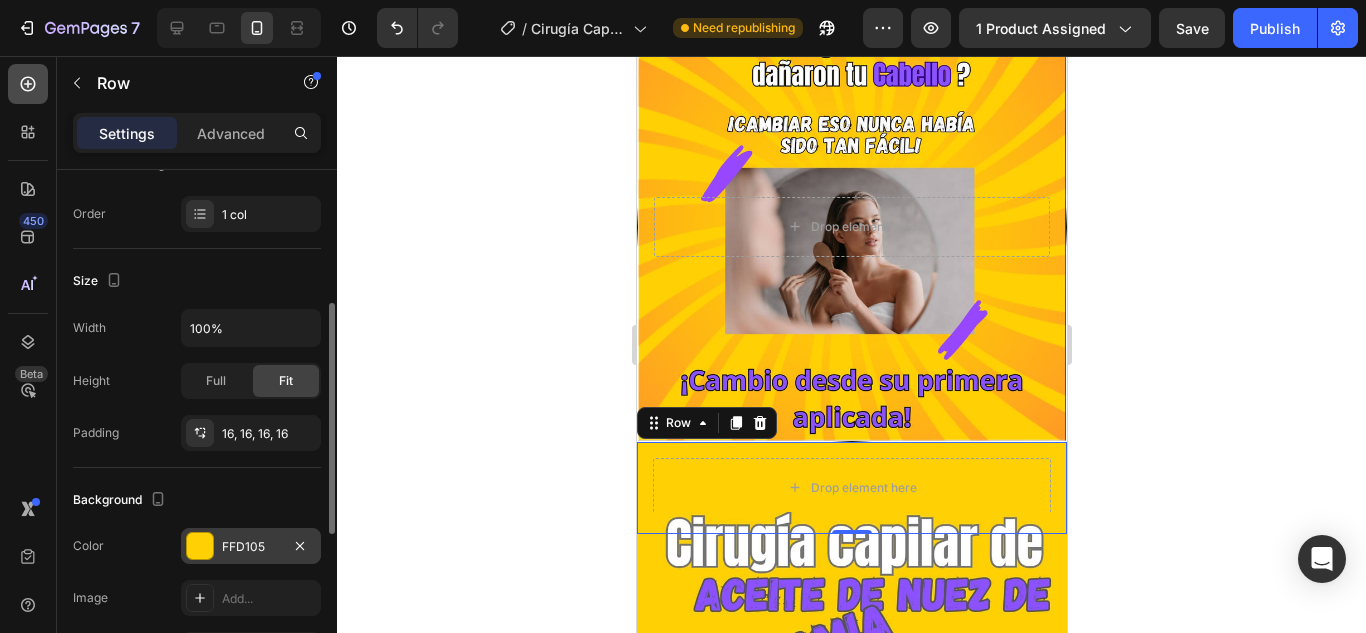 click 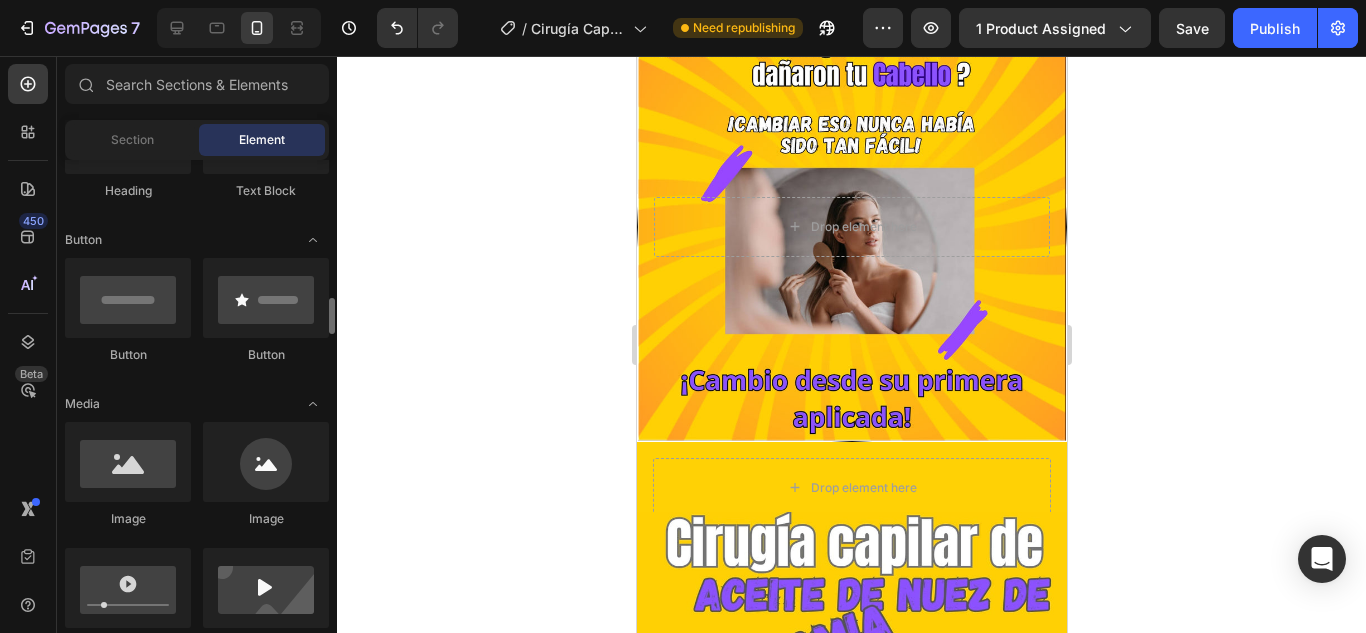 scroll, scrollTop: 500, scrollLeft: 0, axis: vertical 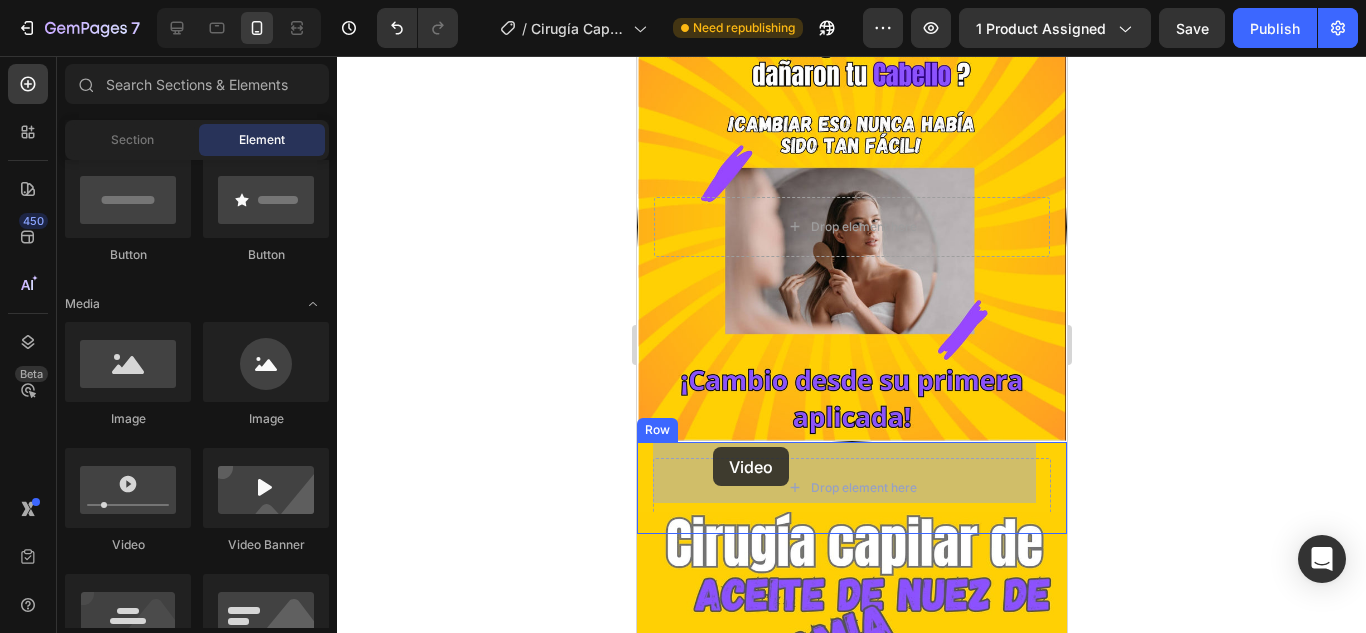 drag, startPoint x: 789, startPoint y: 567, endPoint x: 712, endPoint y: 447, distance: 142.5798 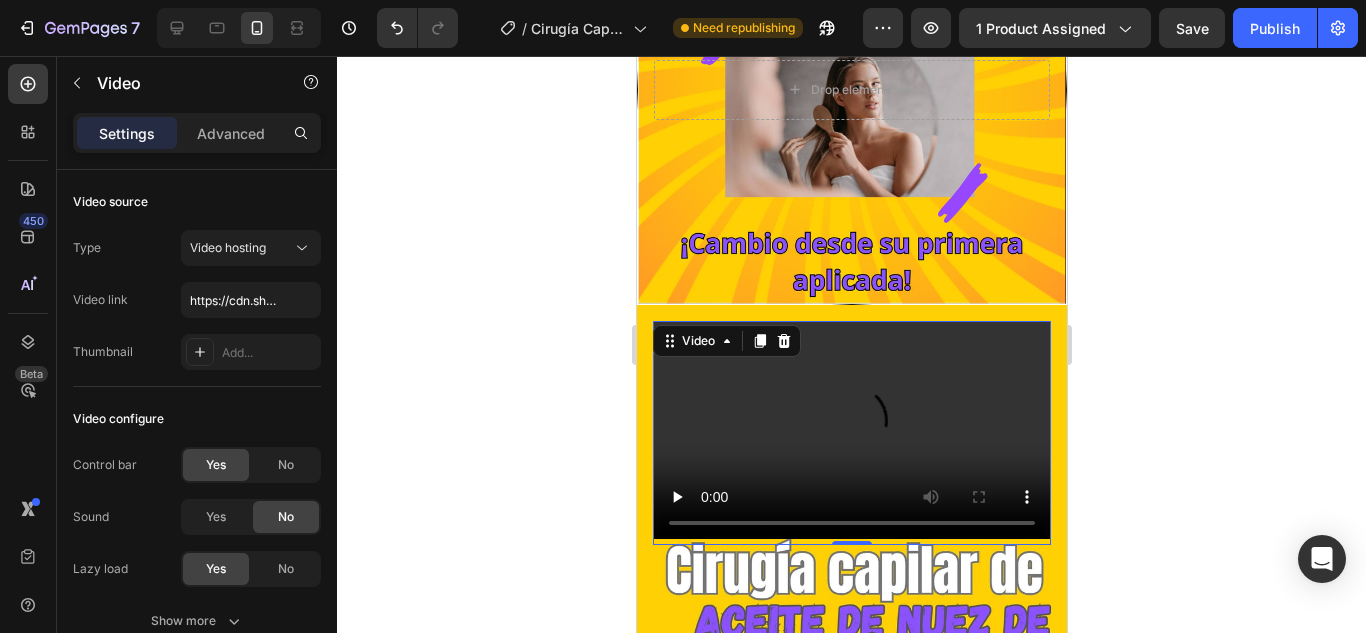 scroll, scrollTop: 654, scrollLeft: 0, axis: vertical 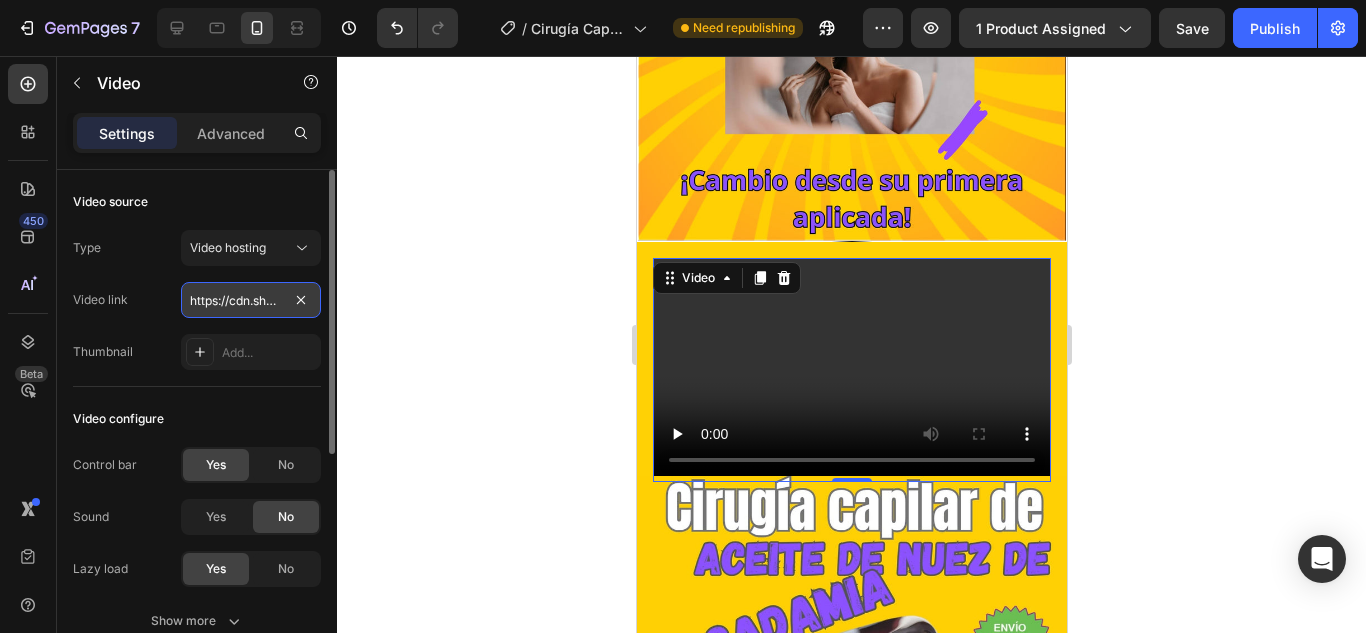 click on "https://cdn.shopify.com/videos/c/o/v/2cd3deb506b54b009063f7270ab5cf2e.mp4" at bounding box center [251, 300] 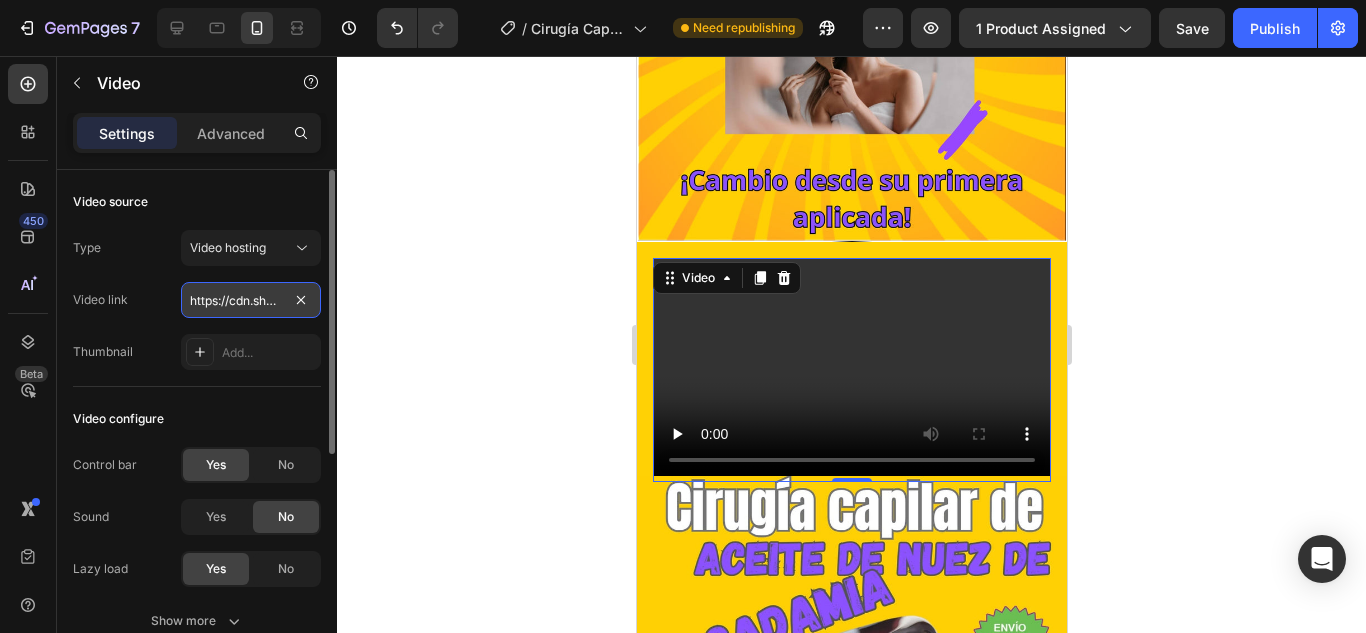 paste on "60914d8f270c4c7b8a9306e2467070d3" 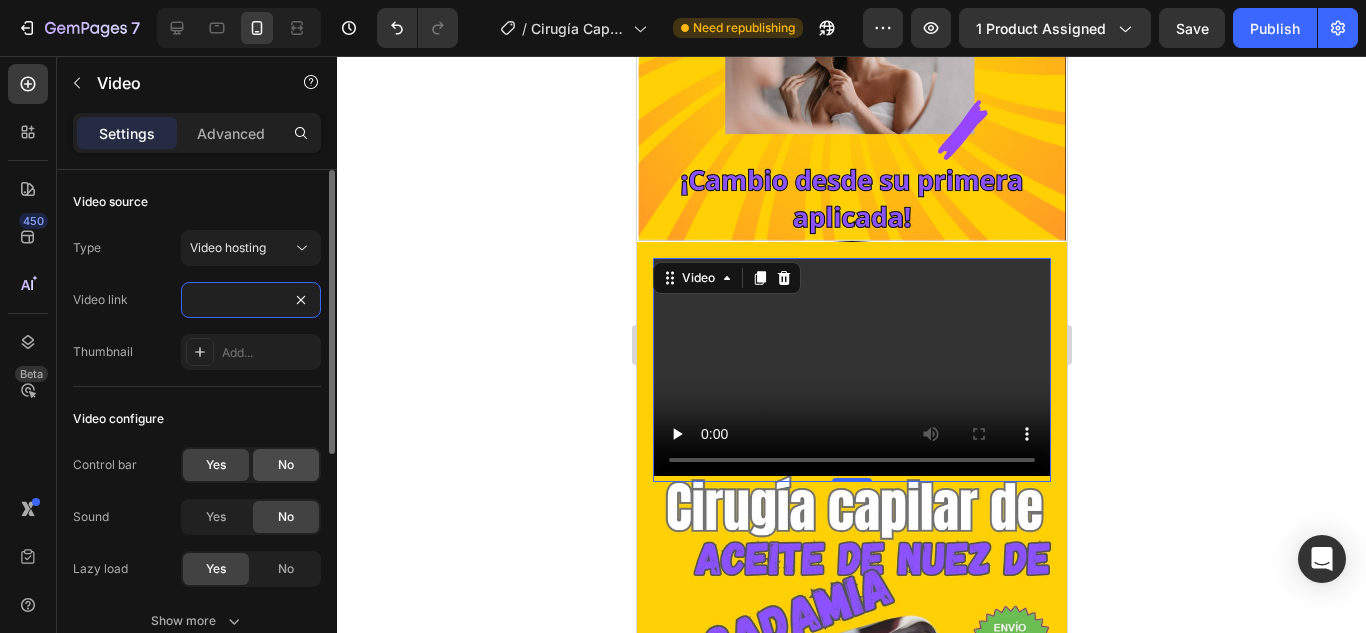 type on "https://cdn.shopify.com/videos/c/o/v/60914d8f270c4c7b8a9306e2467070d3.mp4" 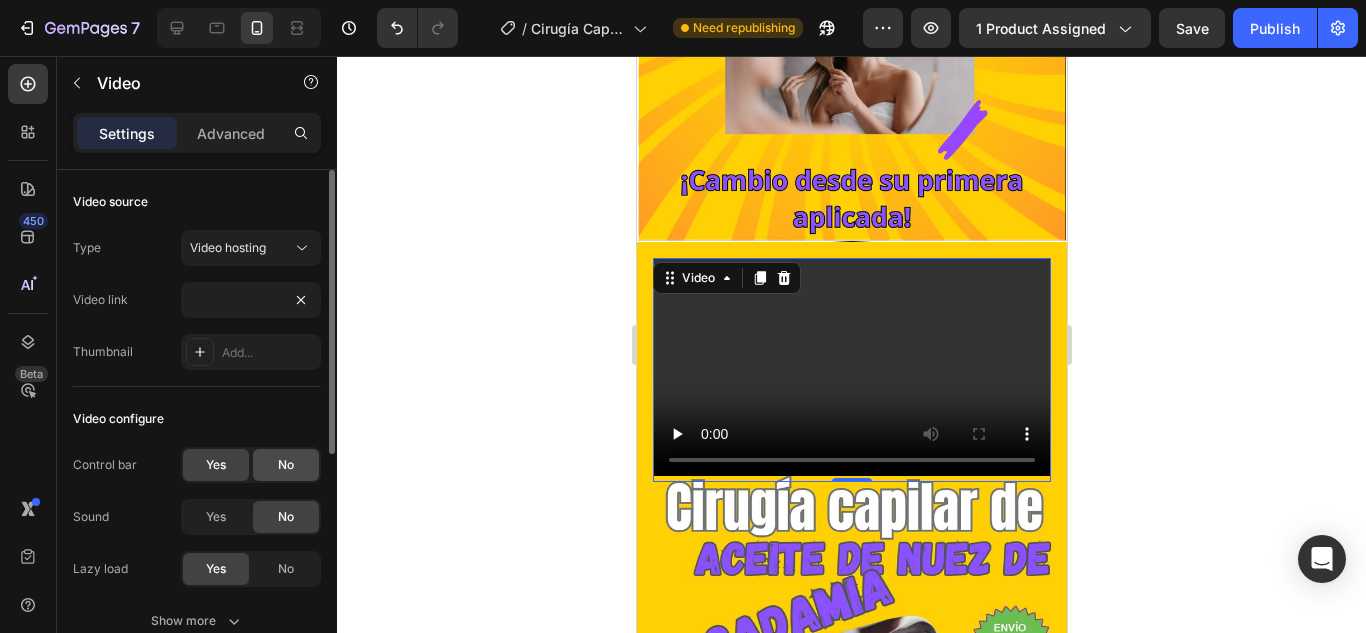 click on "No" 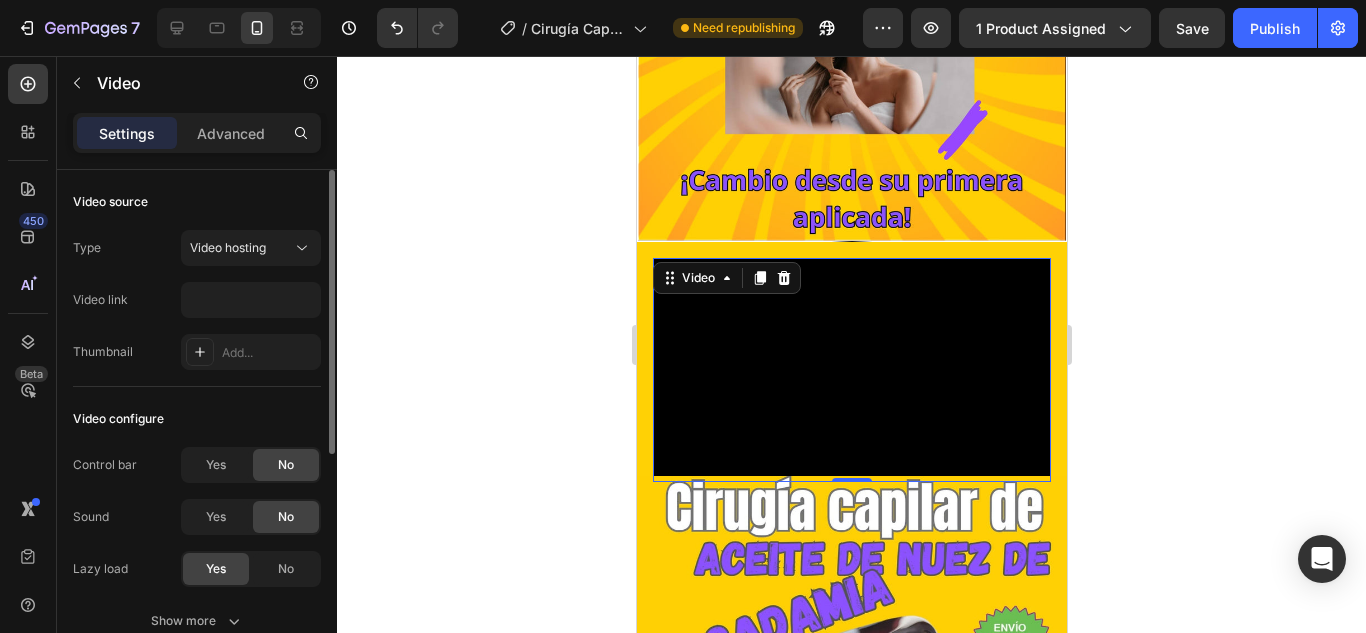 scroll, scrollTop: 0, scrollLeft: 0, axis: both 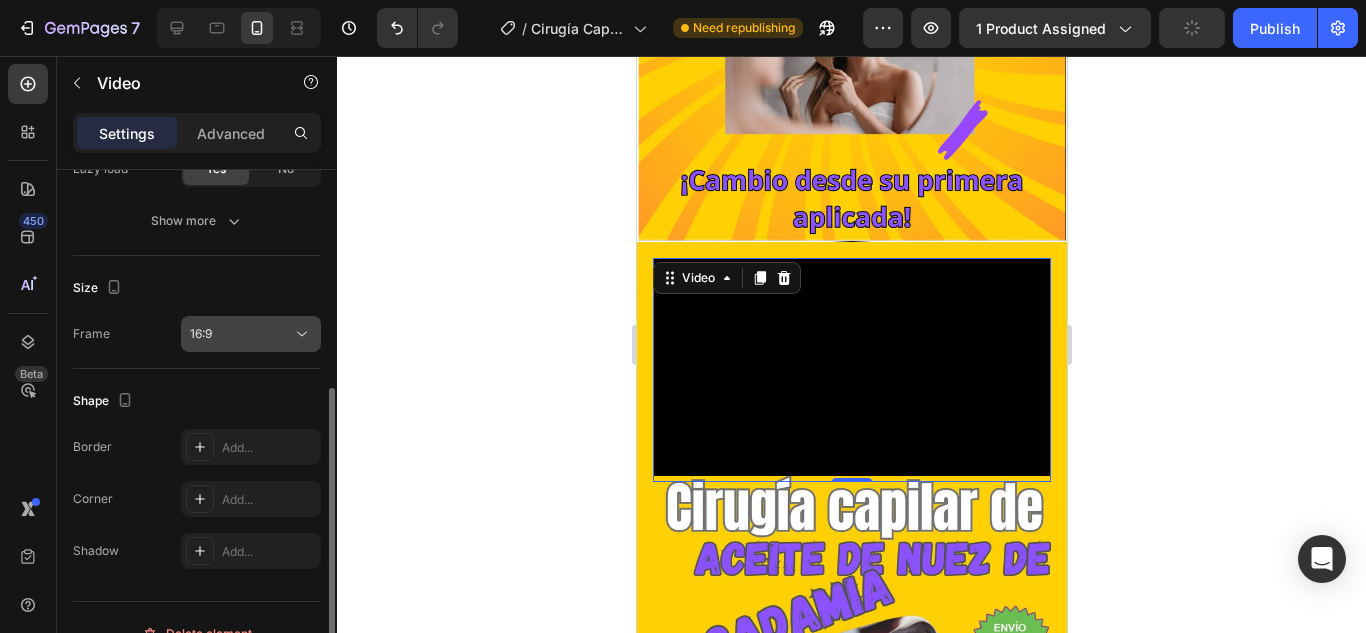 click on "16:9" at bounding box center [241, 334] 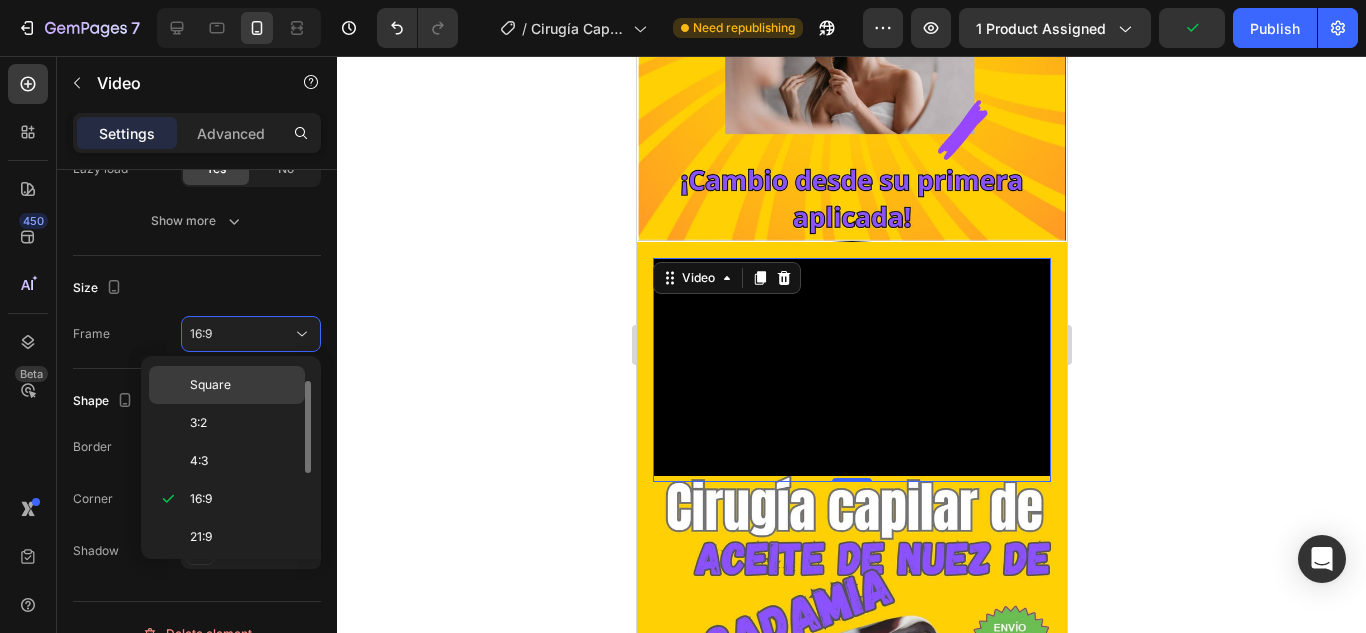 scroll, scrollTop: 0, scrollLeft: 0, axis: both 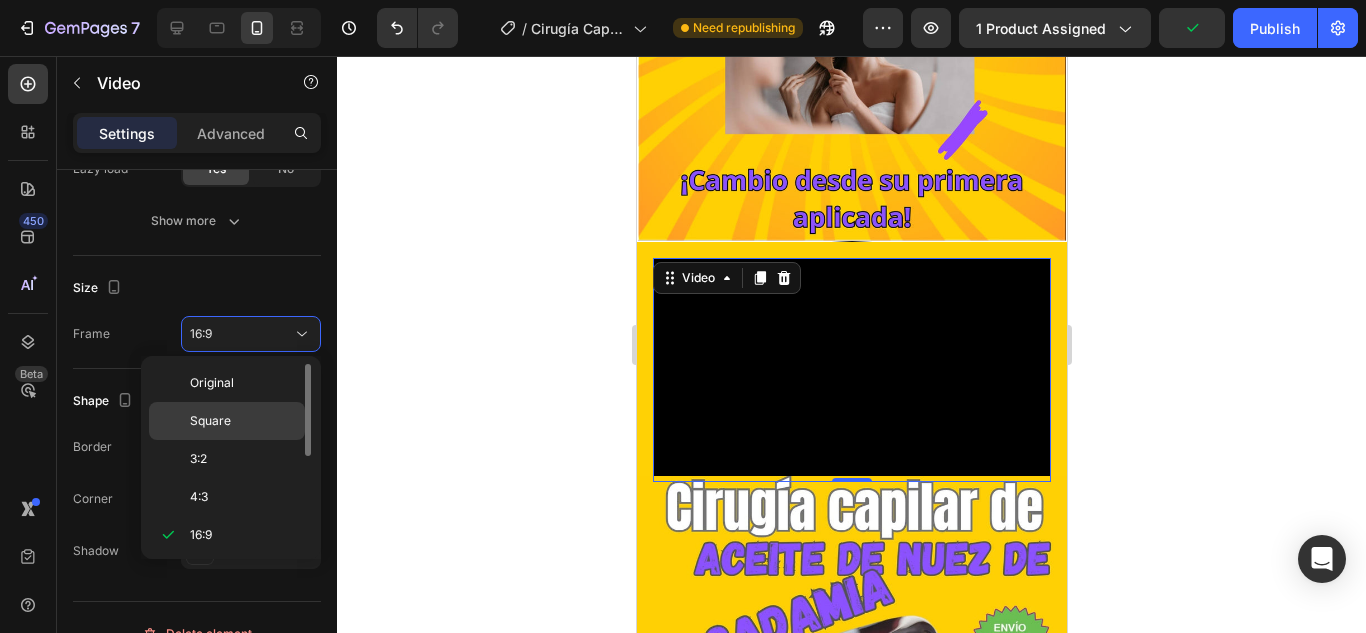 click on "Original" 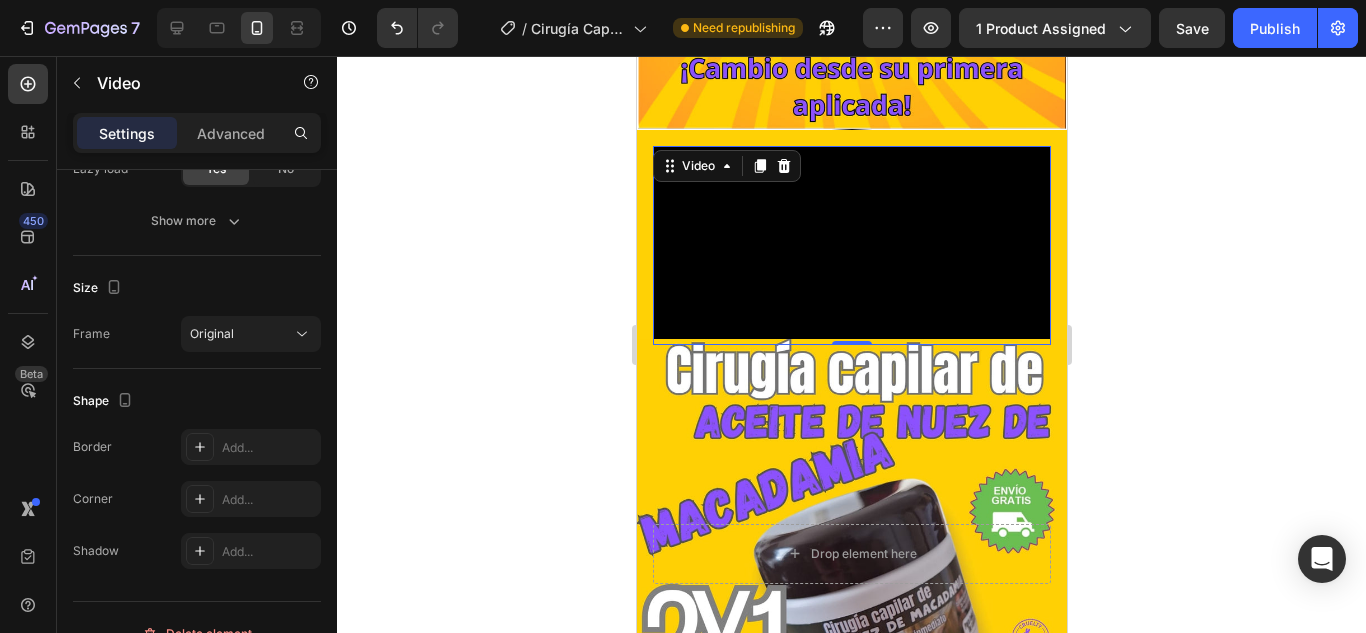 scroll, scrollTop: 754, scrollLeft: 0, axis: vertical 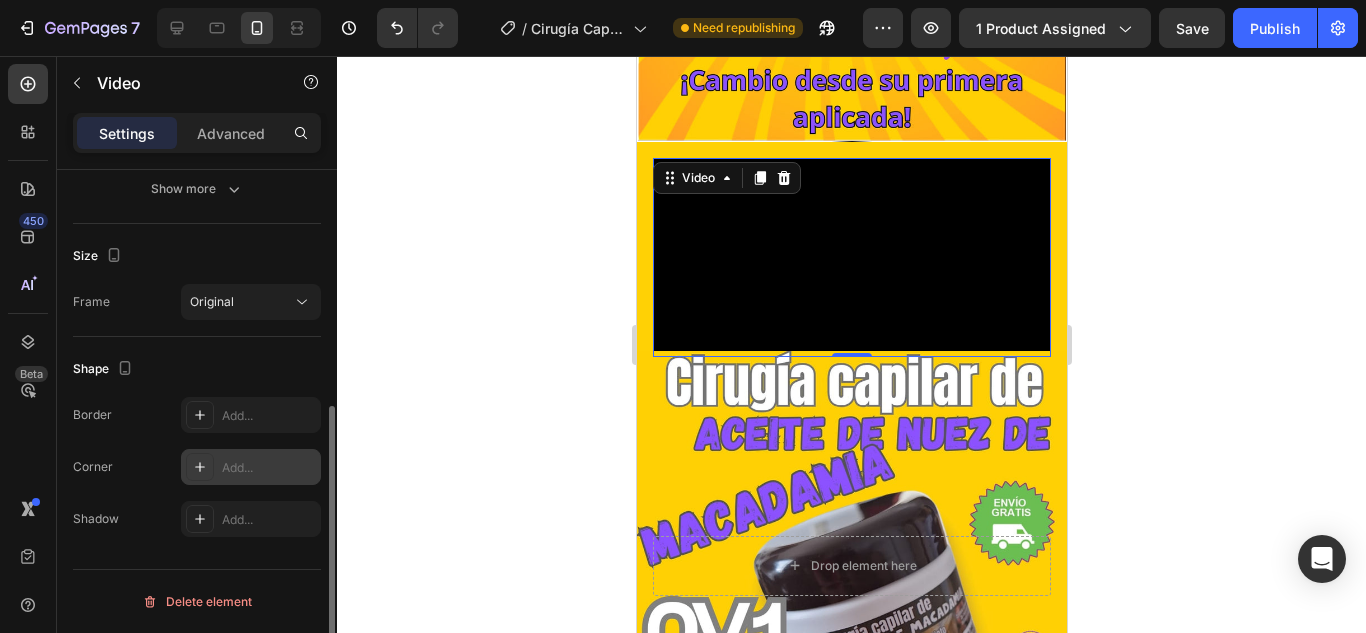 click on "Add..." at bounding box center [269, 468] 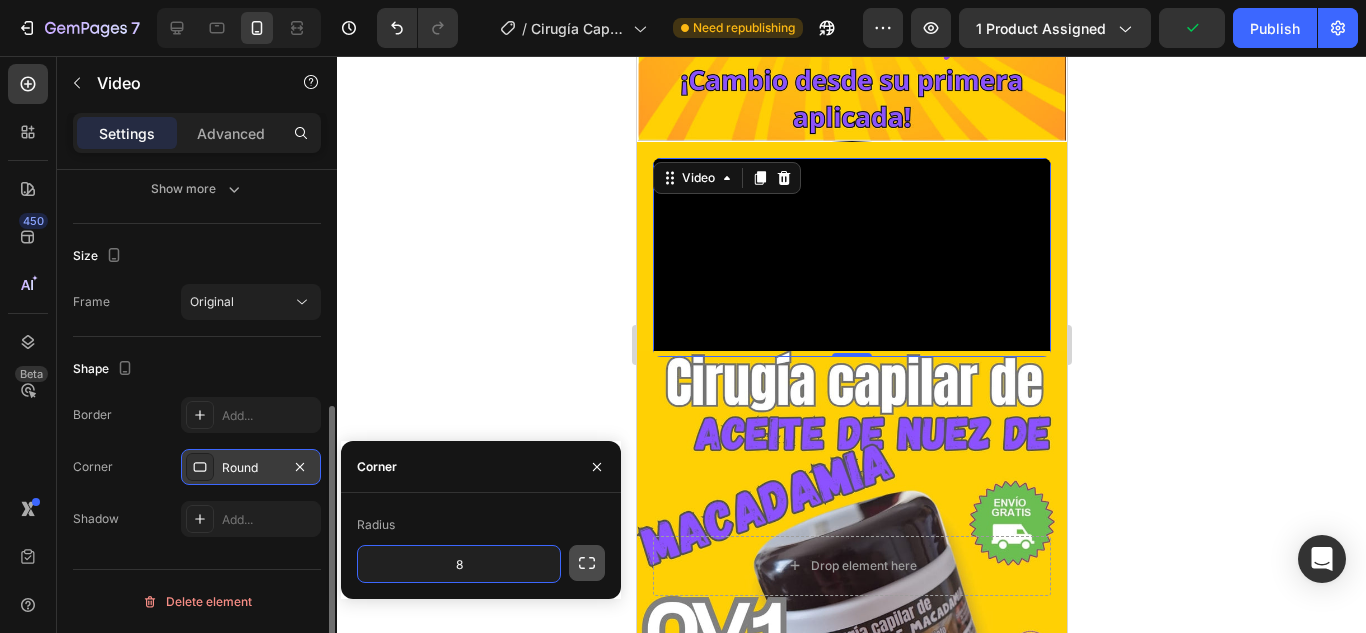 click 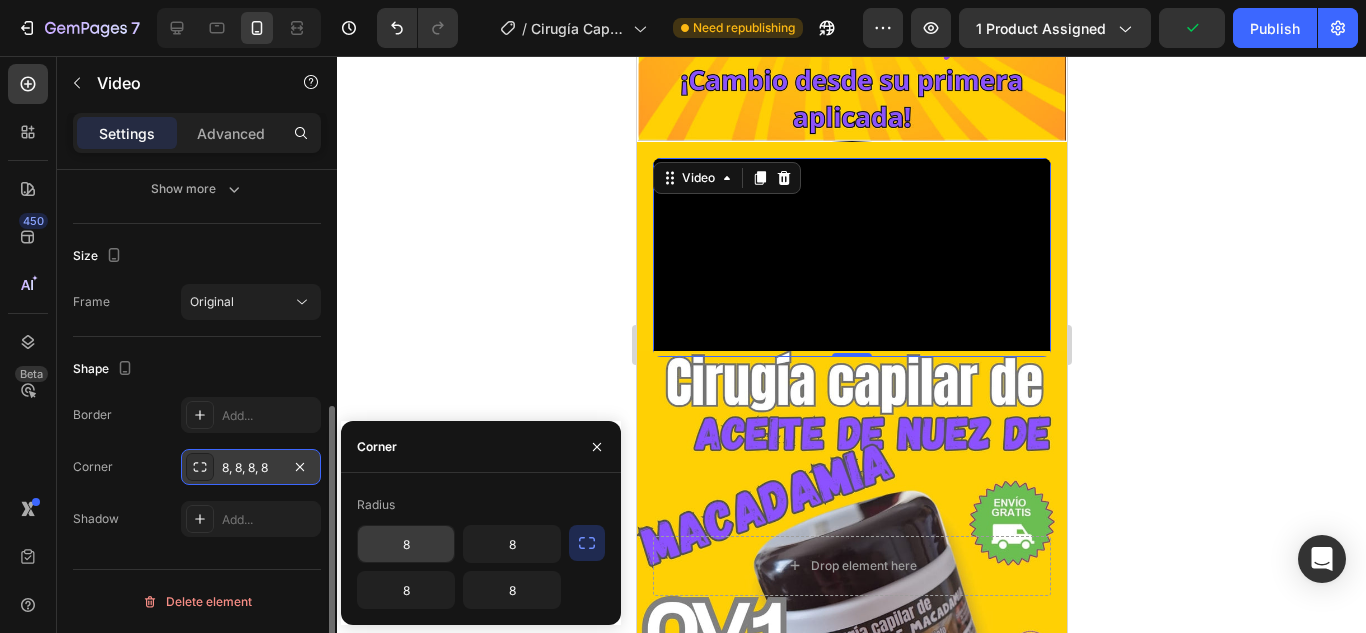click on "8" at bounding box center [406, 544] 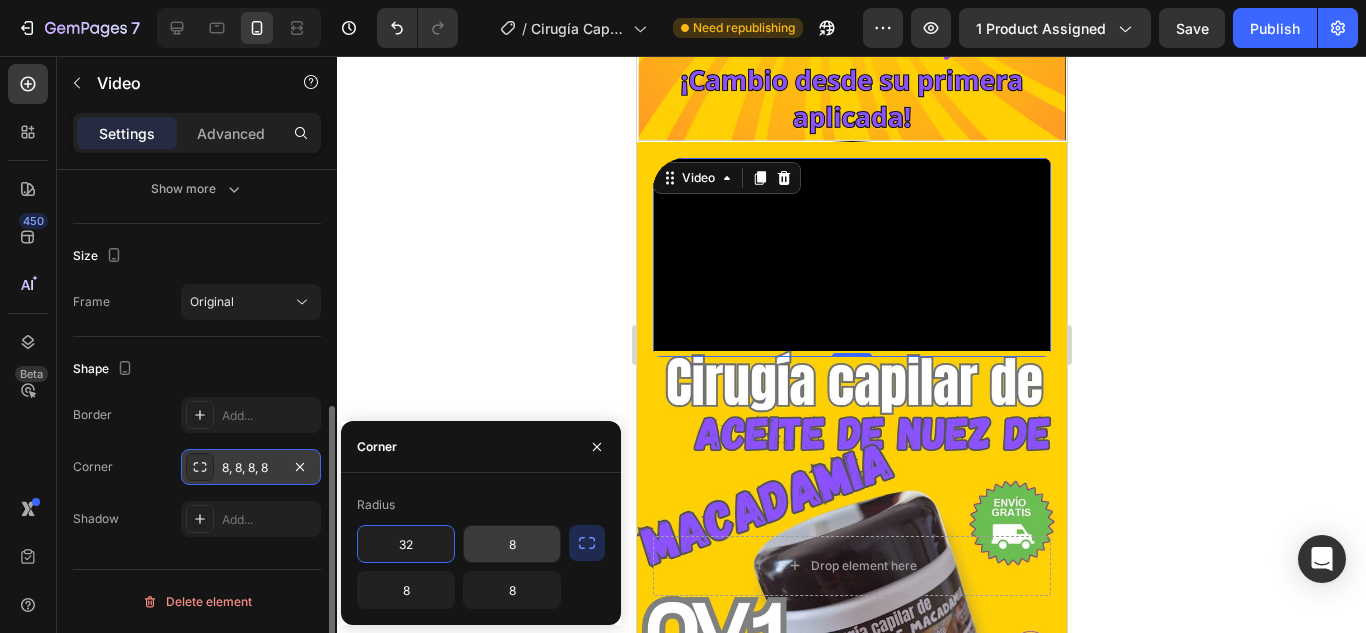 type on "32" 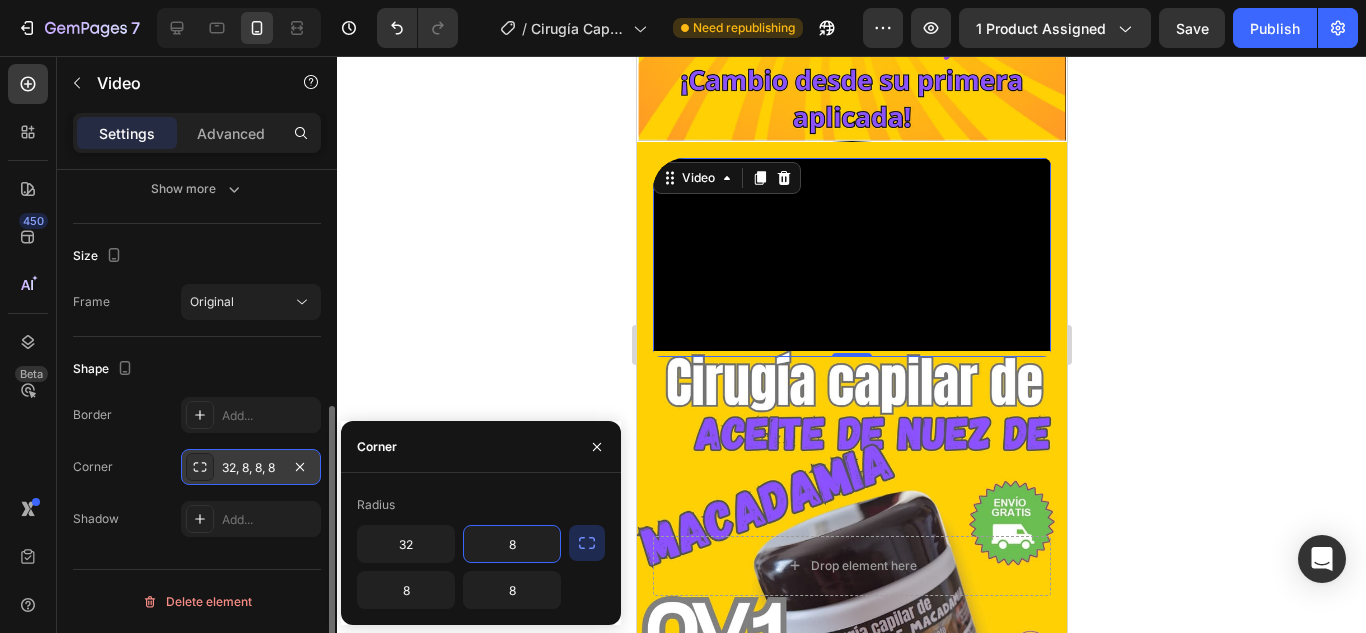 click on "8" at bounding box center (512, 544) 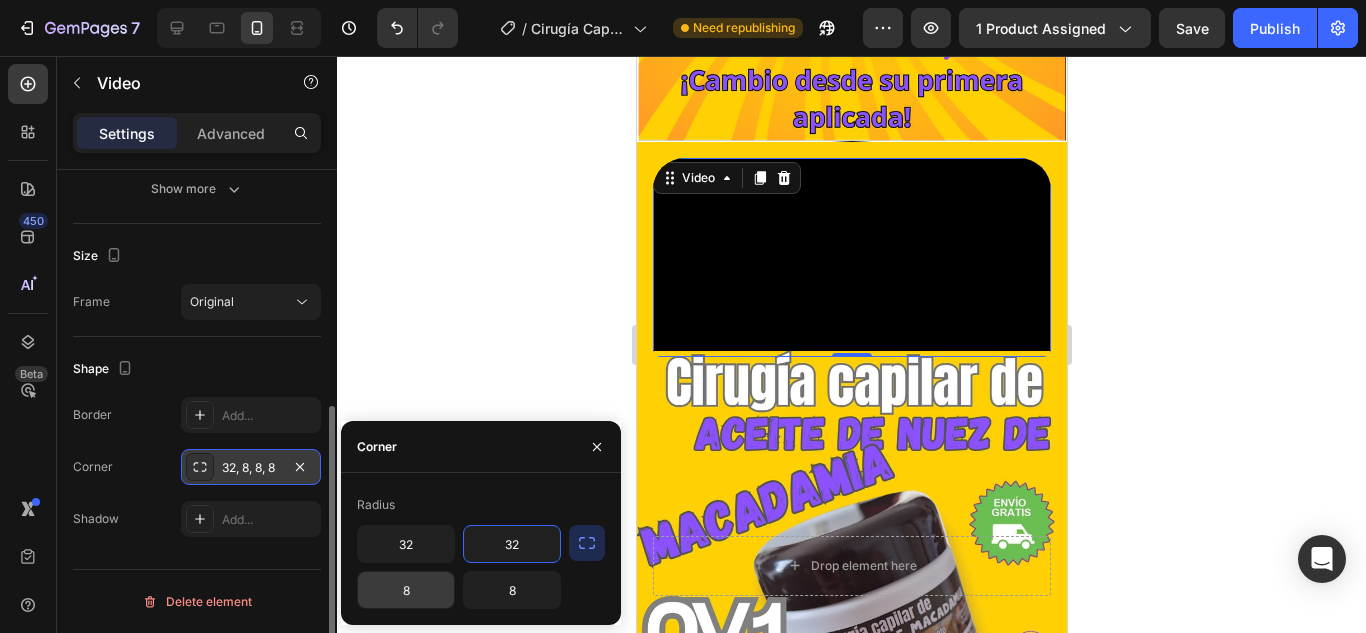 type on "32" 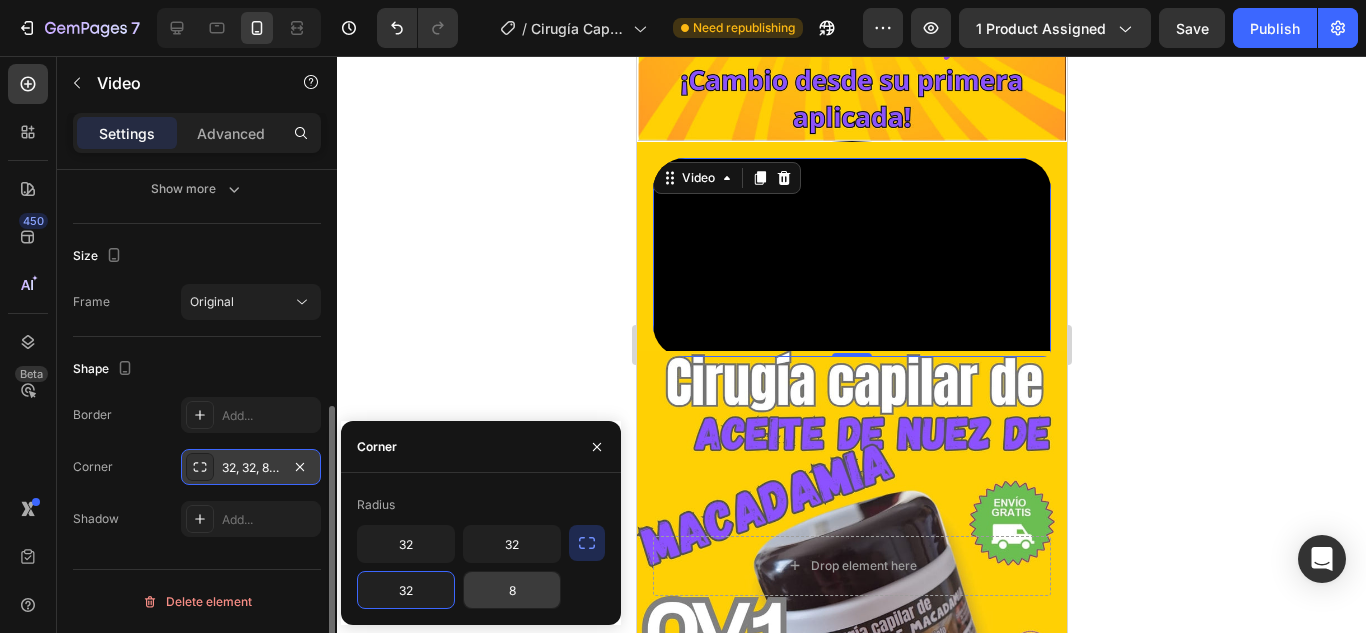 type on "32" 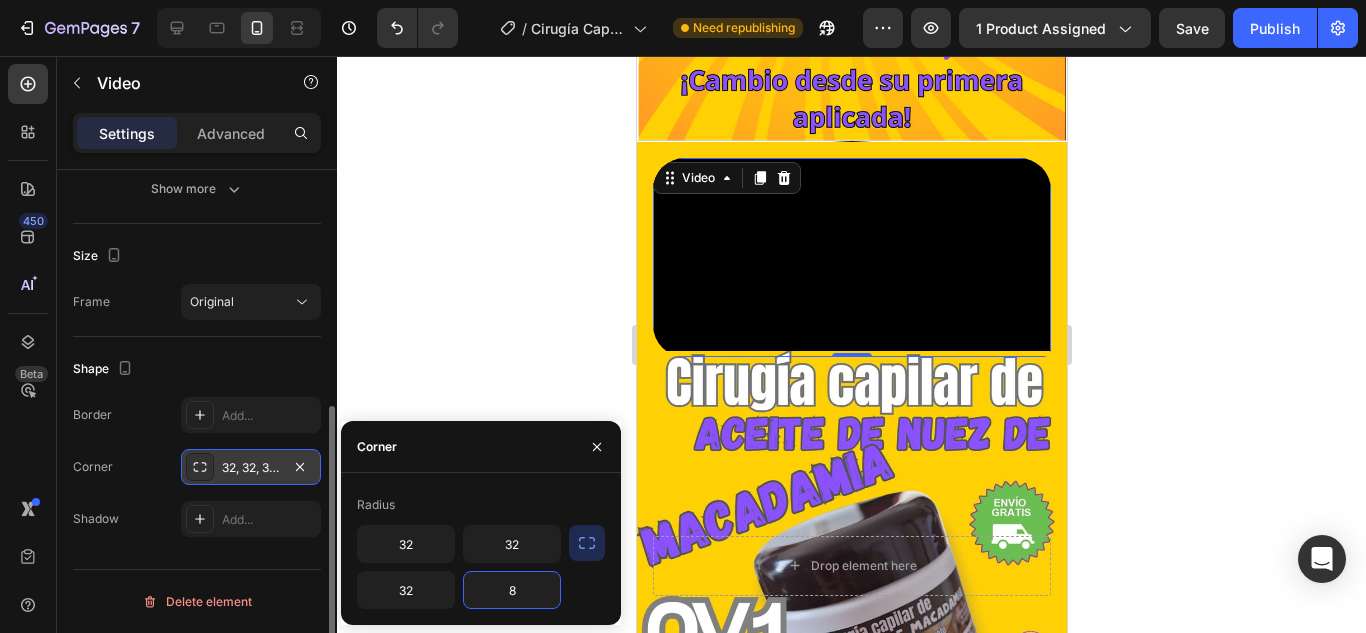 click on "8" at bounding box center (512, 590) 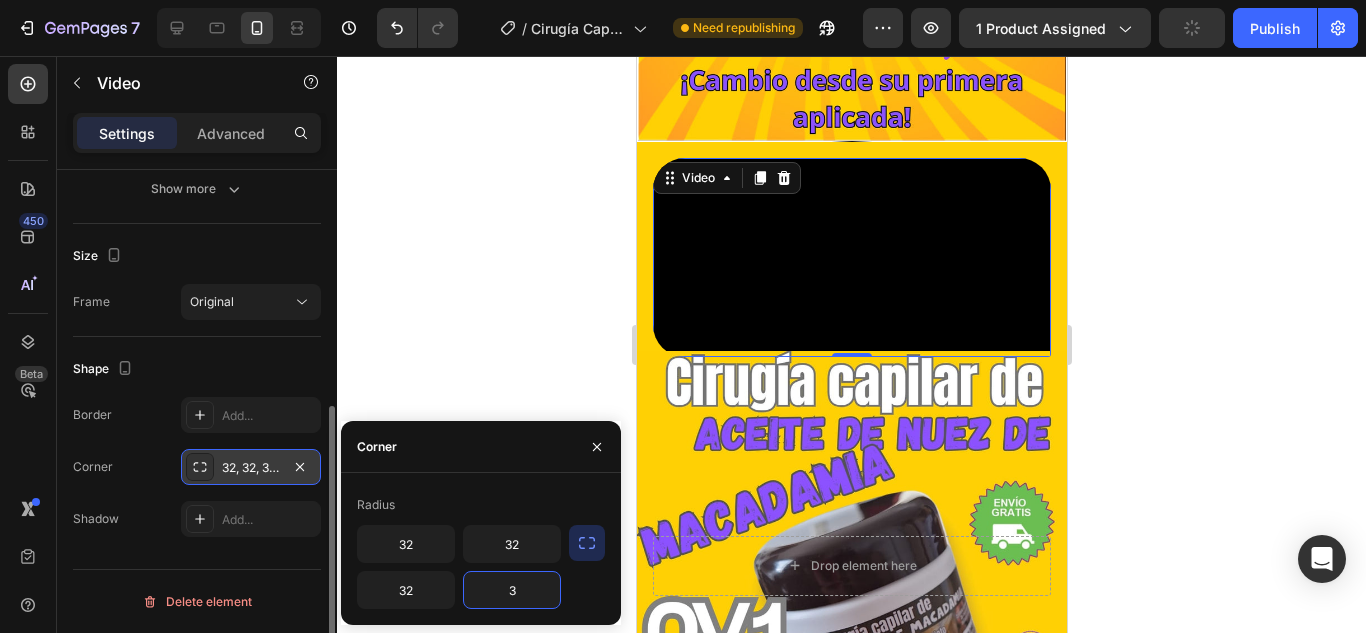type on "32" 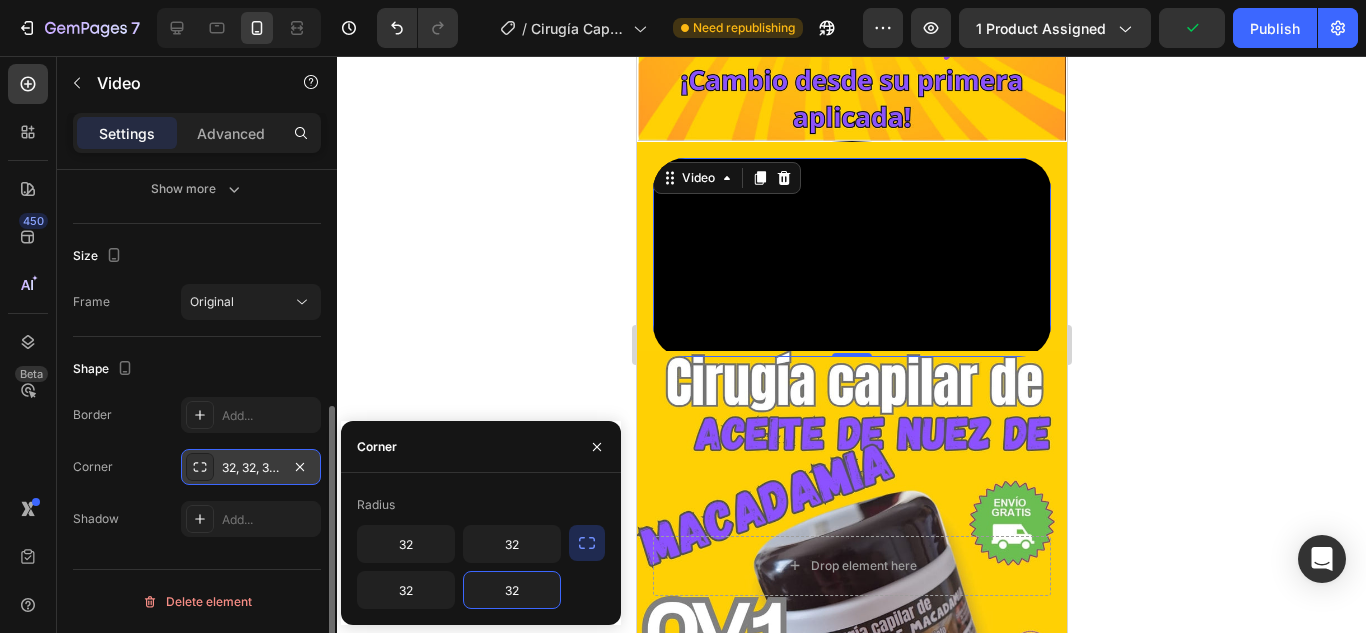 click 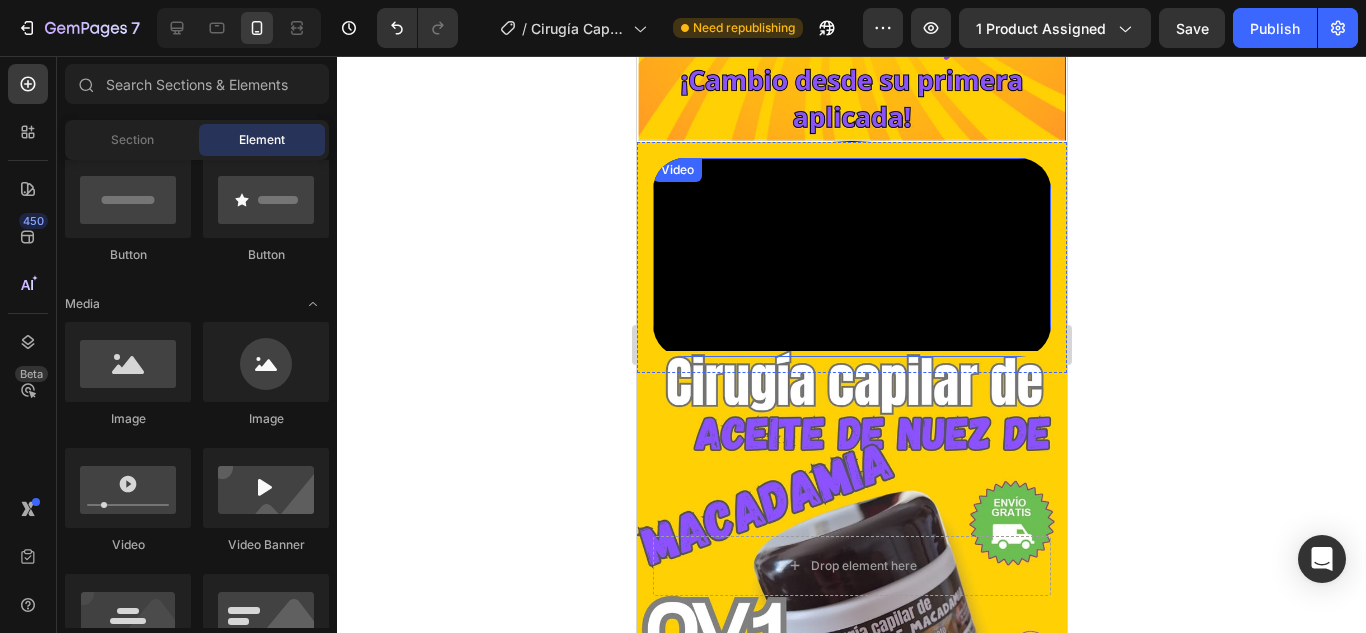 click at bounding box center (851, 257) 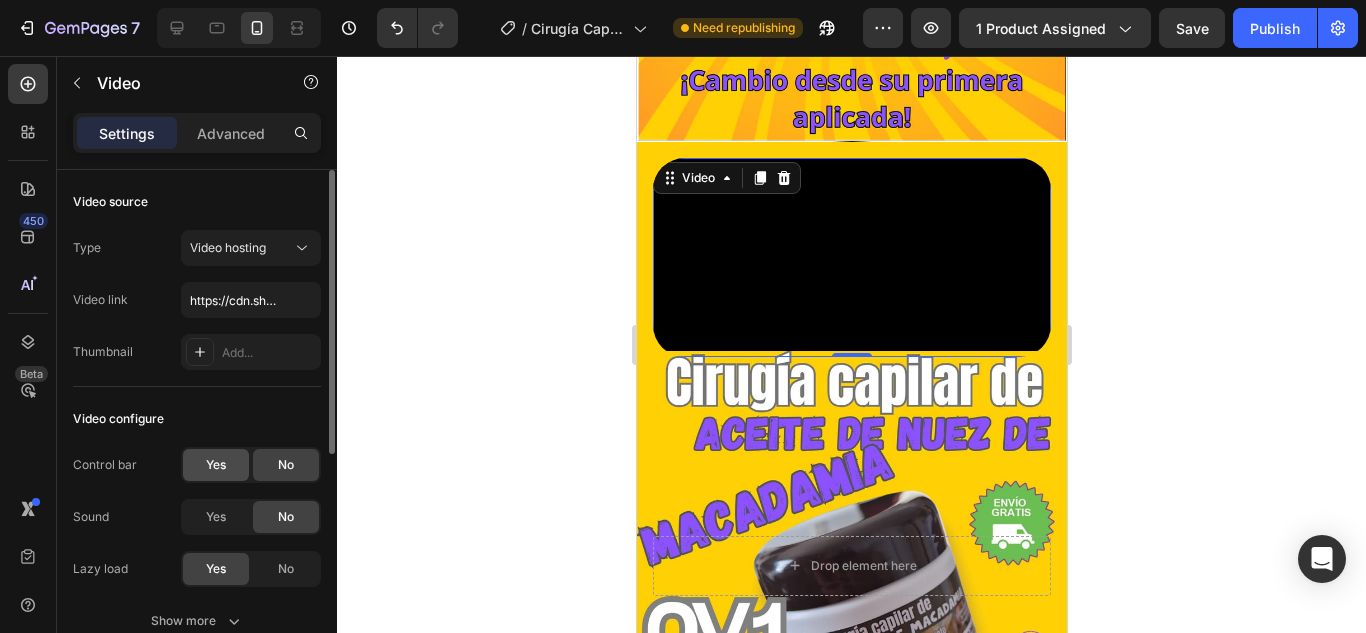 click on "Yes" 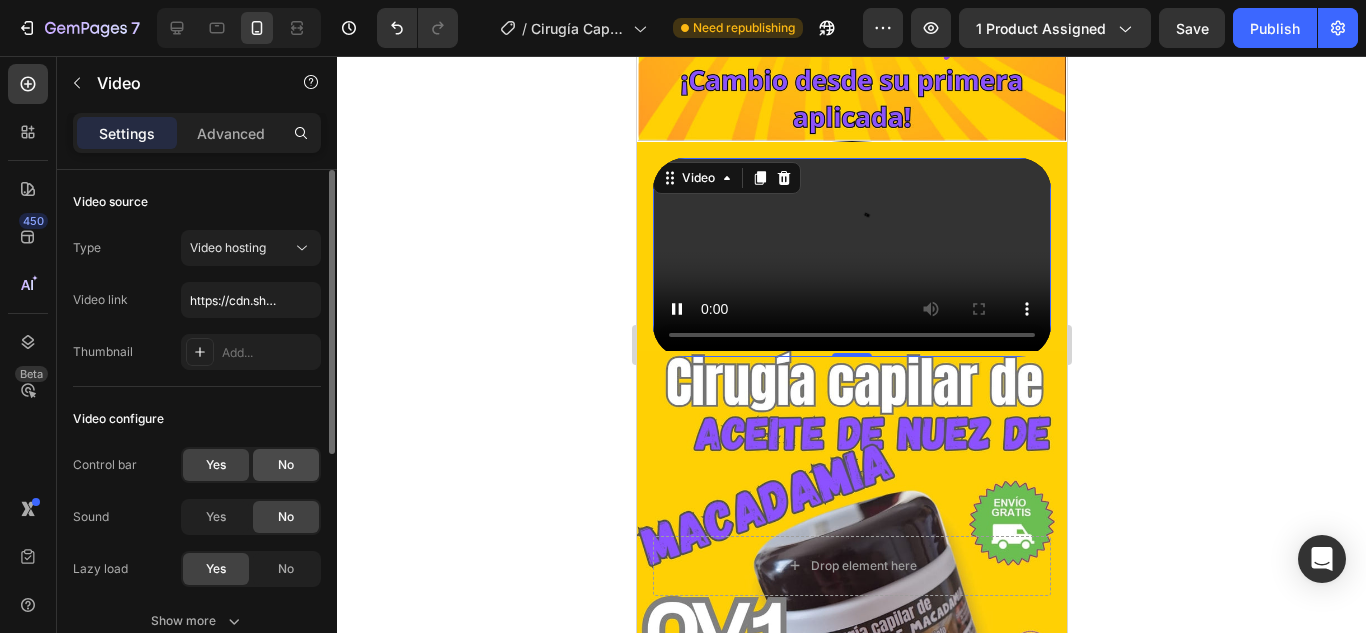 click on "No" 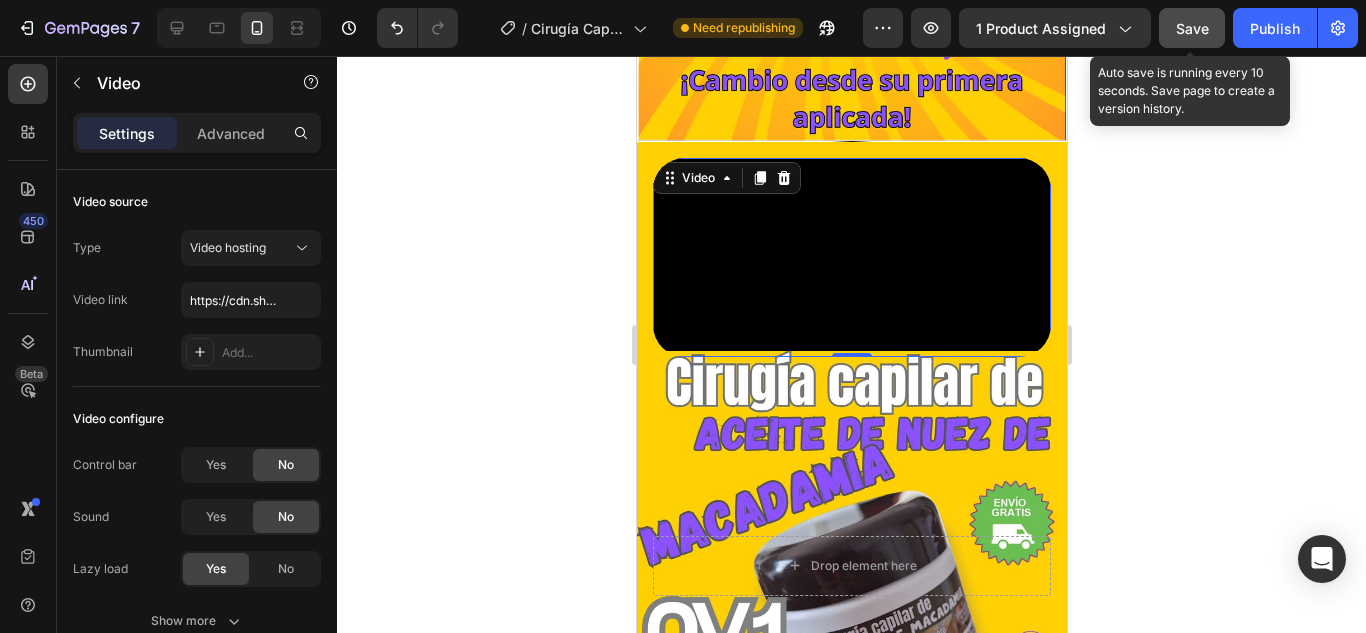 click on "Save" at bounding box center (1192, 28) 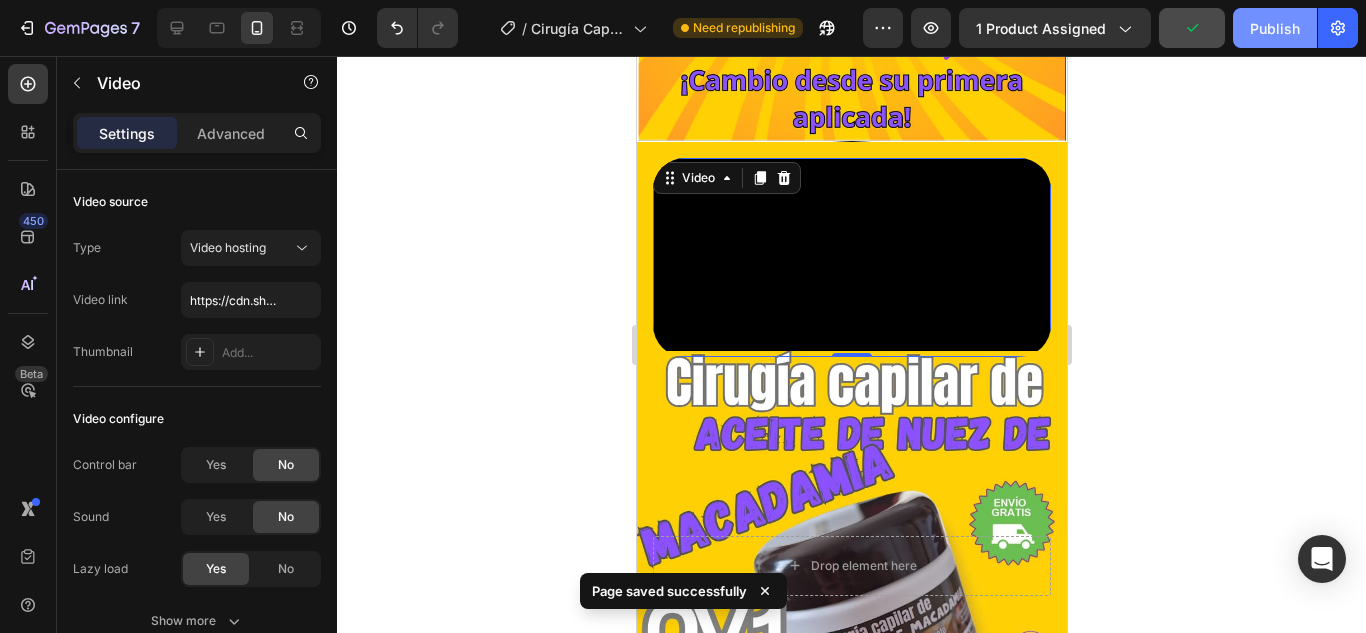 click on "Publish" at bounding box center (1275, 28) 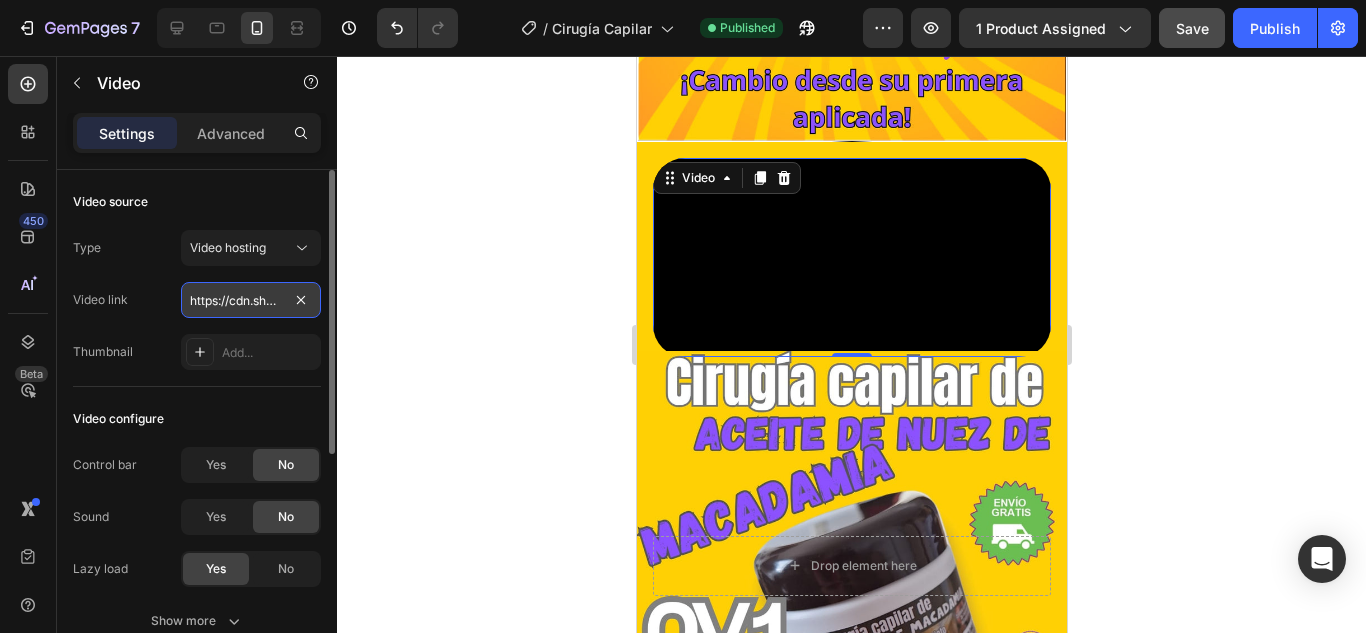 click on "https://cdn.shopify.com/videos/c/o/v/60914d8f270c4c7b8a9306e2467070d3.mp4" at bounding box center (251, 300) 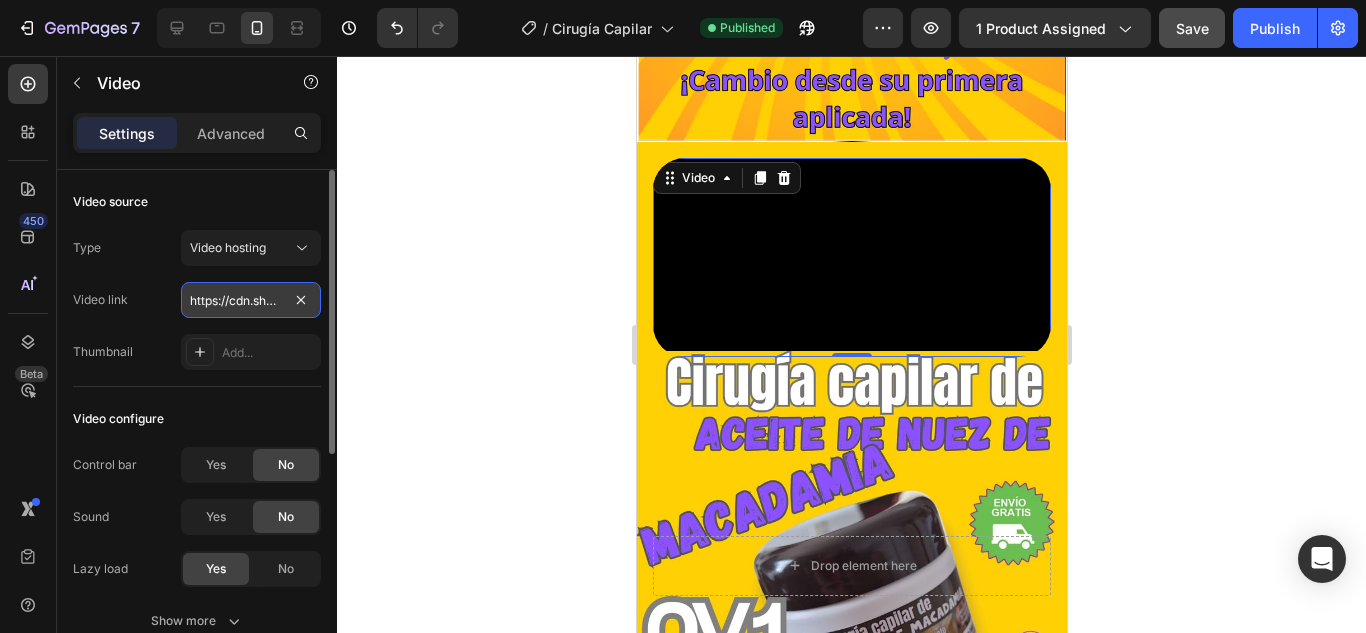 paste on "bacb9152ec4d45dcba8337aaaf10d44" 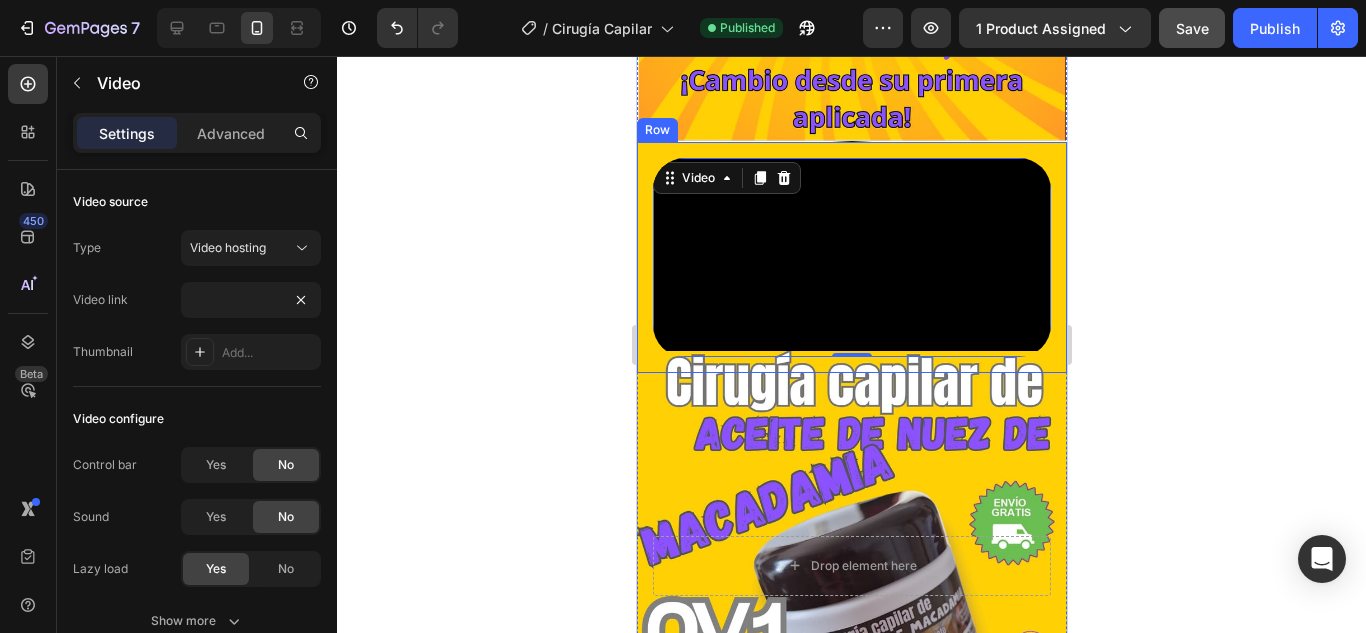 click on "Video   0 Row" at bounding box center [851, 257] 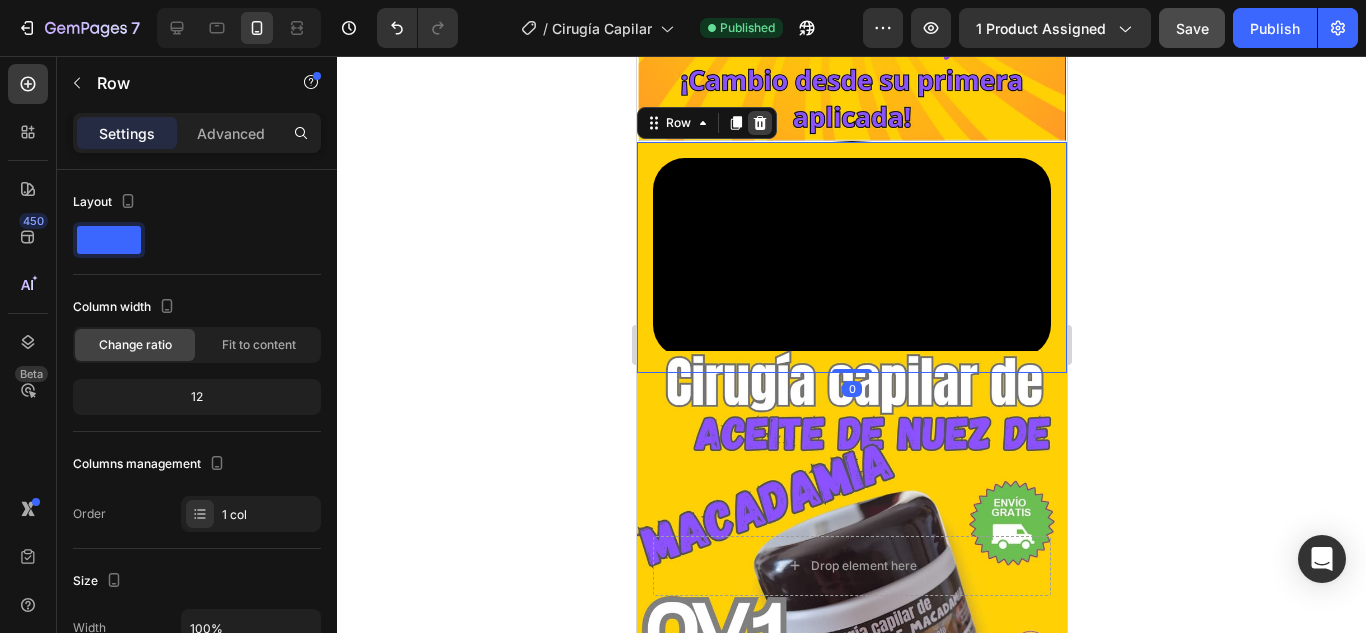 click at bounding box center [759, 123] 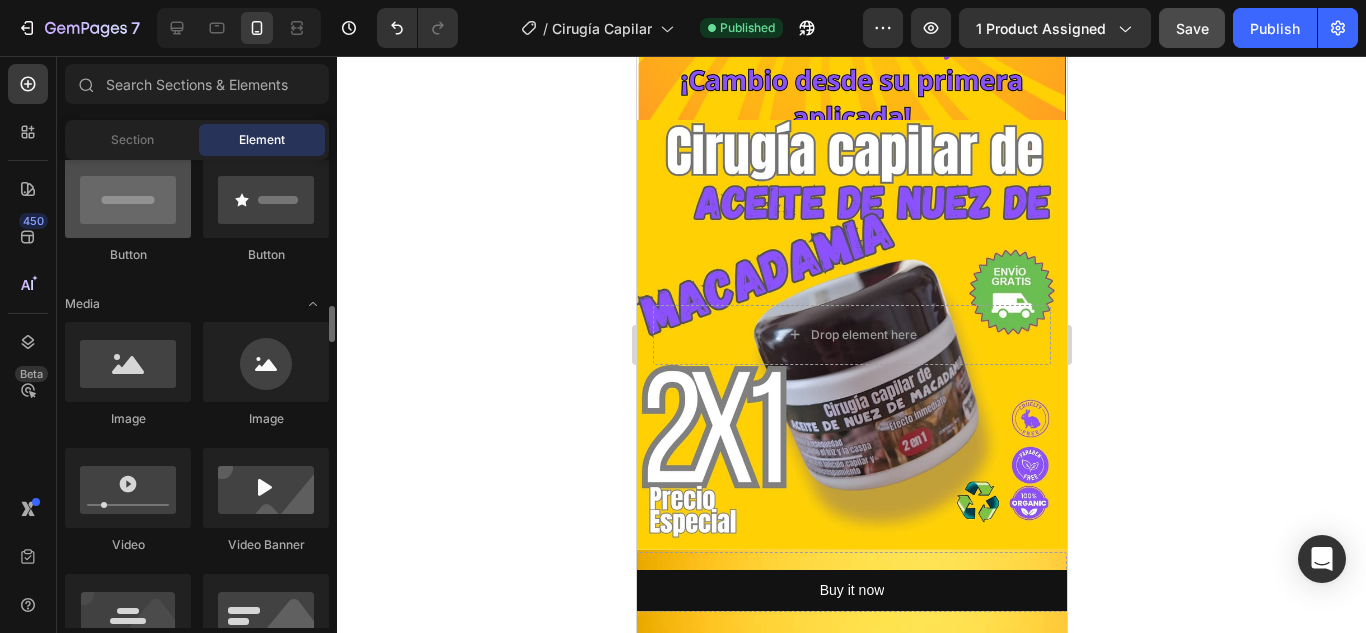 scroll, scrollTop: 600, scrollLeft: 0, axis: vertical 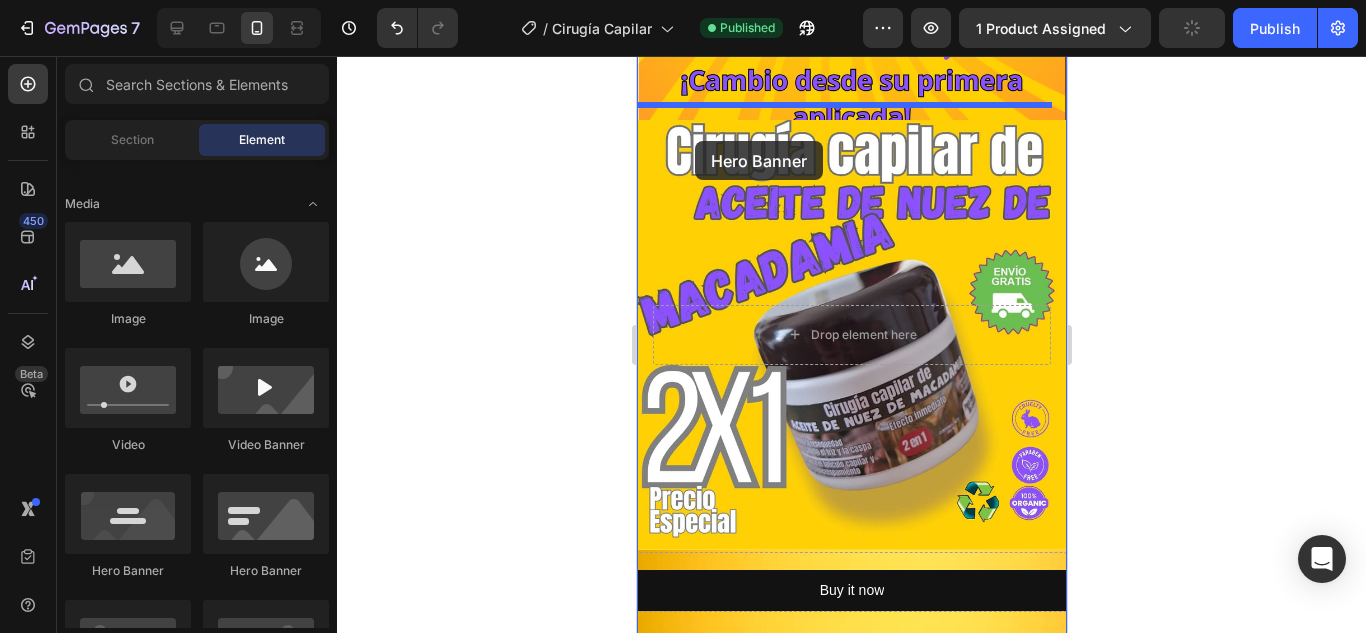 drag, startPoint x: 939, startPoint y: 496, endPoint x: 694, endPoint y: 141, distance: 431.33514 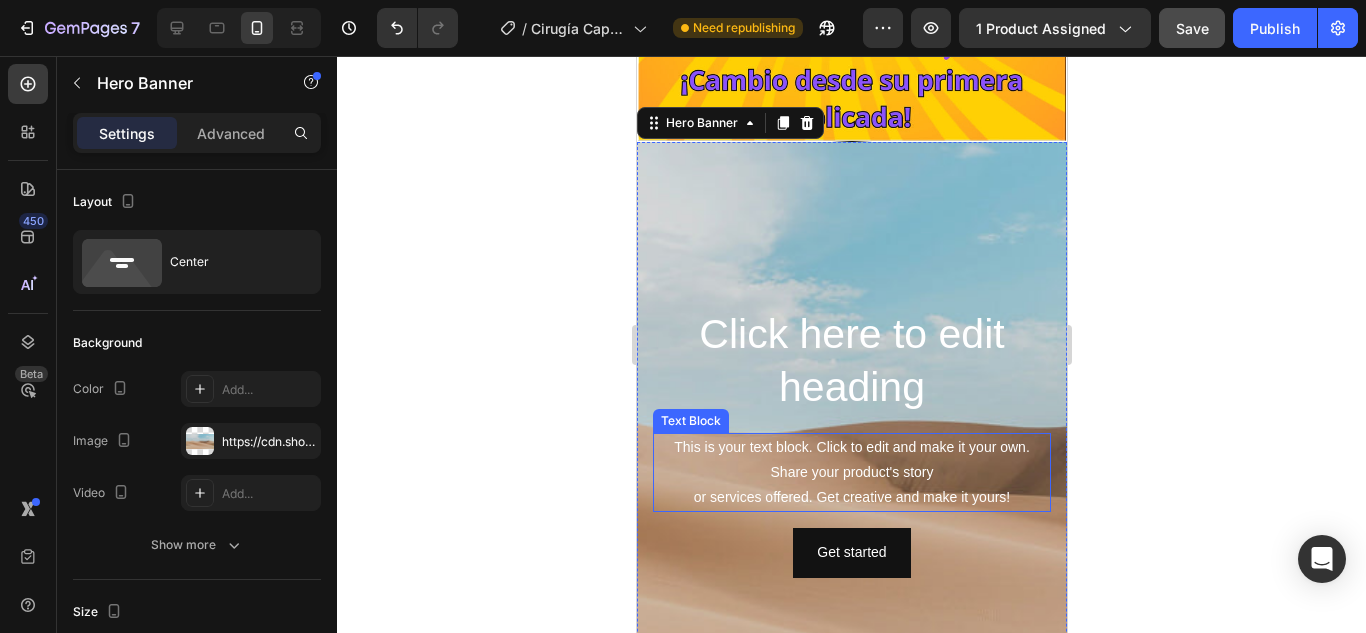 click on "This is your text block. Click to edit and make it your own. Share your product's story                   or services offered. Get creative and make it yours!" at bounding box center (851, 473) 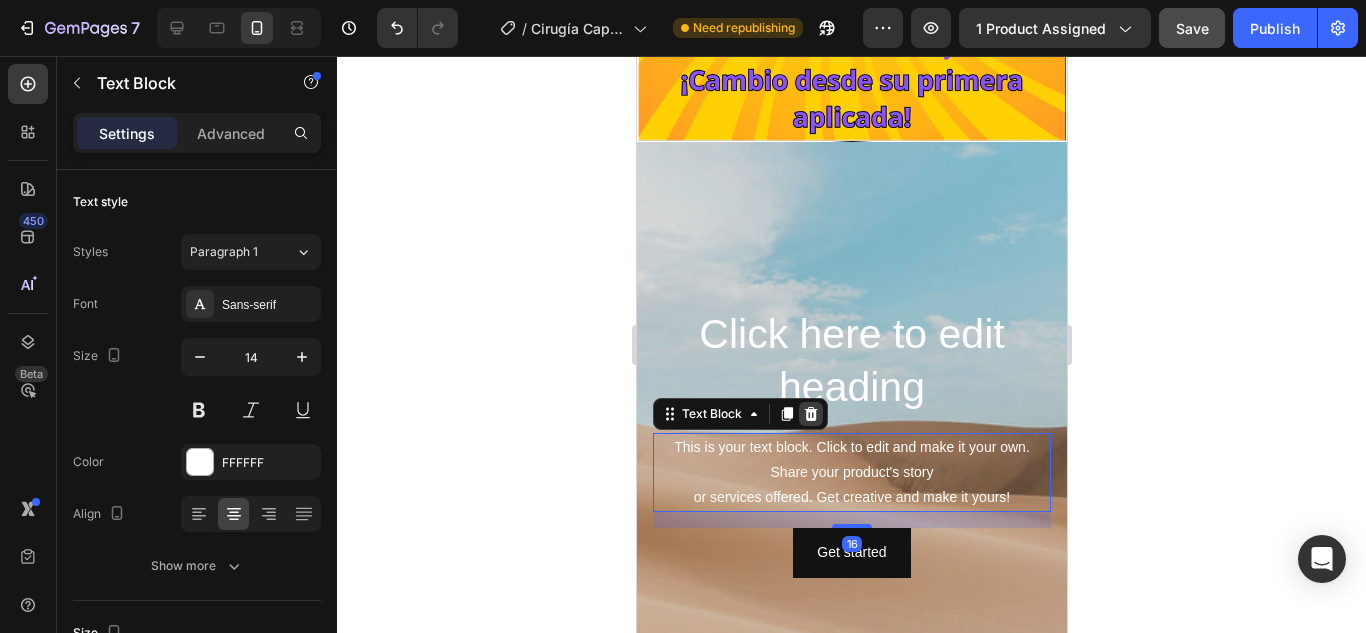 click 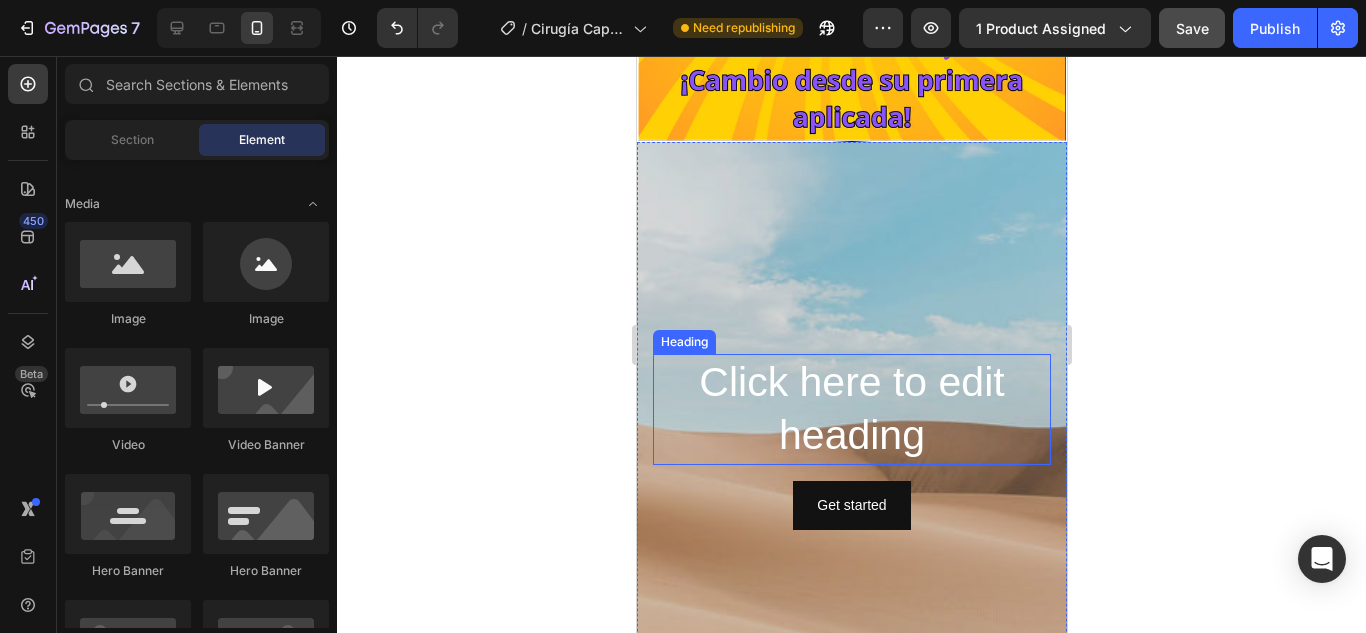 click on "Click here to edit heading" at bounding box center (851, 409) 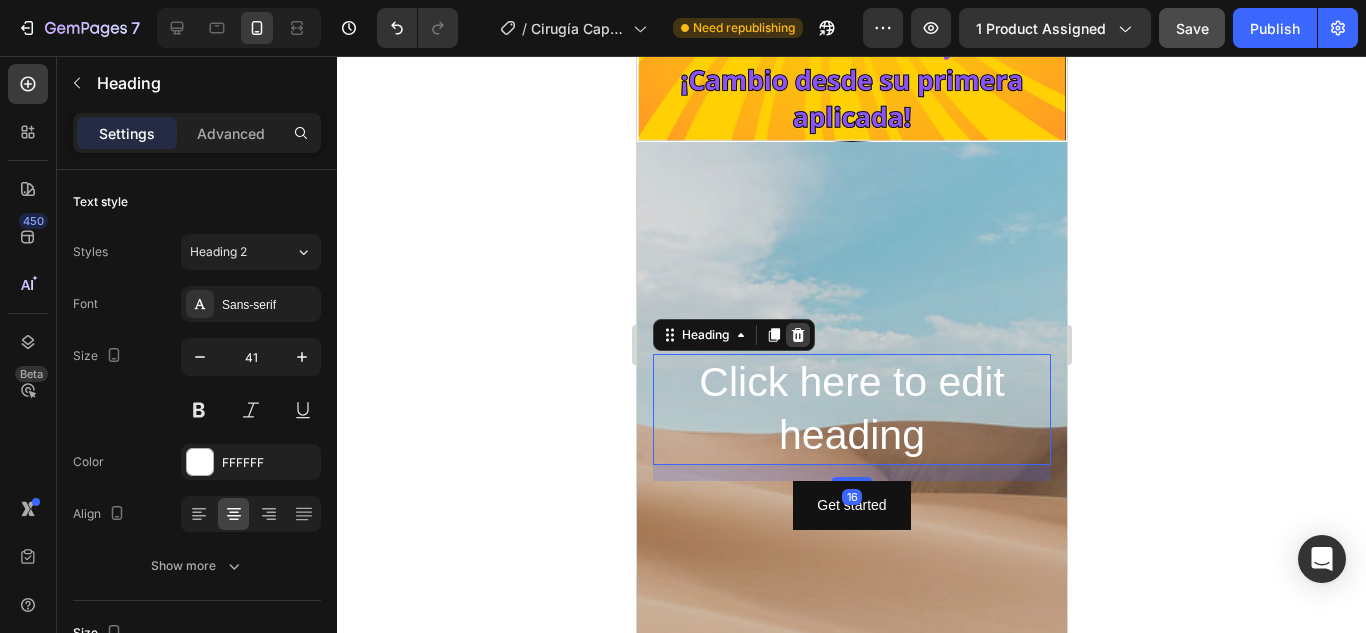 click 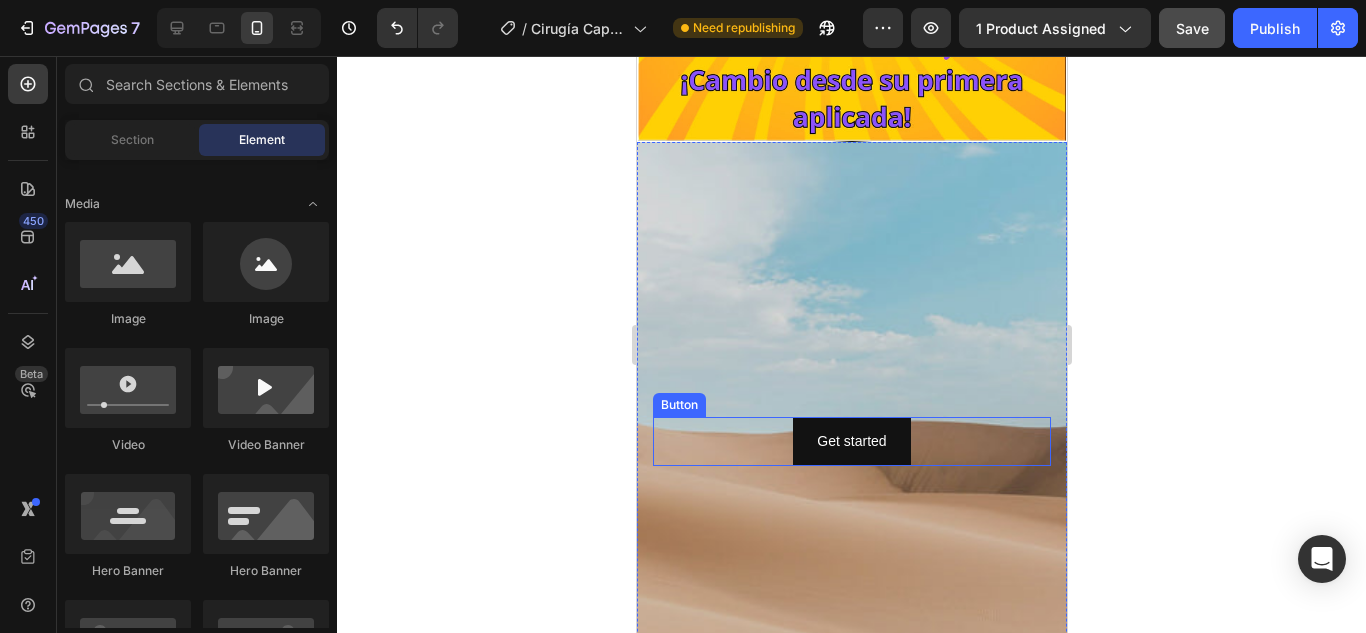 click on "Get started Button" at bounding box center (851, 441) 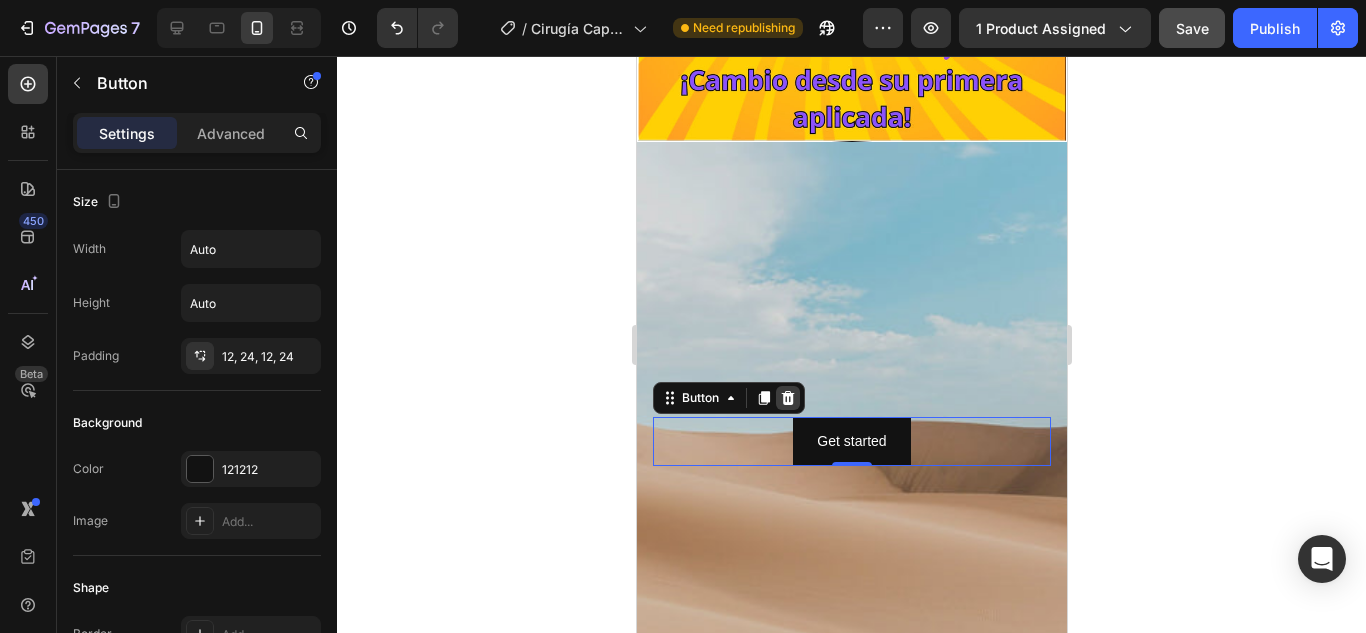 click at bounding box center (787, 398) 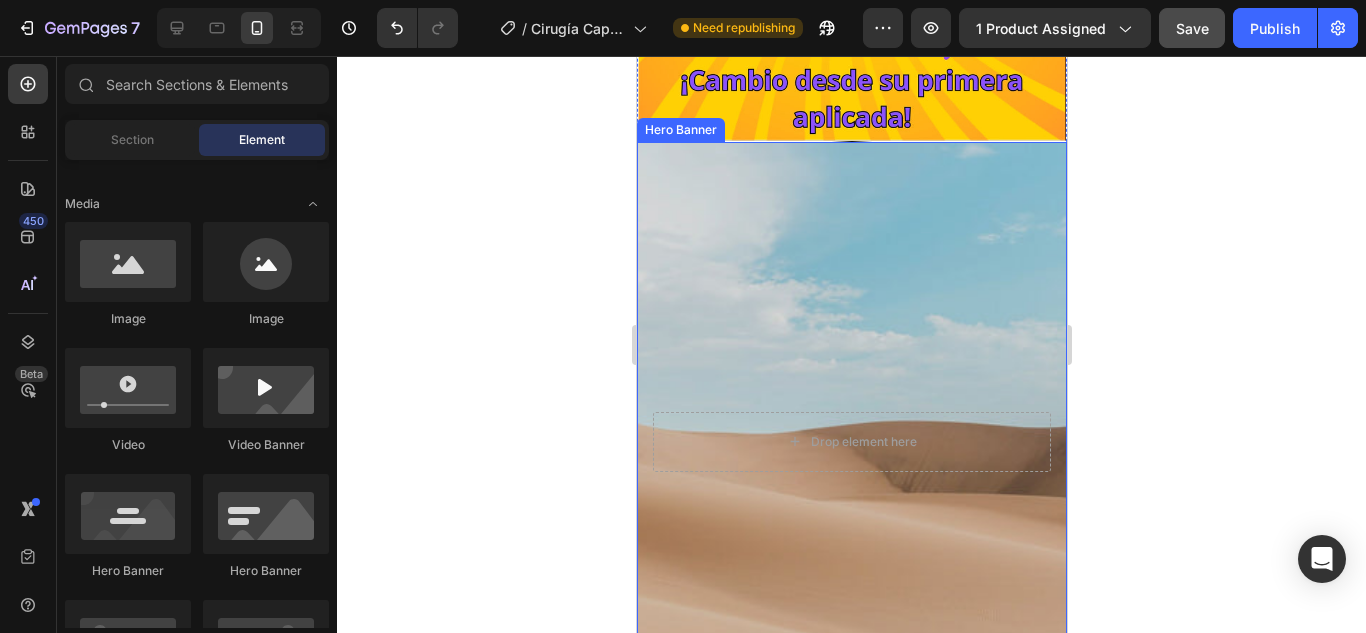 click at bounding box center (851, 442) 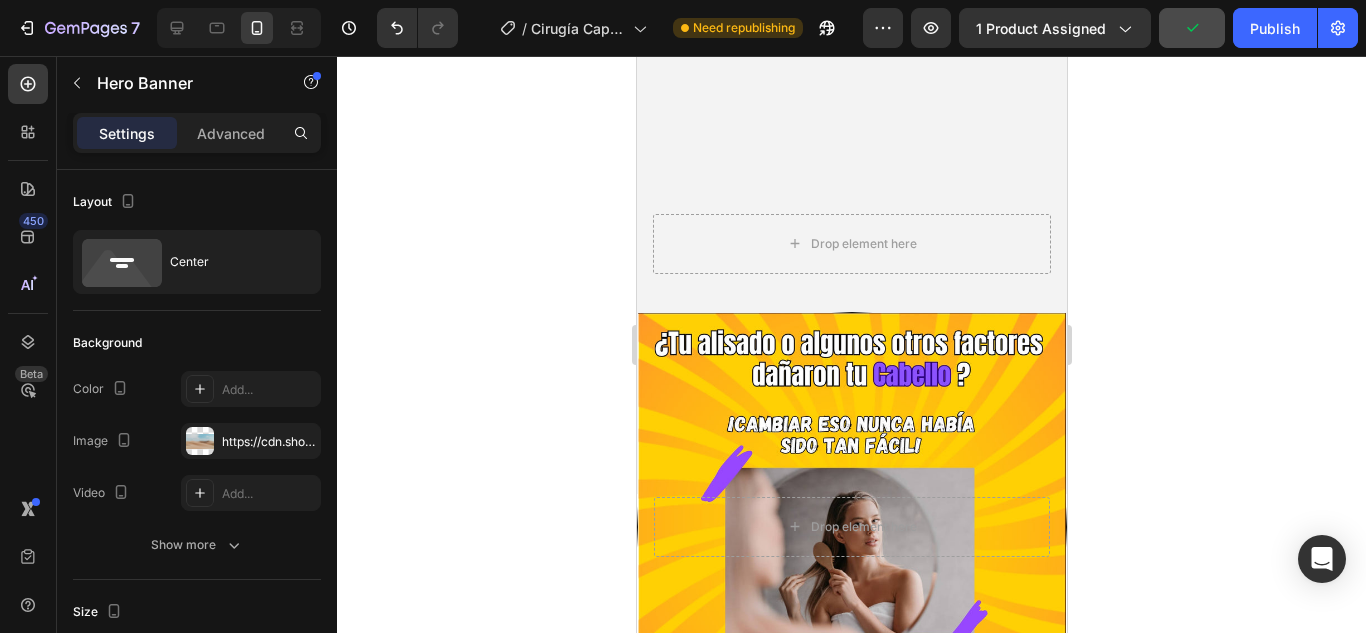 scroll, scrollTop: 0, scrollLeft: 0, axis: both 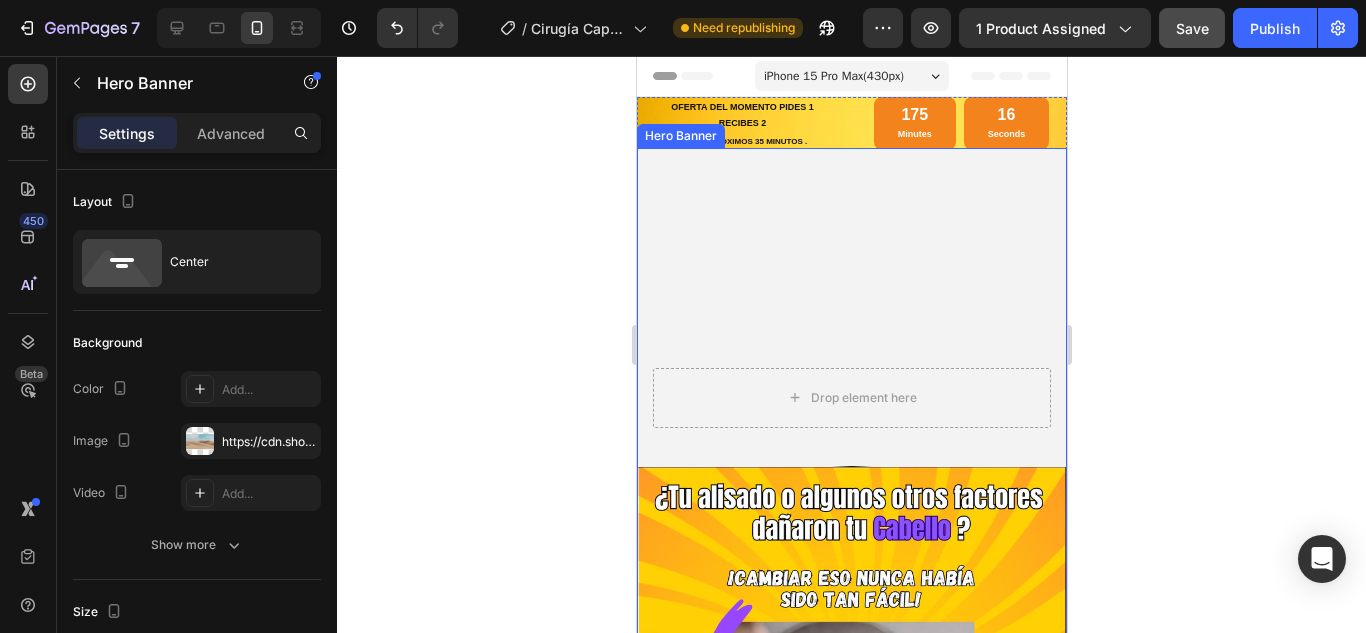 click at bounding box center (851, 398) 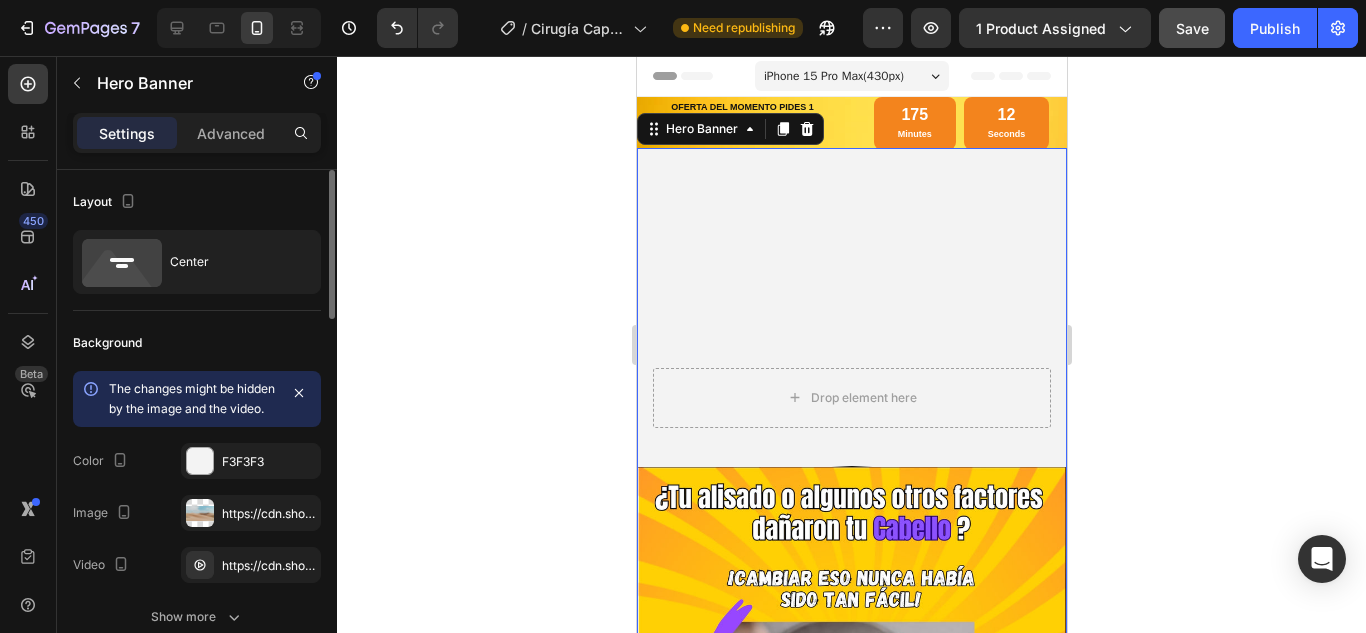 scroll, scrollTop: 100, scrollLeft: 0, axis: vertical 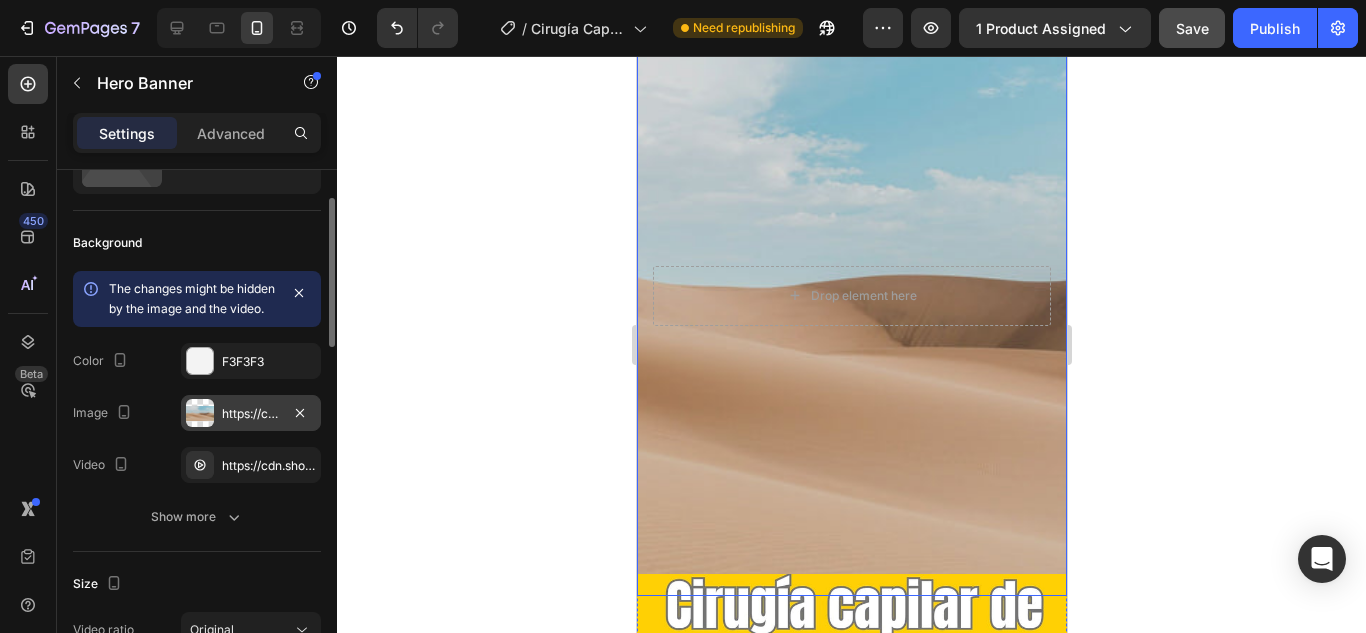 click on "https://cdn.shopify.com/s/files/1/2005/9307/files/background_settings.jpg" at bounding box center (251, 413) 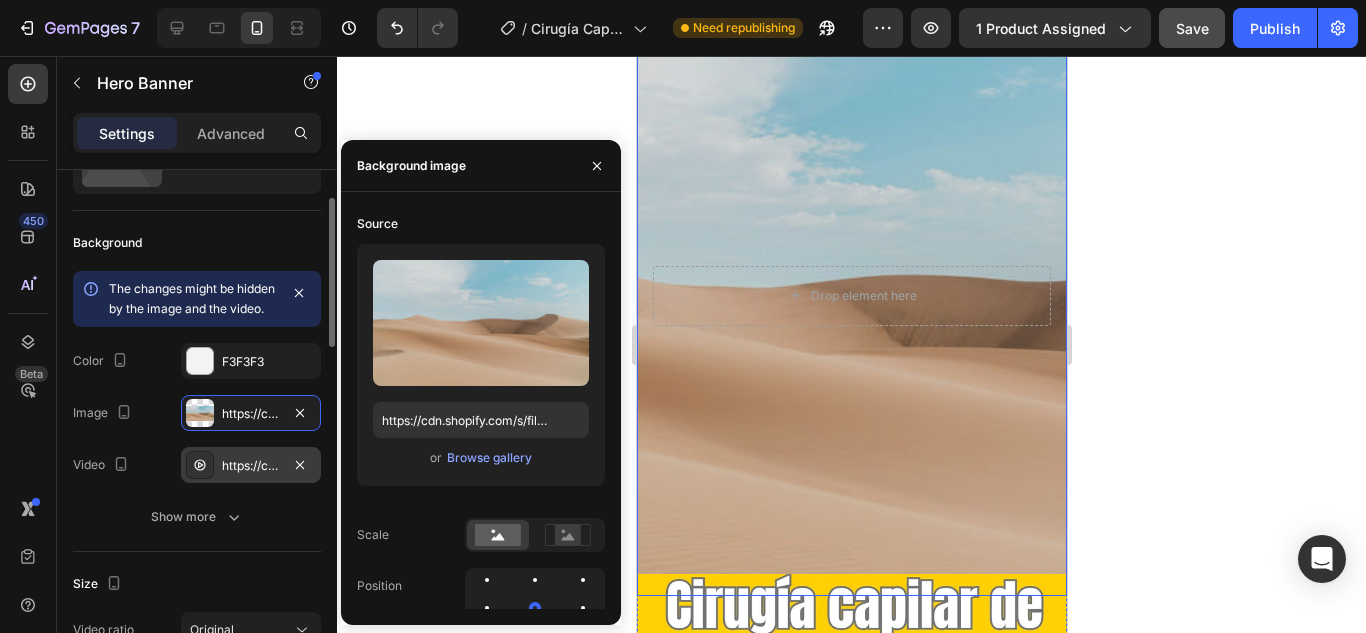 click on "https://cdn.shopify.com/videos/c/o/v/f4a89078d6c8447e9a05a91e505a3eab.mp4" at bounding box center (251, 465) 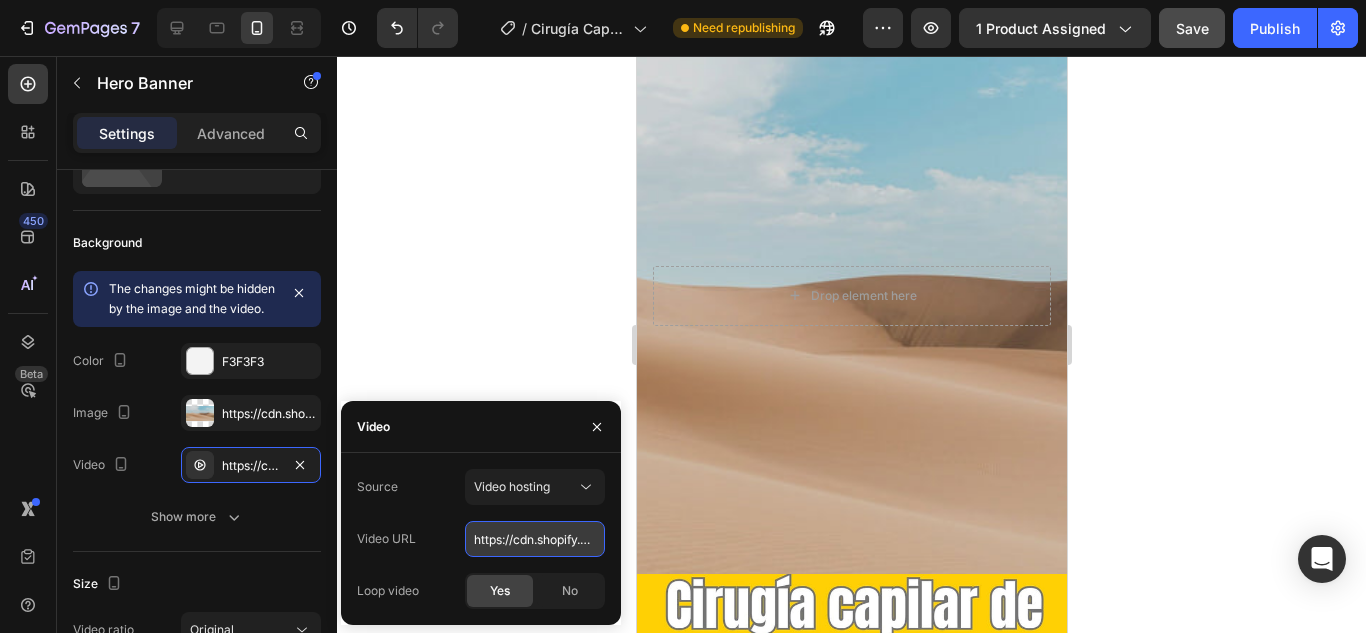 click on "https://cdn.shopify.com/videos/c/o/v/f4a89078d6c8447e9a05a91e505a3eab.mp4" at bounding box center (535, 539) 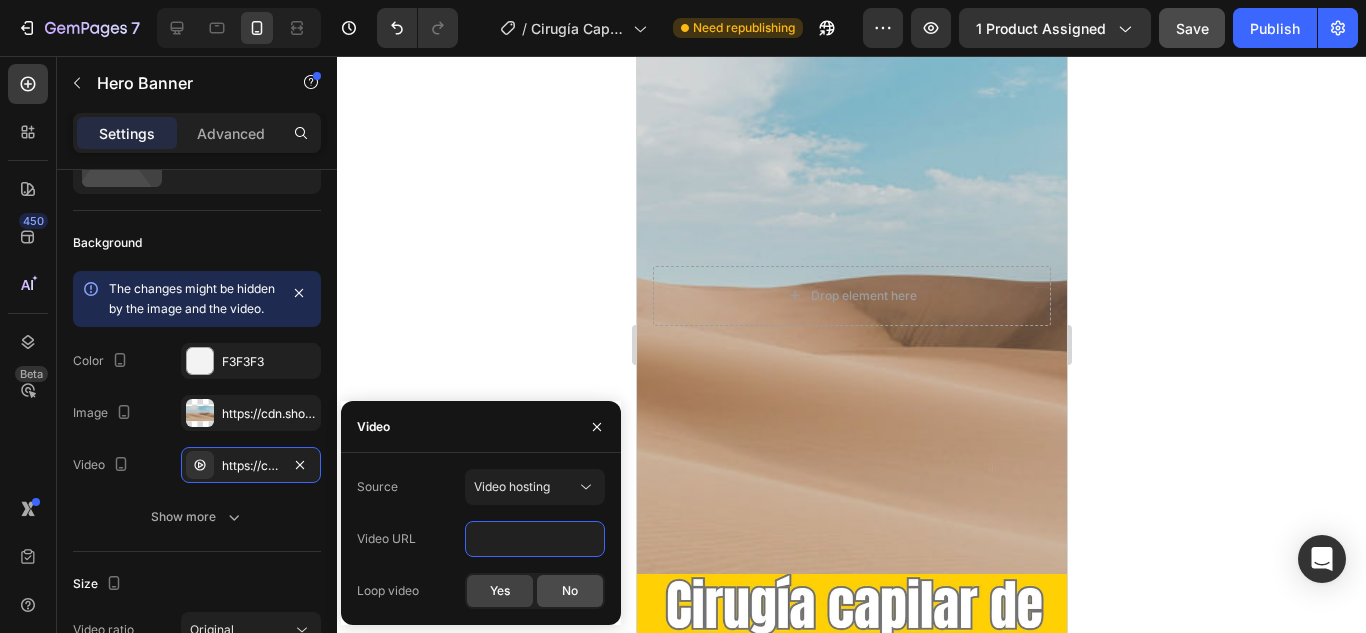 type on "https://cdn.shopify.com/videos/c/o/v/60914d8f270c4c7b8a9306e2467070d3.mp4" 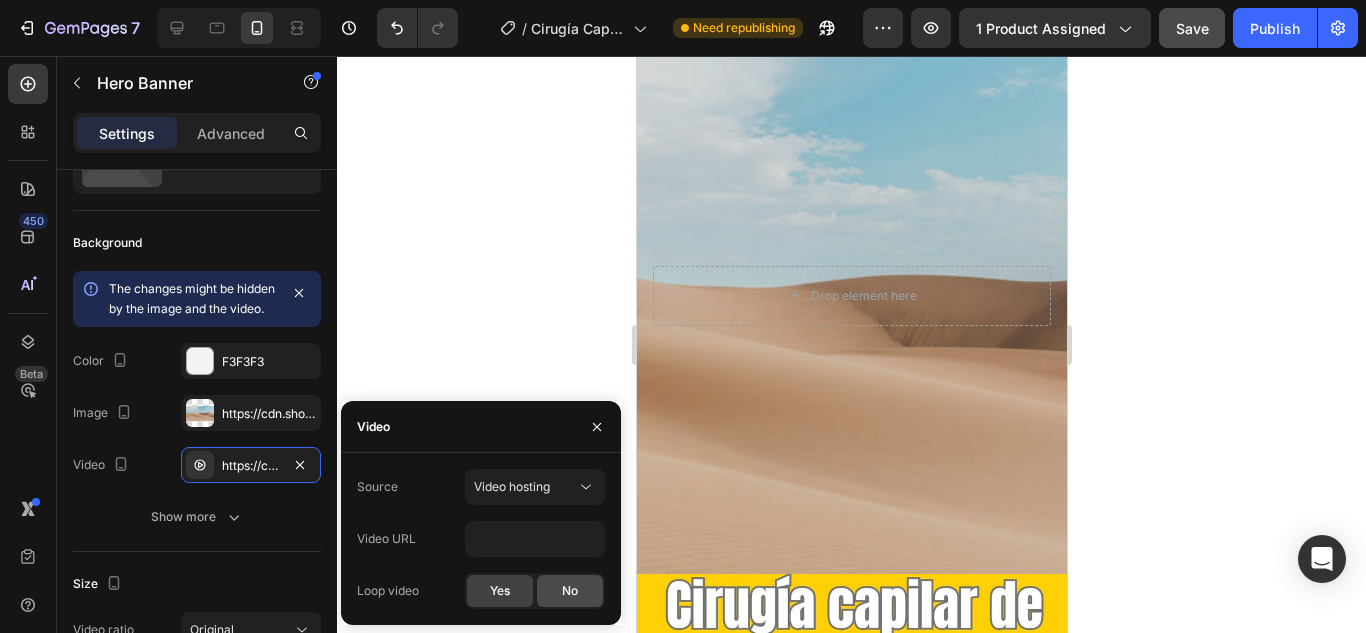 click on "No" 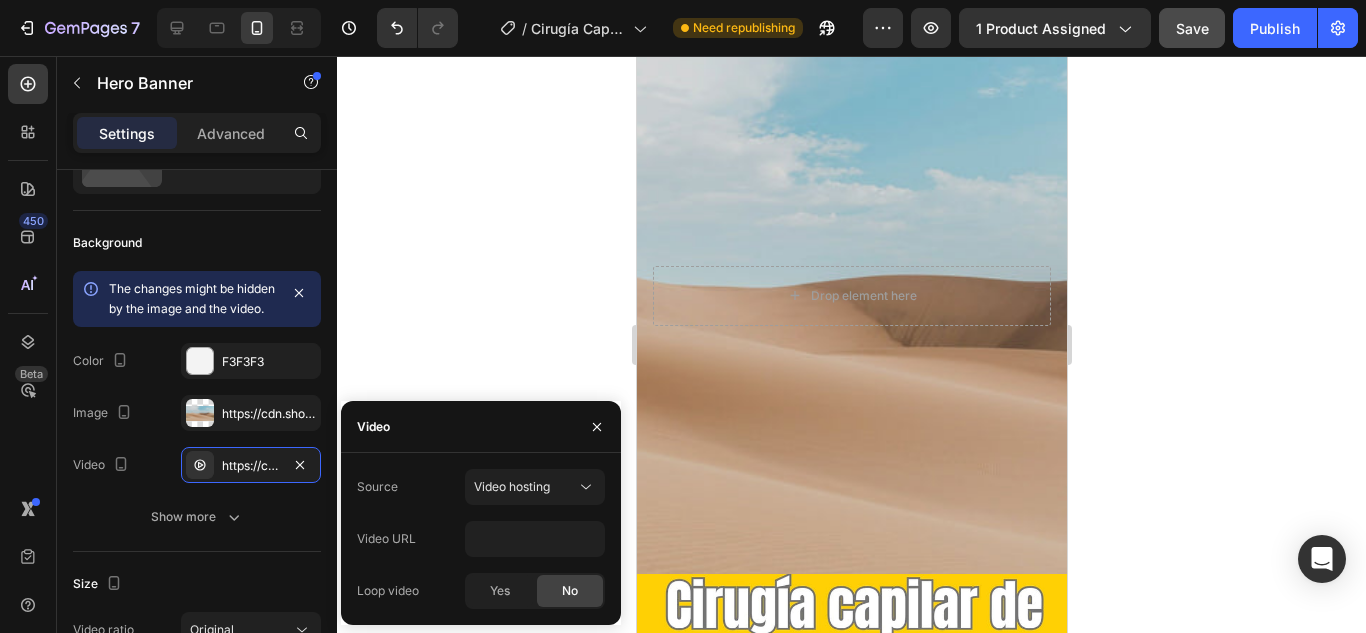 scroll, scrollTop: 0, scrollLeft: 0, axis: both 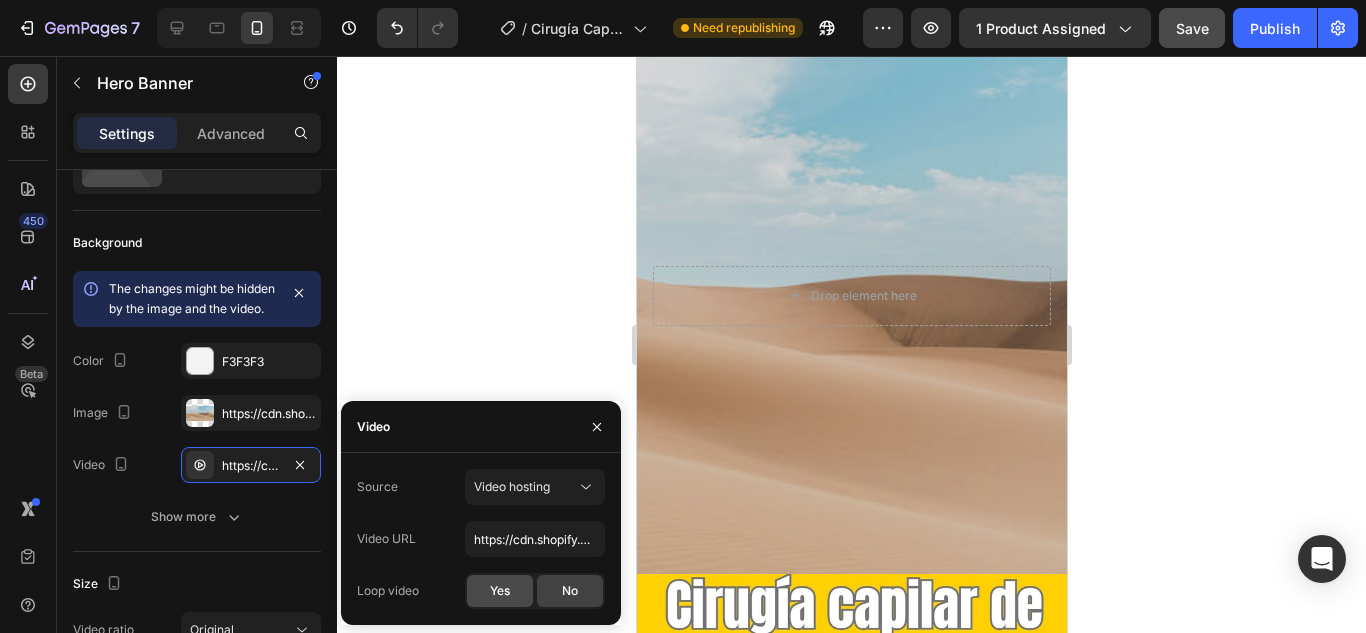 click on "Yes" 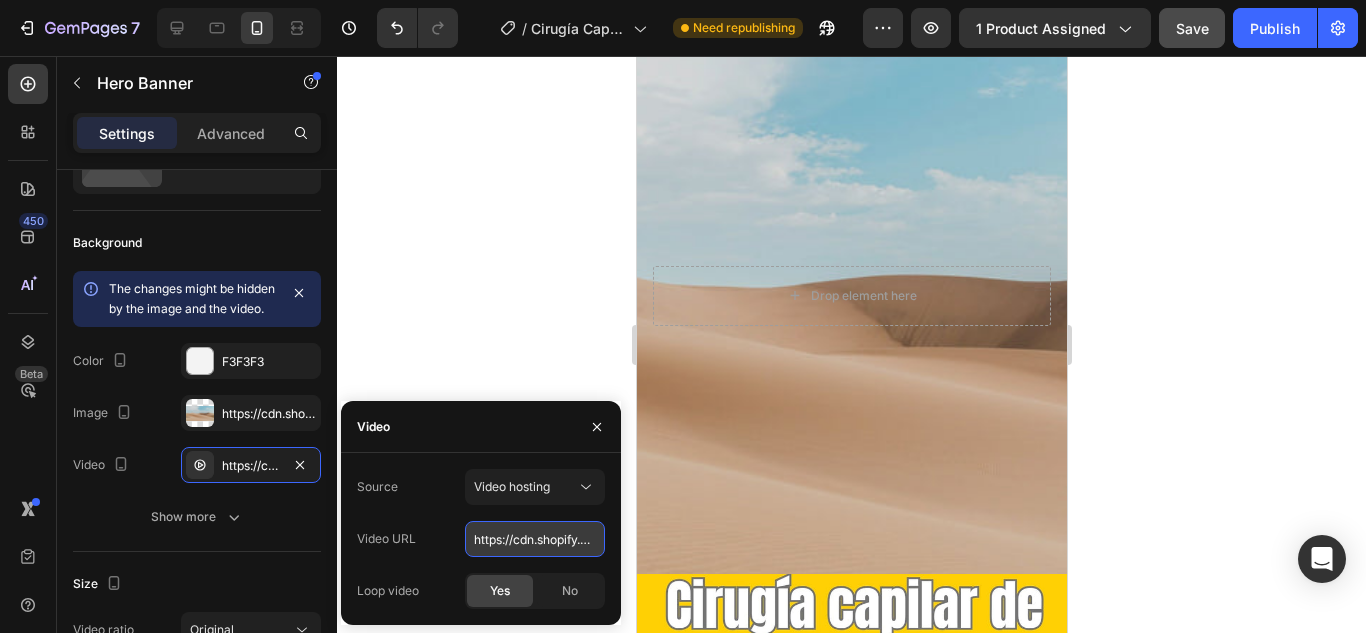 click on "https://cdn.shopify.com/videos/c/o/v/60914d8f270c4c7b8a9306e2467070d3.mp4" at bounding box center (535, 539) 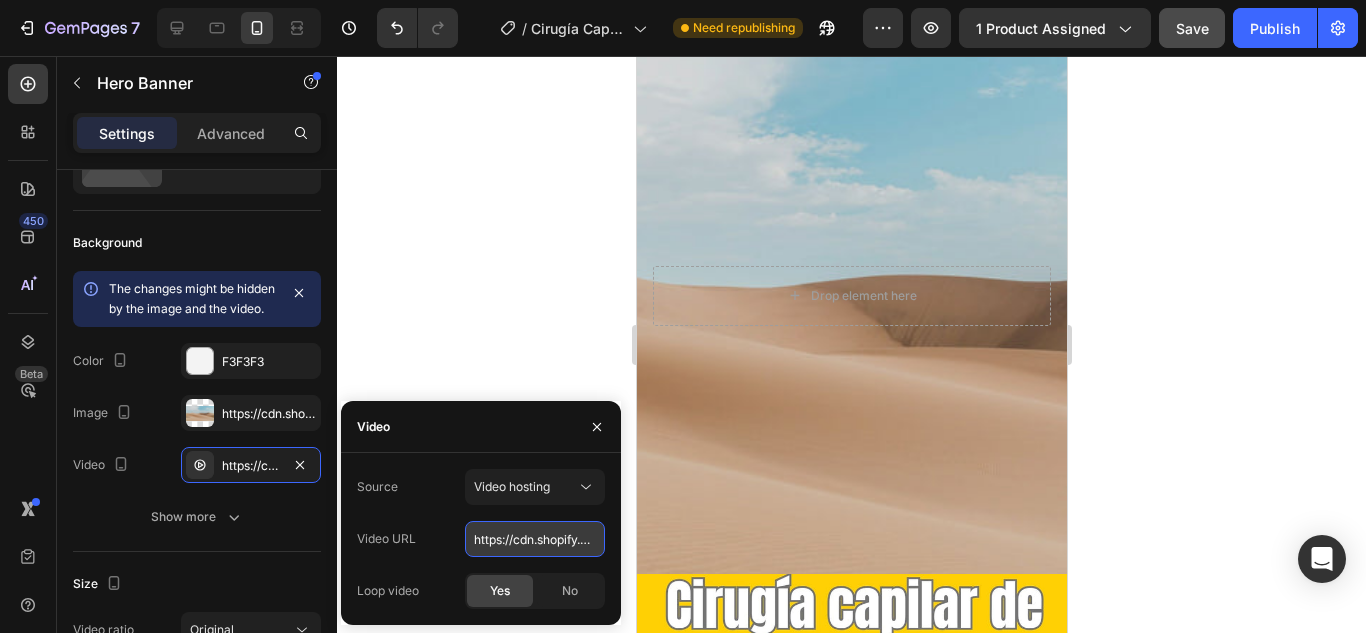 scroll, scrollTop: 0, scrollLeft: 348, axis: horizontal 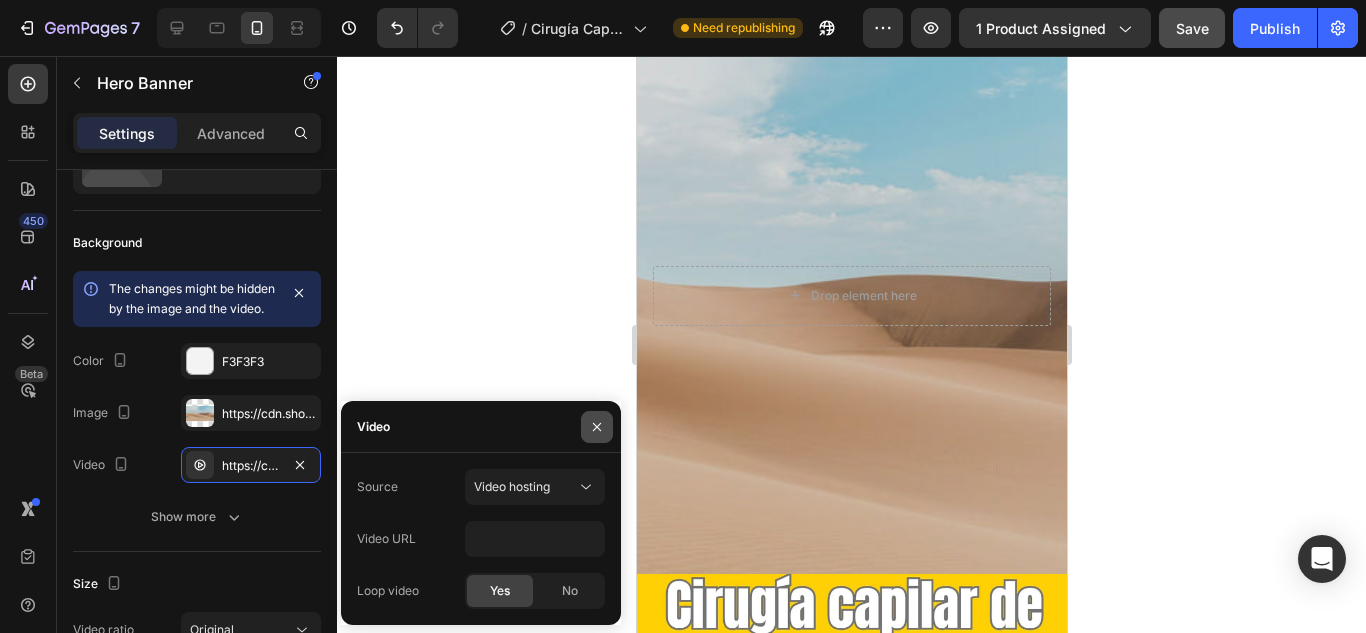 click at bounding box center (597, 427) 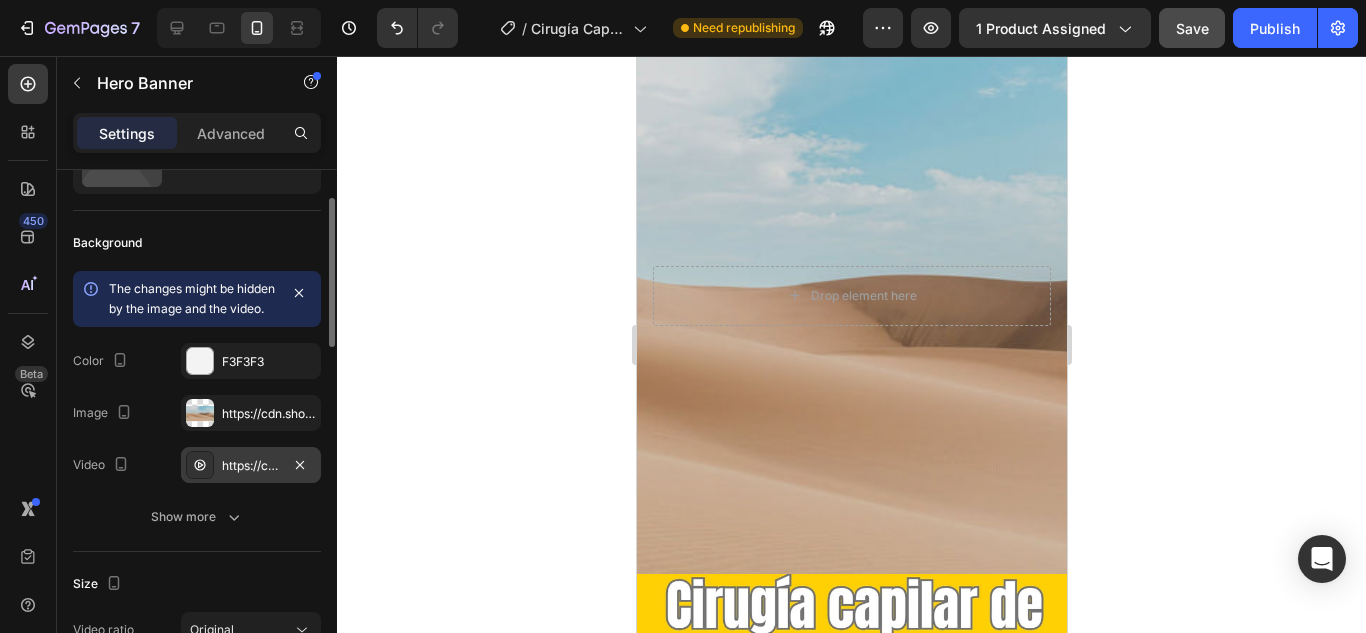 click on "https://cdn.shopify.com/videos/c/o/v/60914d8f270c4c7b8a9306e2467070d3.mp4" at bounding box center (251, 466) 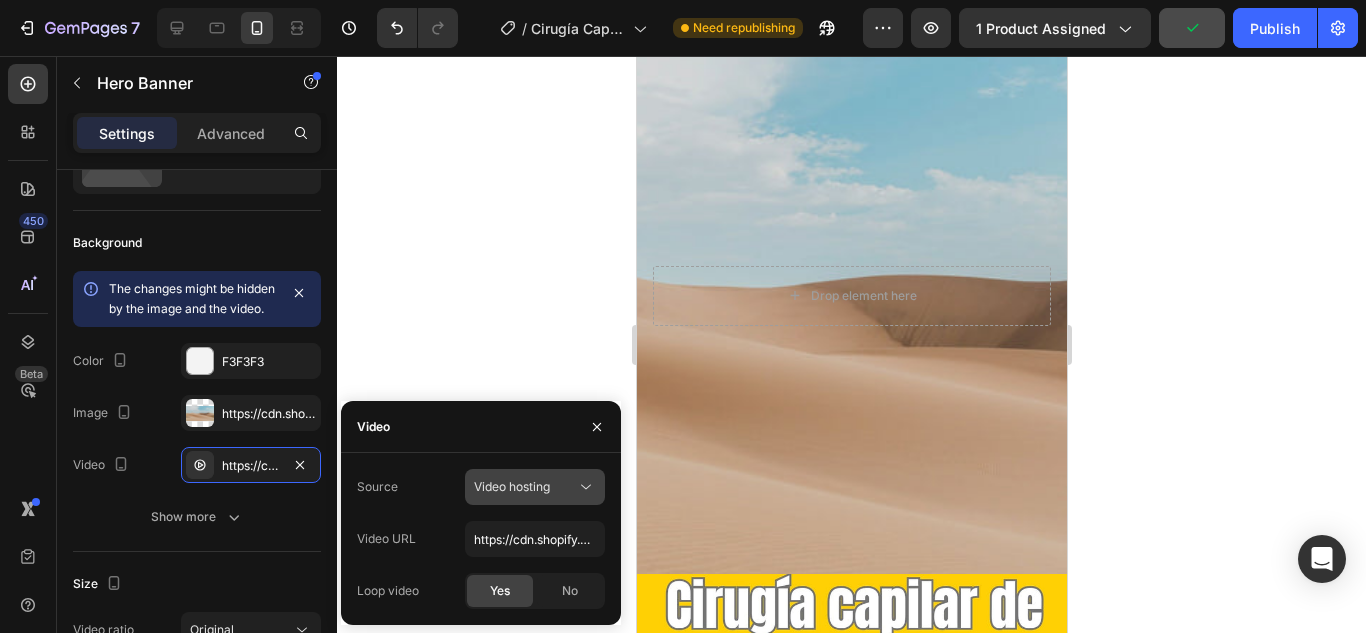 click on "Video hosting" at bounding box center (512, 486) 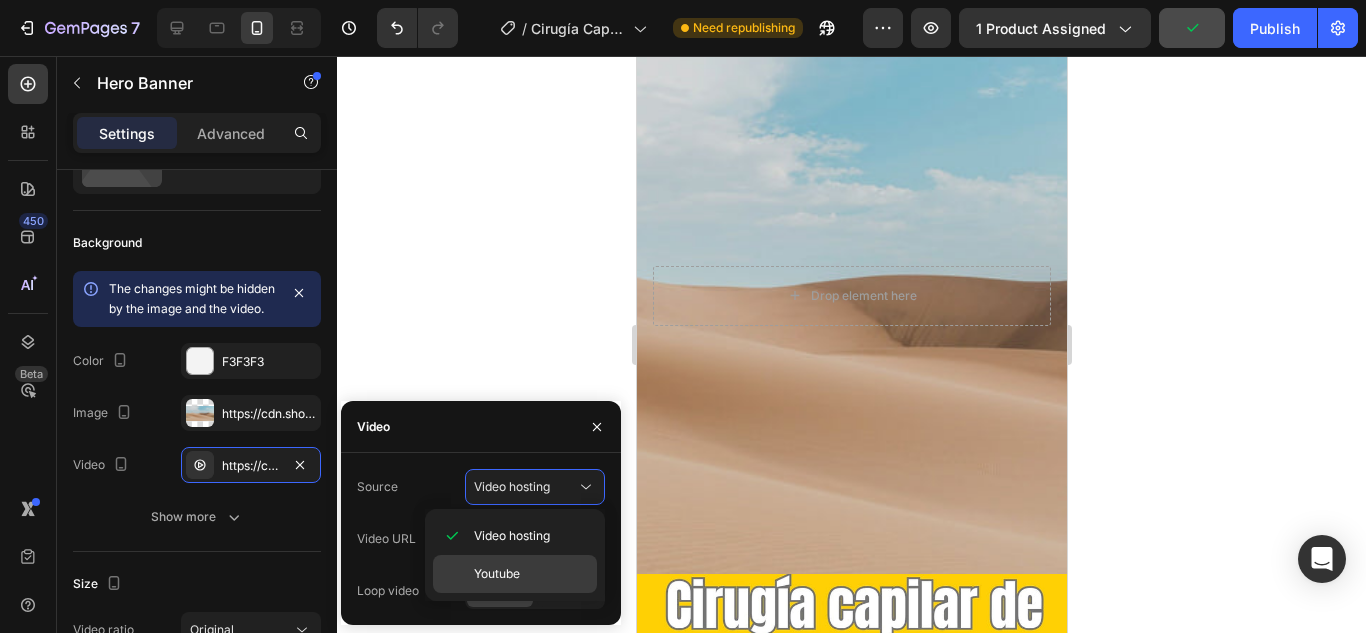 click on "Youtube" at bounding box center (531, 574) 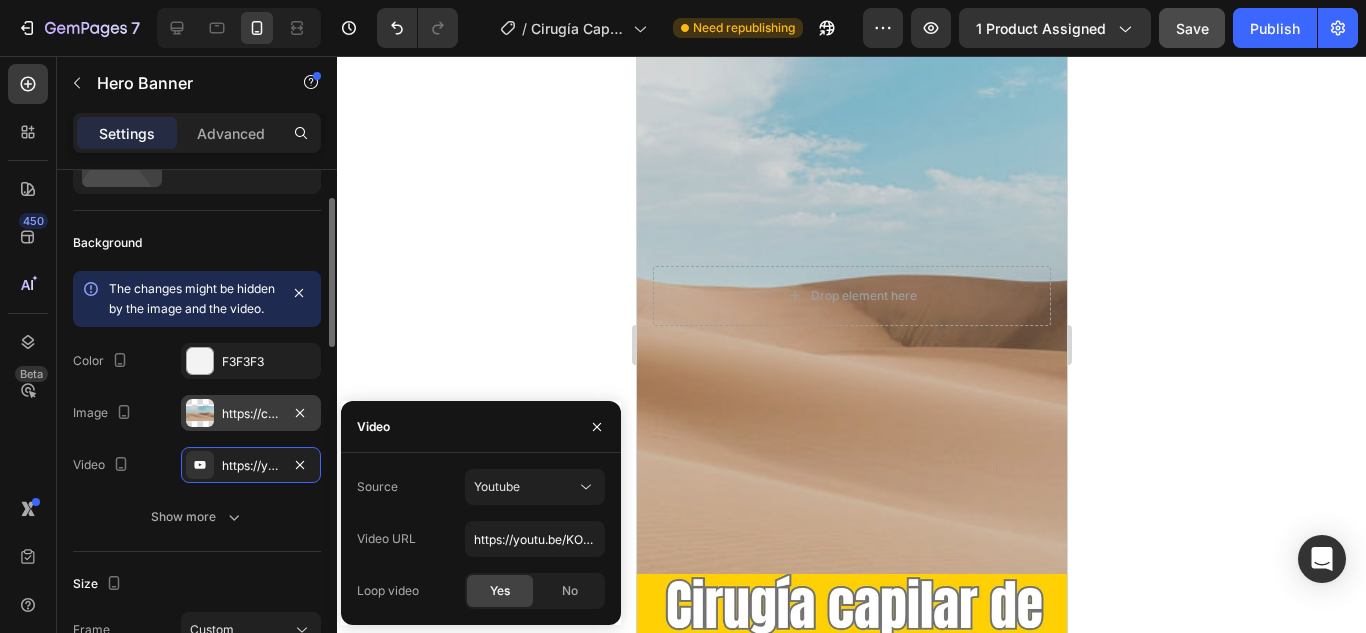 click on "https://cdn.shopify.com/s/files/1/2005/9307/files/background_settings.jpg" at bounding box center [251, 414] 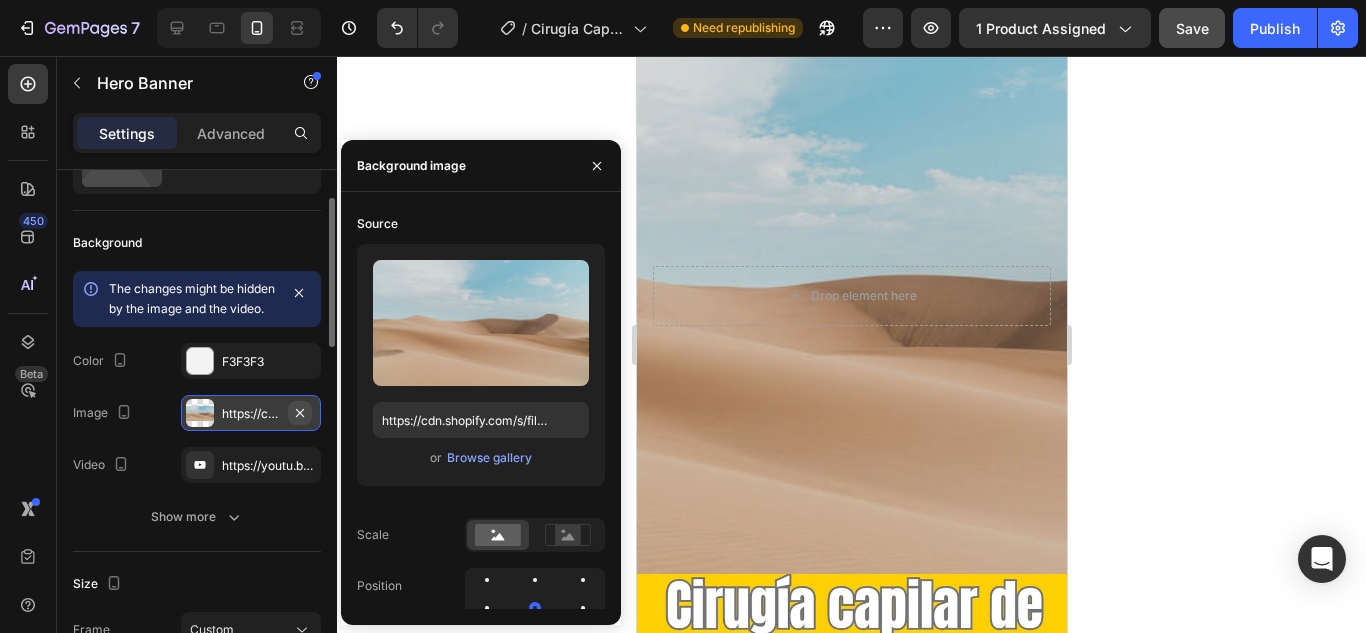 click 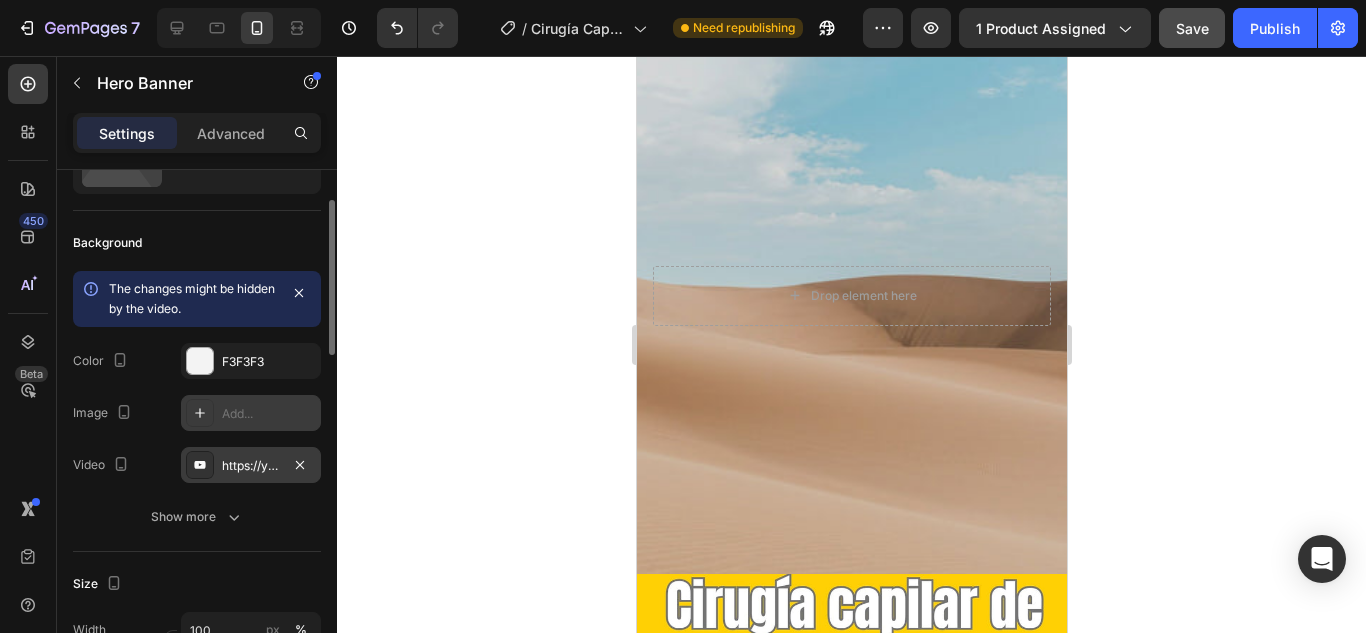click on "https://youtu.be/KOxfzBp72uk" at bounding box center (251, 466) 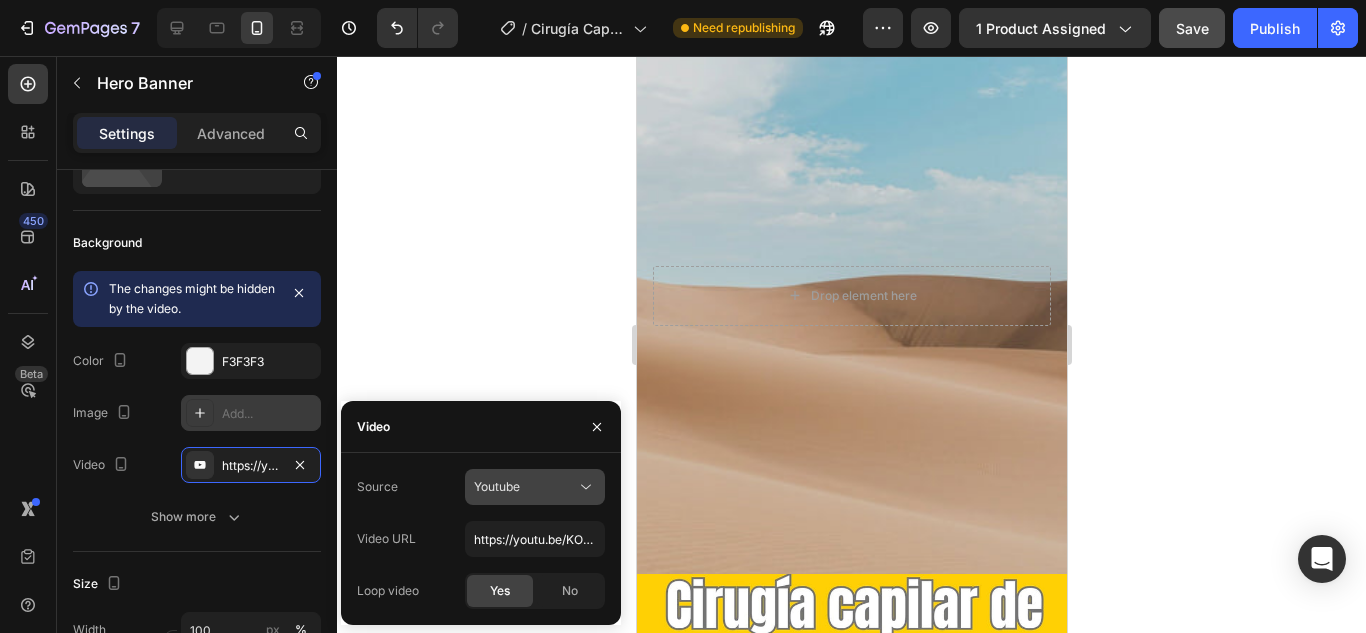 click on "Youtube" at bounding box center (497, 486) 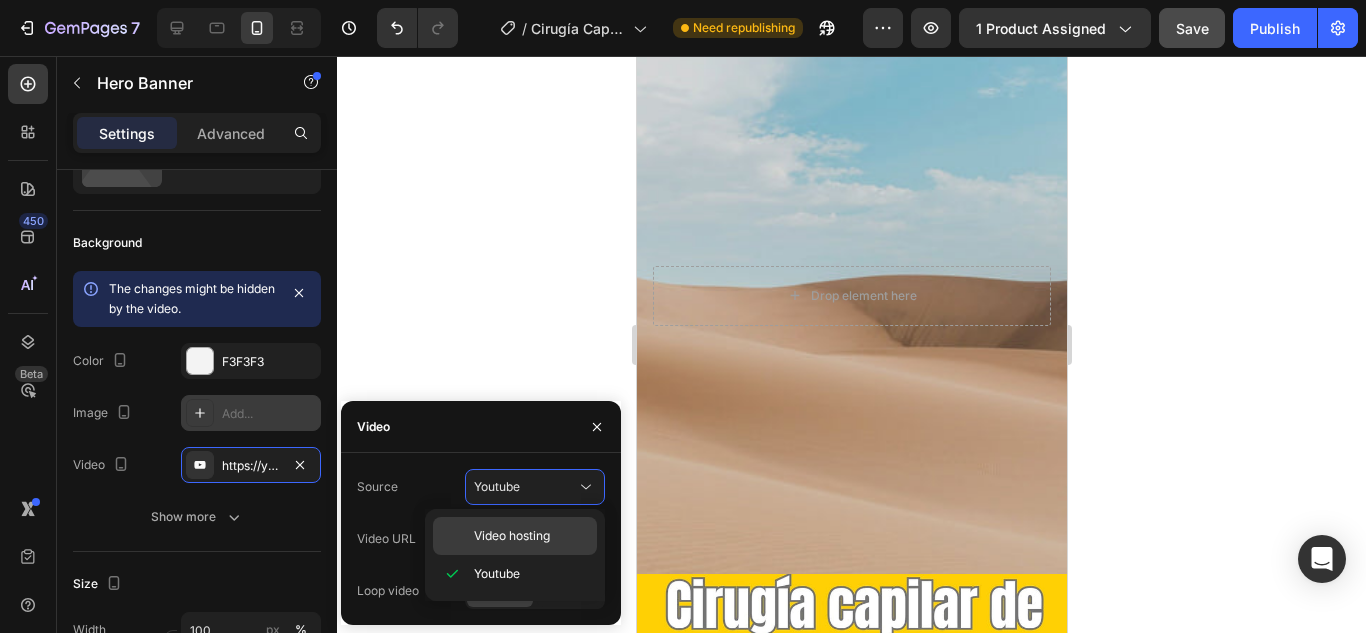 click on "Video hosting" at bounding box center (512, 536) 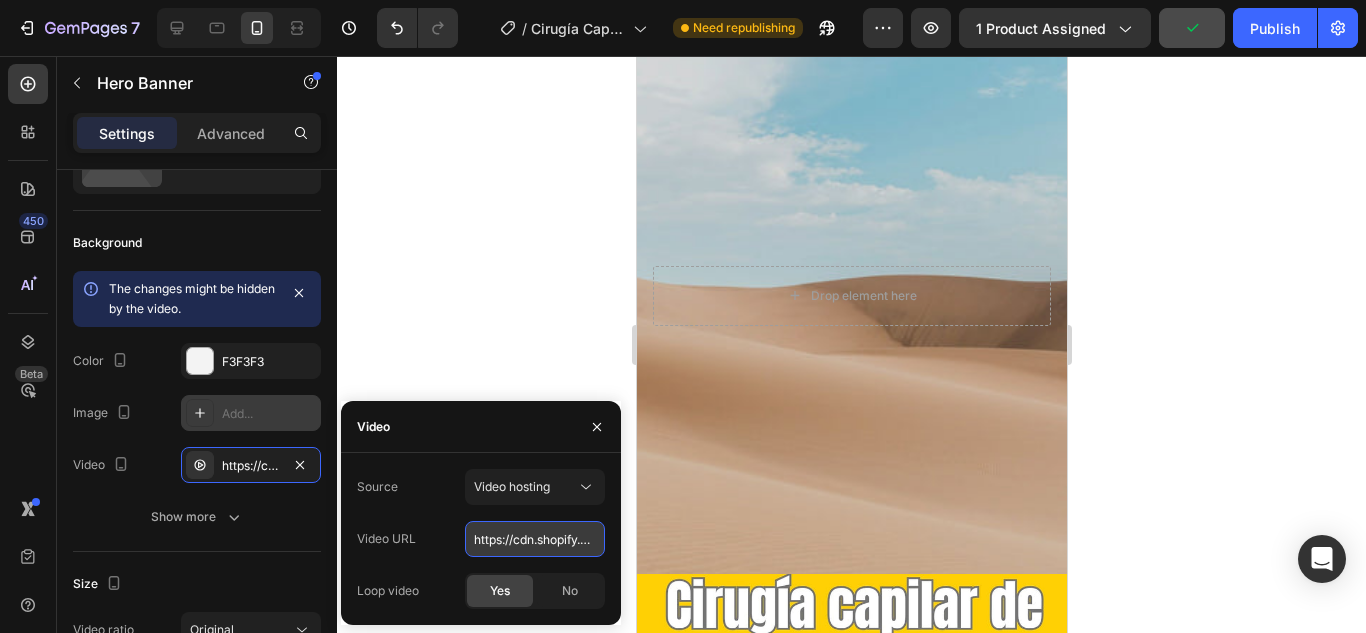 click on "https://cdn.shopify.com/videos/c/o/v/60914d8f270c4c7b8a9306e2467070d3.mp4" at bounding box center [535, 539] 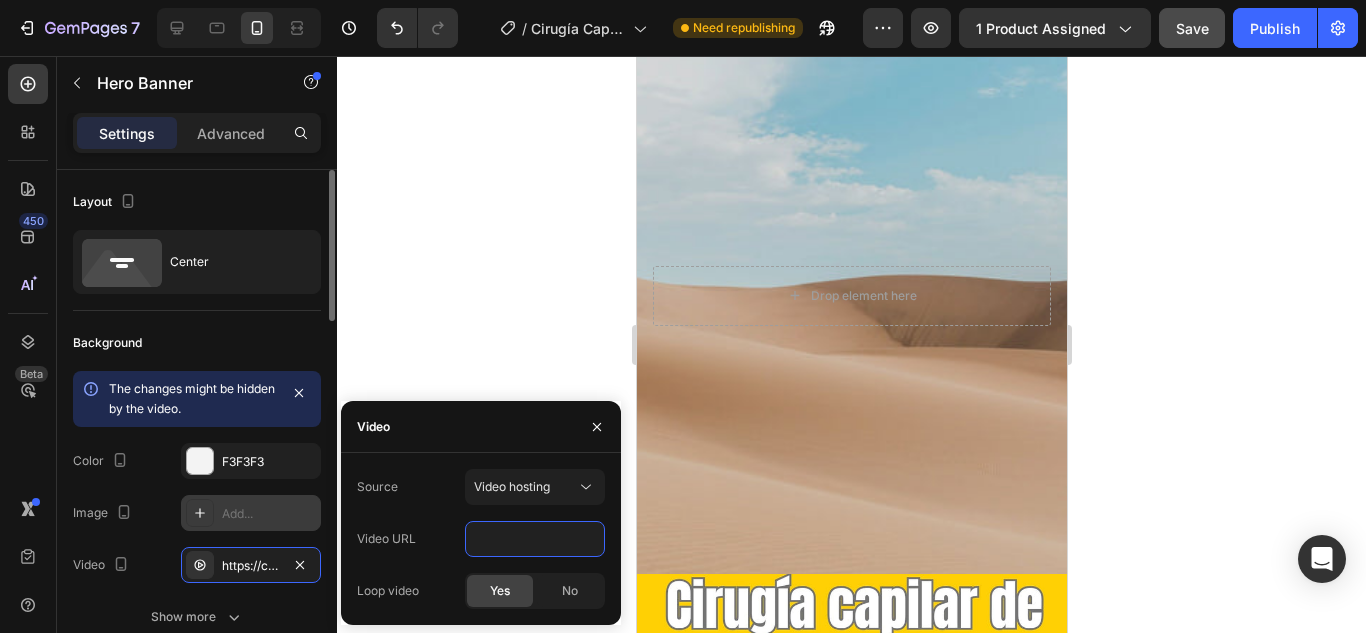 scroll, scrollTop: 100, scrollLeft: 0, axis: vertical 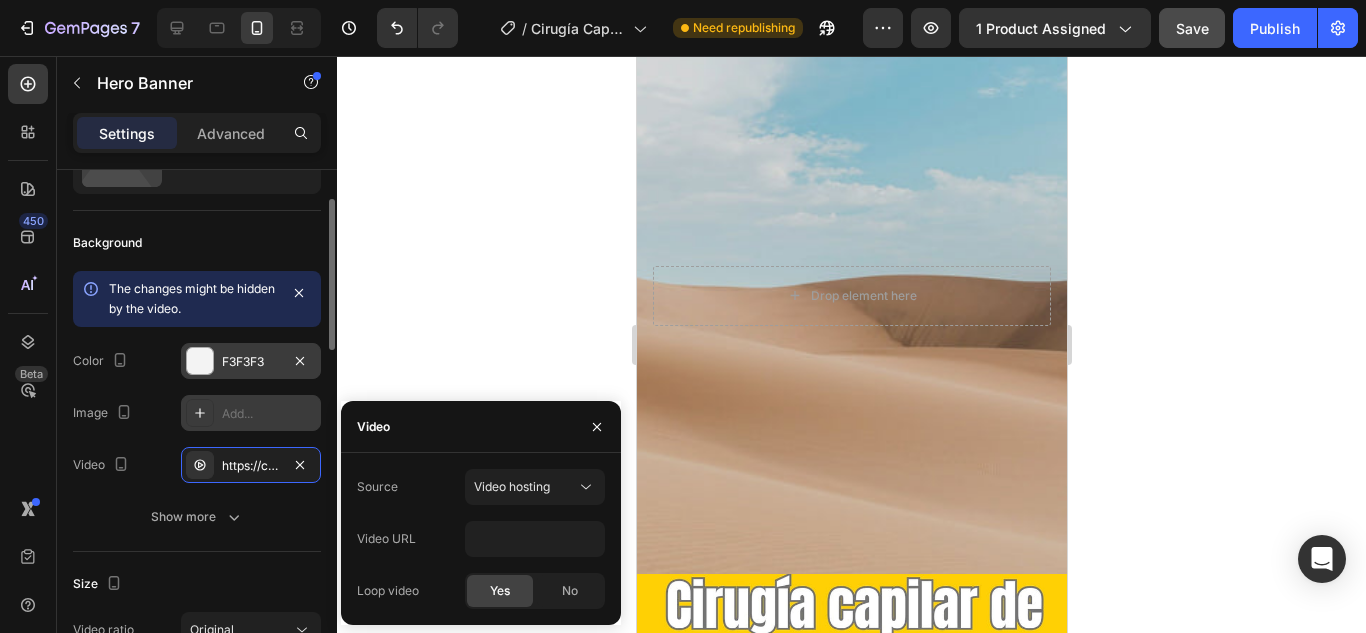 click on "F3F3F3" at bounding box center [251, 362] 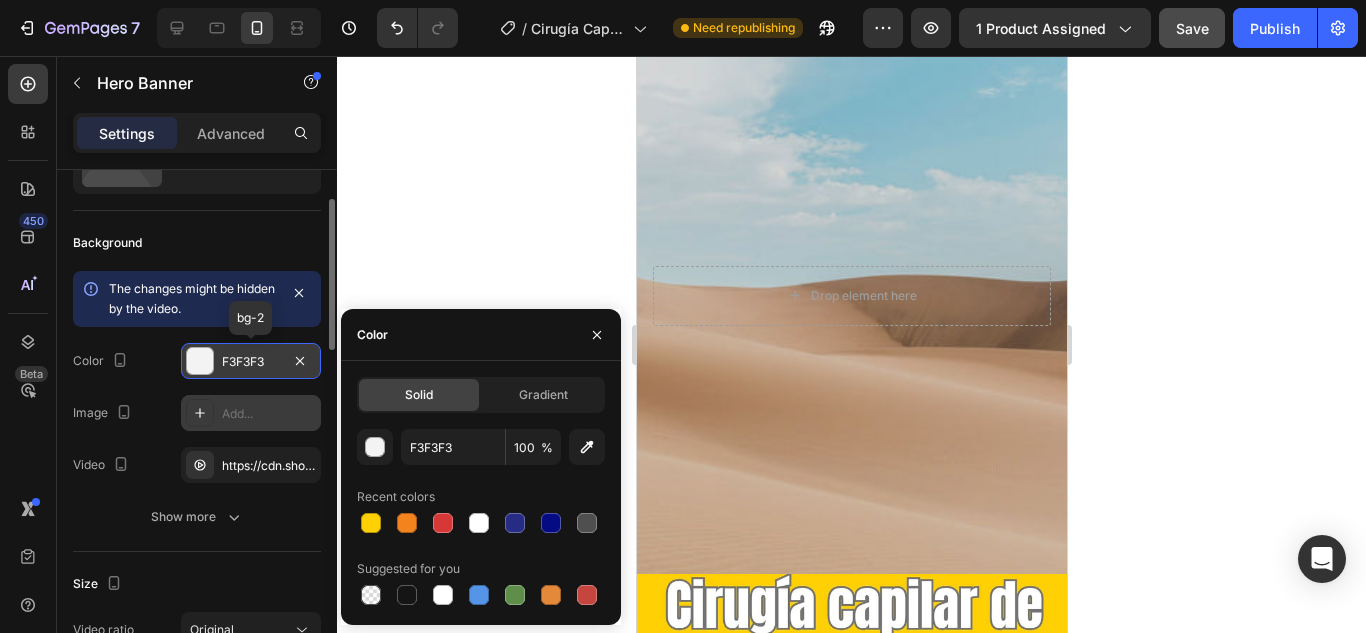 scroll, scrollTop: 0, scrollLeft: 0, axis: both 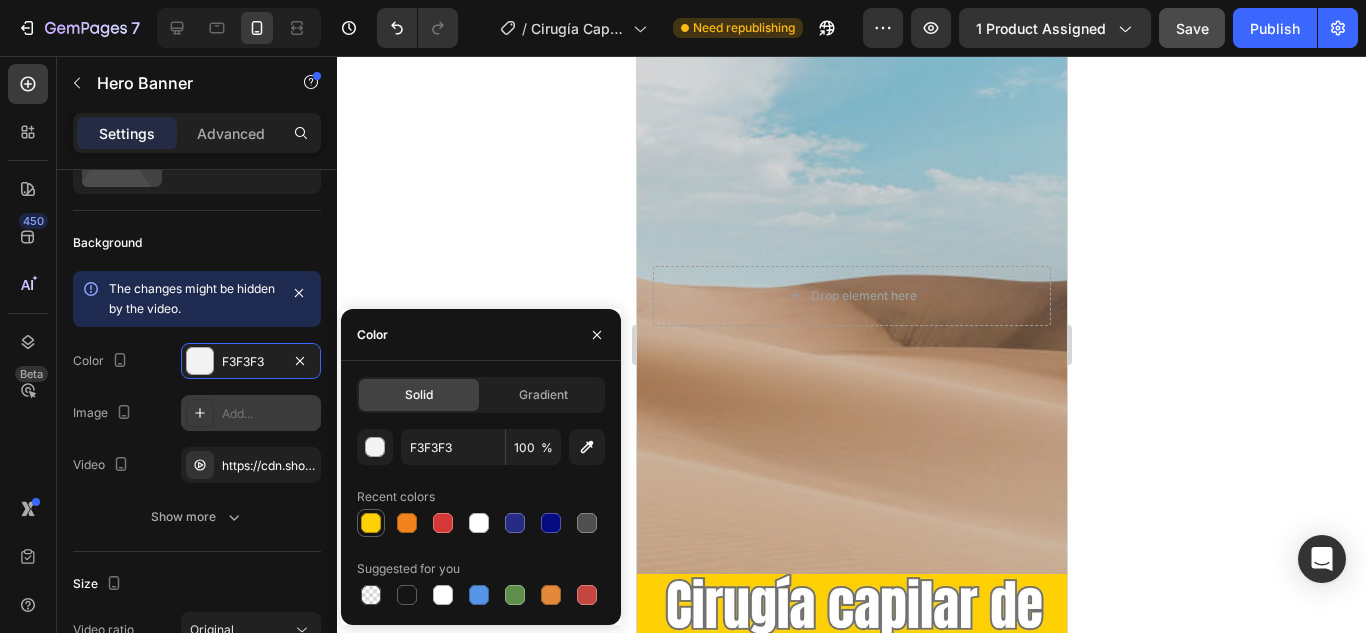 click at bounding box center [371, 523] 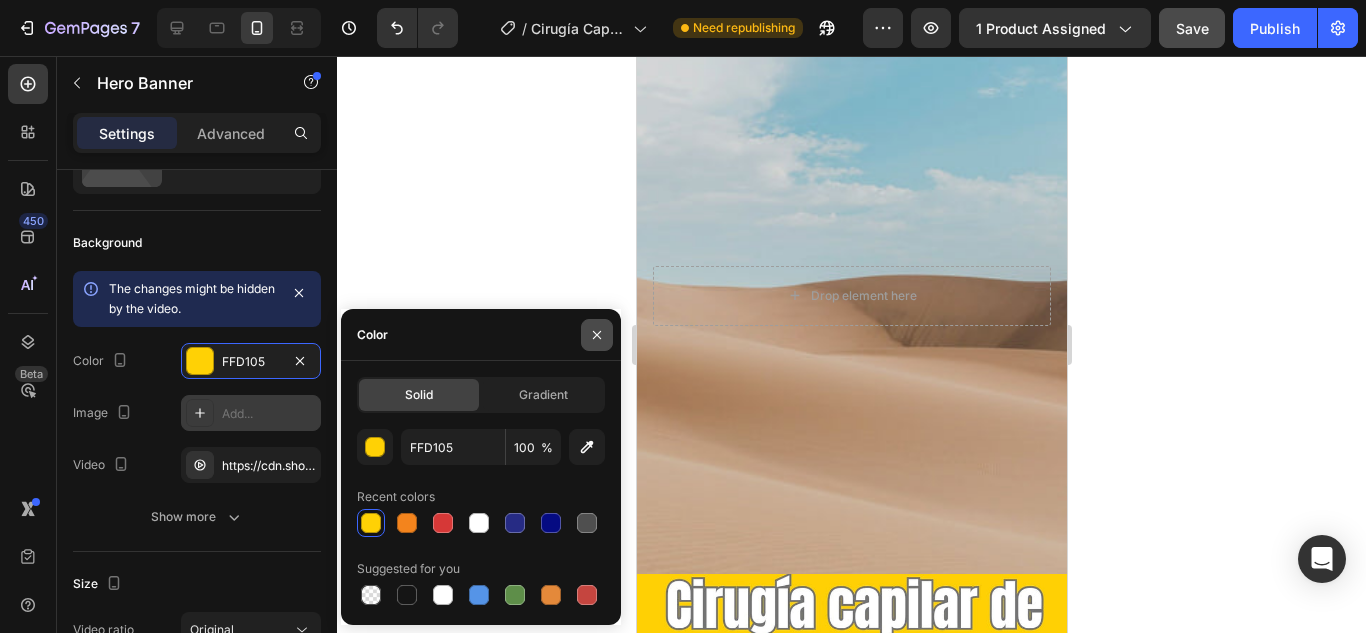 click at bounding box center (597, 335) 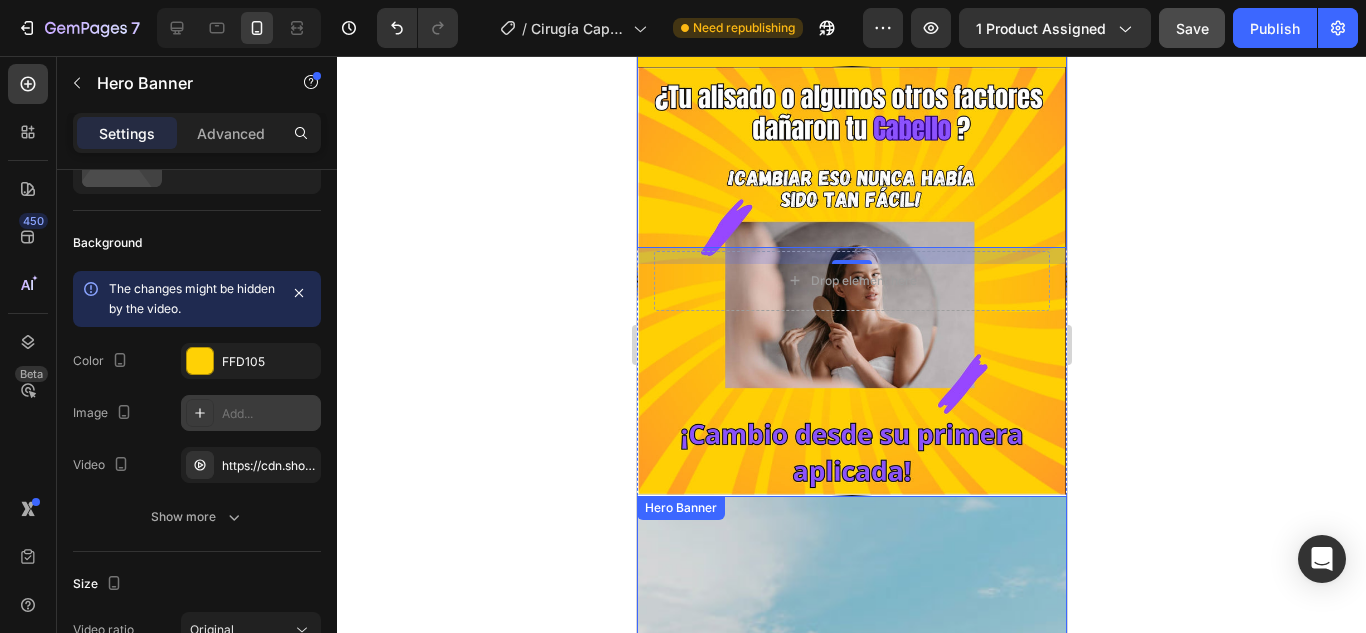 scroll, scrollTop: 0, scrollLeft: 0, axis: both 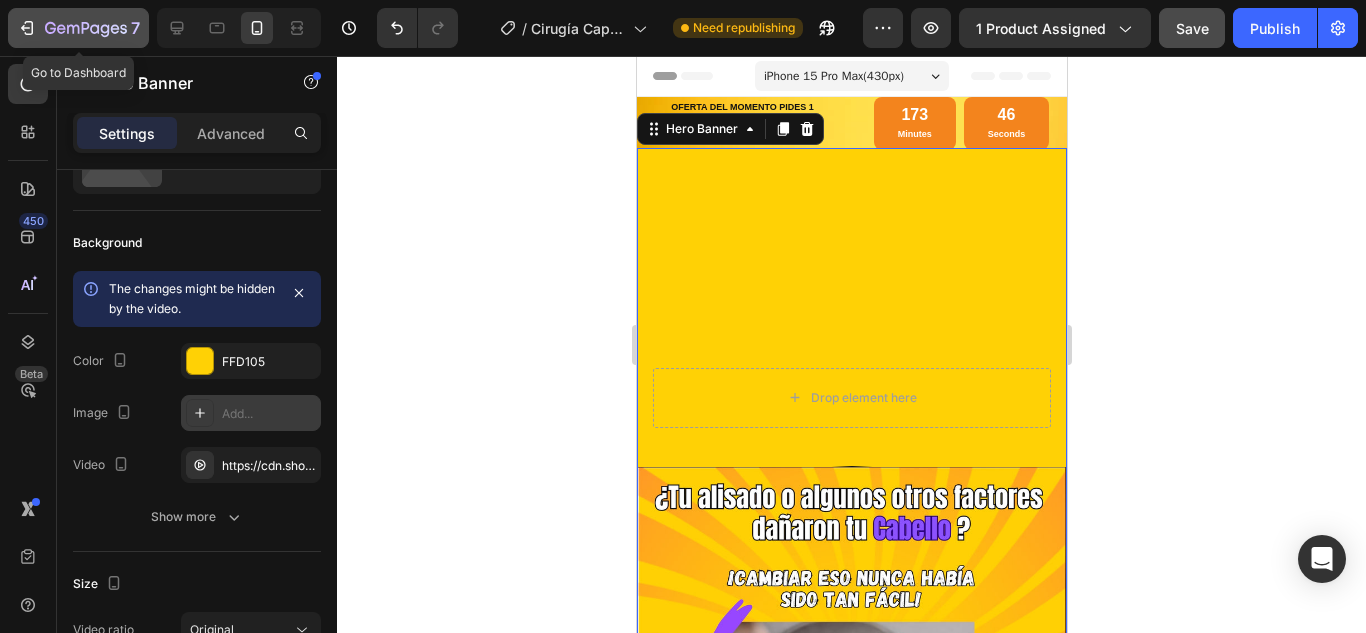 click 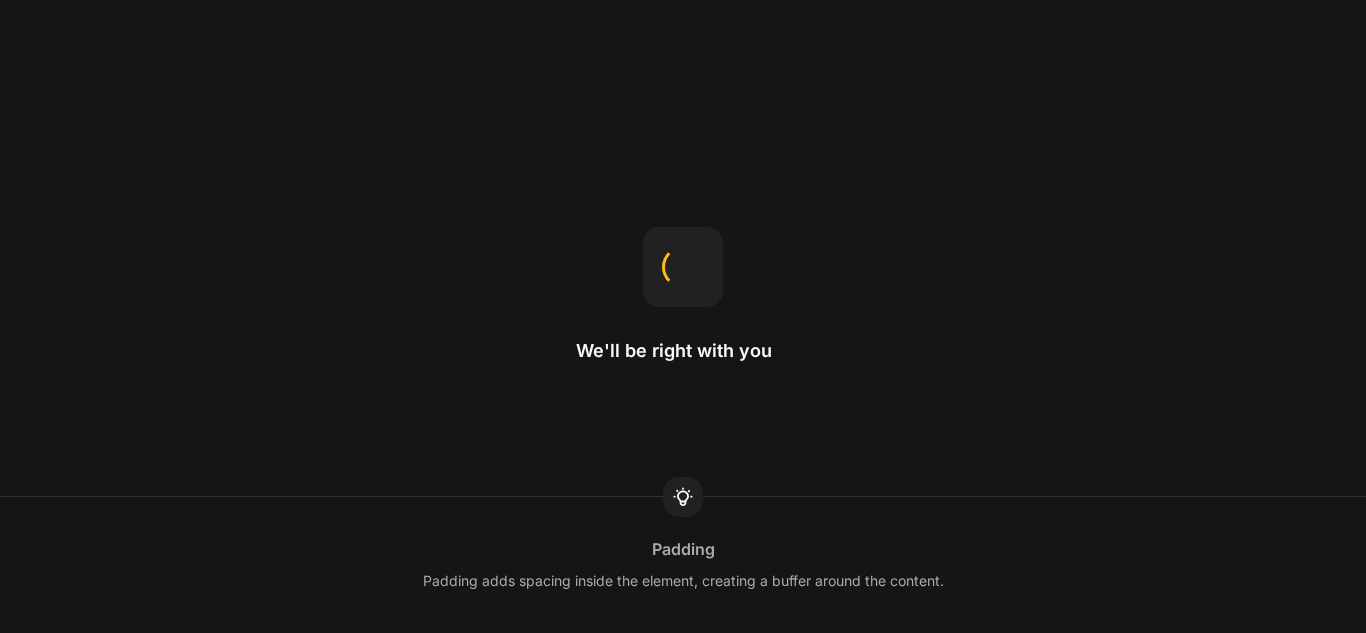 scroll, scrollTop: 0, scrollLeft: 0, axis: both 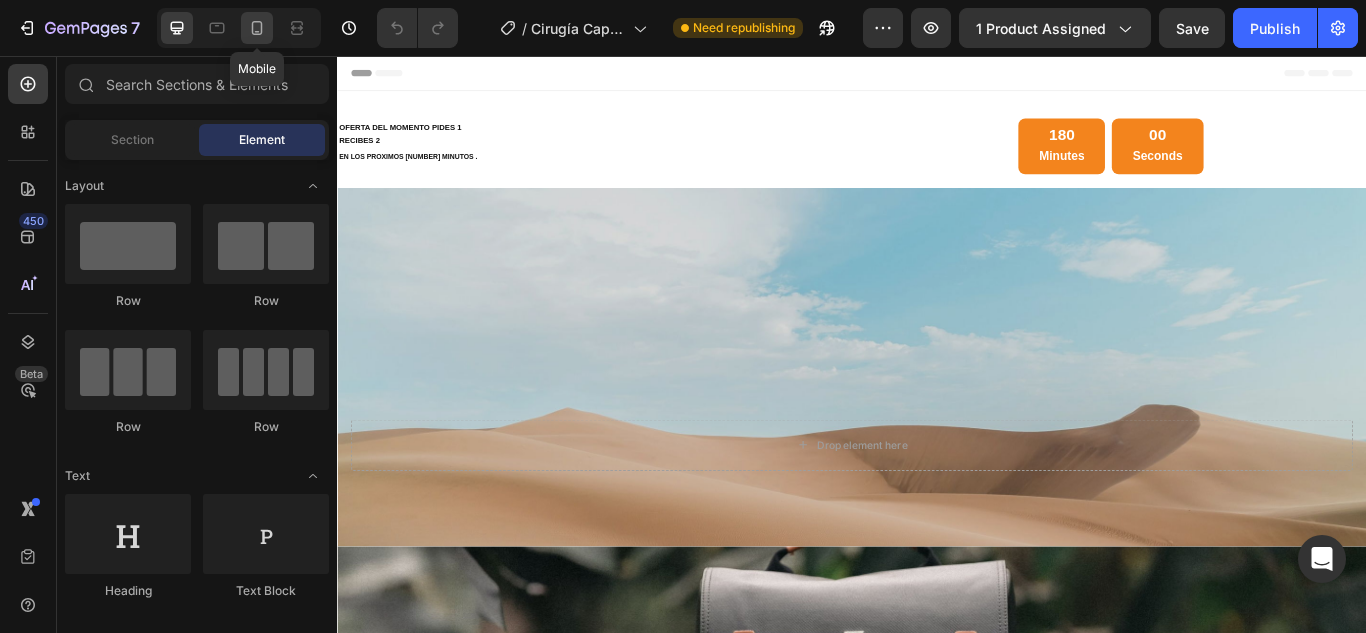 click 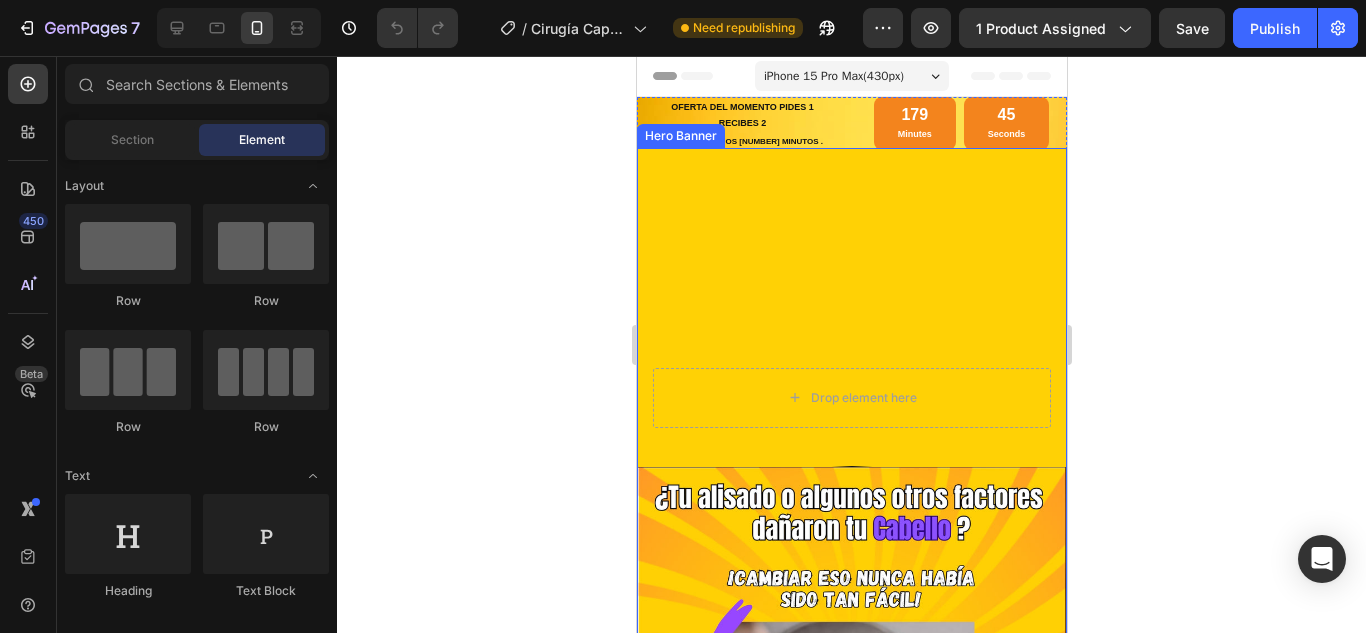 click at bounding box center (851, 398) 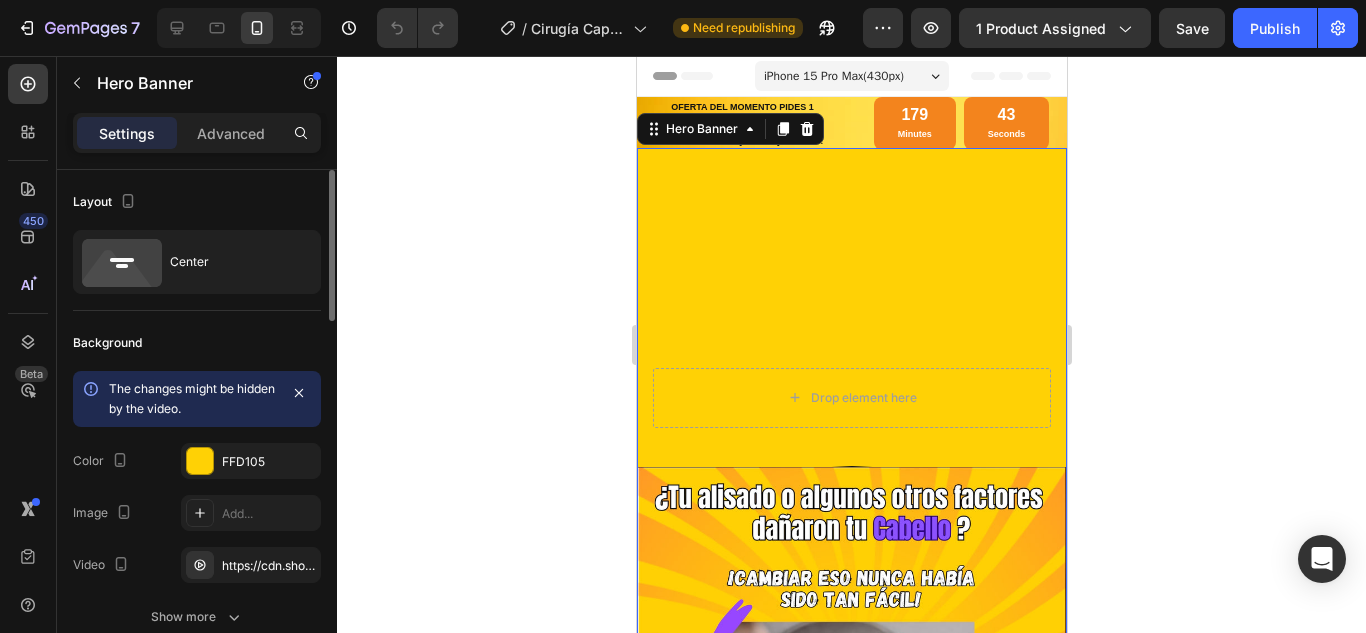 scroll, scrollTop: 100, scrollLeft: 0, axis: vertical 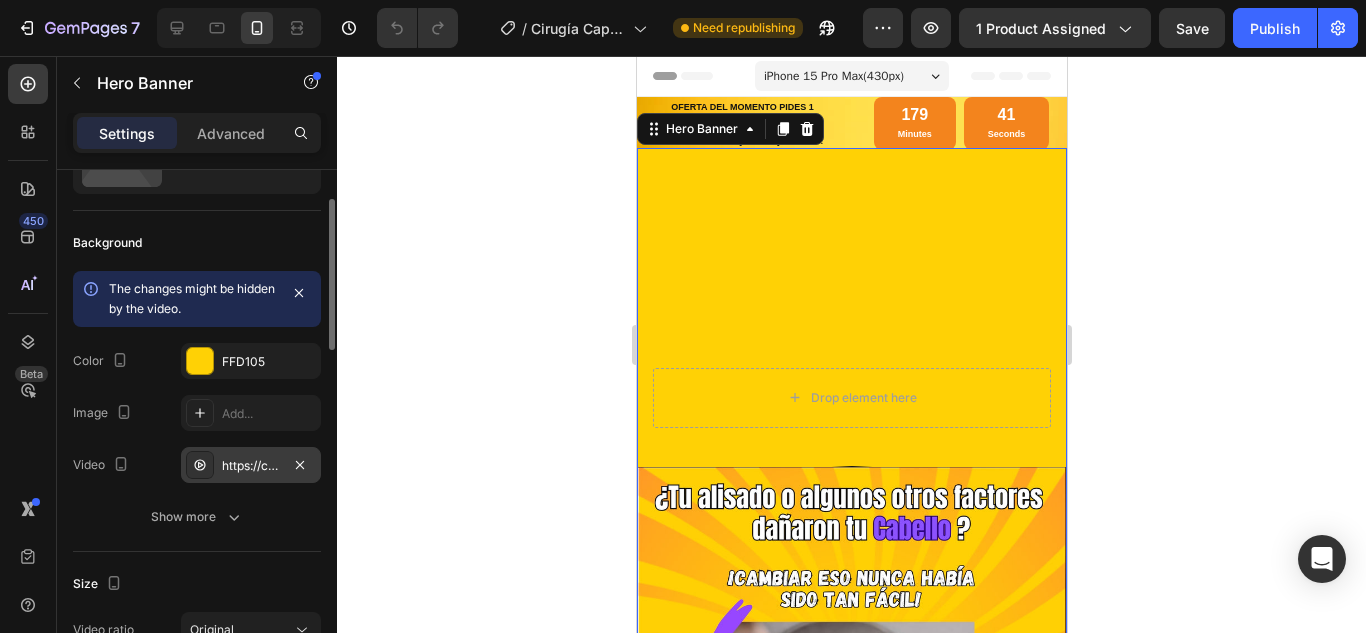 click on "https://cdn.shopify.com/videos/c/o/v/60914d8f270c4c7b8a9306e2467070d3.mp4" at bounding box center [251, 465] 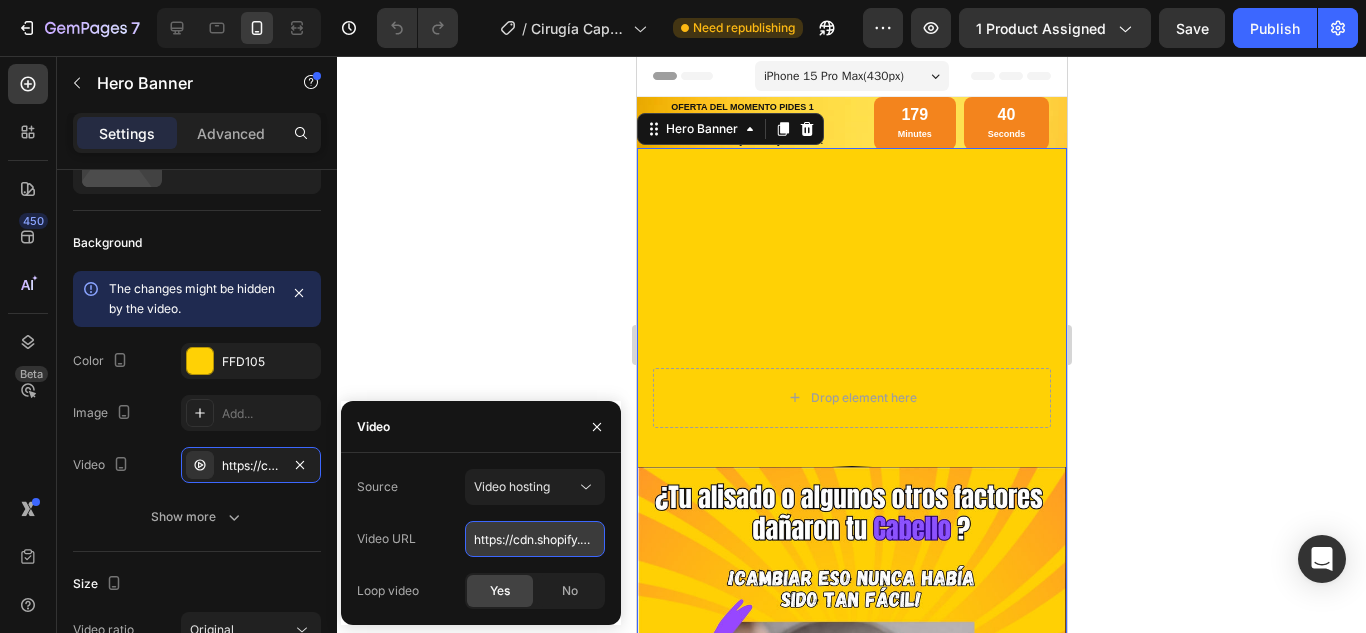 click on "https://cdn.shopify.com/videos/c/o/v/60914d8f270c4c7b8a9306e2467070d3.mp4" at bounding box center (535, 539) 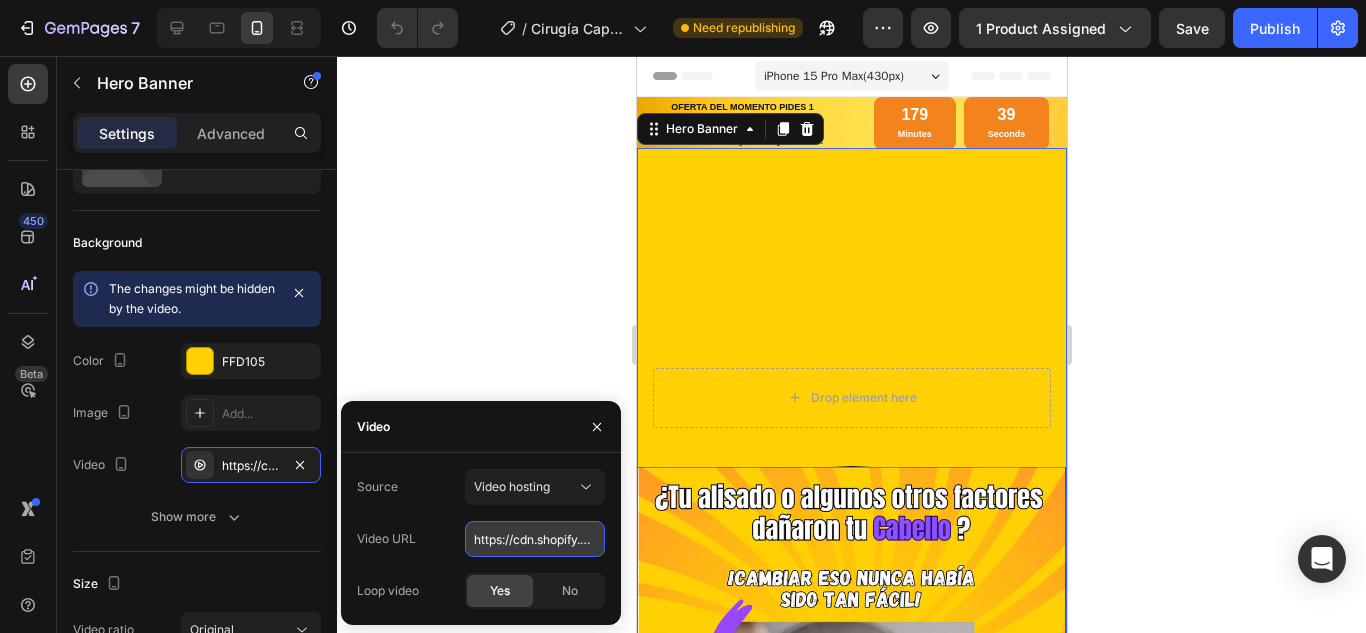 paste on "f4a89078d6c8447e9a05a91e505a3eab" 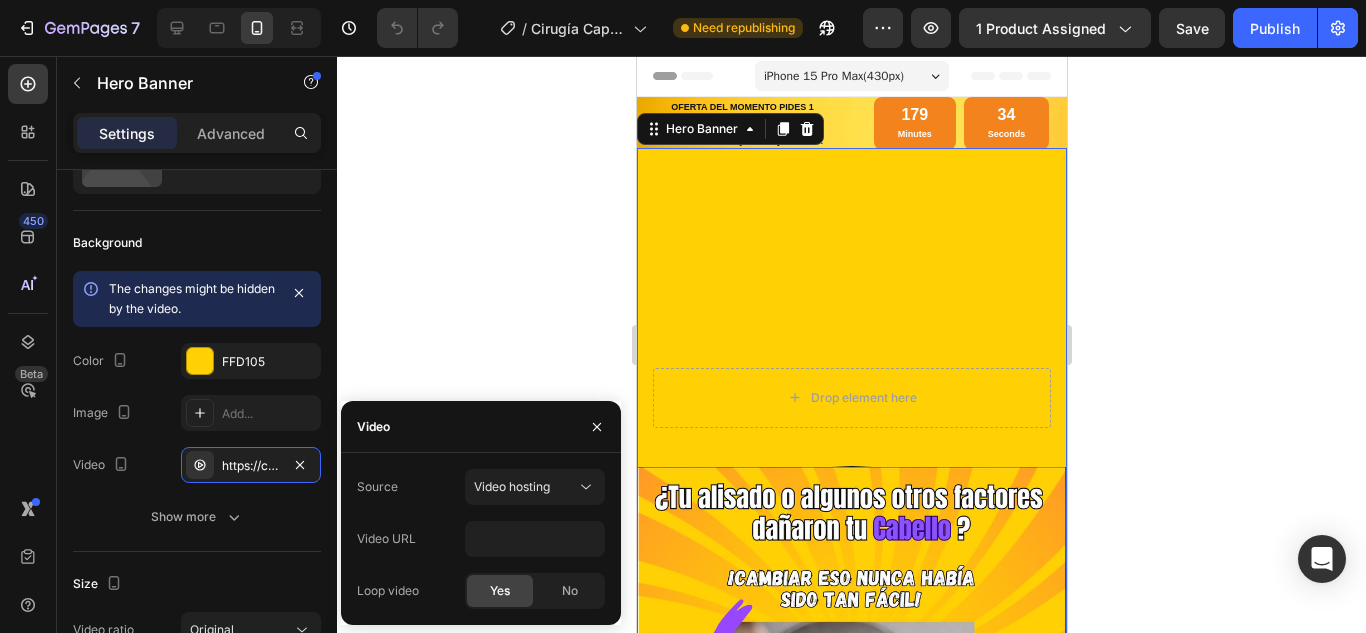 click at bounding box center (851, 398) 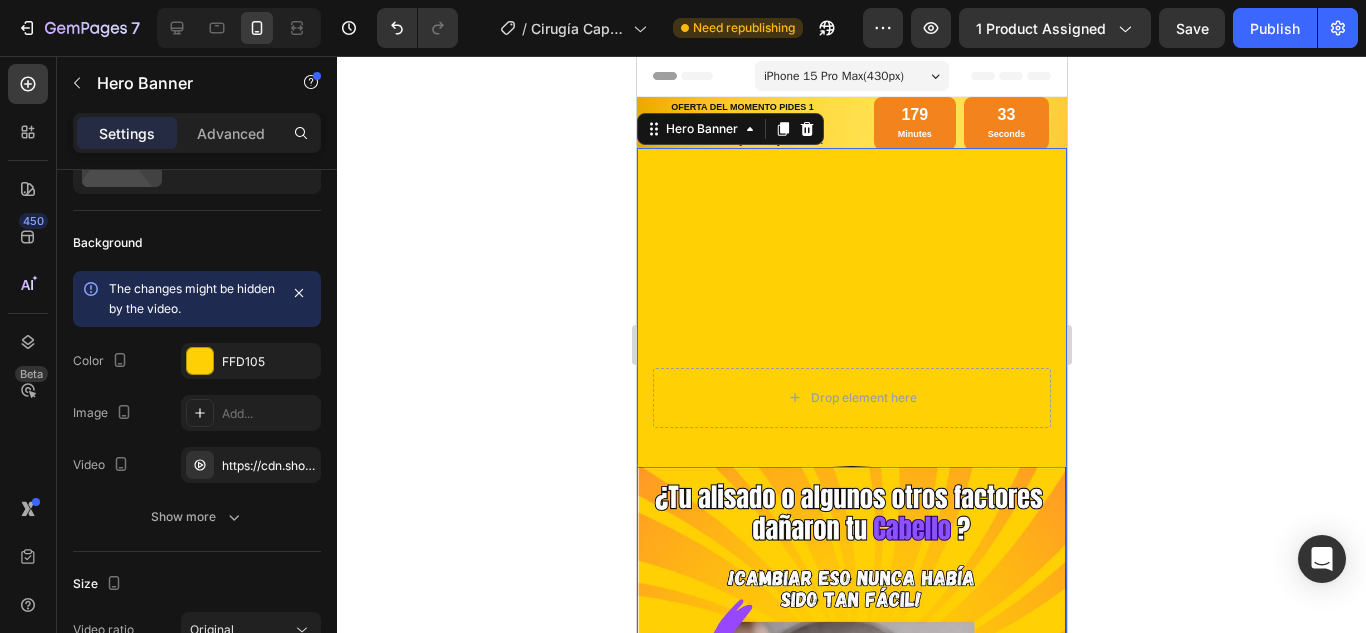 scroll, scrollTop: 0, scrollLeft: 0, axis: both 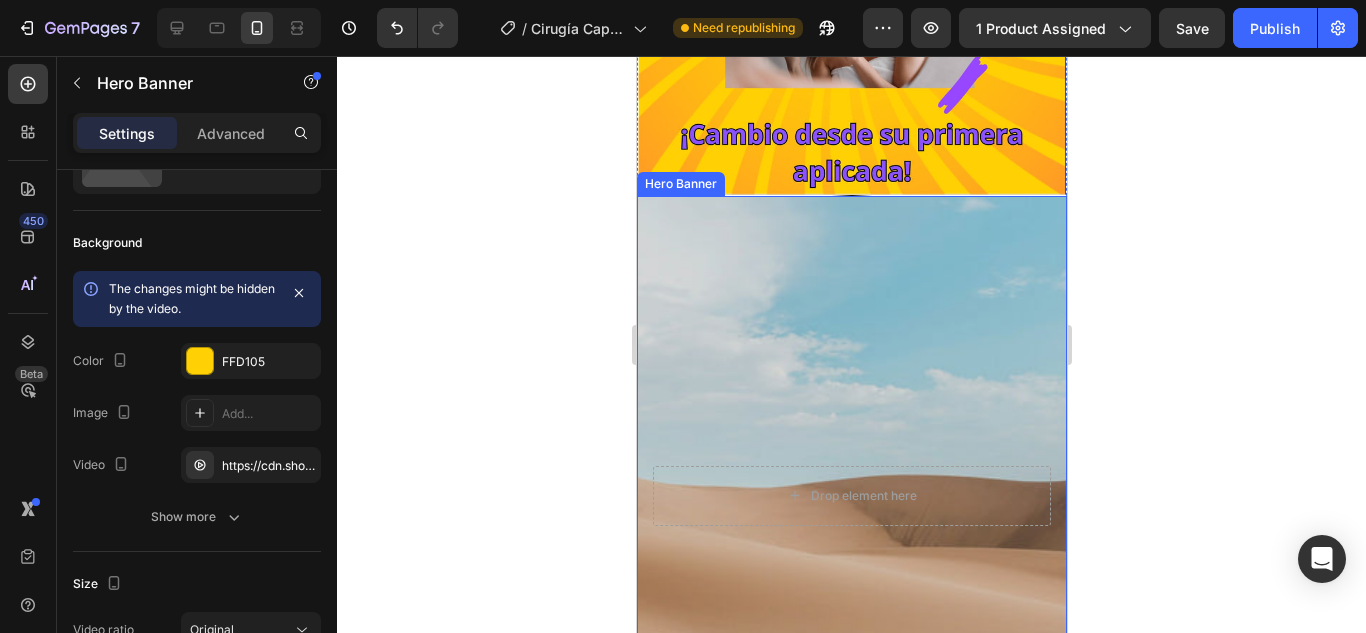 click at bounding box center [851, 496] 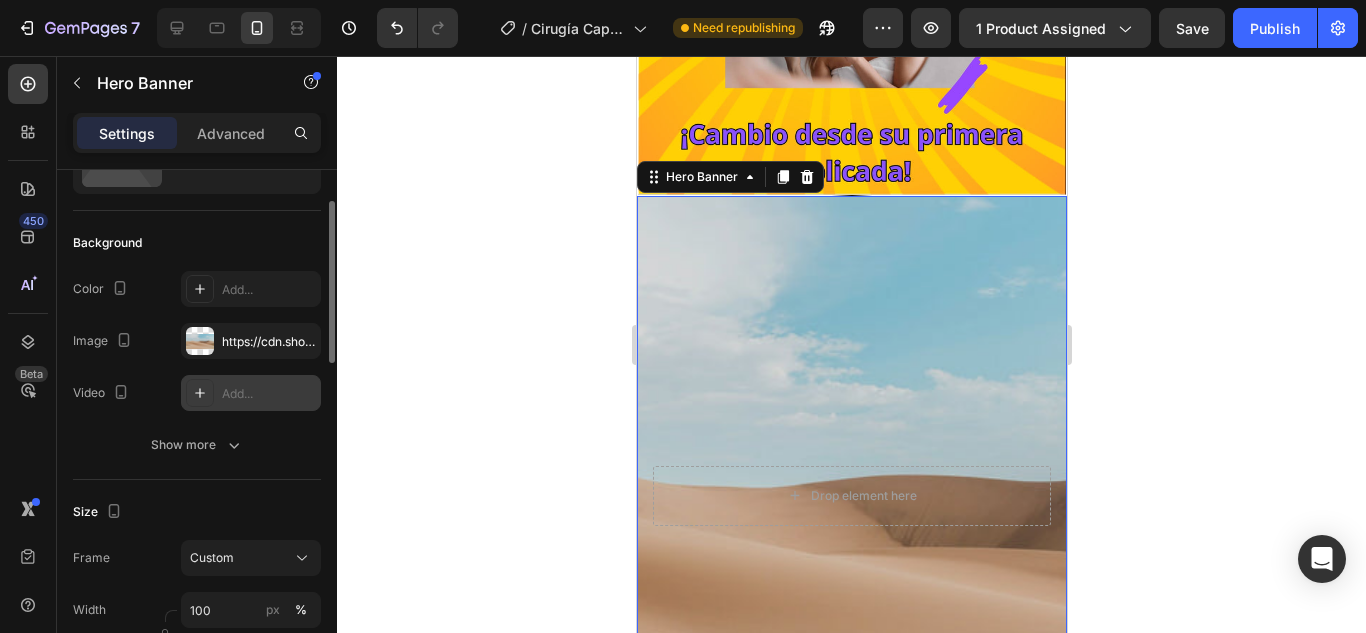 click on "Add..." at bounding box center (251, 393) 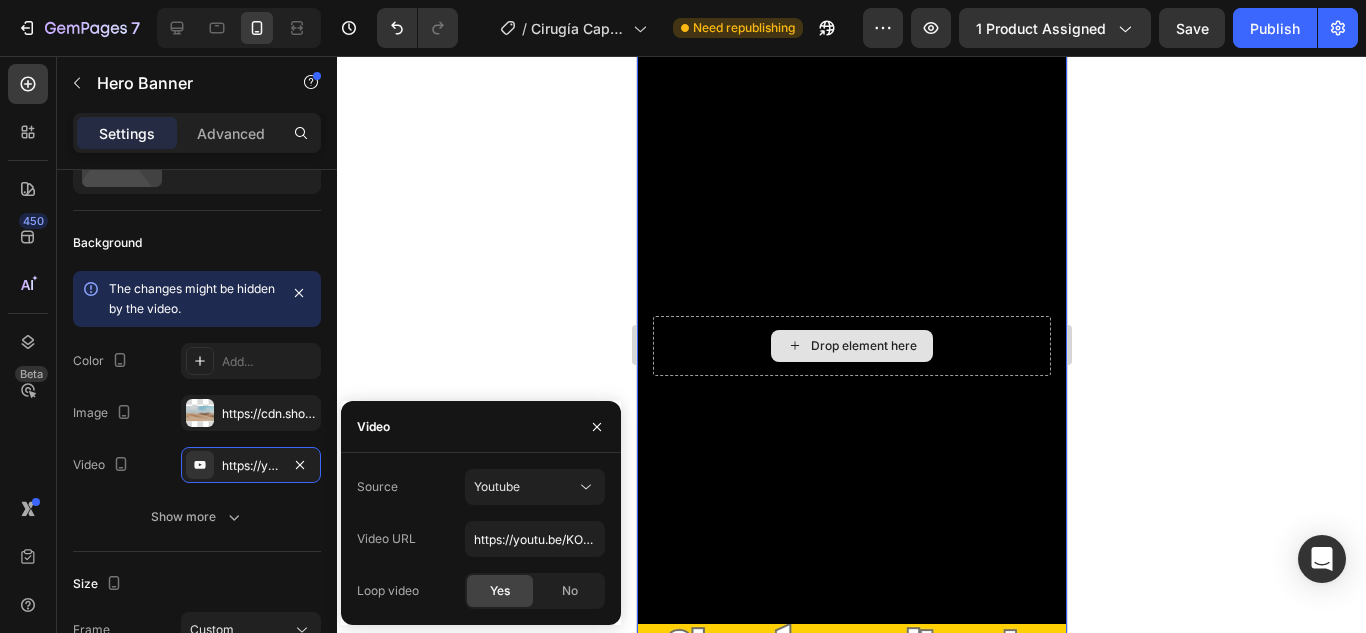 scroll, scrollTop: 900, scrollLeft: 0, axis: vertical 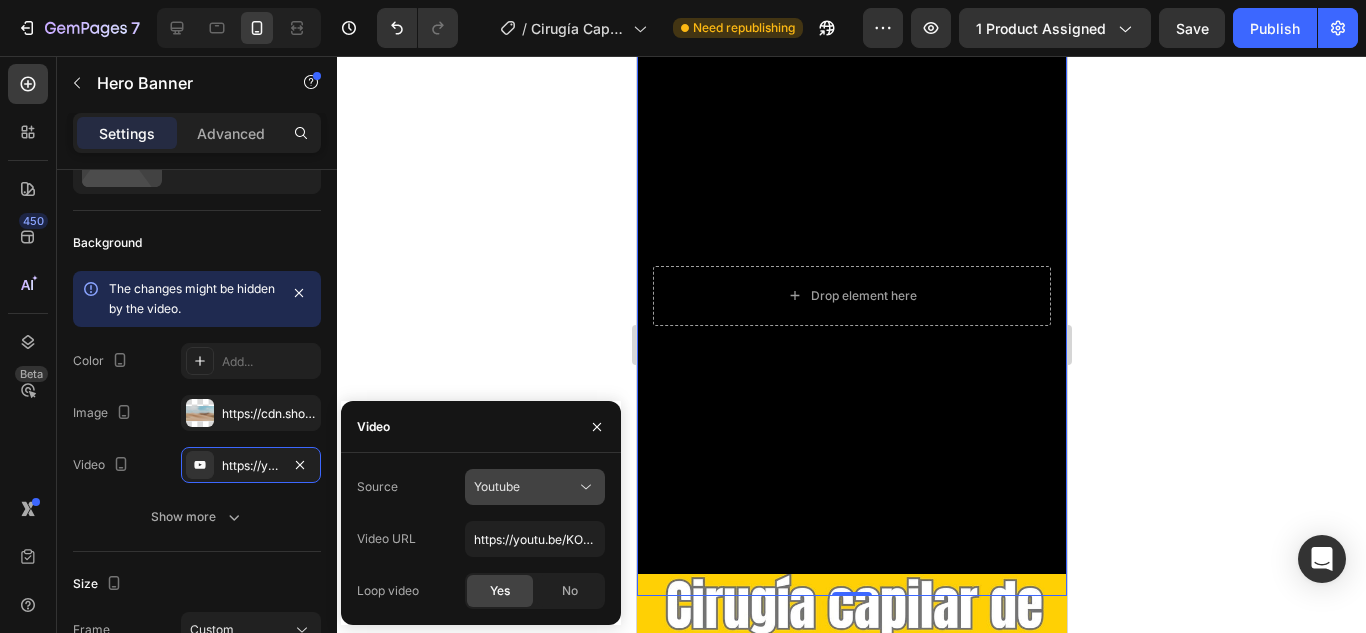 click 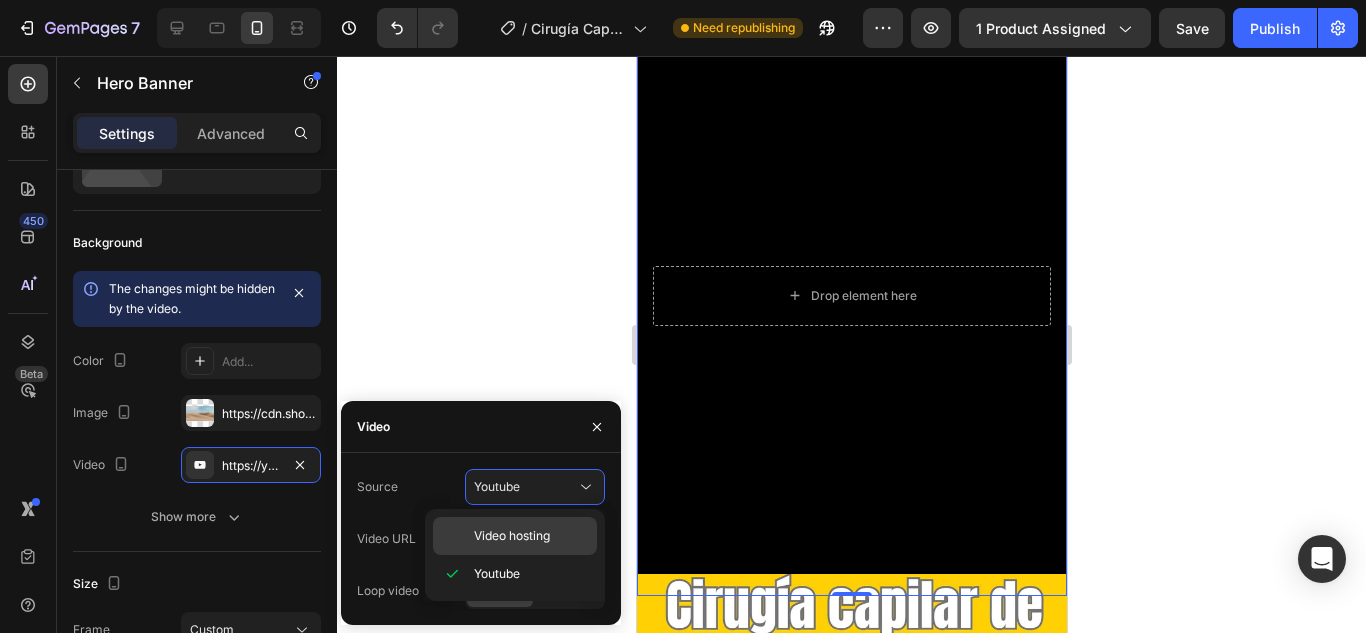 click on "Video hosting" at bounding box center (512, 536) 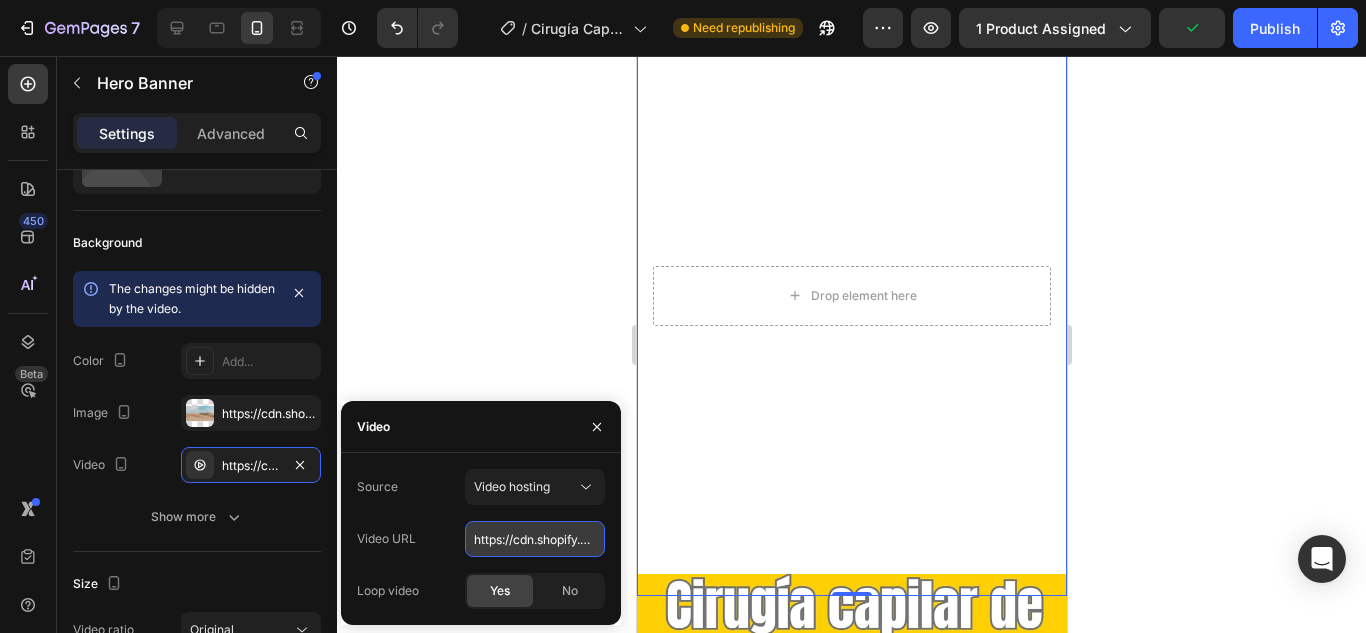 click on "https://cdn.shopify.com/videos/c/o/v/92a407d4e0c94a288eb54cac18c387dc.mp4" at bounding box center [535, 539] 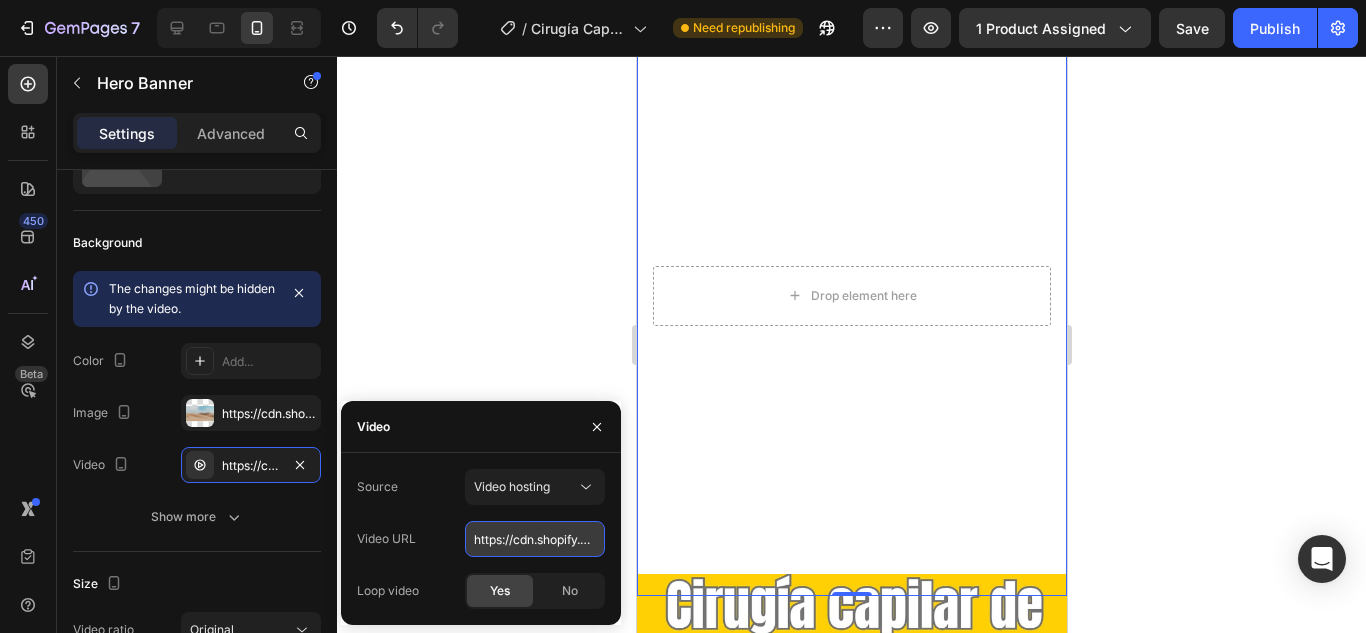 paste on "60914d8f270c4c7b8a9306e2467070d3" 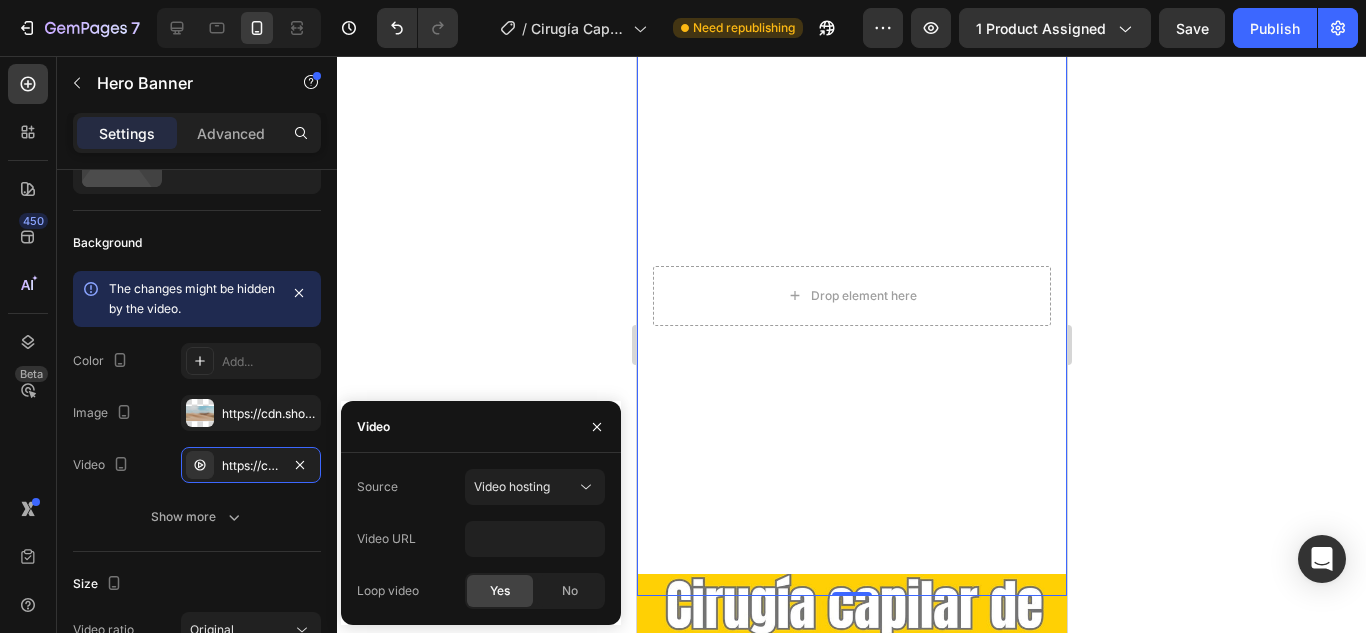 click at bounding box center [851, 296] 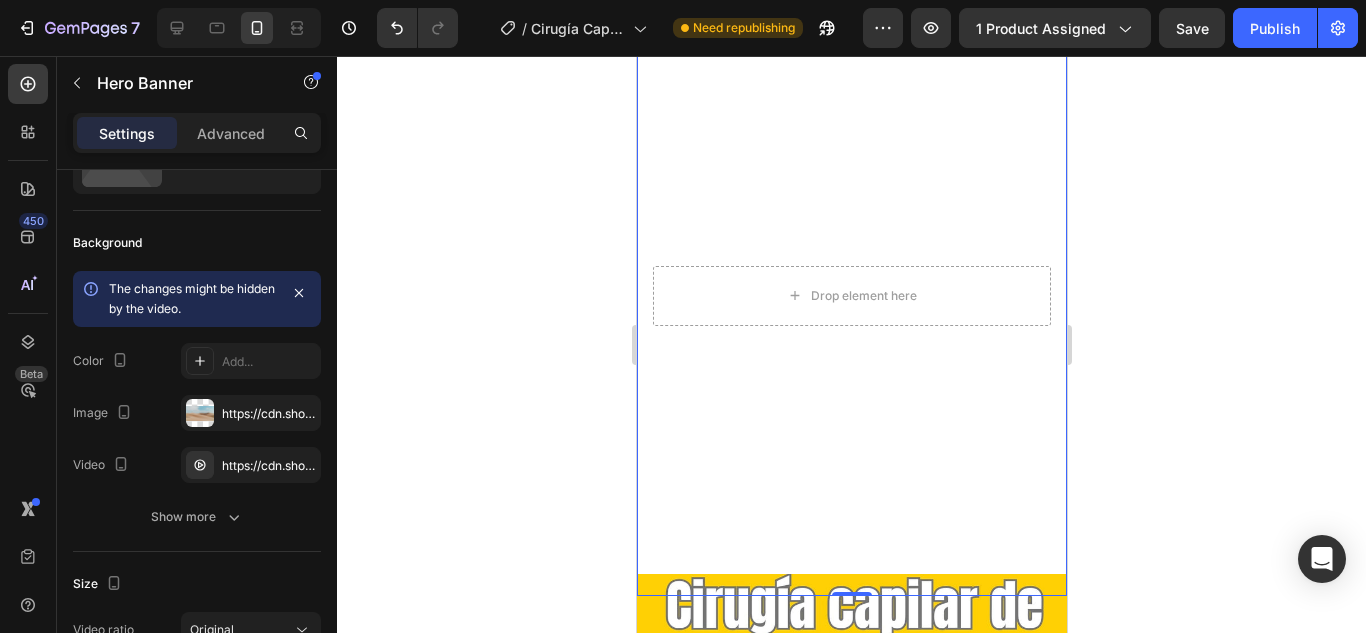 scroll, scrollTop: 0, scrollLeft: 0, axis: both 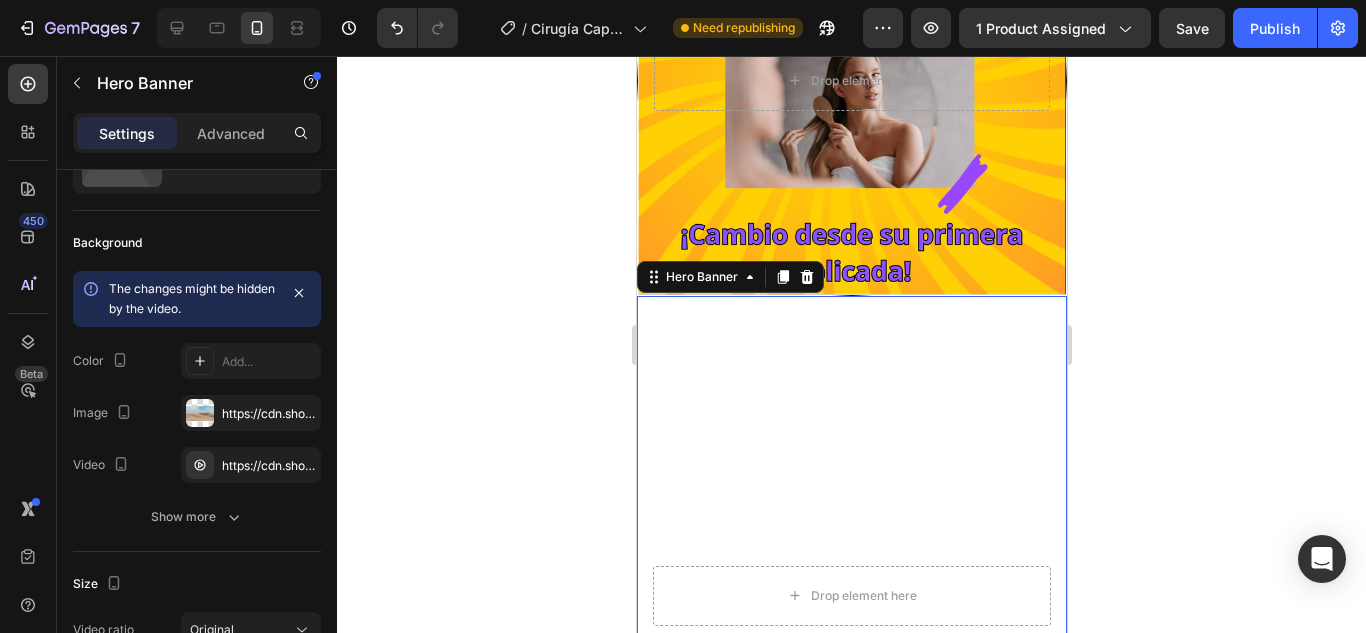 click at bounding box center (851, 596) 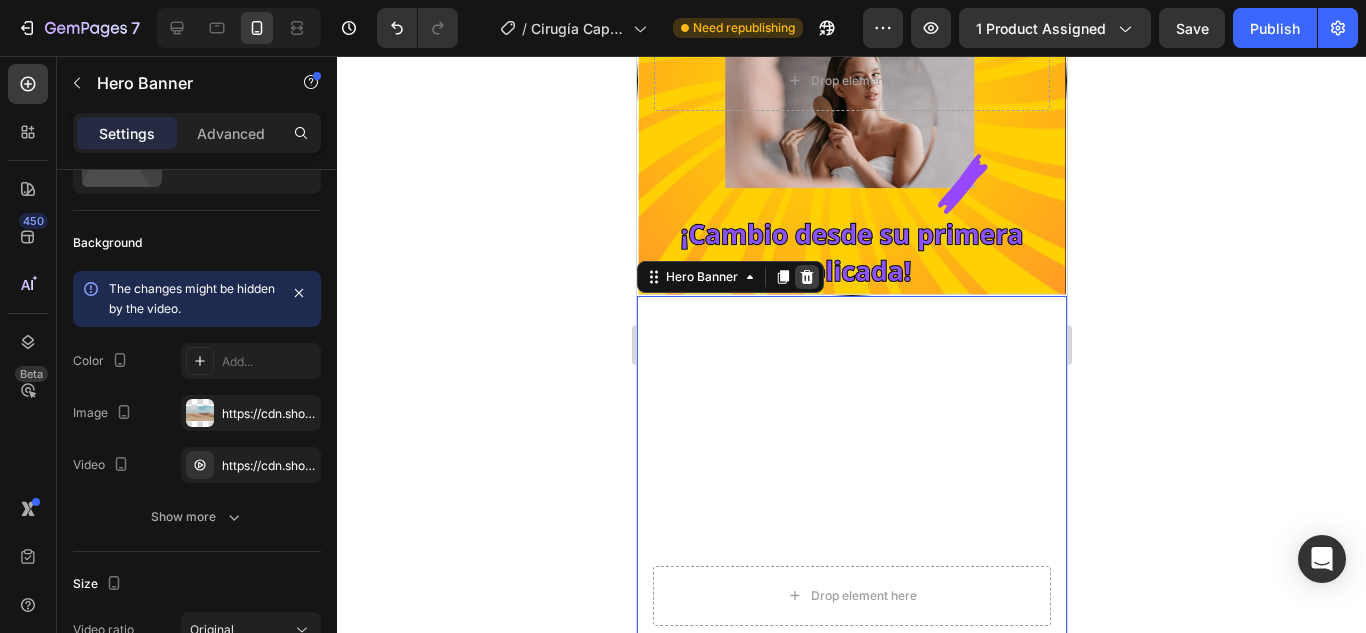 click 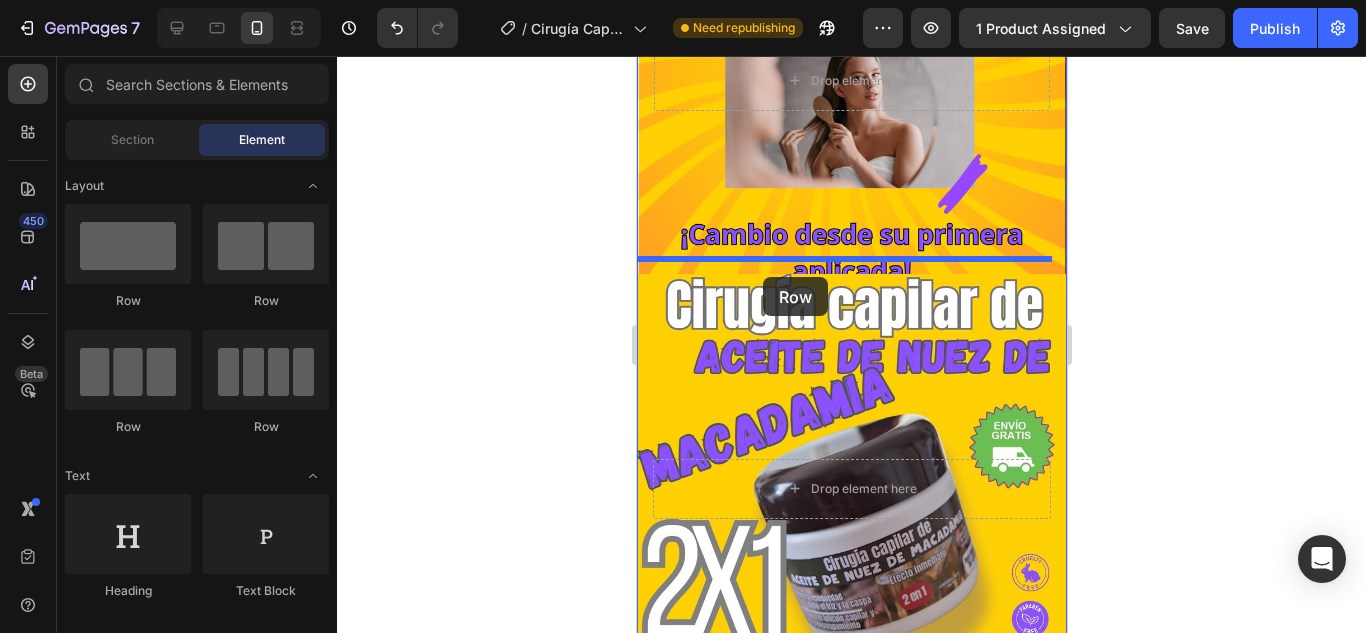 drag, startPoint x: 747, startPoint y: 310, endPoint x: 762, endPoint y: 277, distance: 36.249138 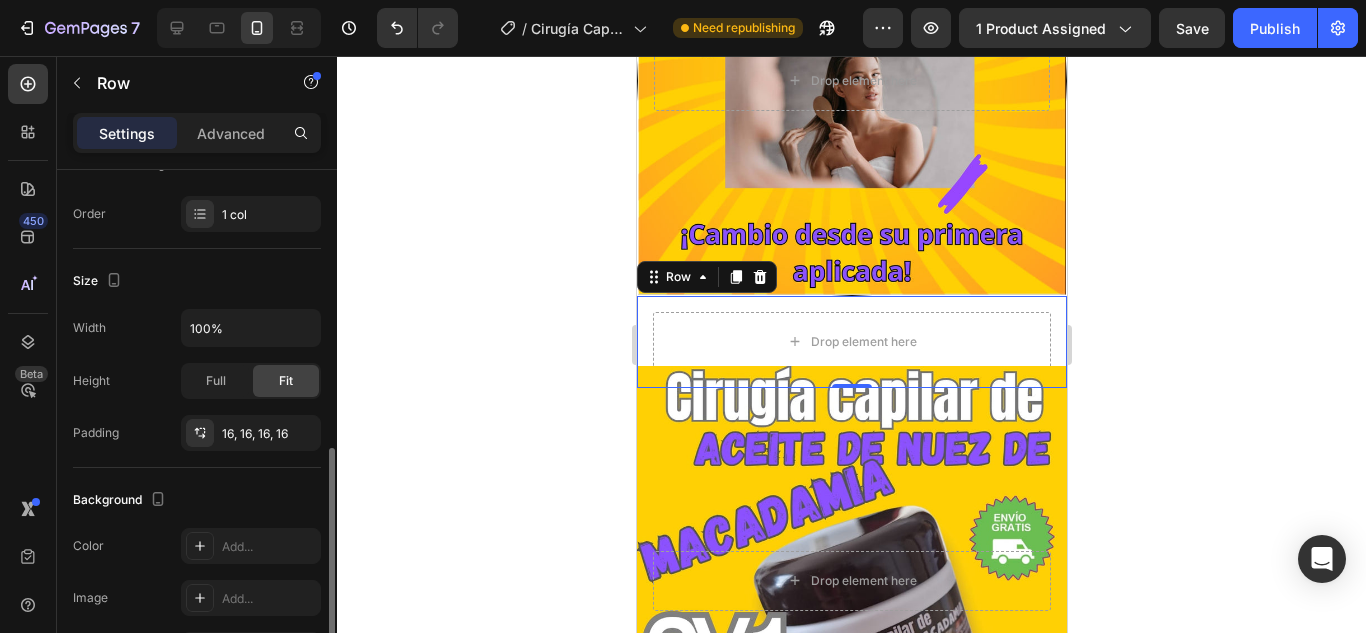 scroll, scrollTop: 400, scrollLeft: 0, axis: vertical 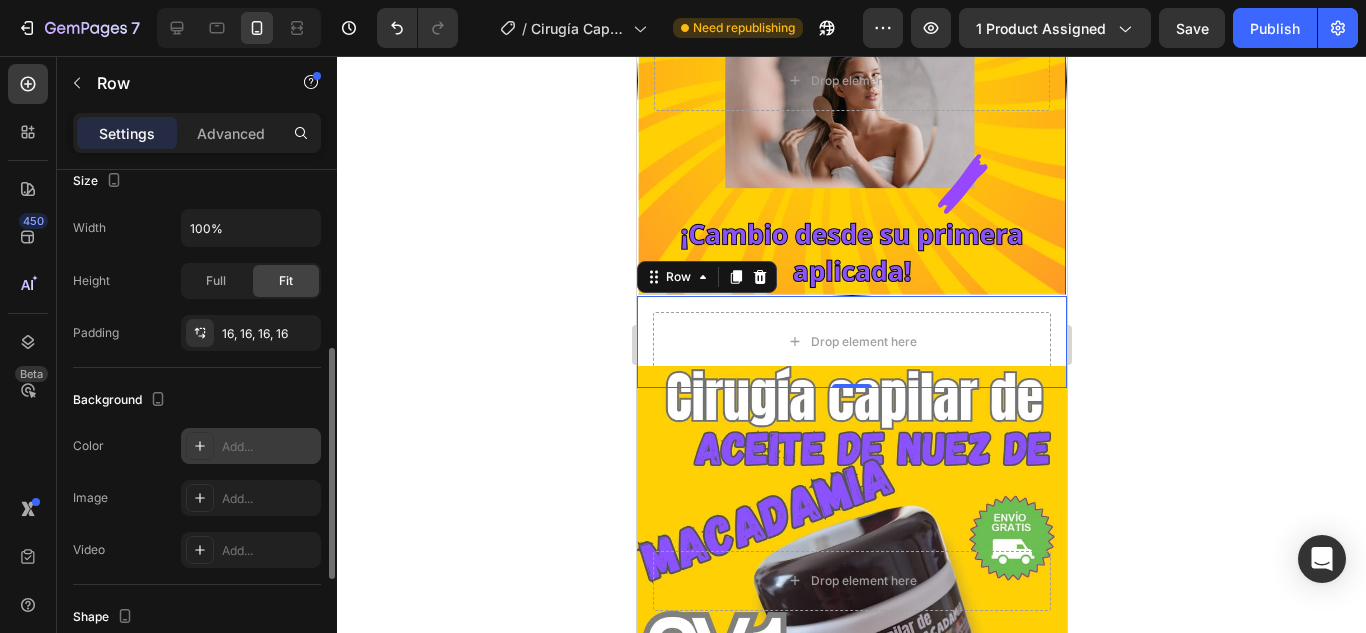 click on "Add..." at bounding box center [251, 446] 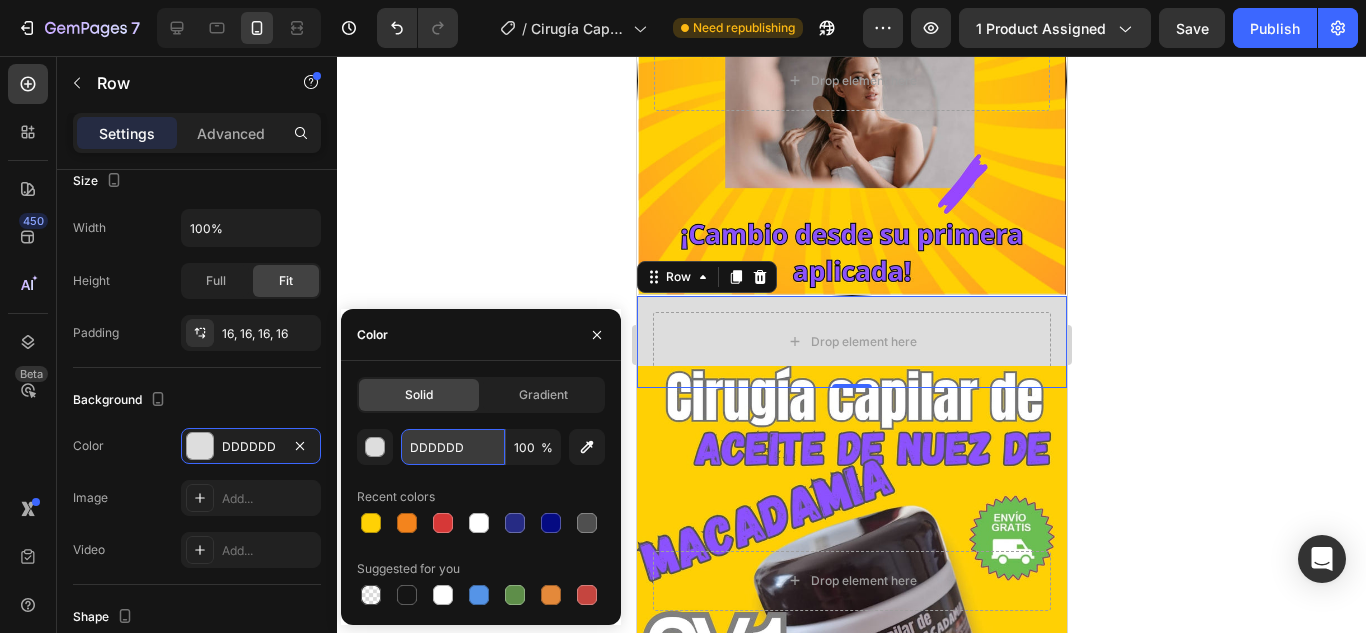 click on "DDDDDD" at bounding box center (453, 447) 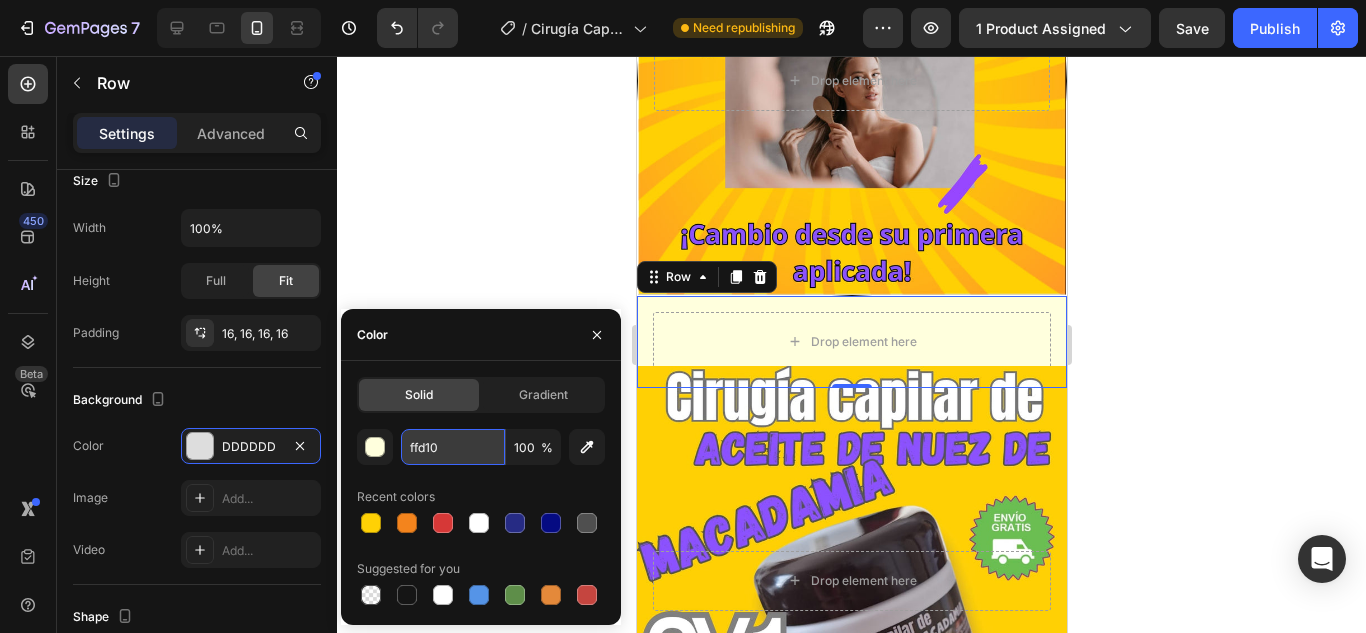 type on "ffd105" 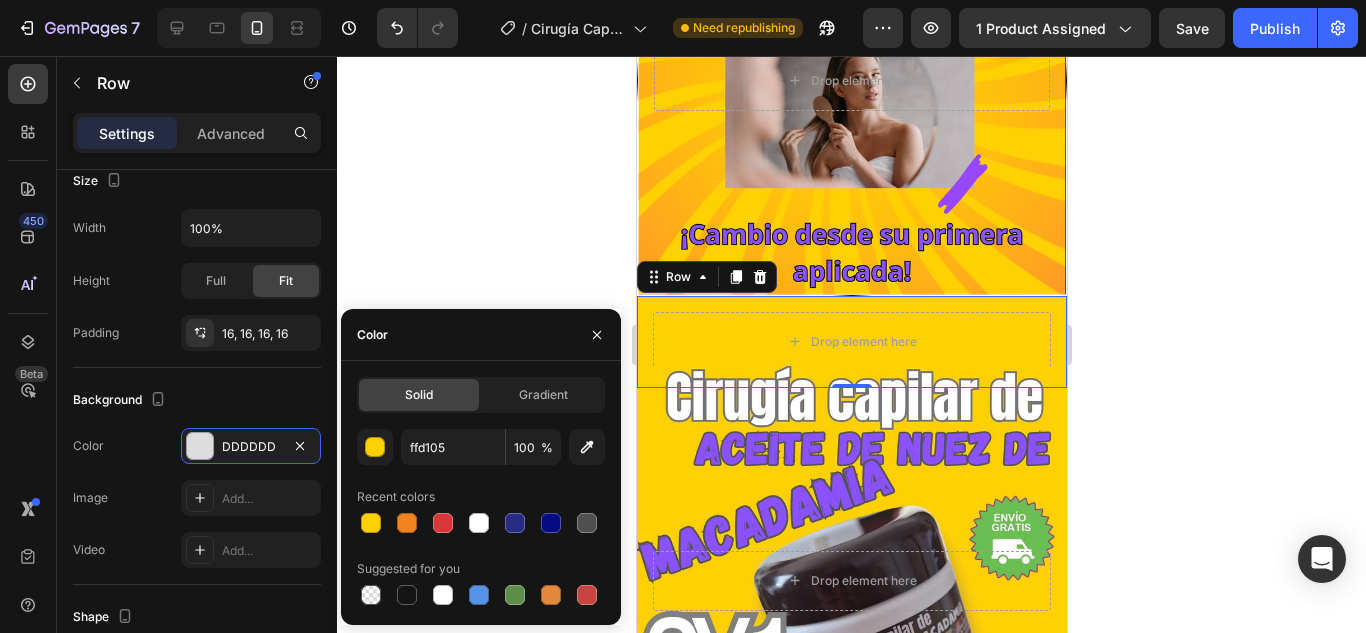 click 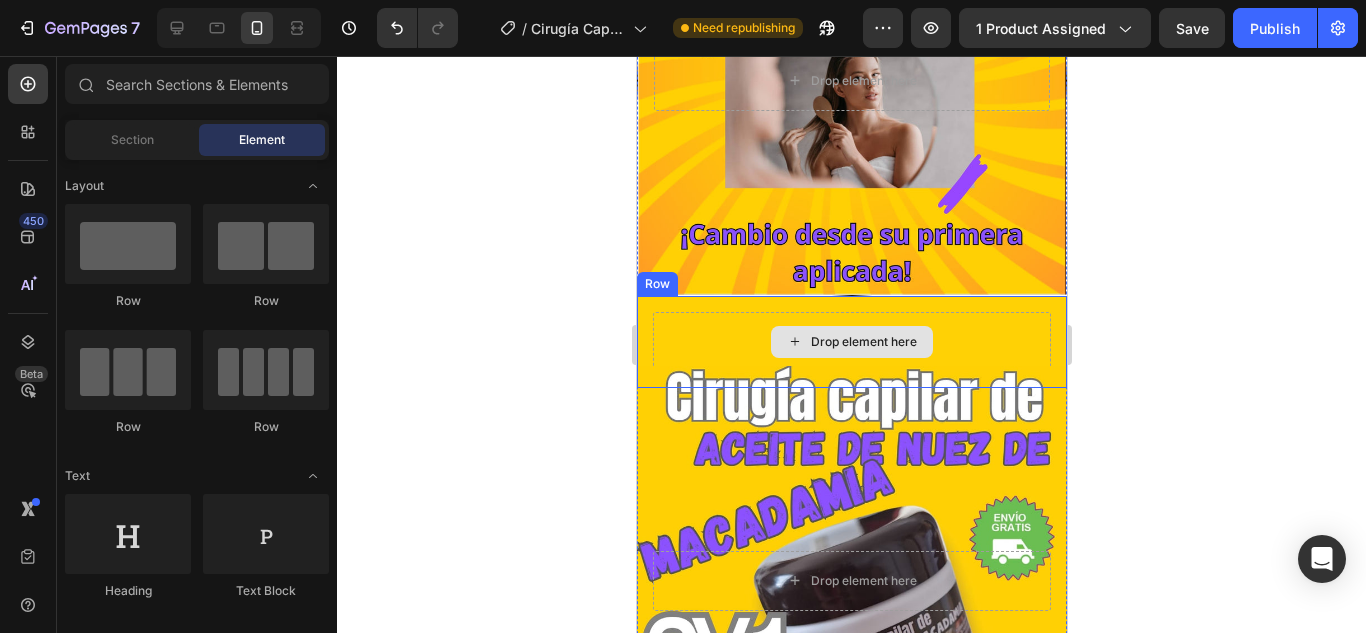 click on "Drop element here" at bounding box center (851, 342) 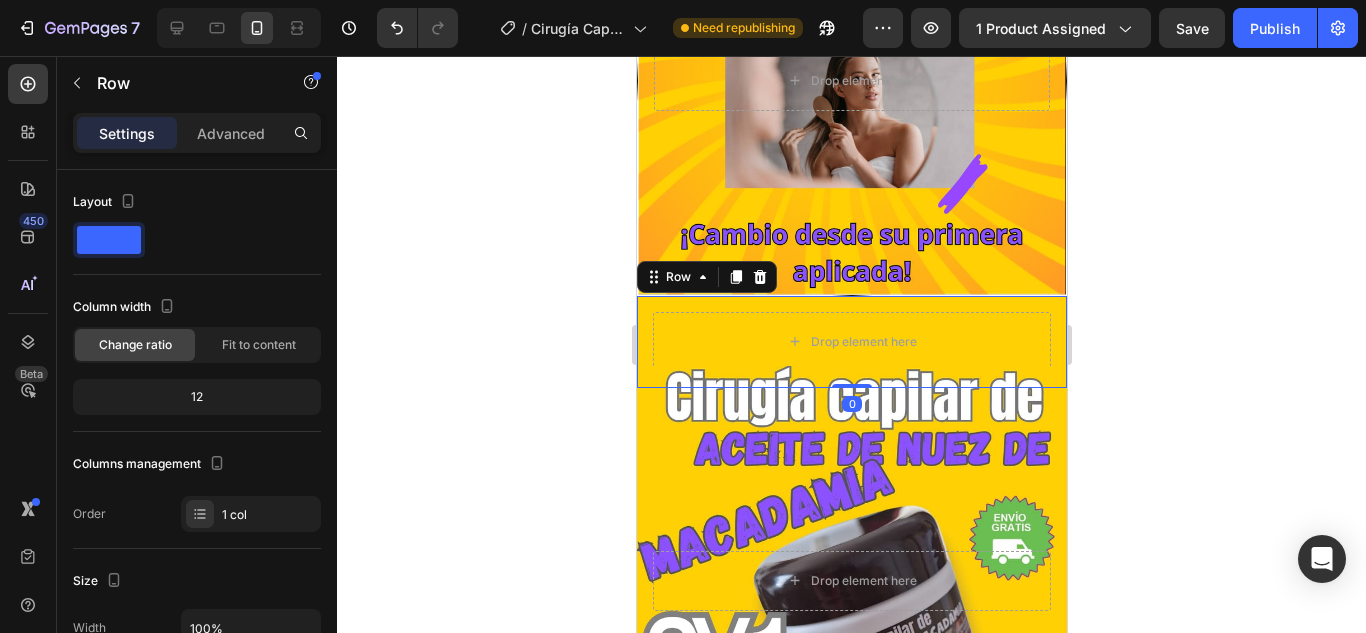 click 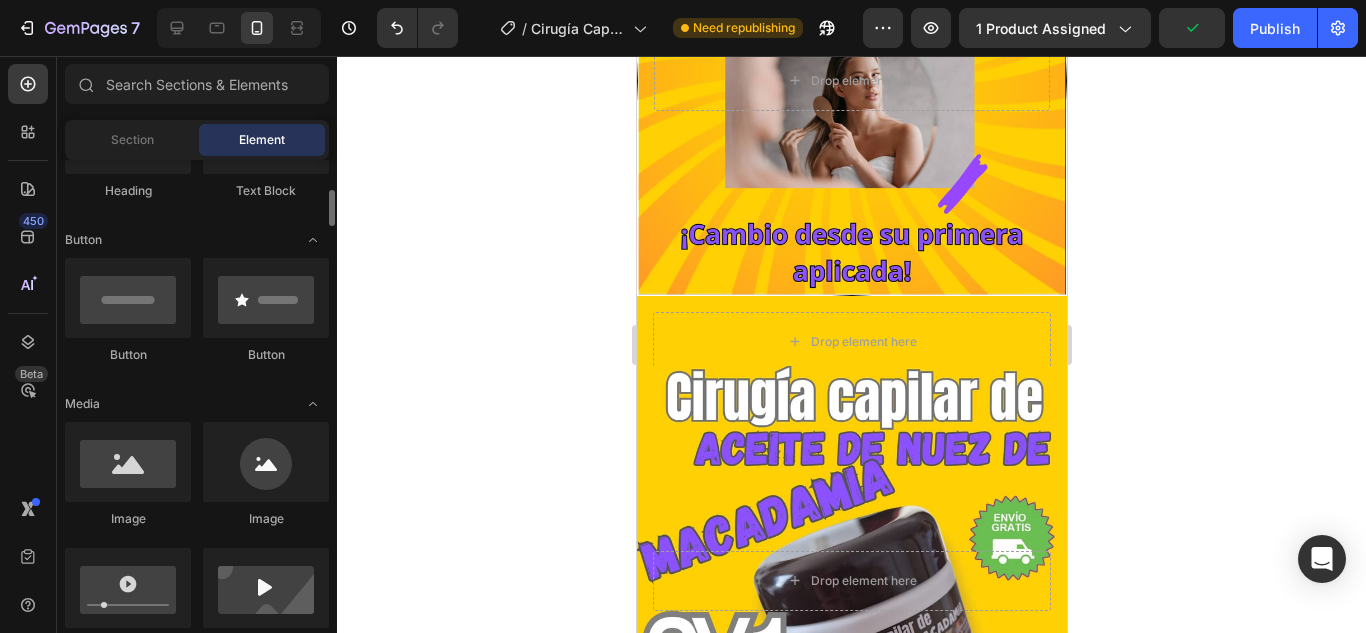 scroll, scrollTop: 500, scrollLeft: 0, axis: vertical 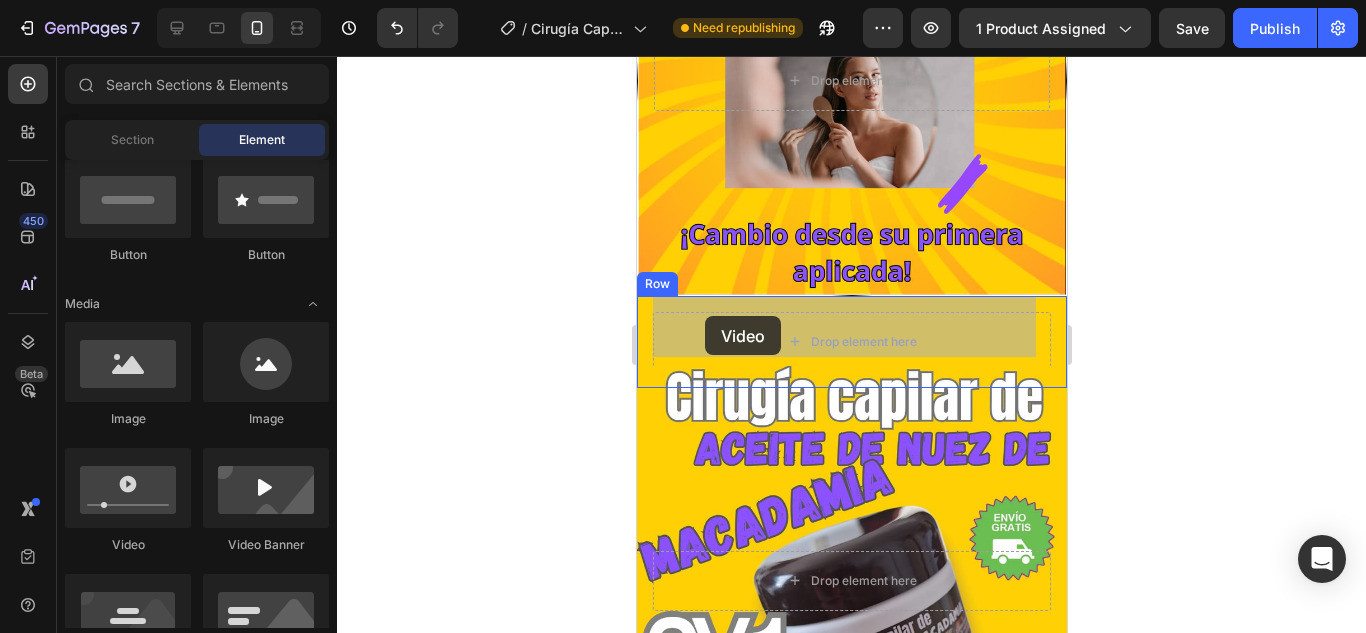 drag, startPoint x: 781, startPoint y: 576, endPoint x: 704, endPoint y: 316, distance: 271.16232 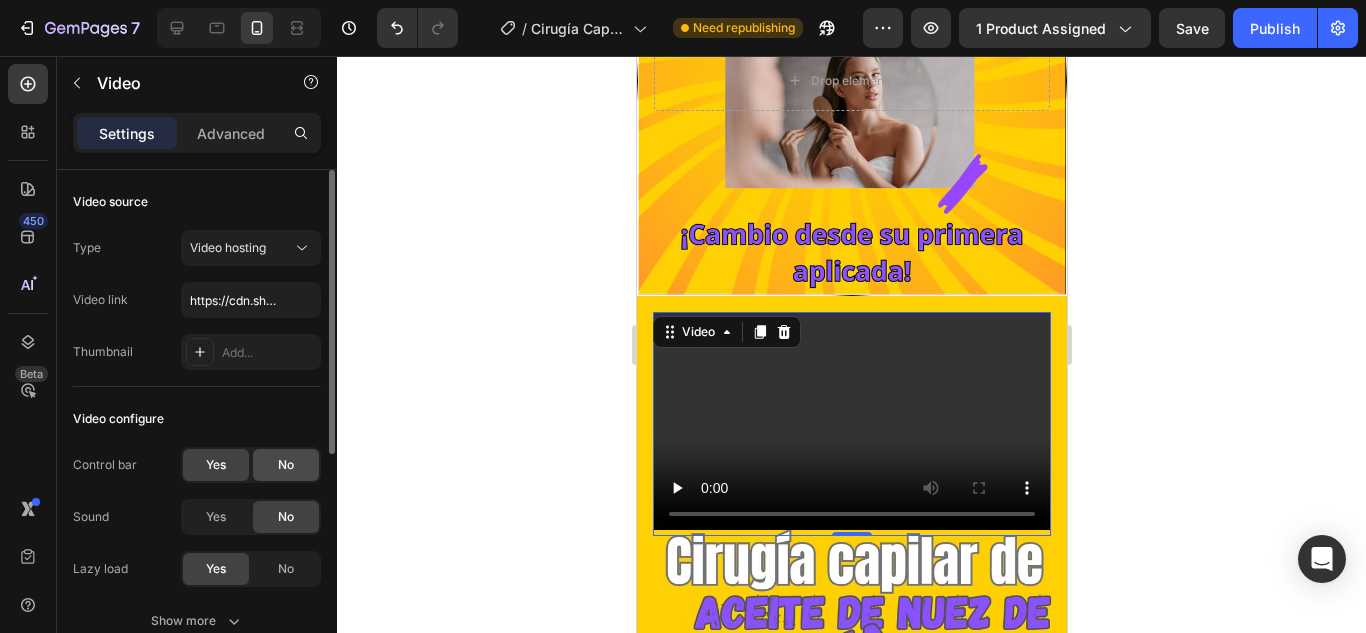 click on "No" 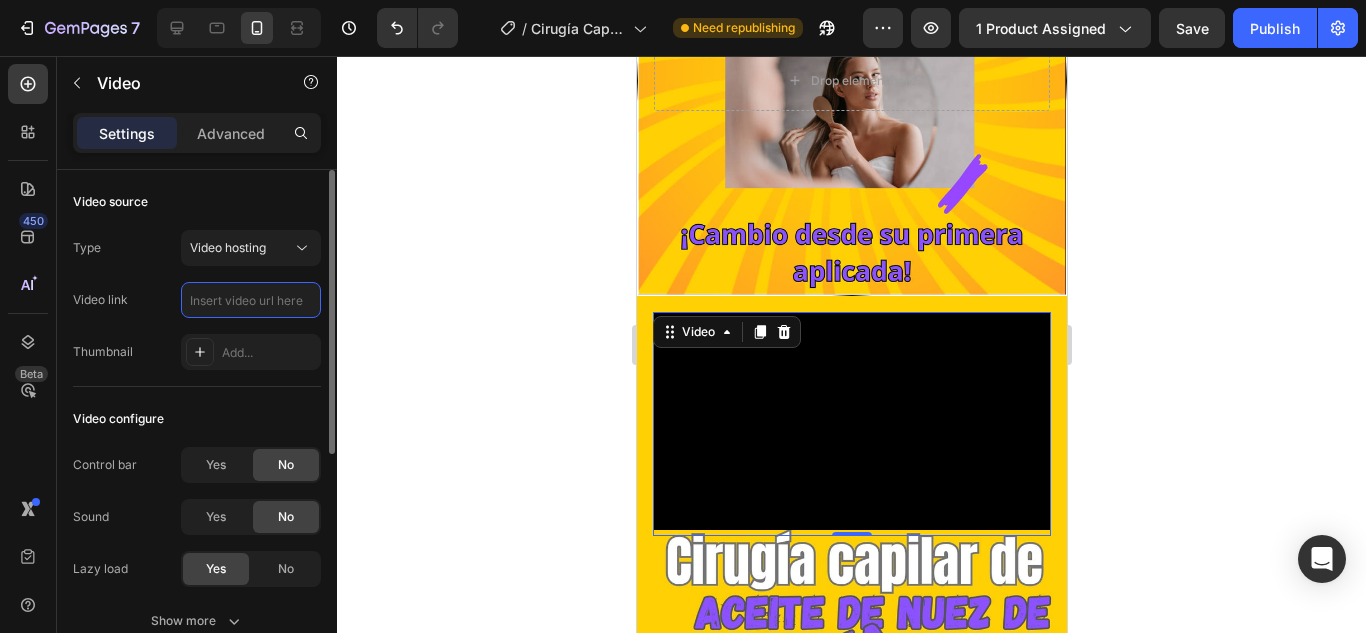 scroll, scrollTop: 0, scrollLeft: 0, axis: both 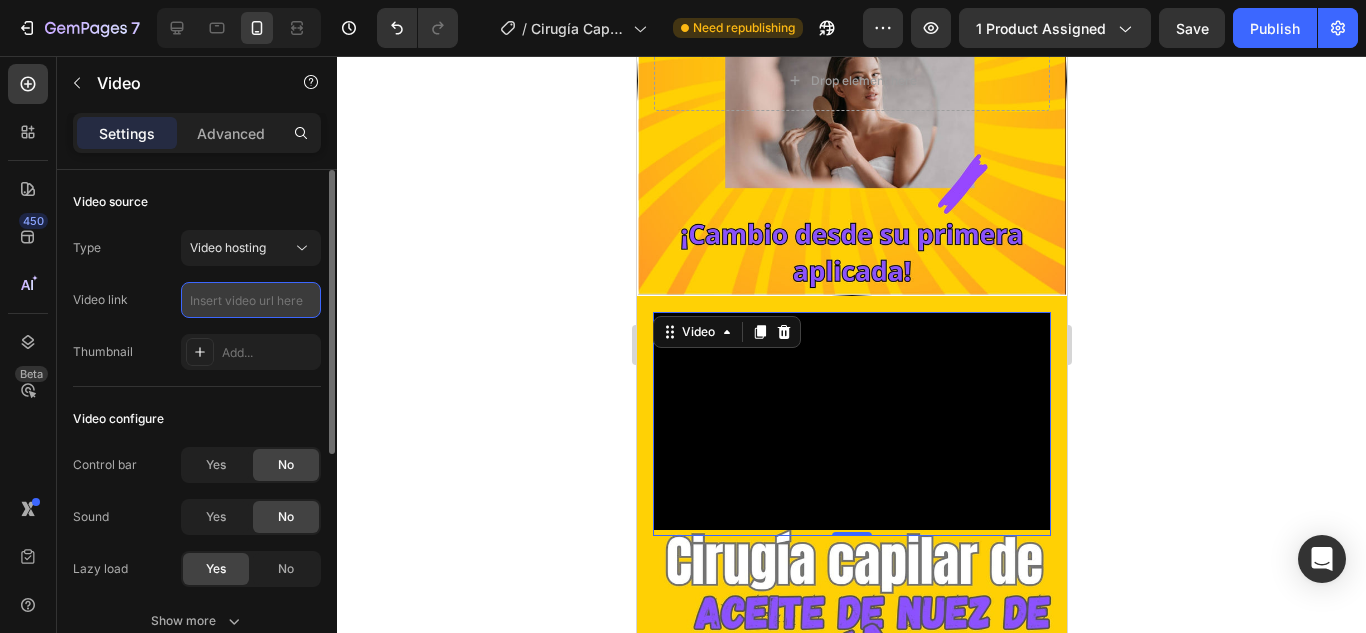 paste on "https://cdn.shopify.com/videos/c/o/v/60914d8f270c4c7b8a9306e2467070d3.mp4" 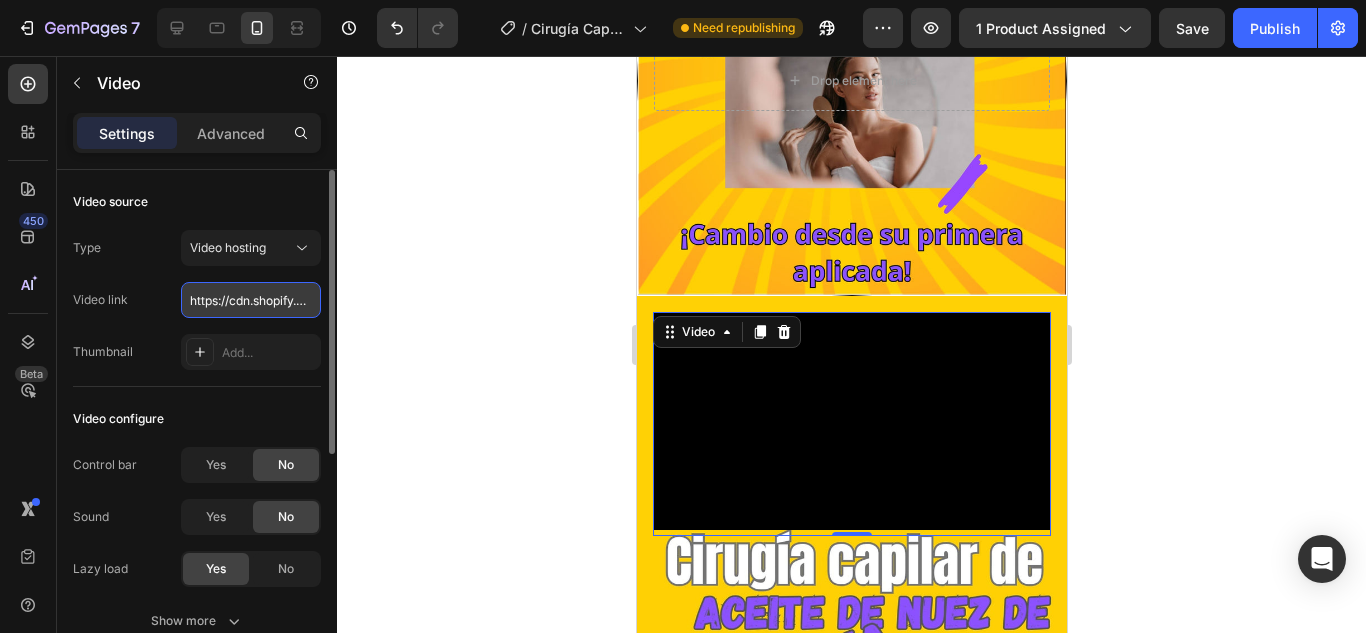 scroll, scrollTop: 0, scrollLeft: 380, axis: horizontal 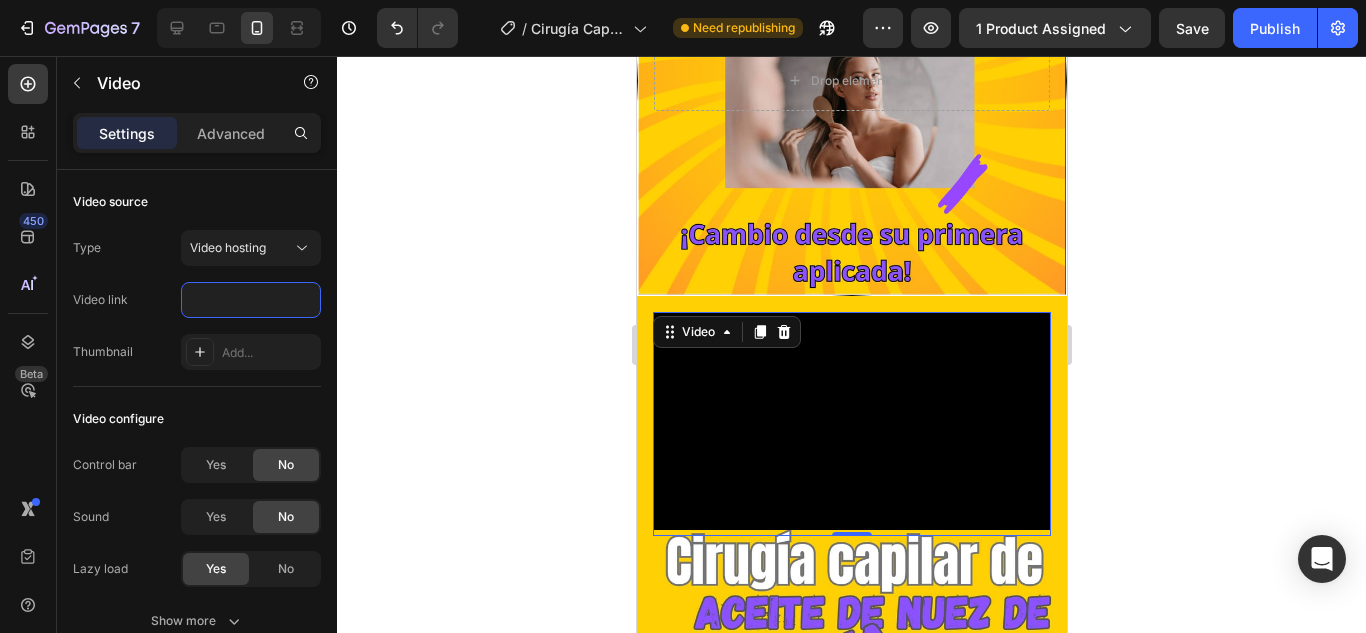 type on "https://cdn.shopify.com/videos/c/o/v/60914d8f270c4c7b8a9306e2467070d3.mp4" 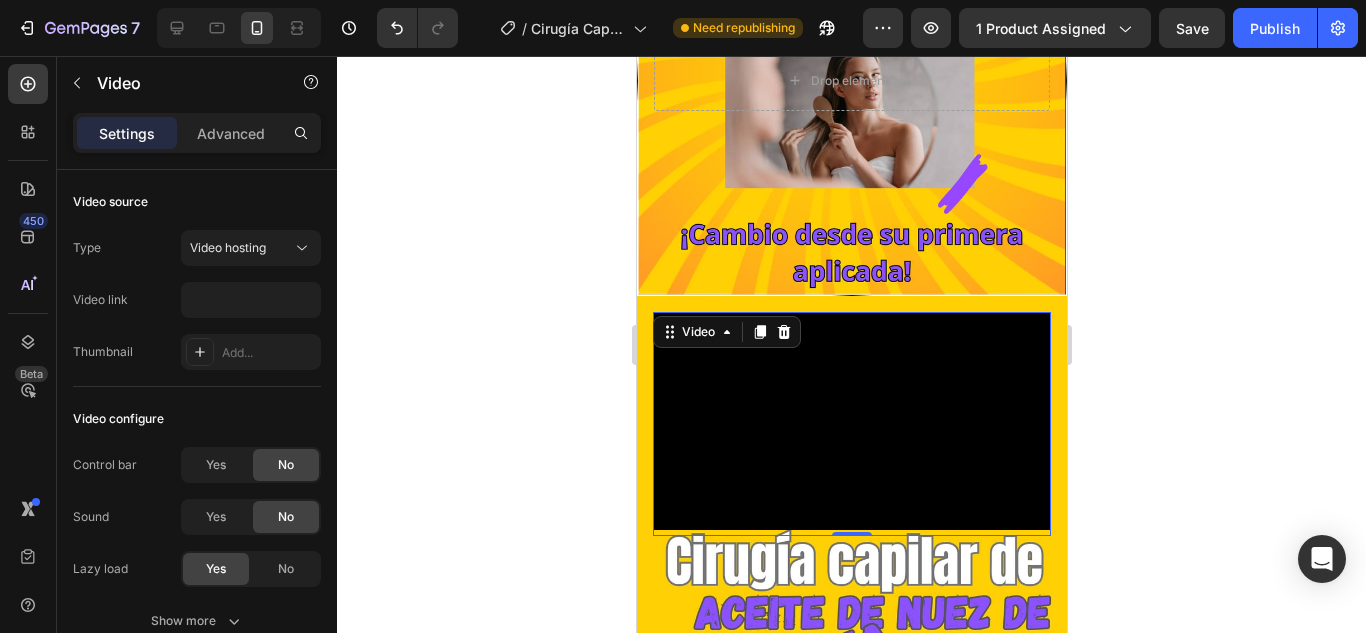 click at bounding box center [851, 424] 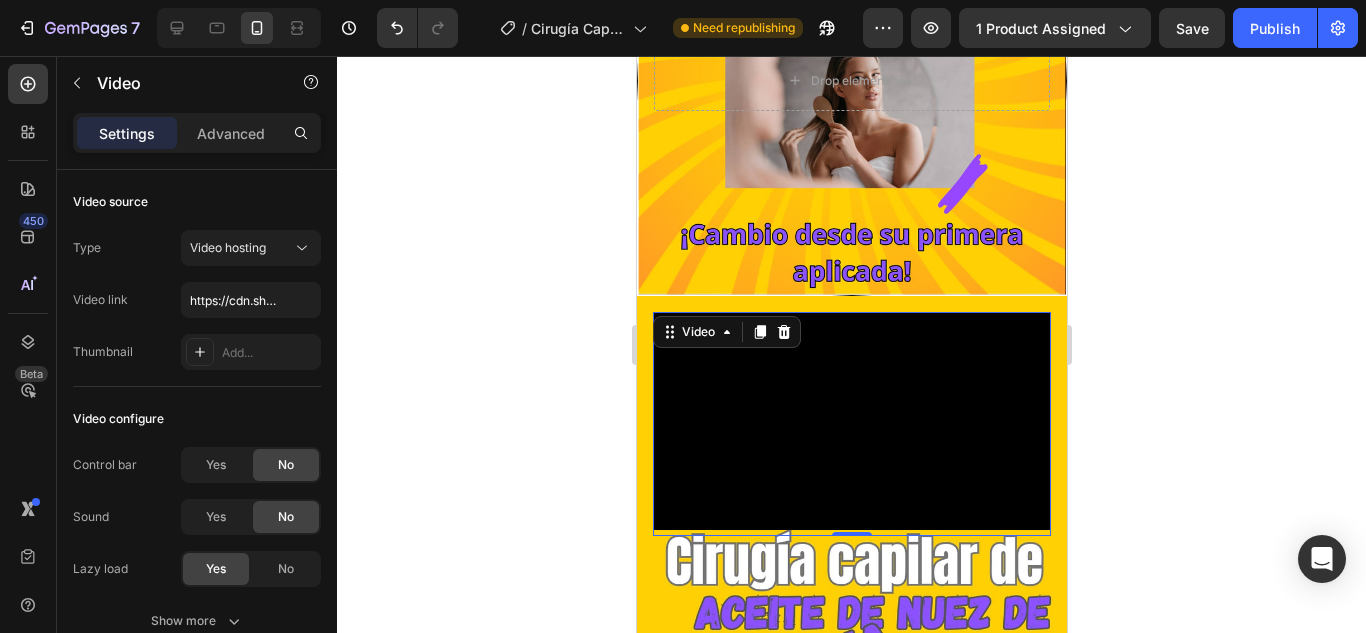 click at bounding box center (851, 424) 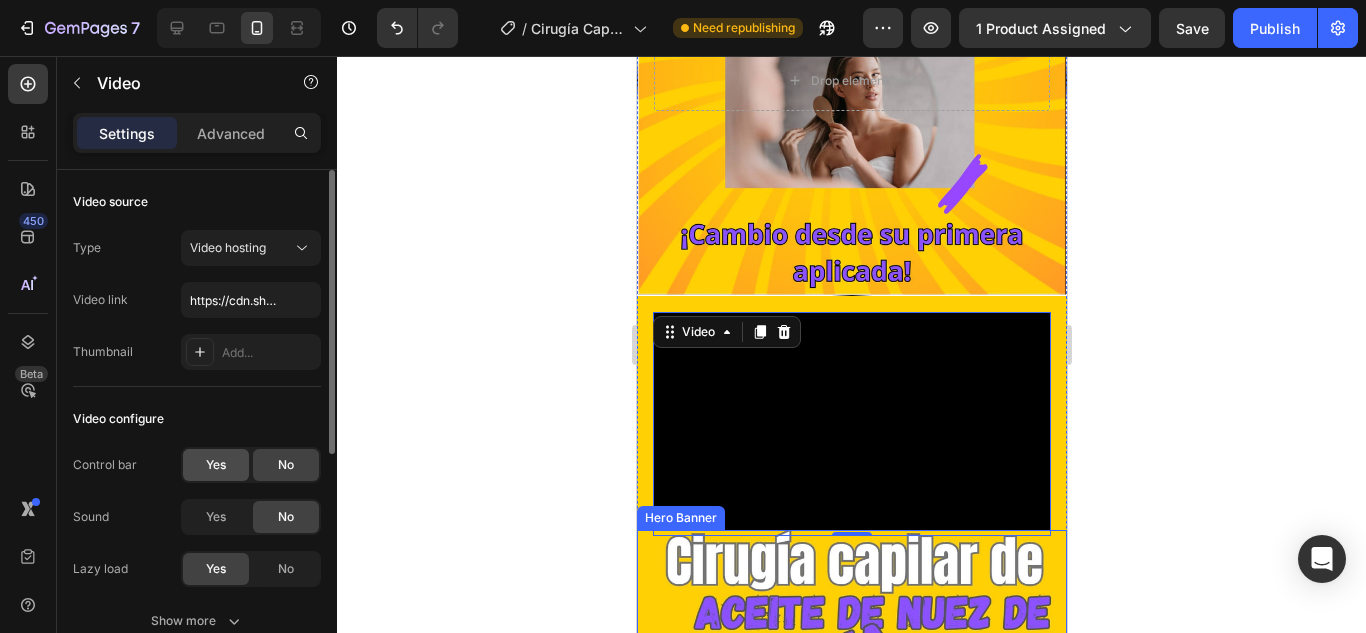 click on "Yes" 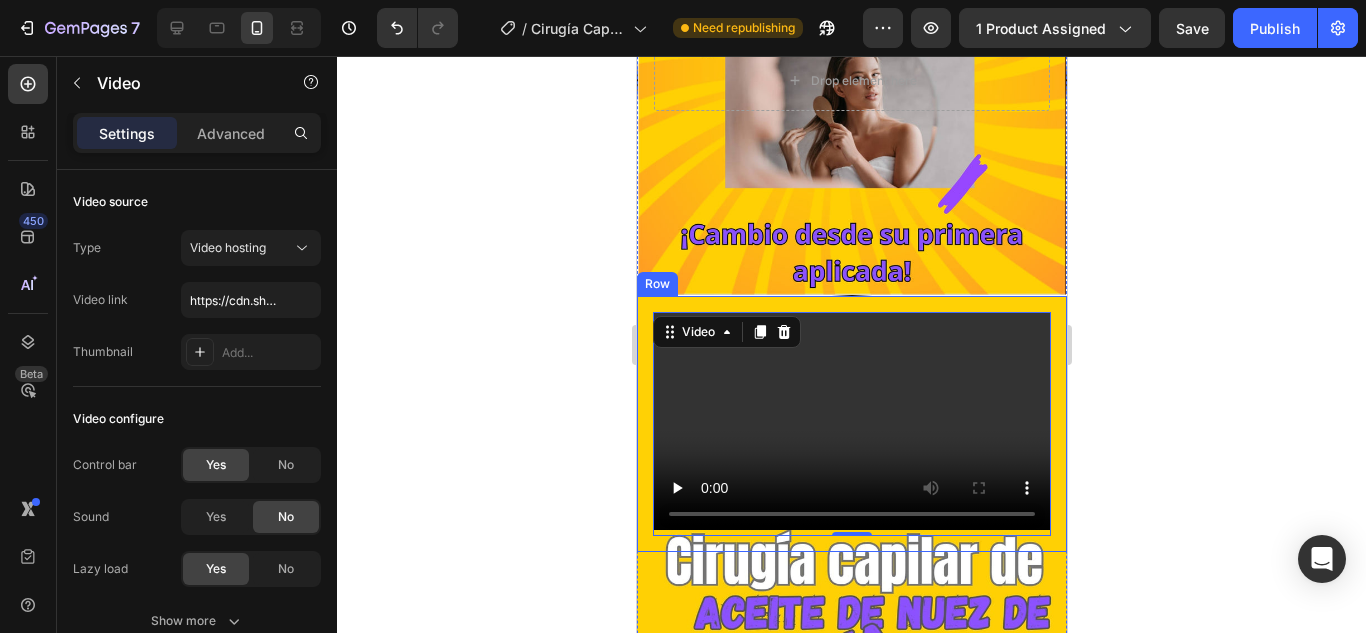click on "Video   0 Row" at bounding box center [851, 424] 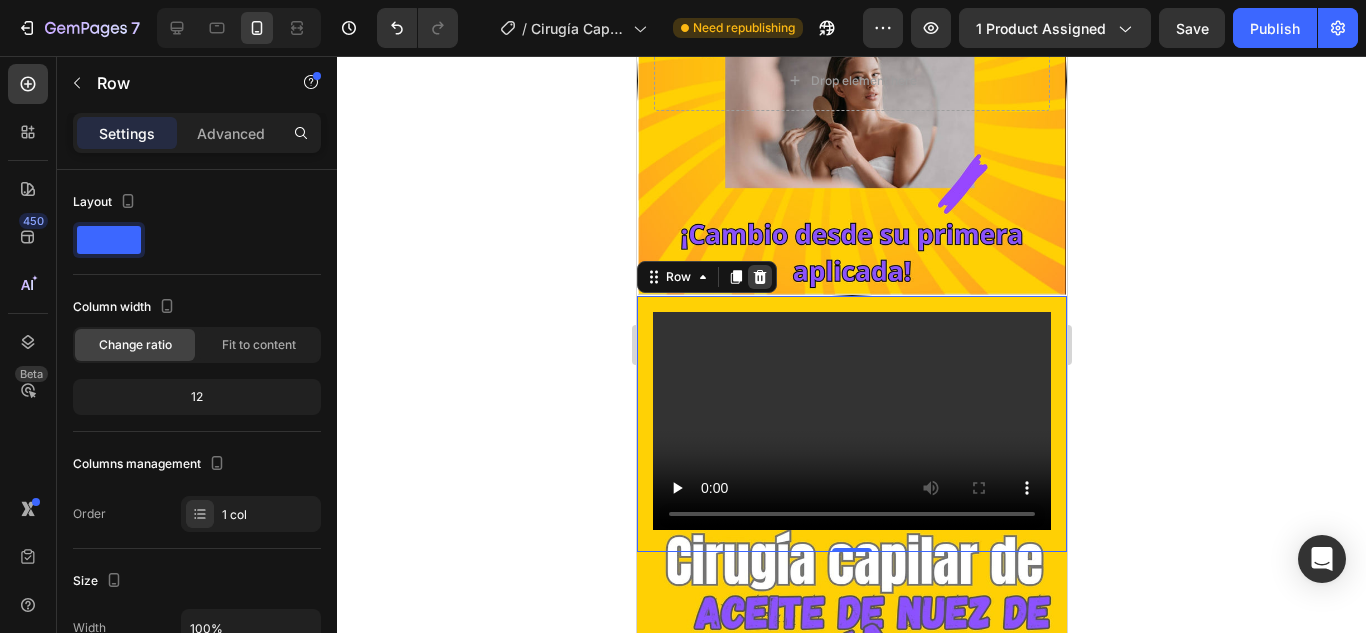 click 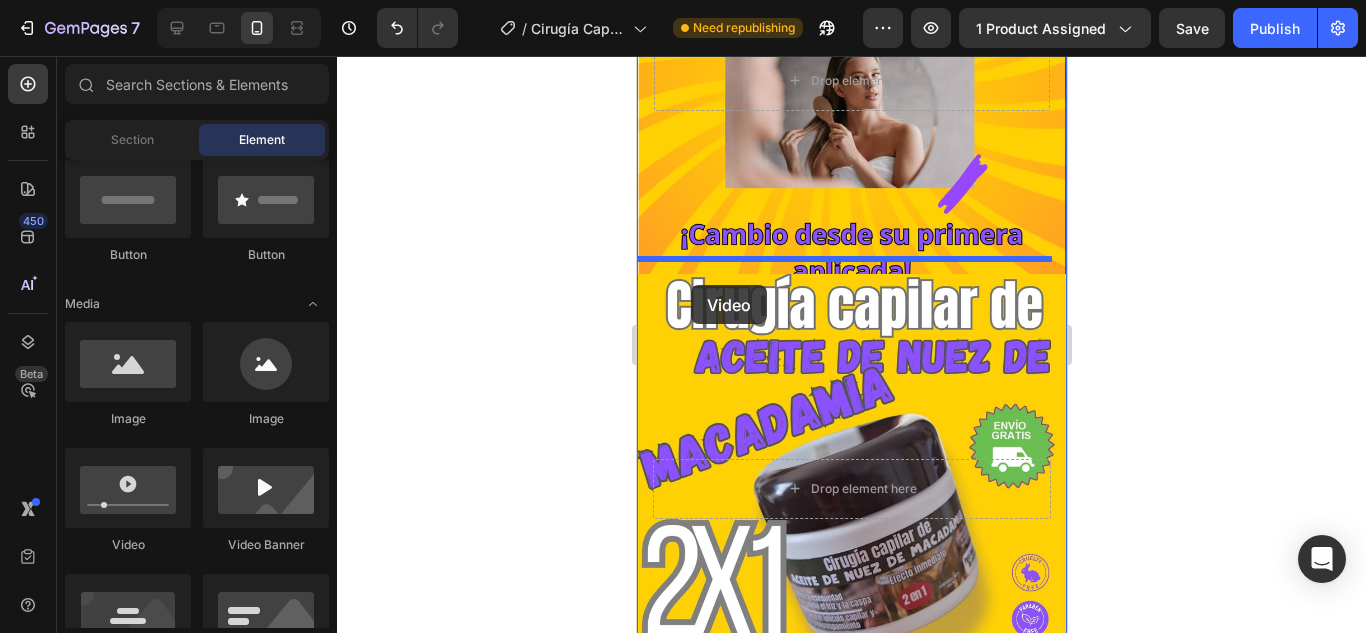 drag, startPoint x: 779, startPoint y: 581, endPoint x: 690, endPoint y: 285, distance: 309.0906 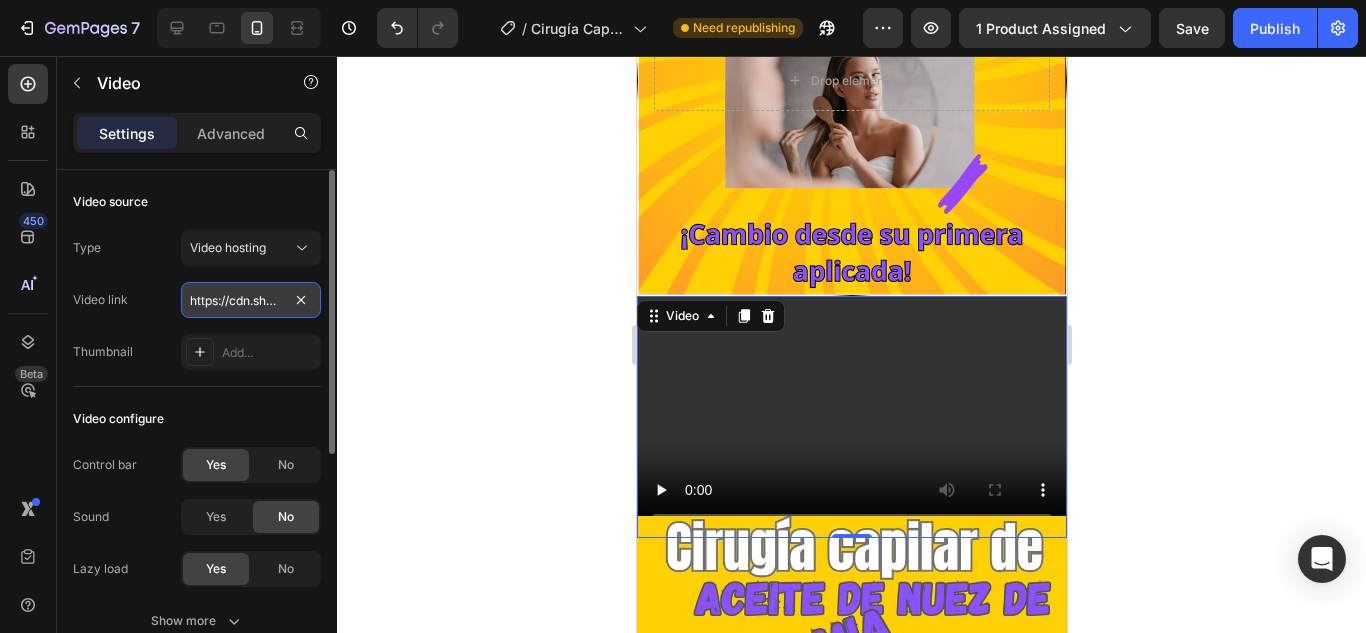 click on "https://cdn.shopify.com/videos/c/o/v/2cd3deb506b54b009063f7270ab5cf2e.mp4" at bounding box center [251, 300] 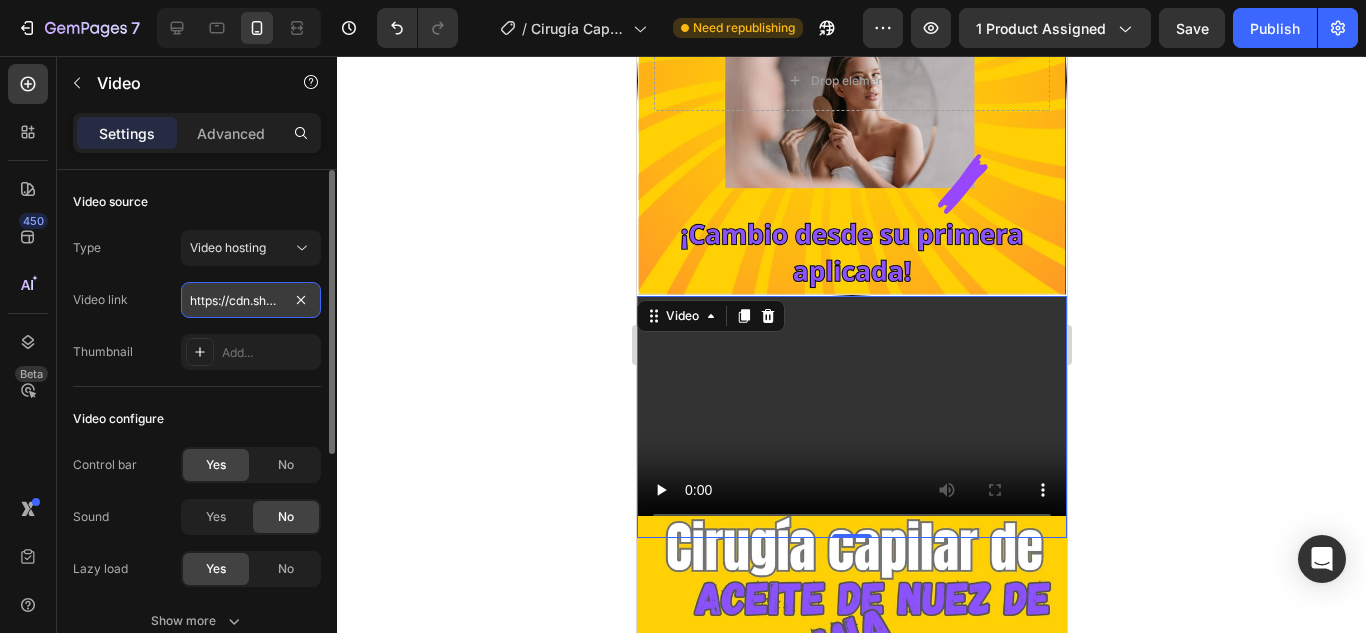 paste on "60914d8f270c4c7b8a9306e2467070d3" 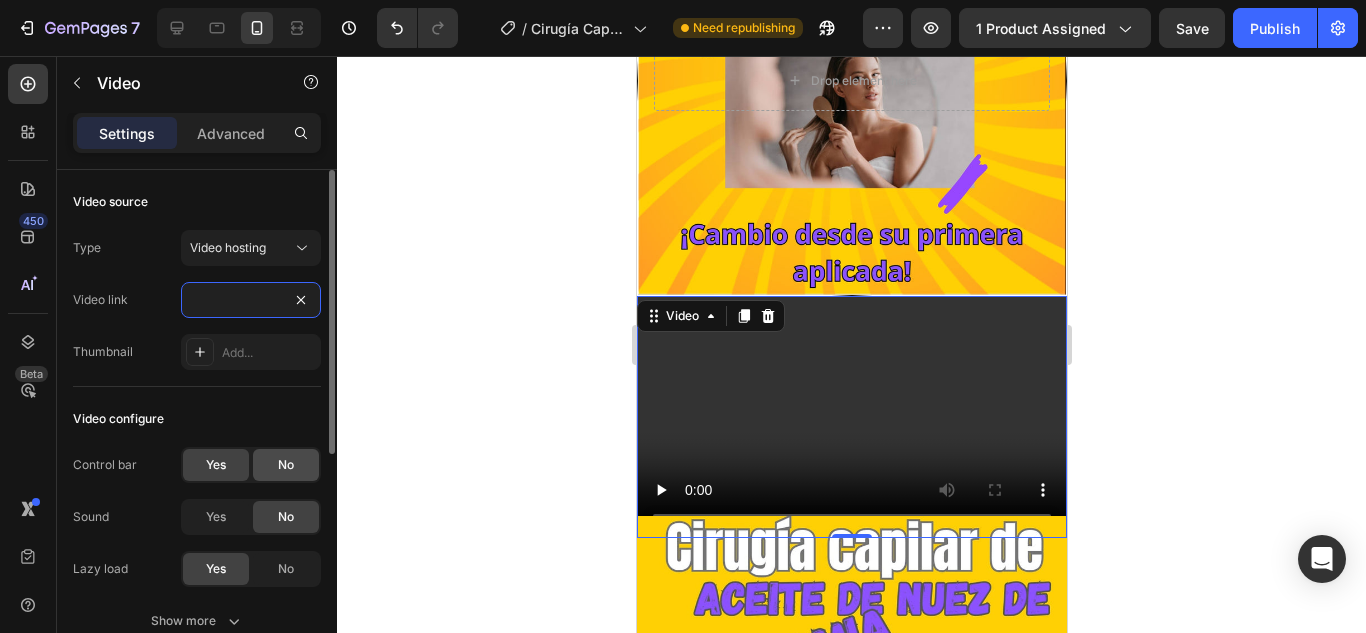 type on "https://cdn.shopify.com/videos/c/o/v/60914d8f270c4c7b8a9306e2467070d3.mp4" 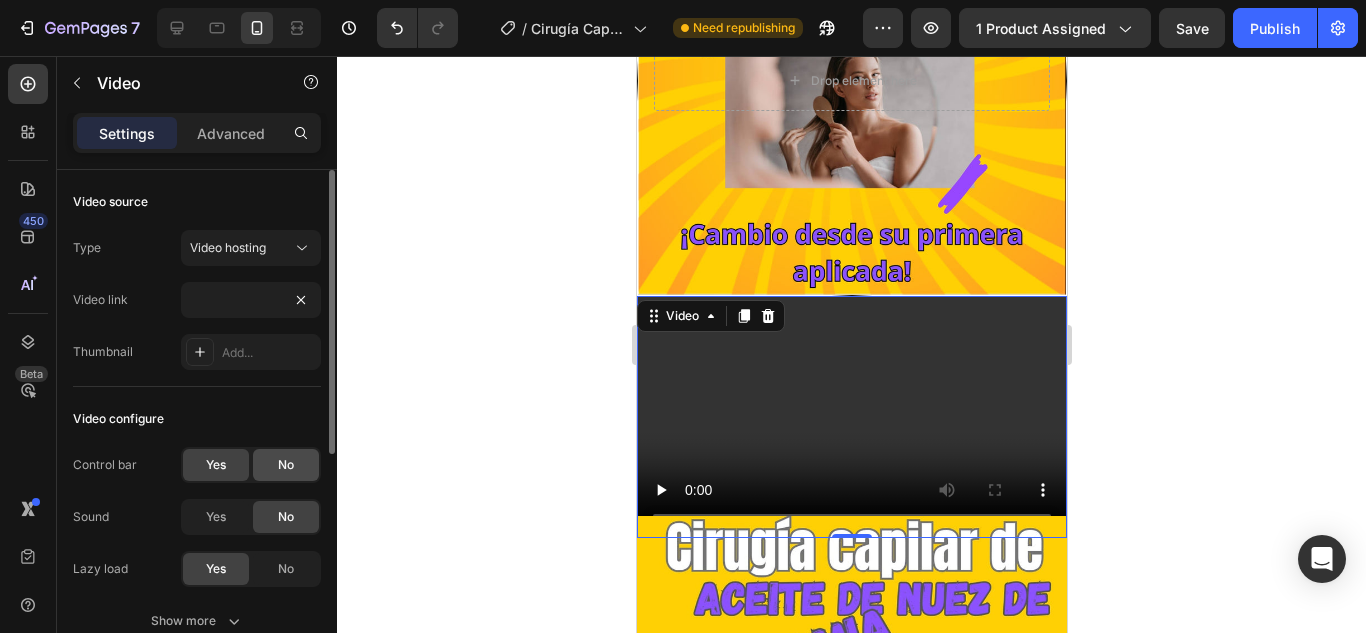 click on "No" 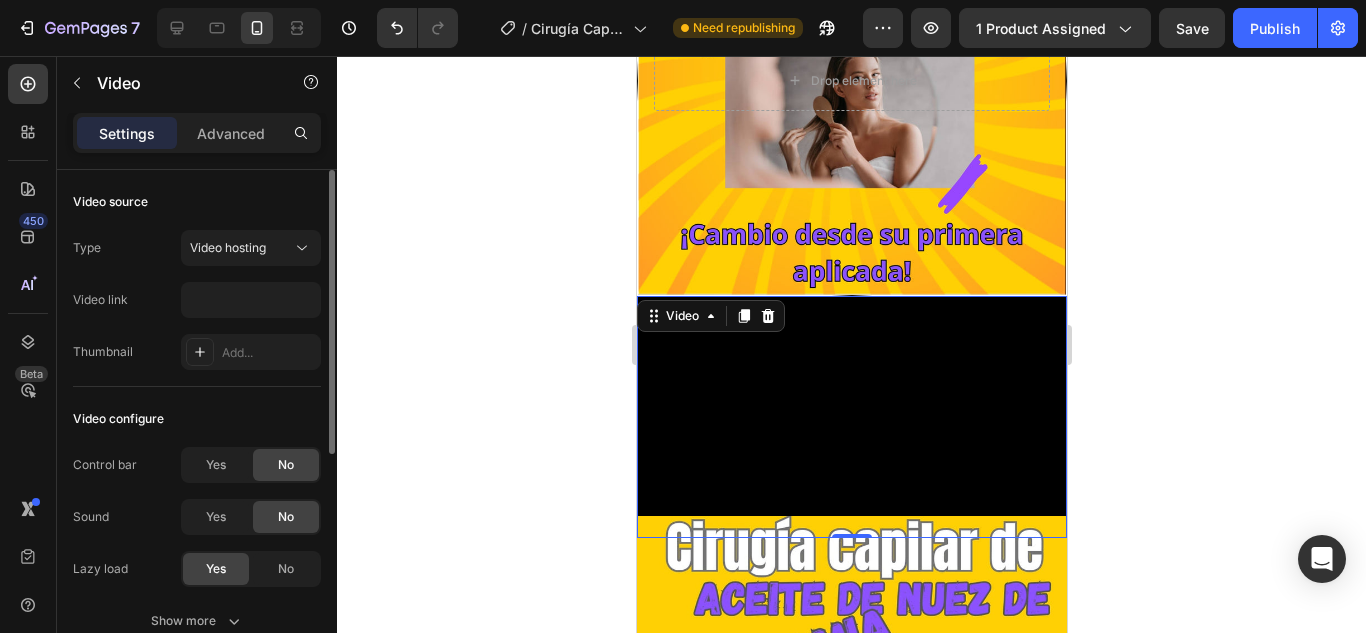 scroll, scrollTop: 0, scrollLeft: 0, axis: both 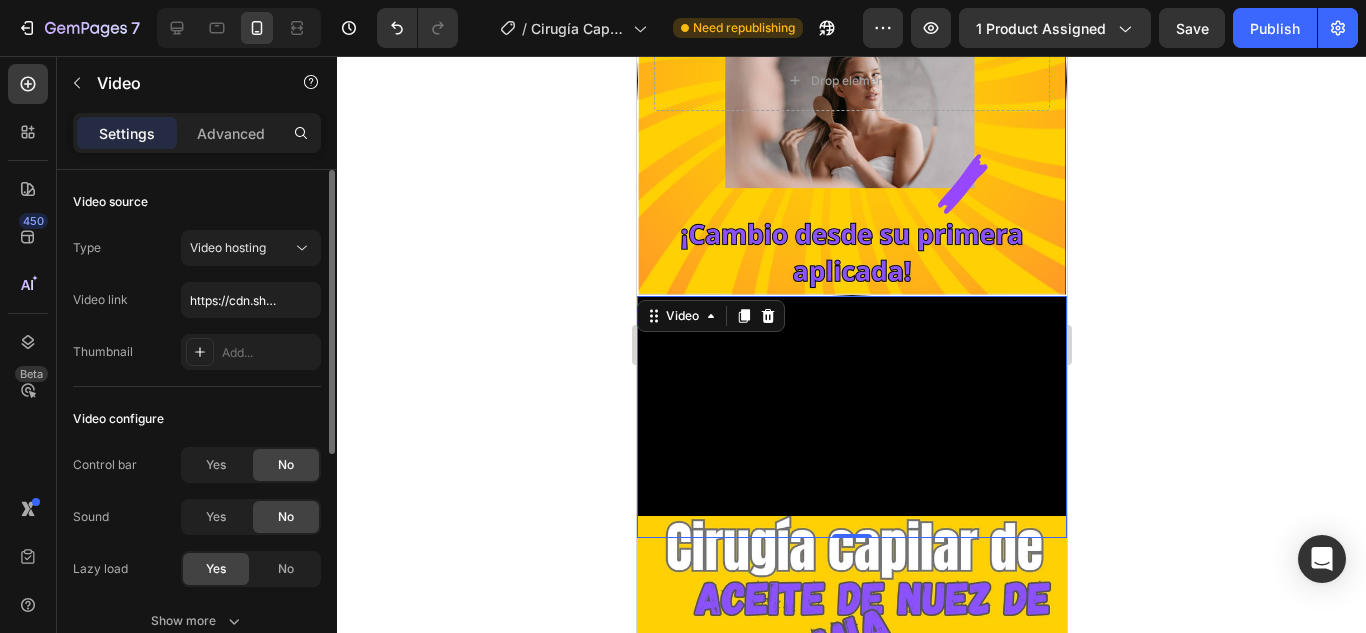 click on "Video configure Control bar Yes No Sound Yes No Lazy load Yes No Show more" 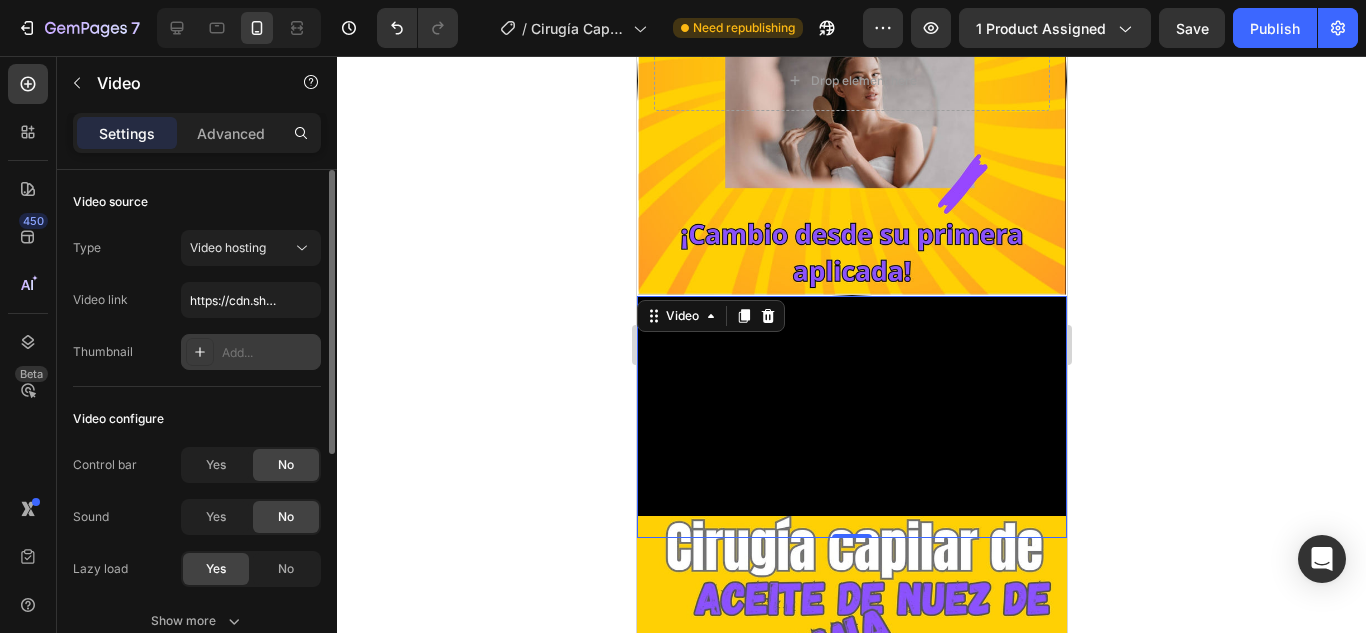 click on "Add..." at bounding box center [269, 353] 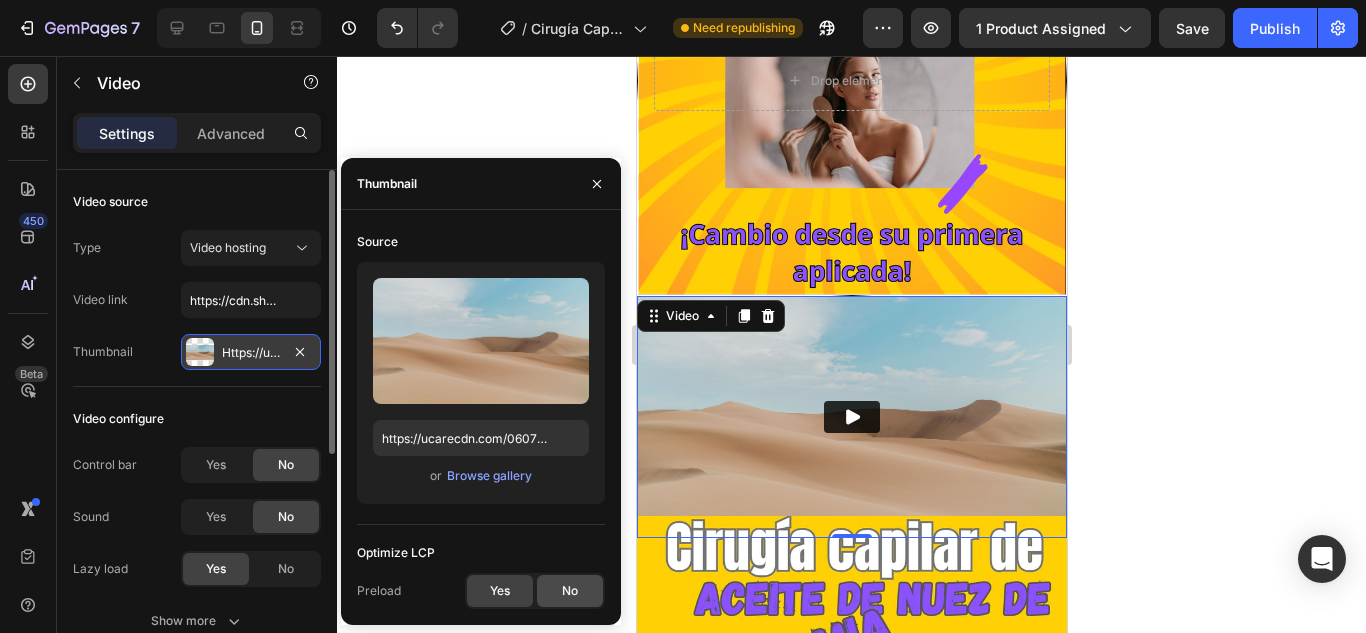 click on "No" 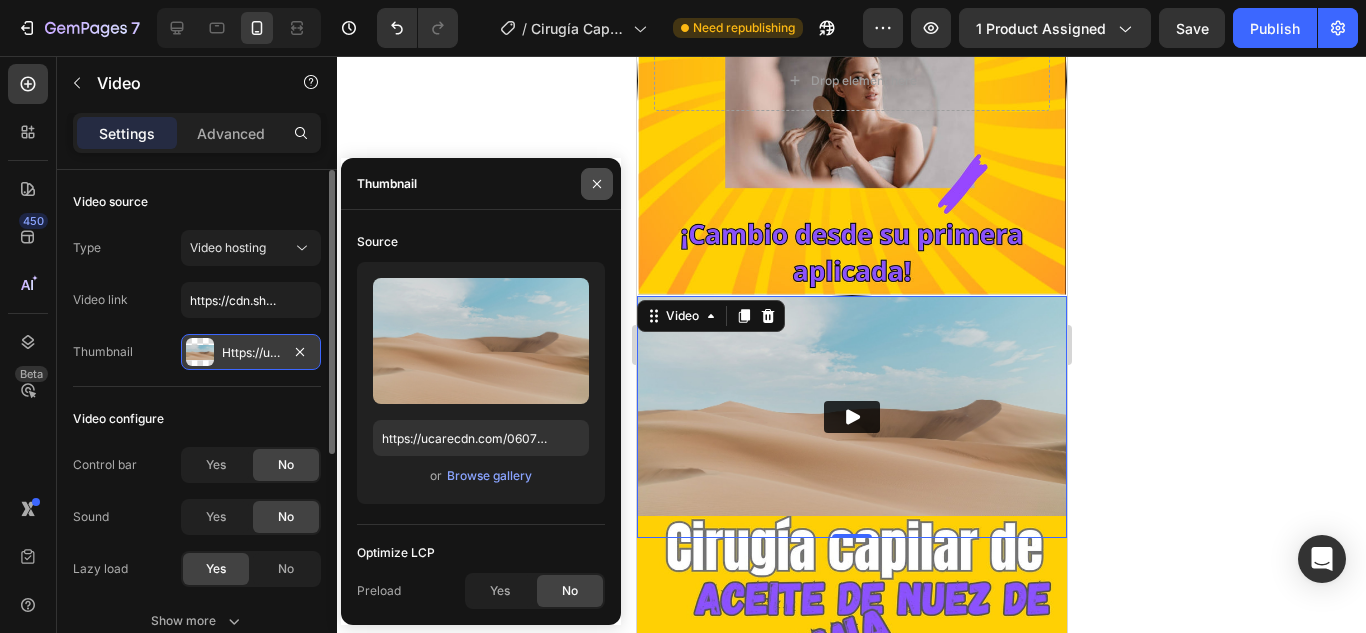 click at bounding box center (597, 184) 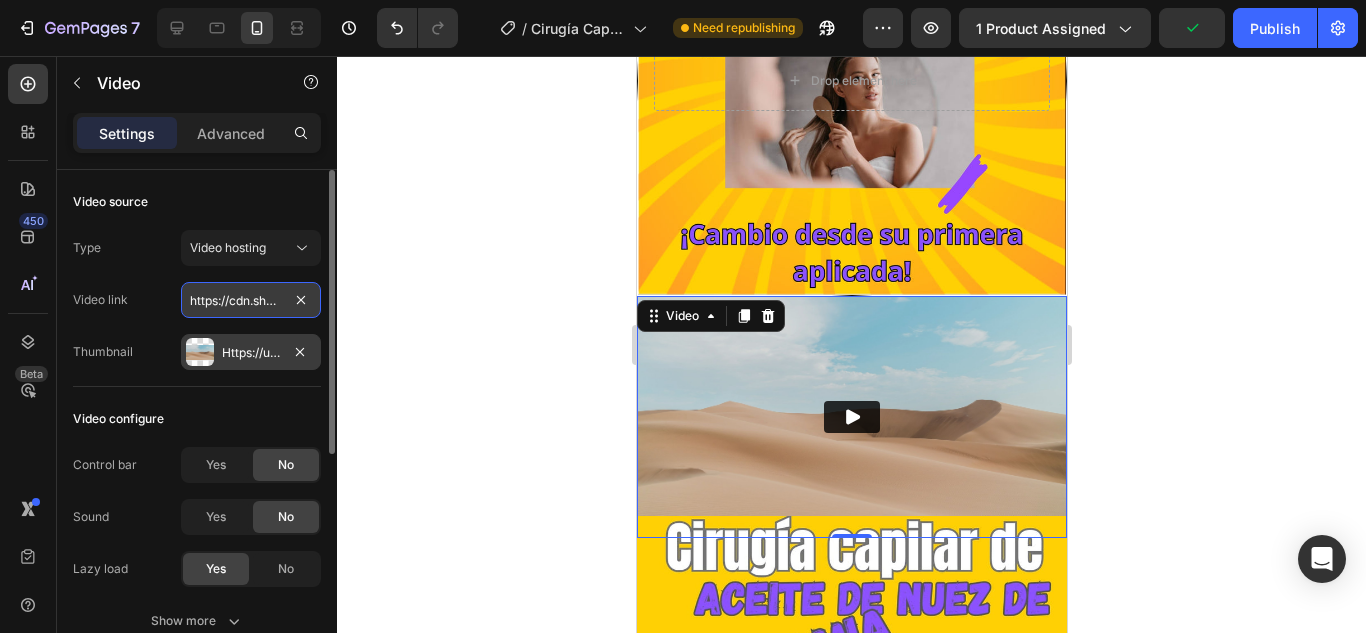 click on "https://cdn.shopify.com/videos/c/o/v/60914d8f270c4c7b8a9306e2467070d3.mp4" at bounding box center [251, 300] 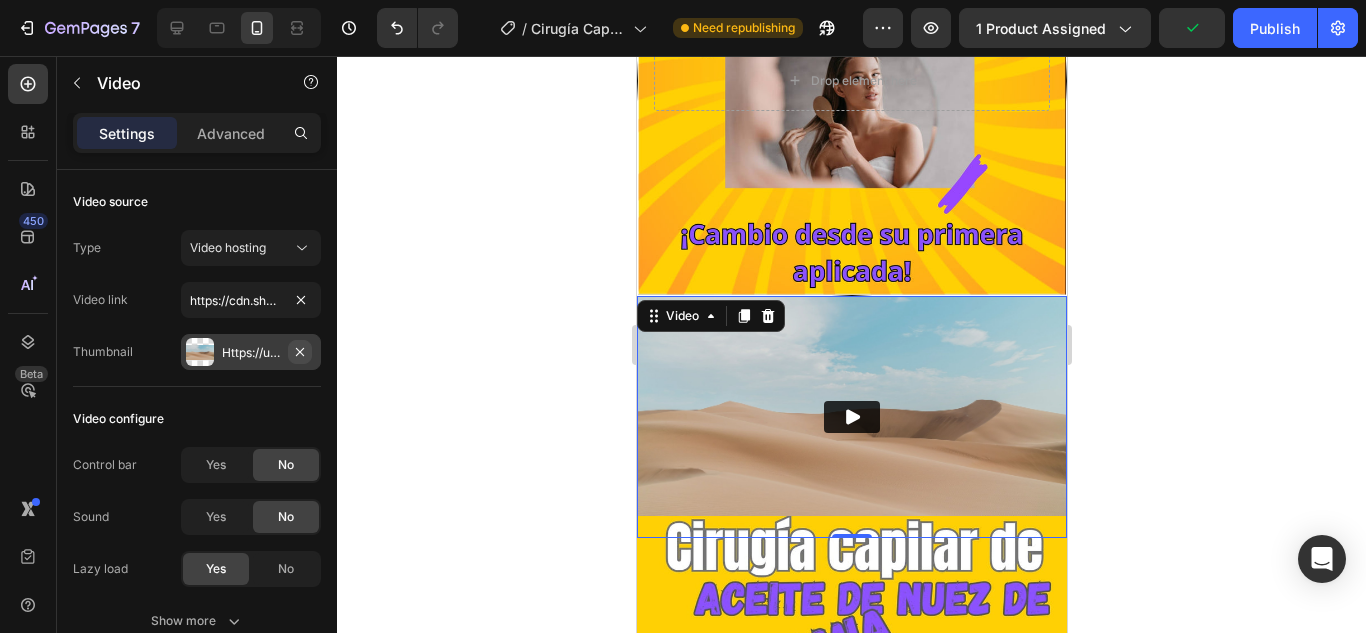 click 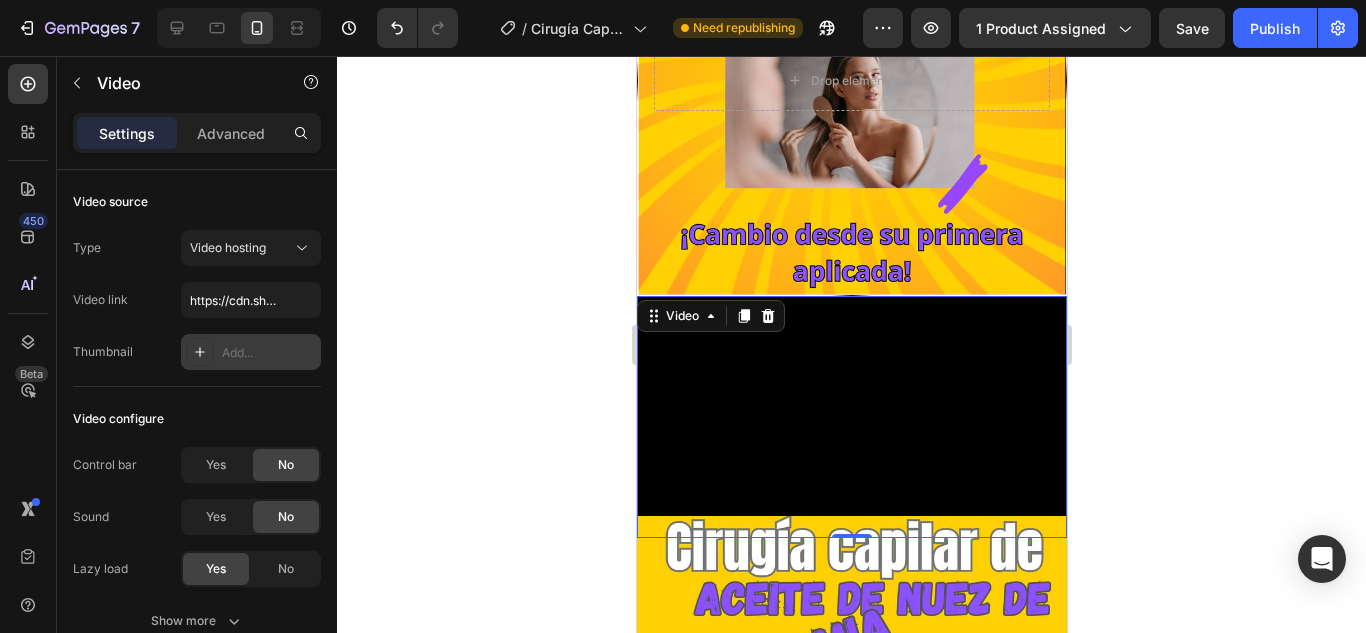 click at bounding box center [851, 417] 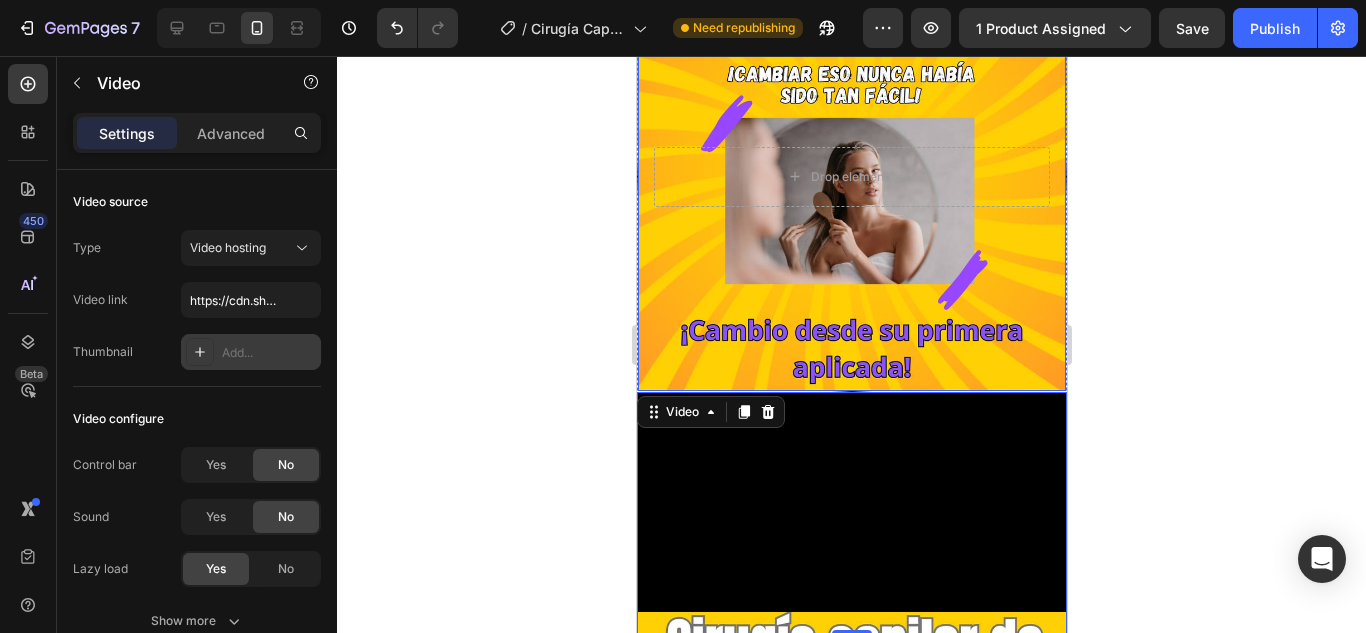 scroll, scrollTop: 500, scrollLeft: 0, axis: vertical 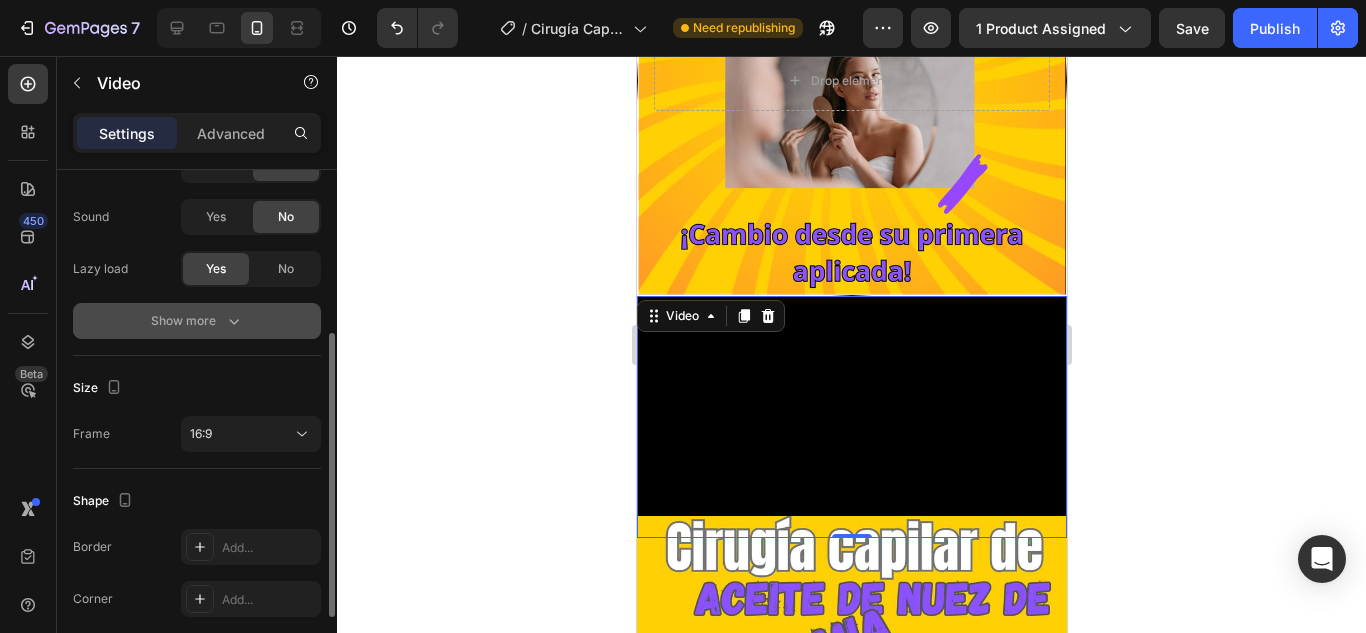 click on "Show more" at bounding box center [197, 321] 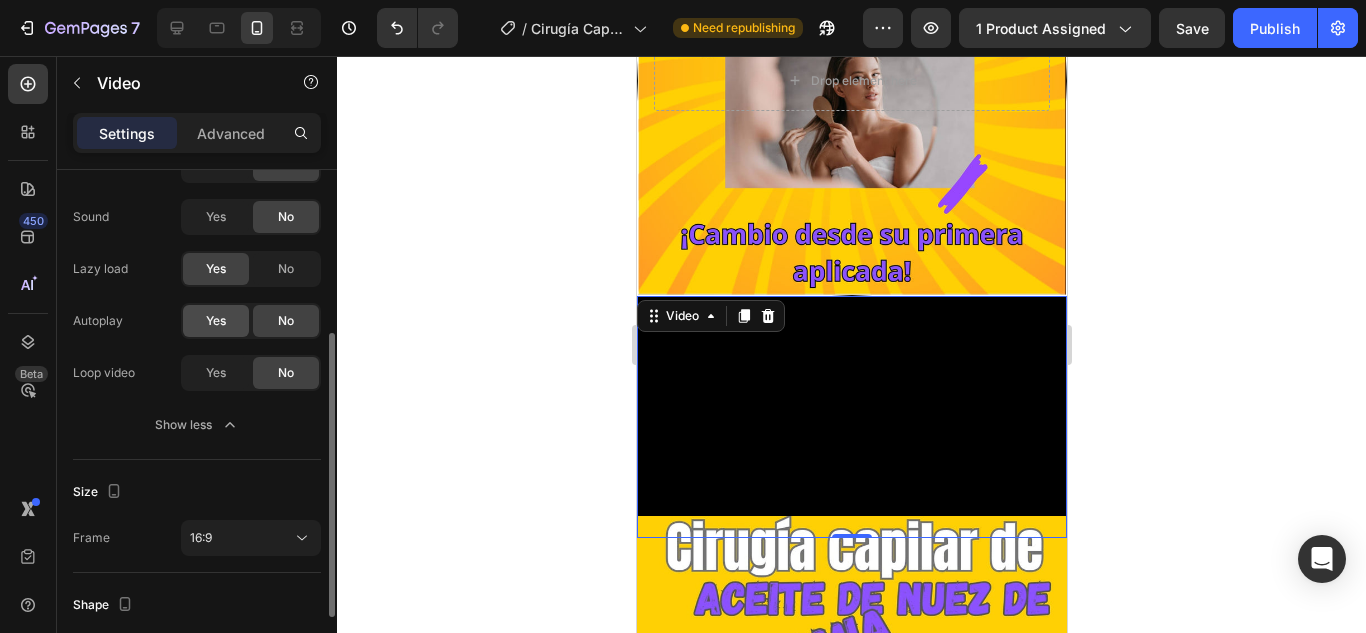 click on "Yes" 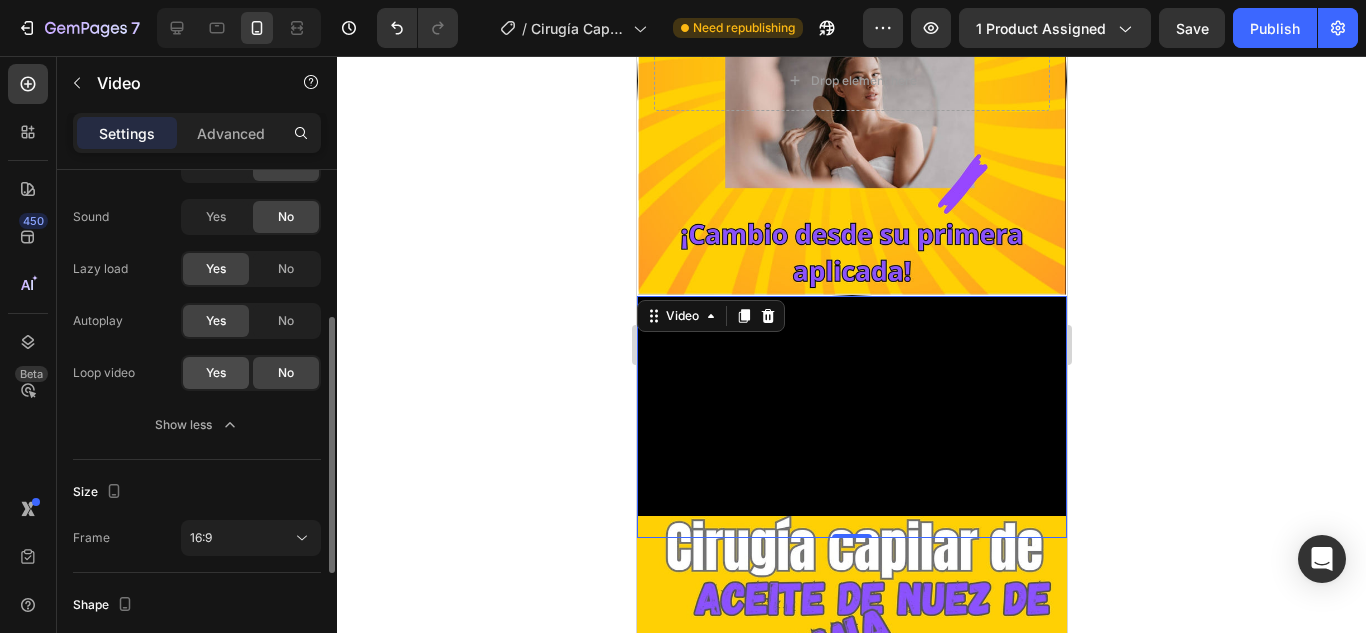 click on "Yes" 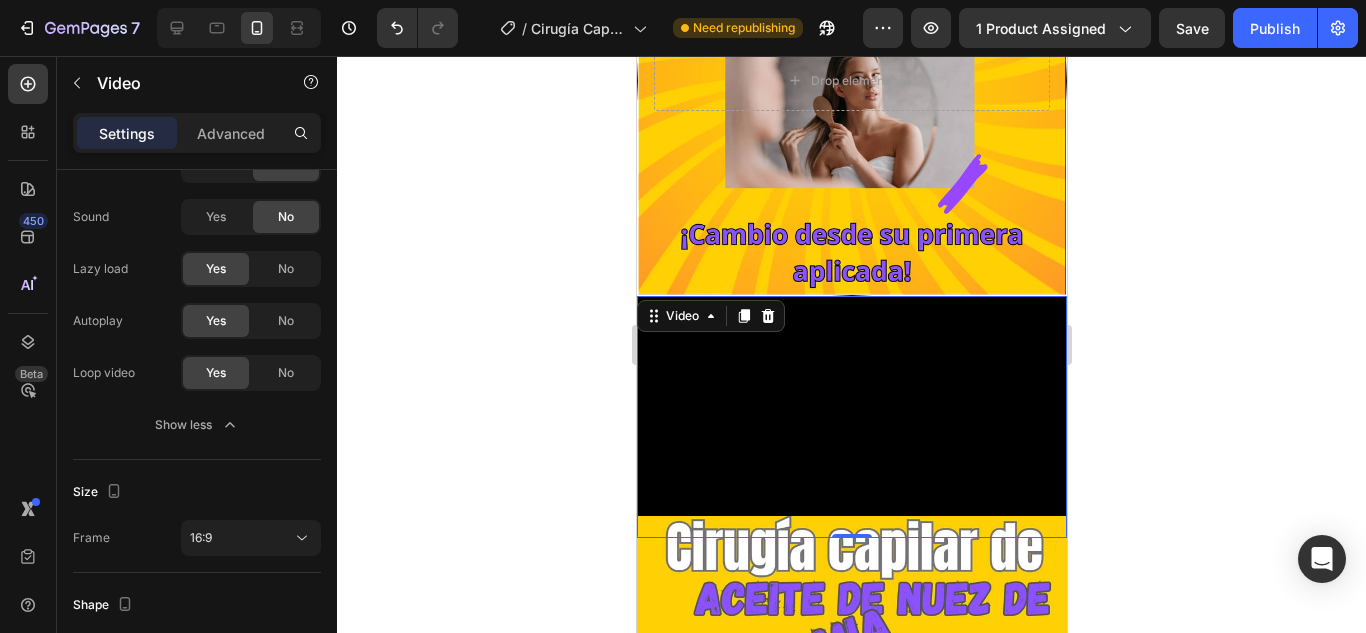 click at bounding box center [851, 417] 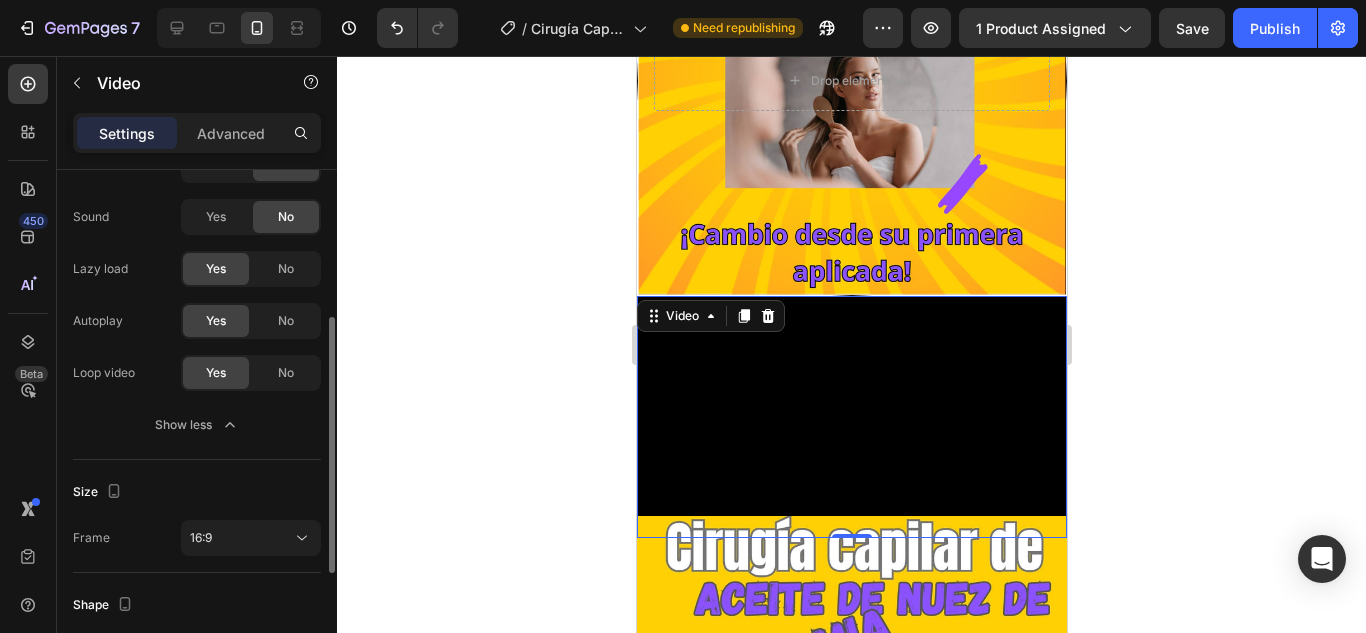 scroll, scrollTop: 200, scrollLeft: 0, axis: vertical 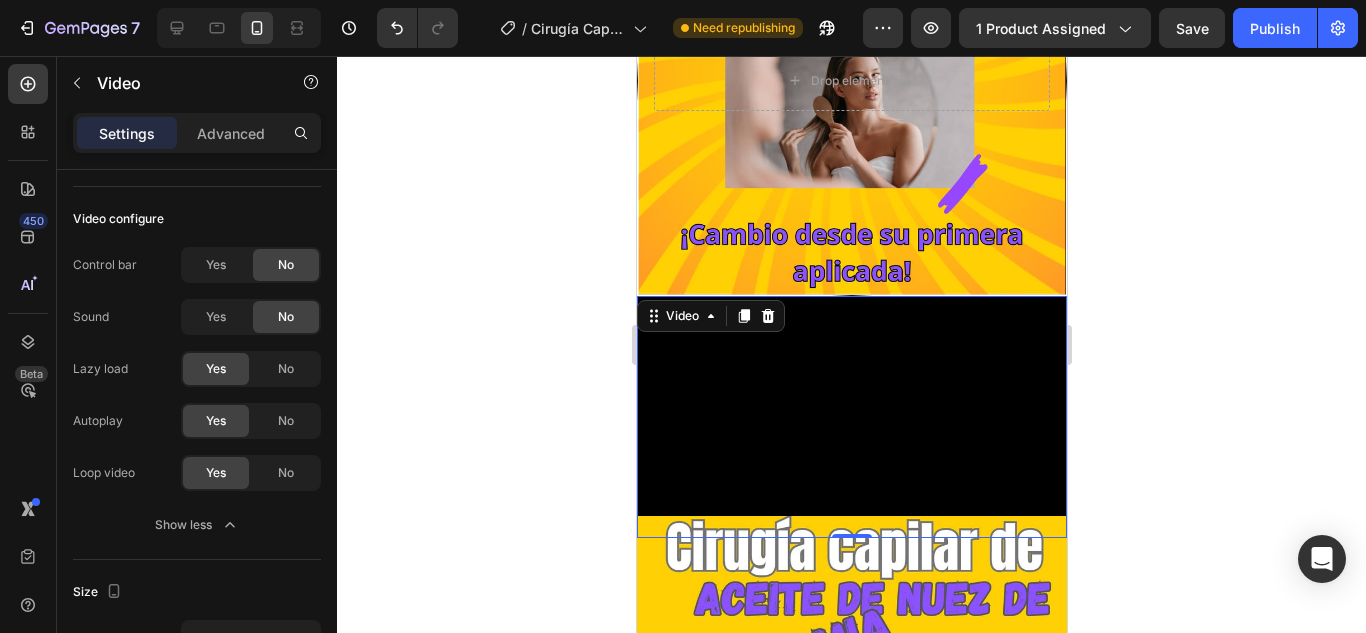 click at bounding box center (851, 417) 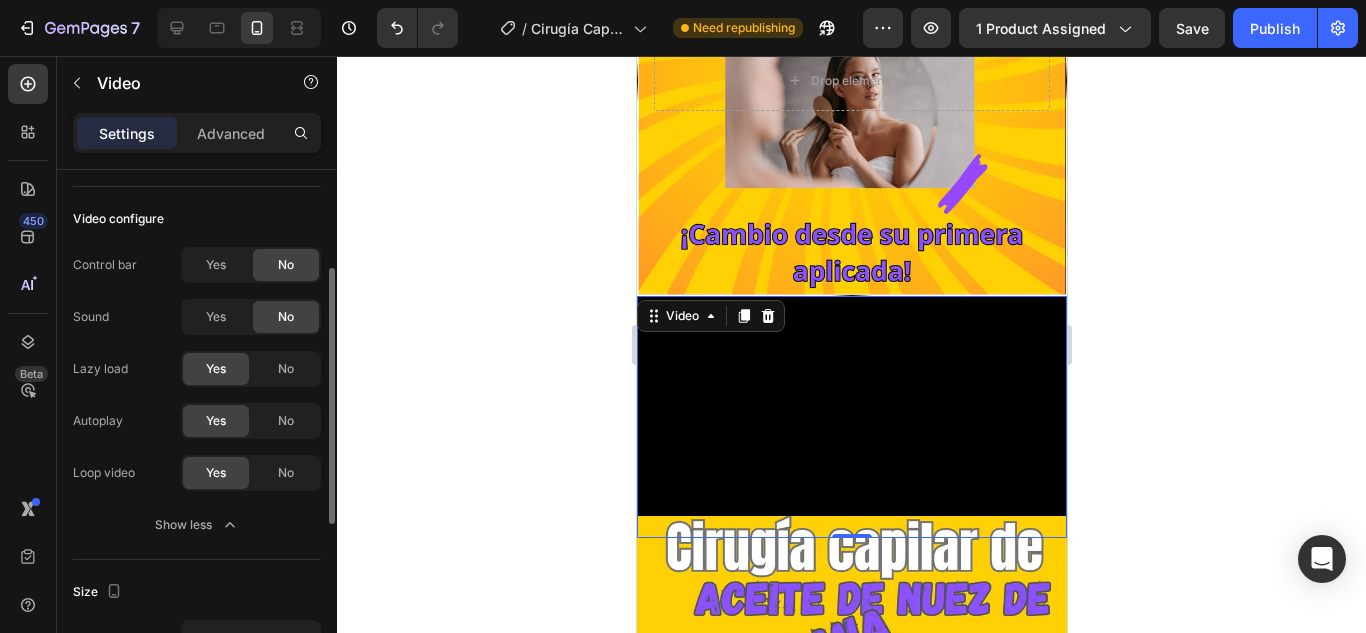 scroll, scrollTop: 0, scrollLeft: 0, axis: both 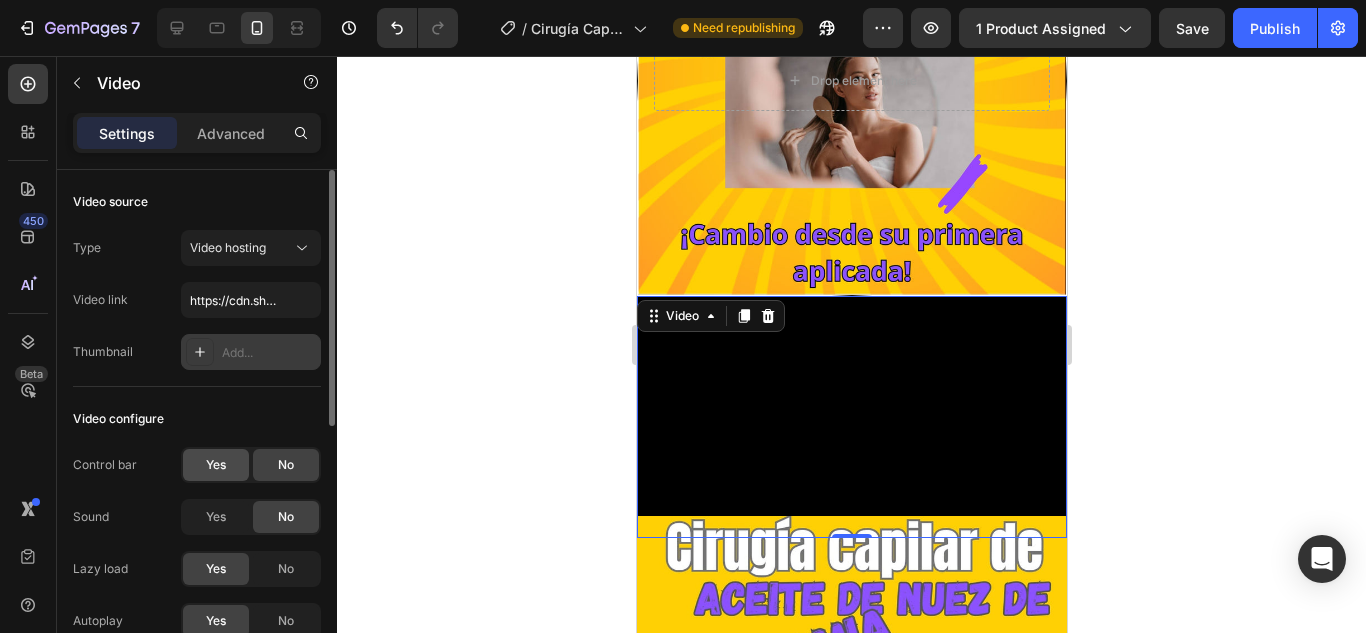 click on "Yes" 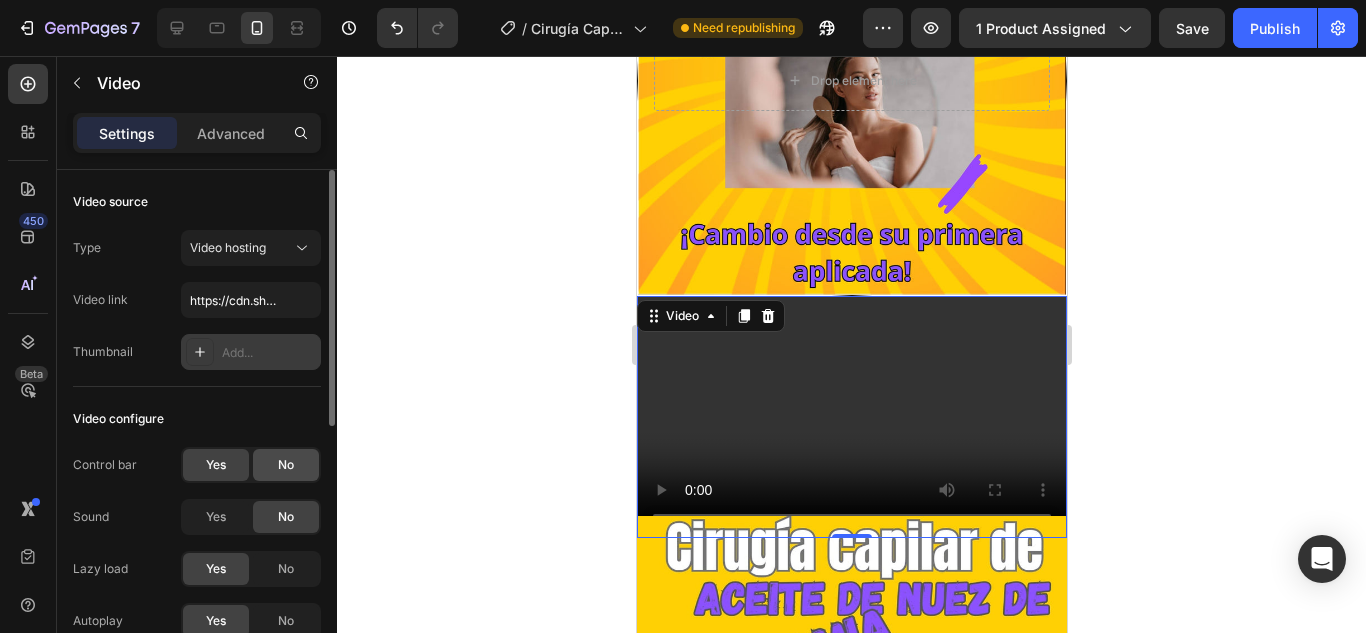 click on "No" 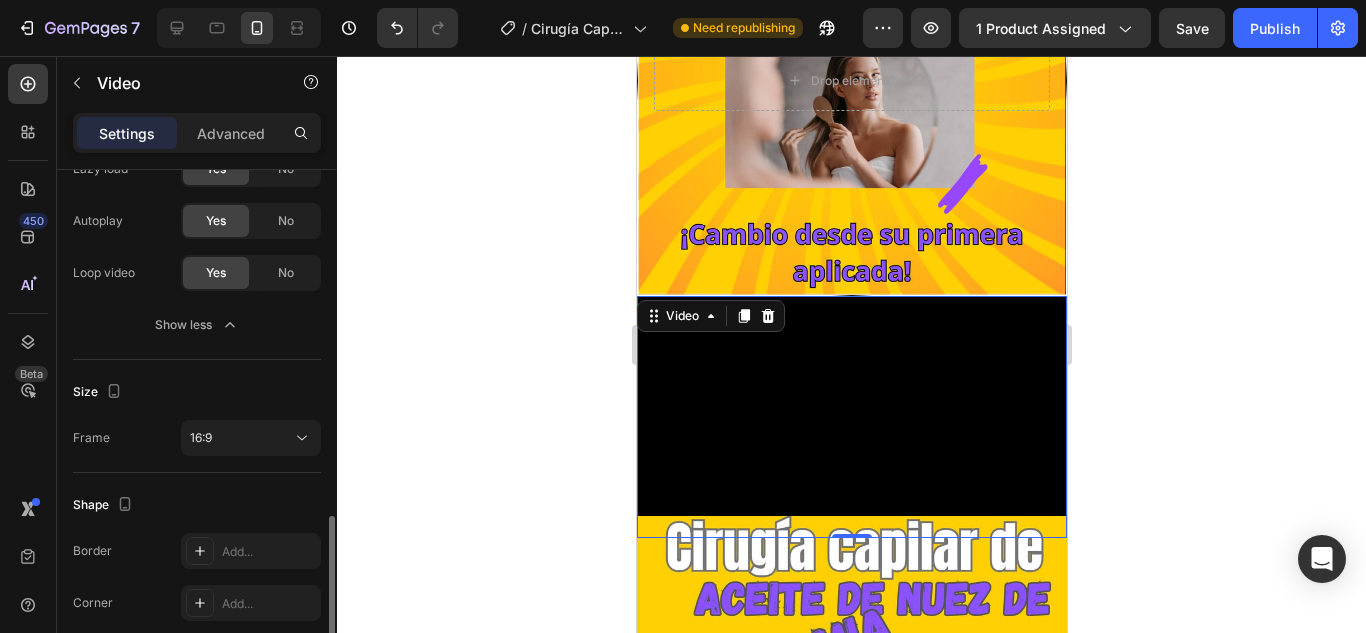 scroll, scrollTop: 500, scrollLeft: 0, axis: vertical 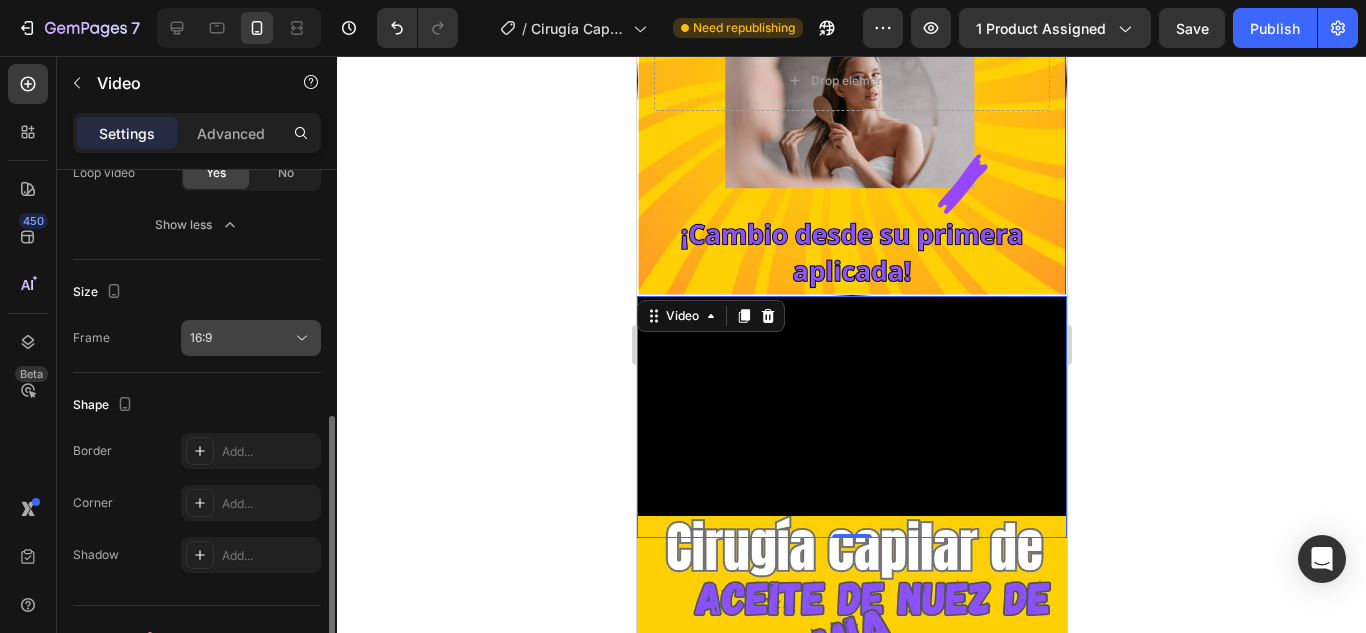 click on "16:9" 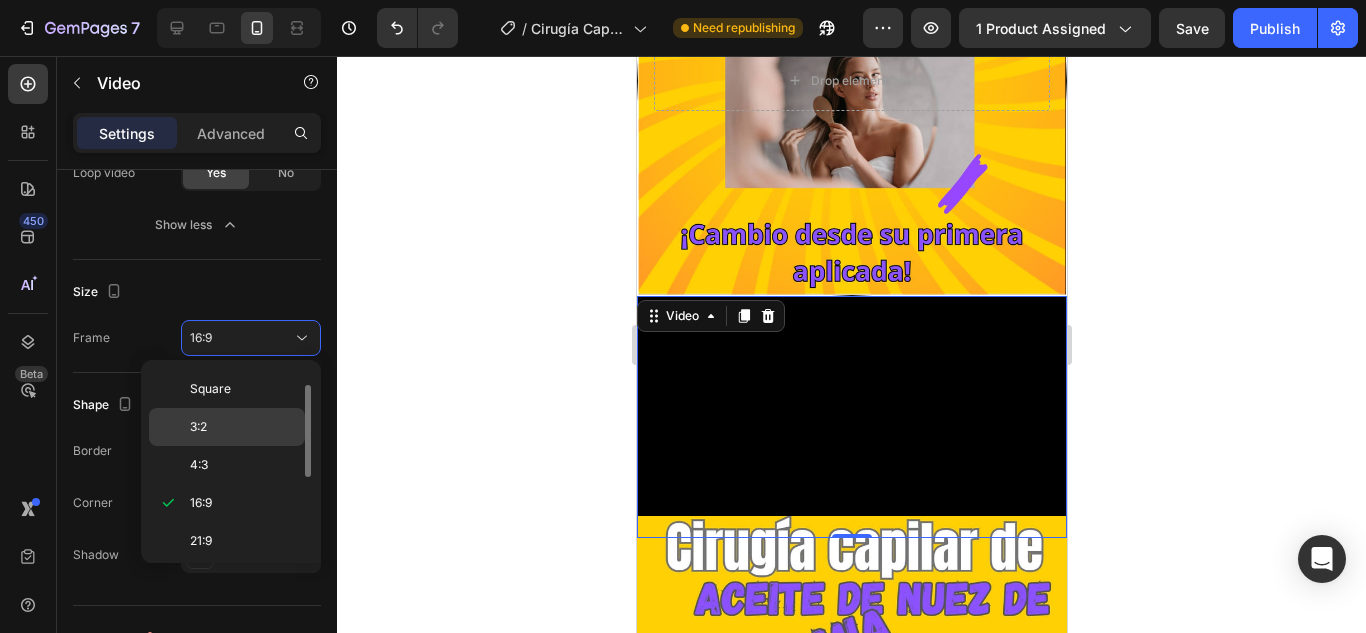 scroll, scrollTop: 0, scrollLeft: 0, axis: both 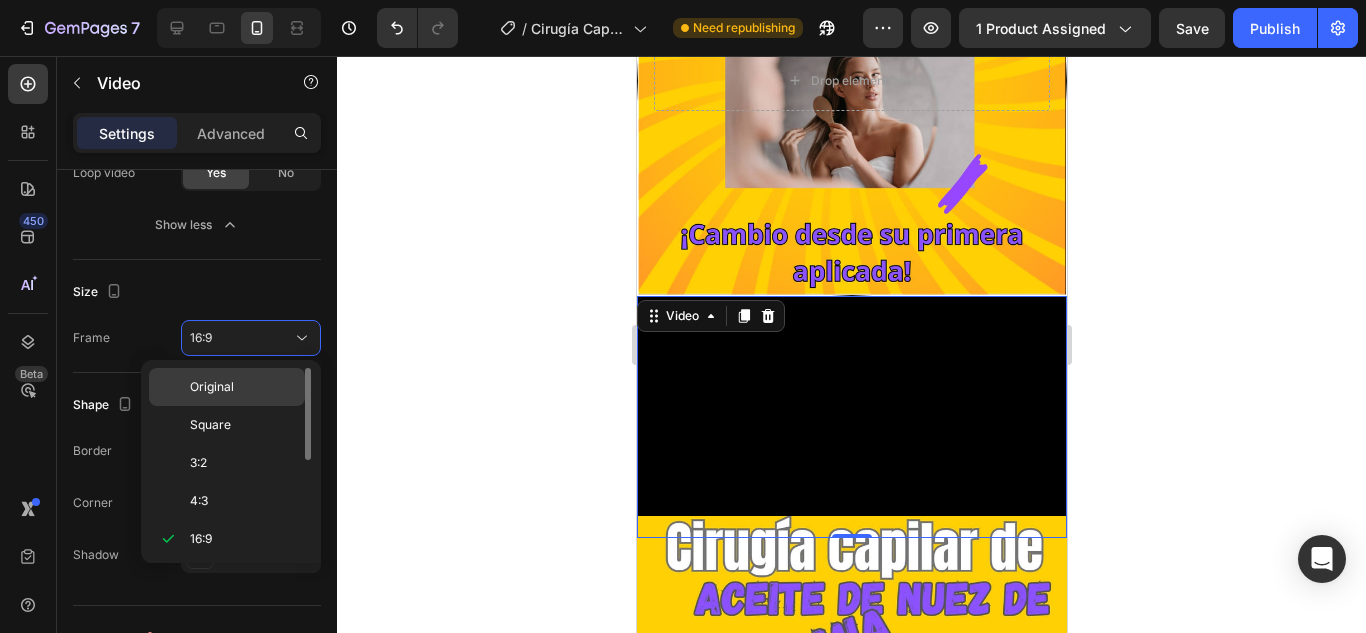 click on "Original" at bounding box center (212, 387) 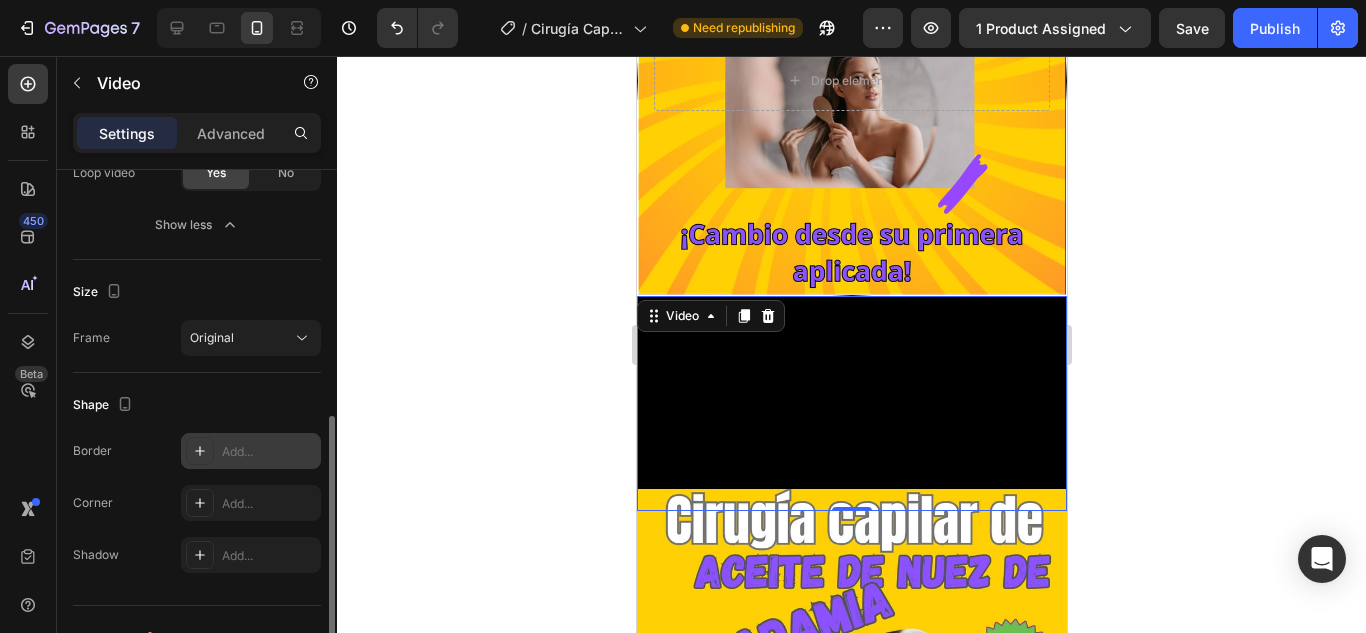 scroll, scrollTop: 536, scrollLeft: 0, axis: vertical 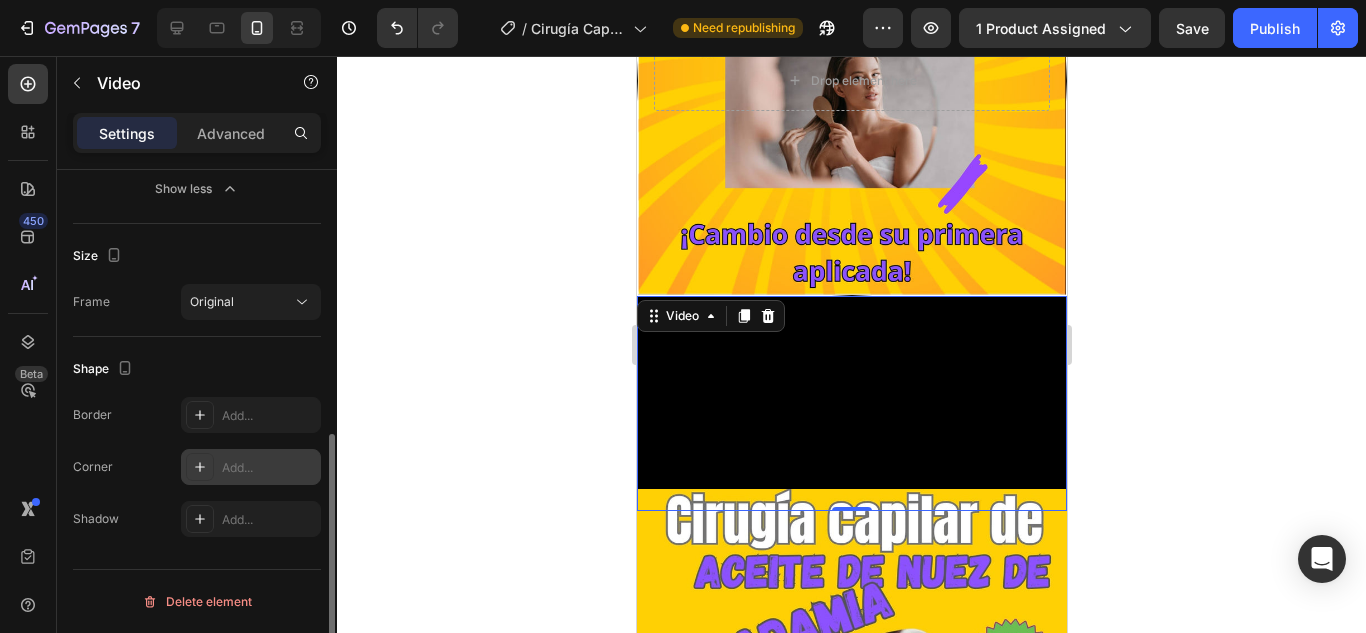 click on "Add..." at bounding box center (269, 468) 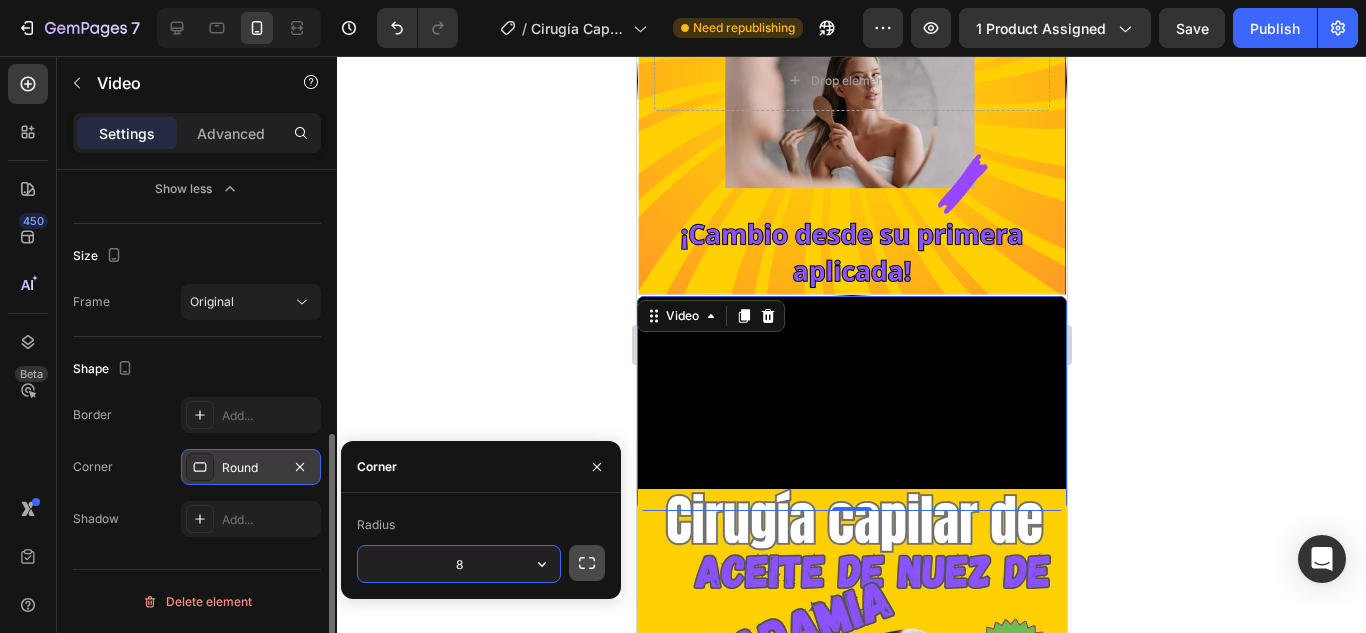 click 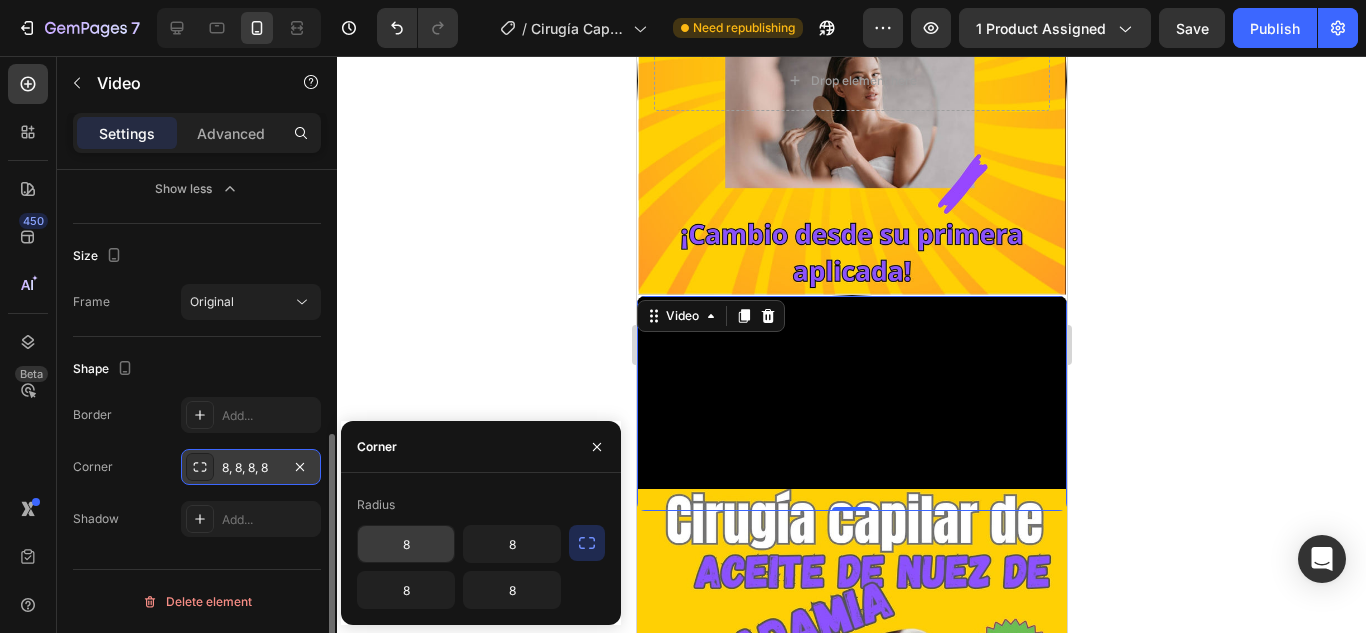 click on "8" at bounding box center [406, 544] 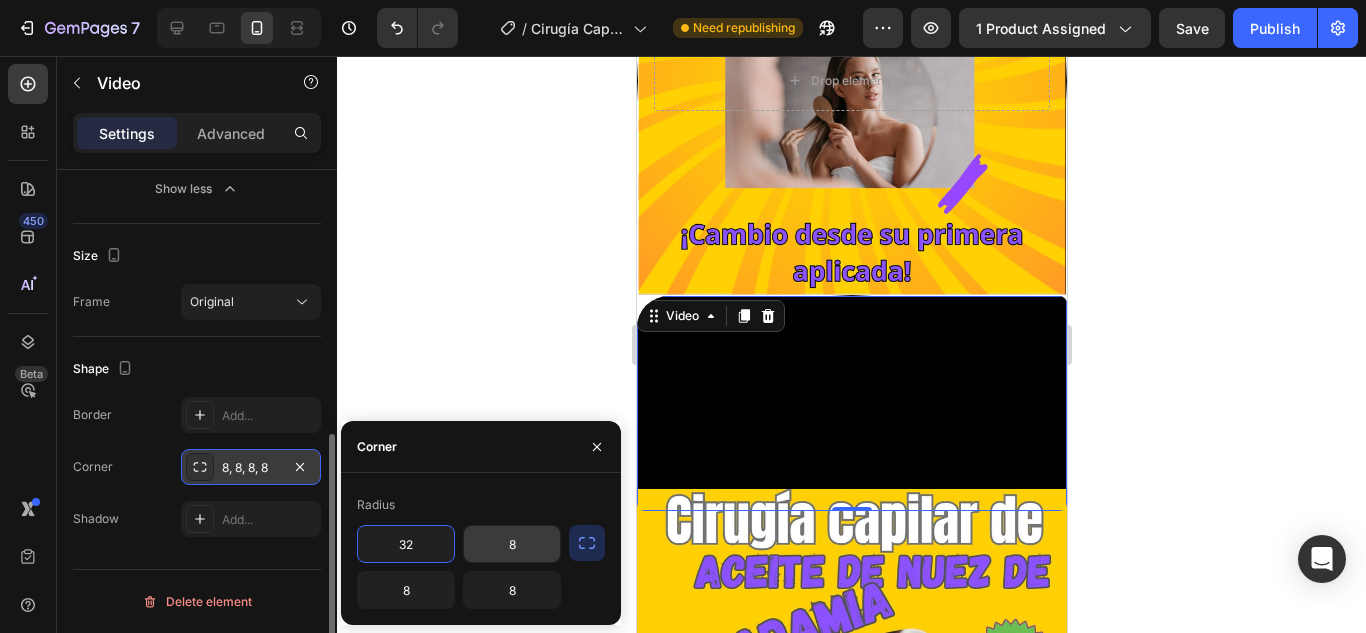 type on "32" 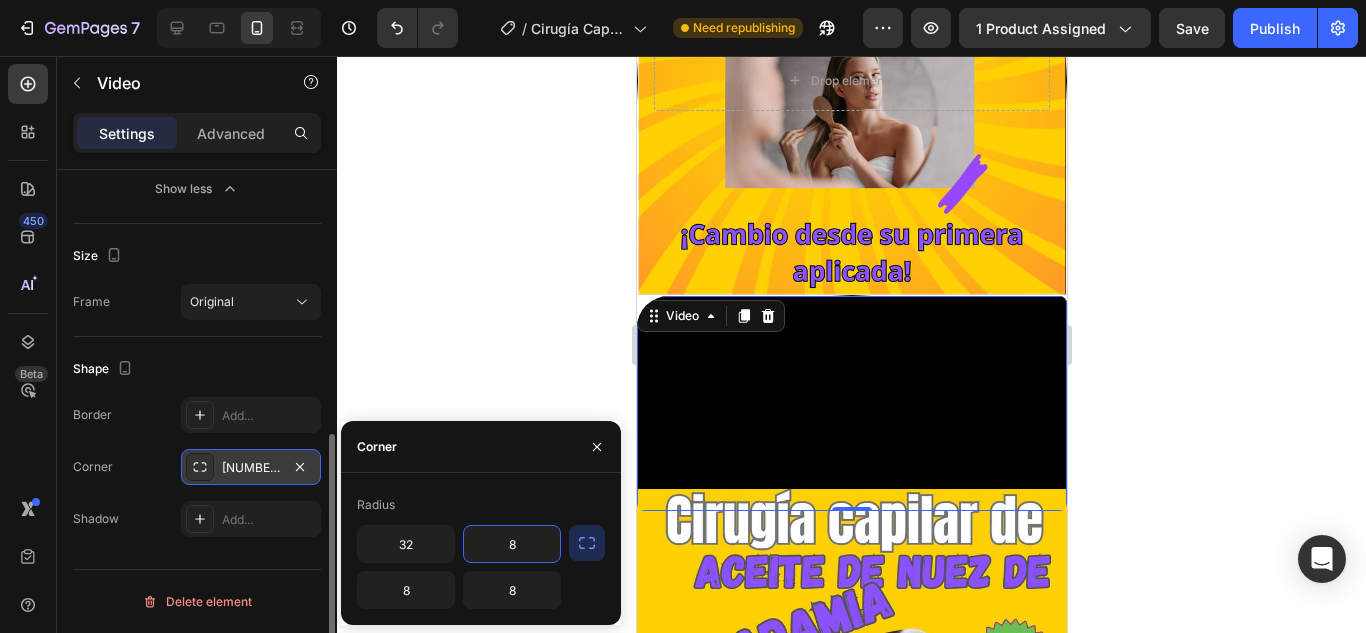 click on "8" at bounding box center (512, 544) 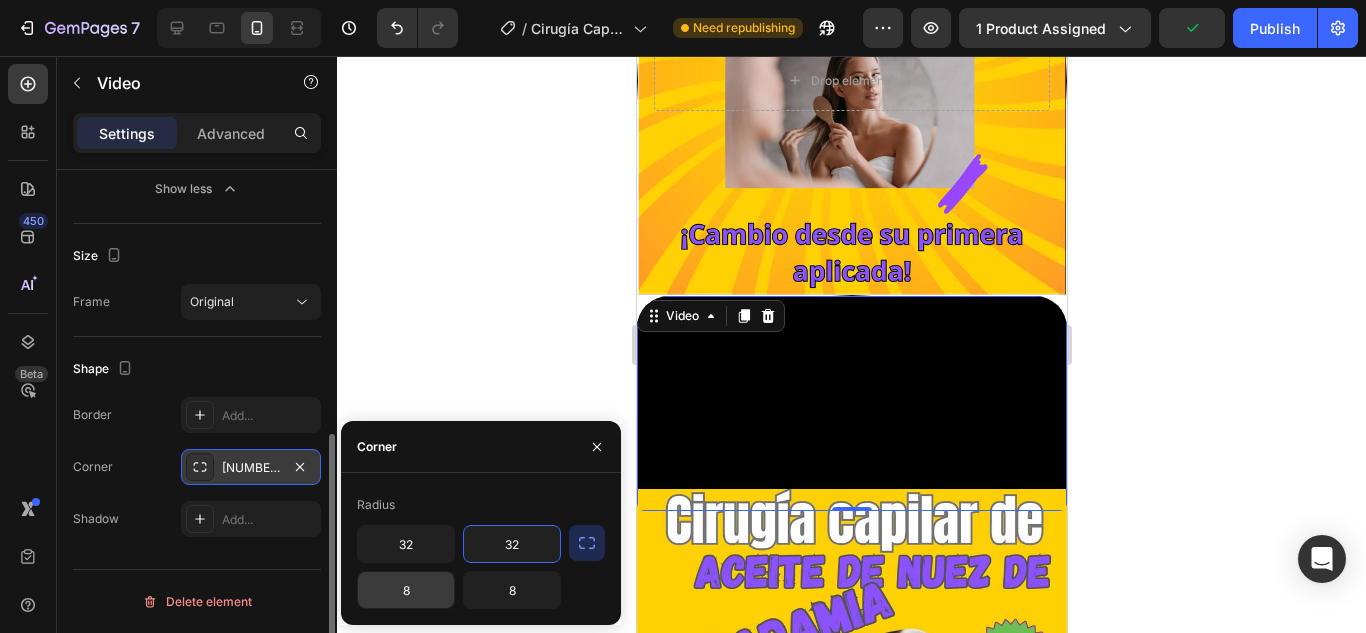 type on "32" 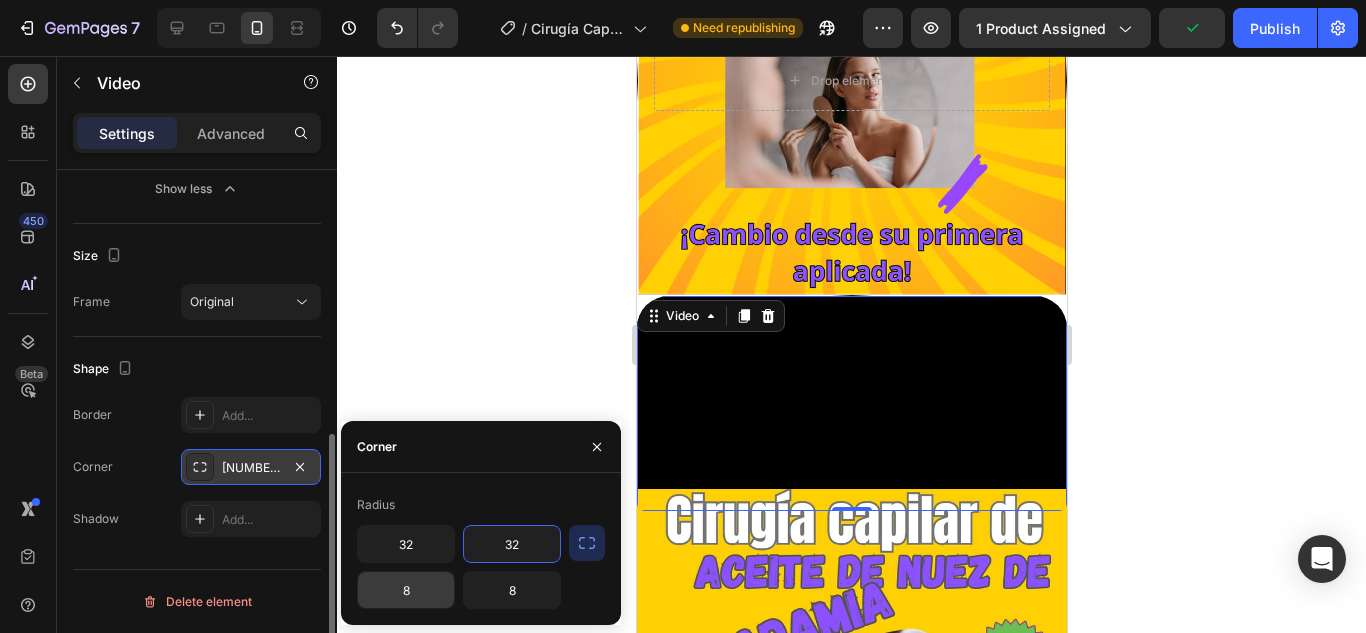 click on "8" at bounding box center (406, 590) 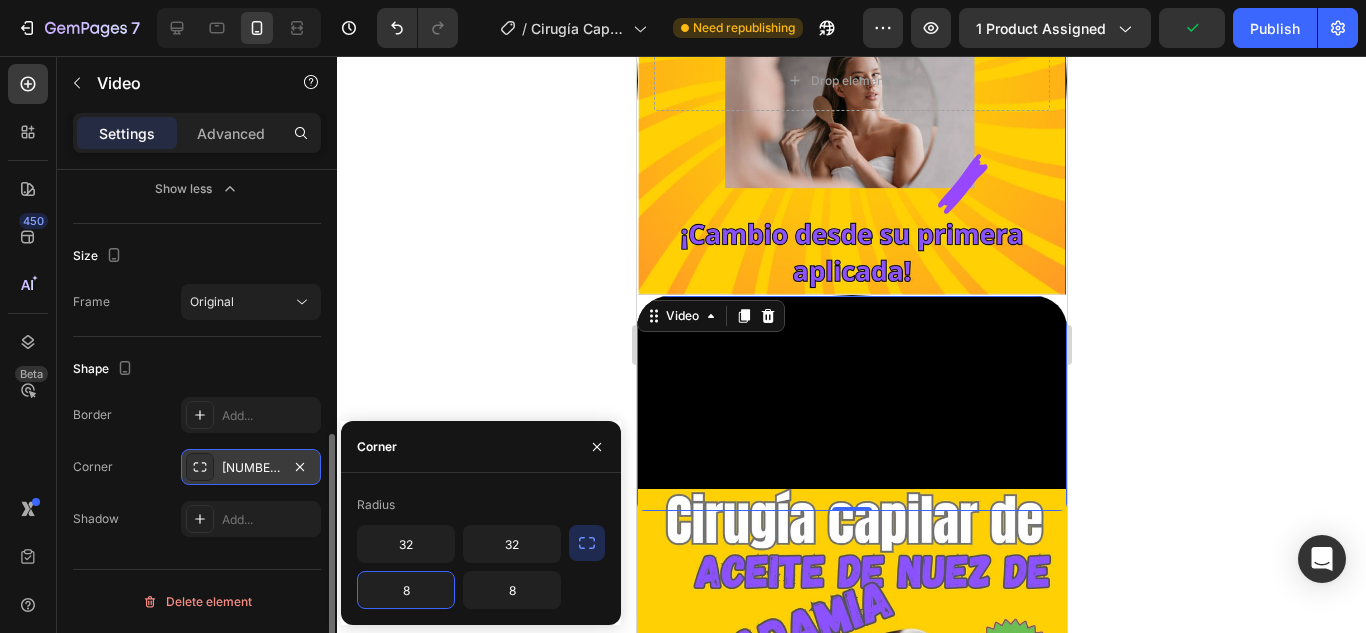 click on "8" at bounding box center (406, 590) 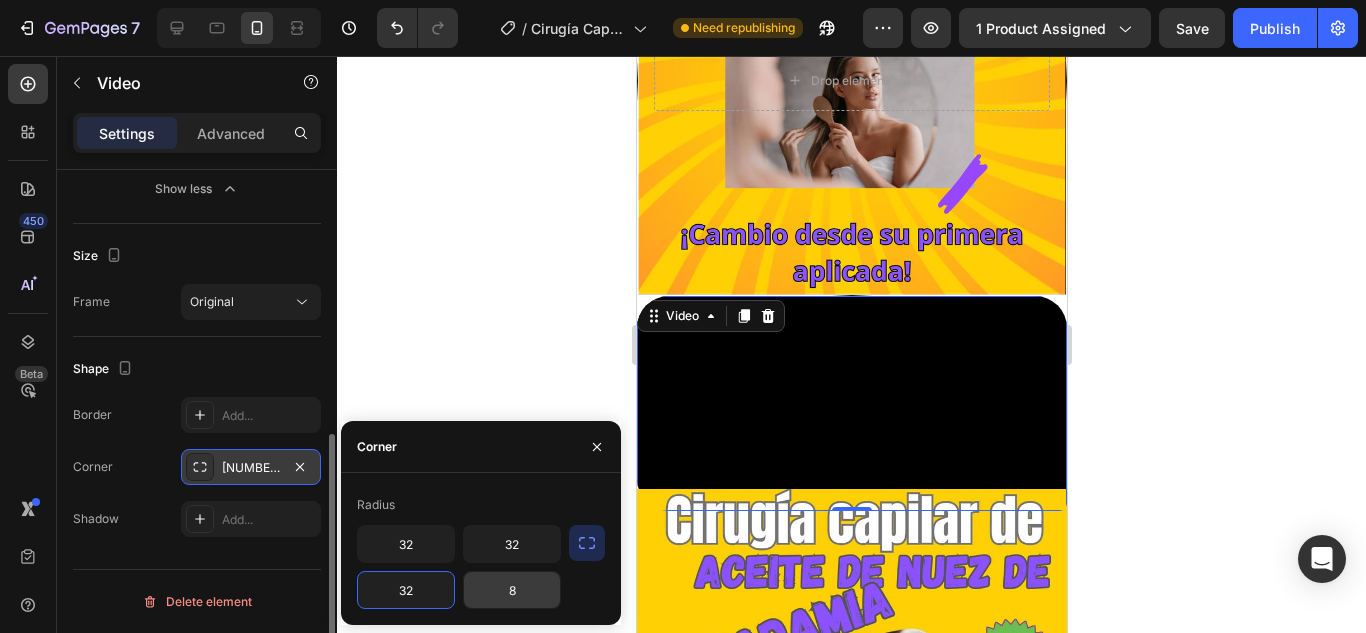 type on "32" 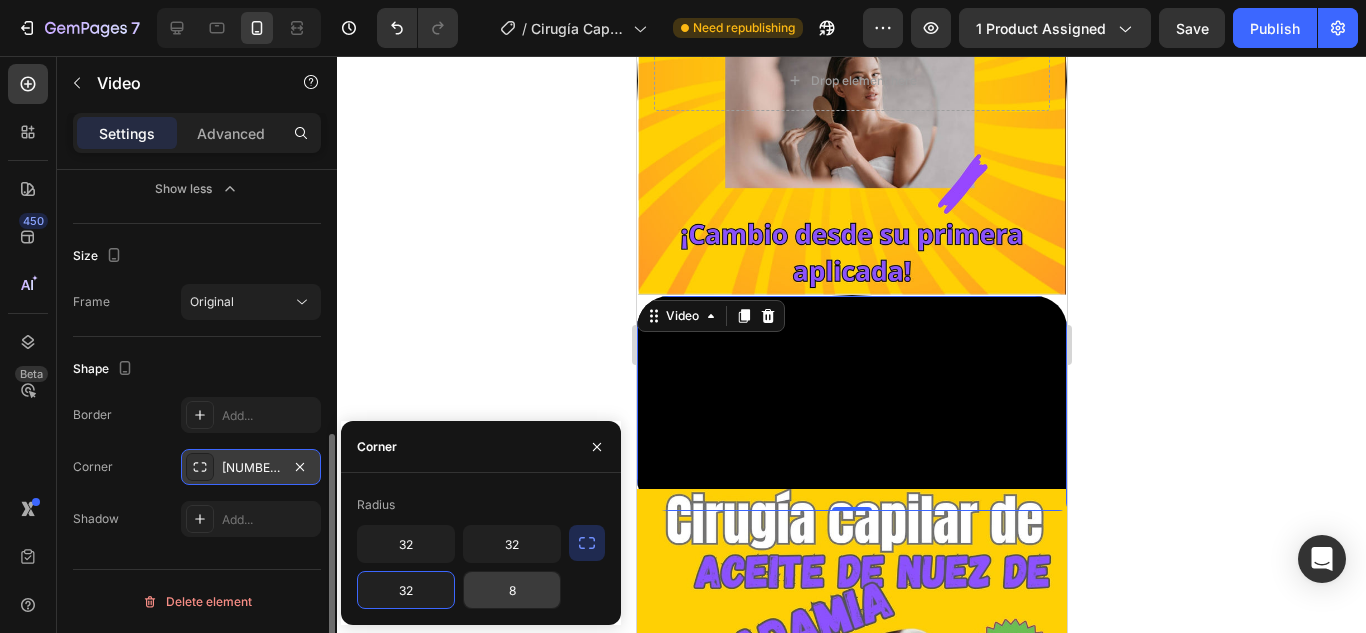 click on "8" at bounding box center [512, 590] 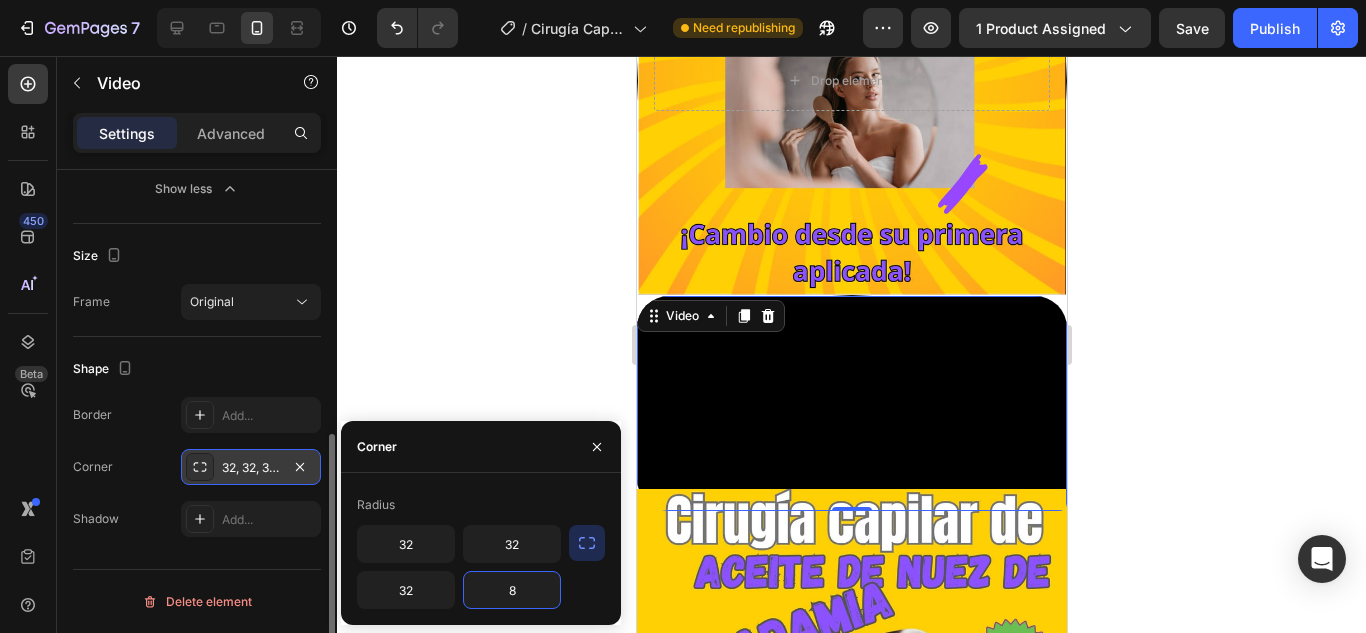 click on "8" at bounding box center (512, 590) 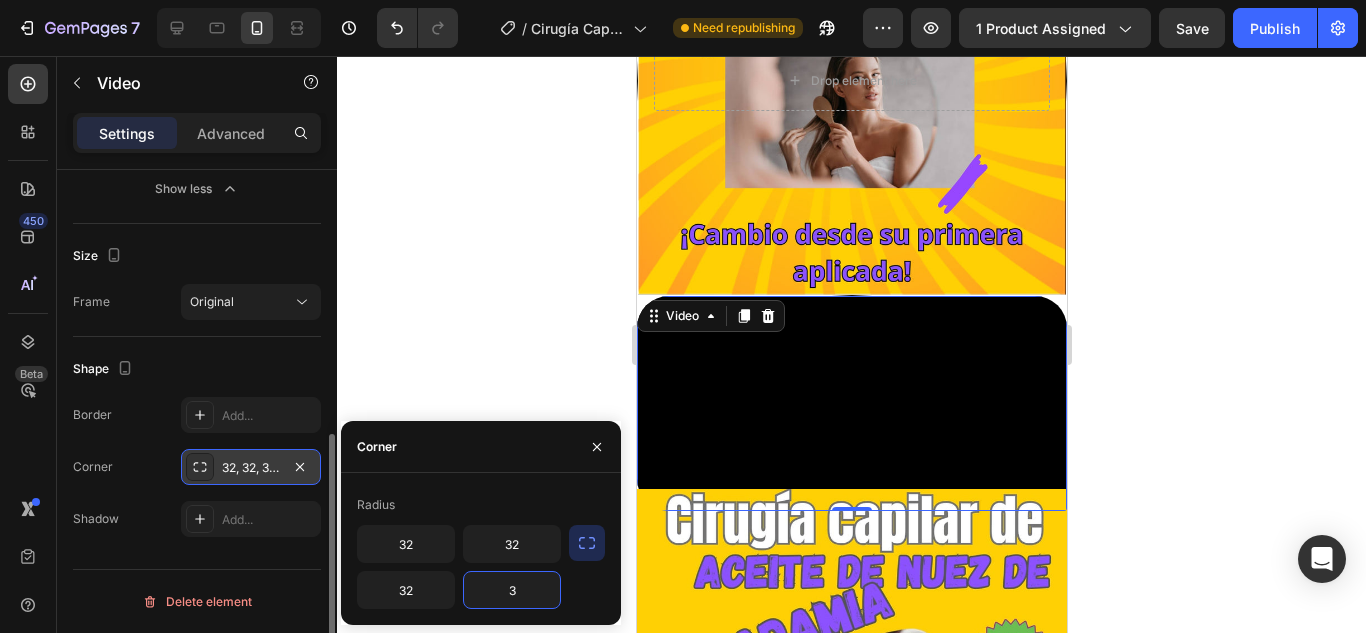 type on "32" 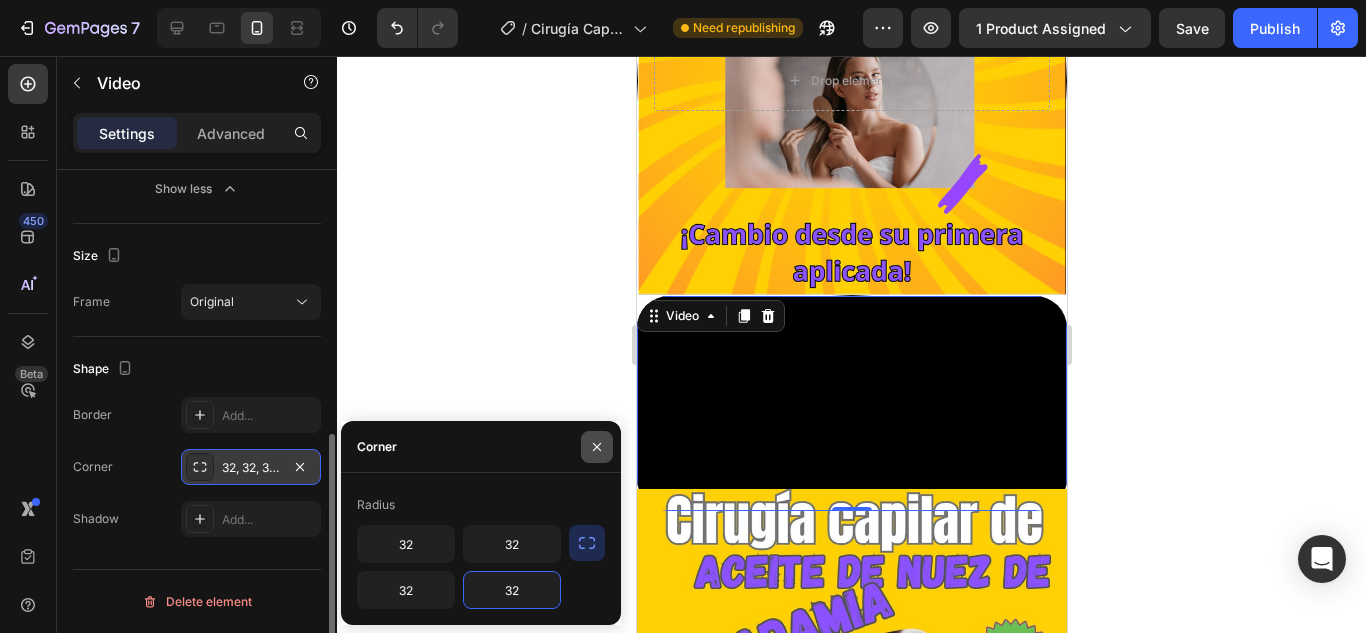 click 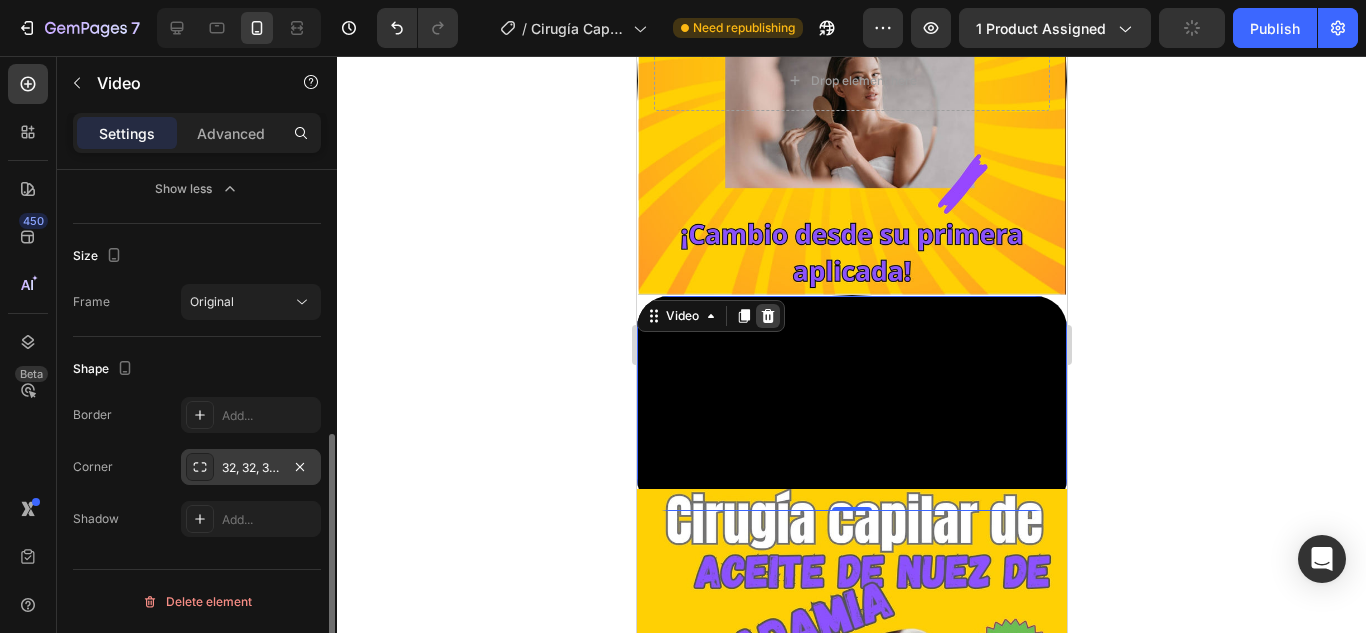 click 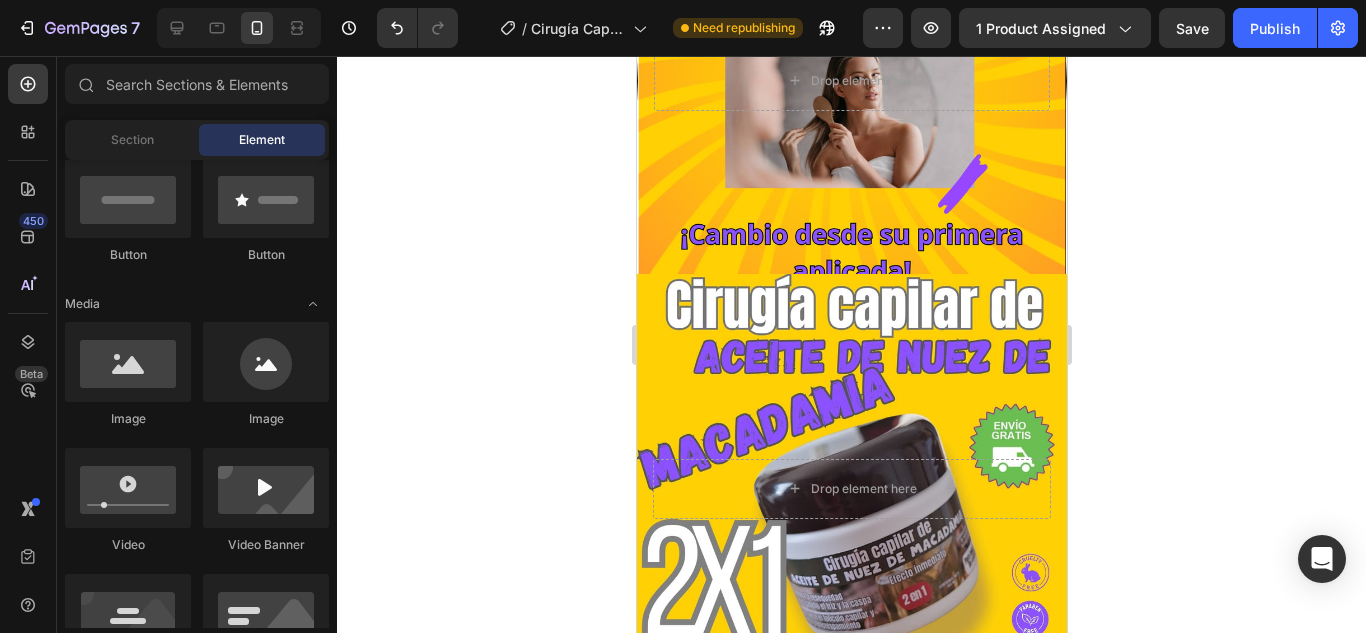 scroll, scrollTop: 0, scrollLeft: 0, axis: both 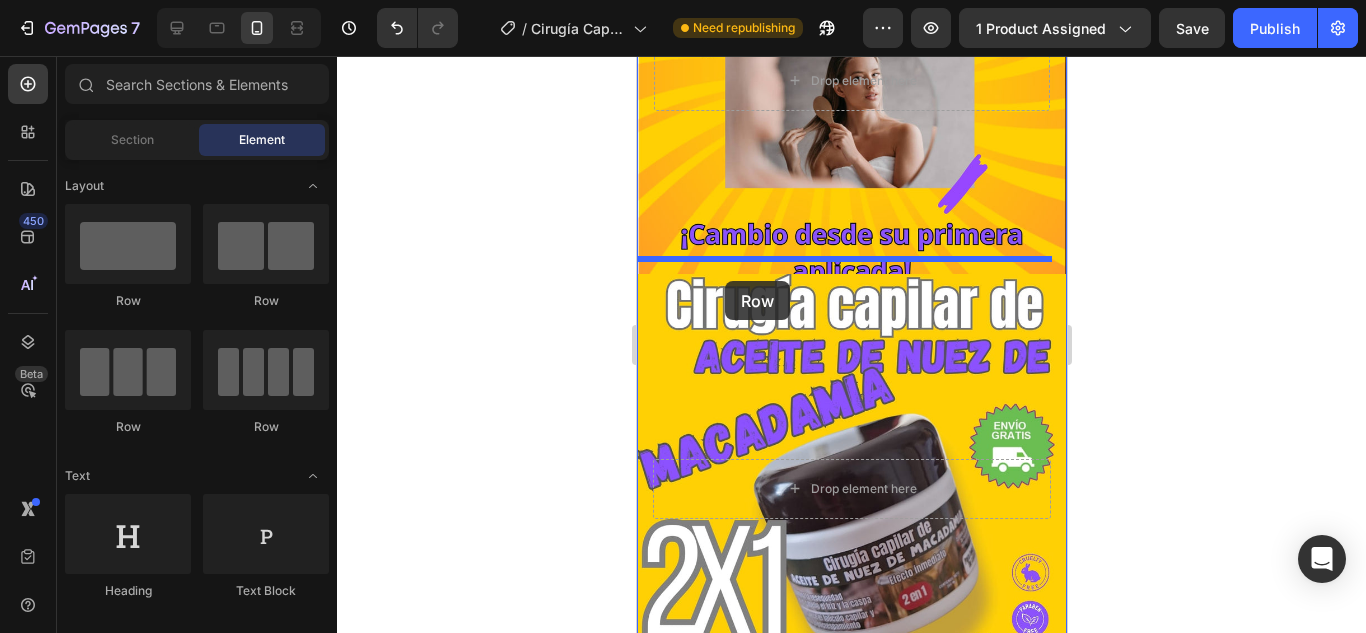 drag, startPoint x: 793, startPoint y: 308, endPoint x: 724, endPoint y: 281, distance: 74.094536 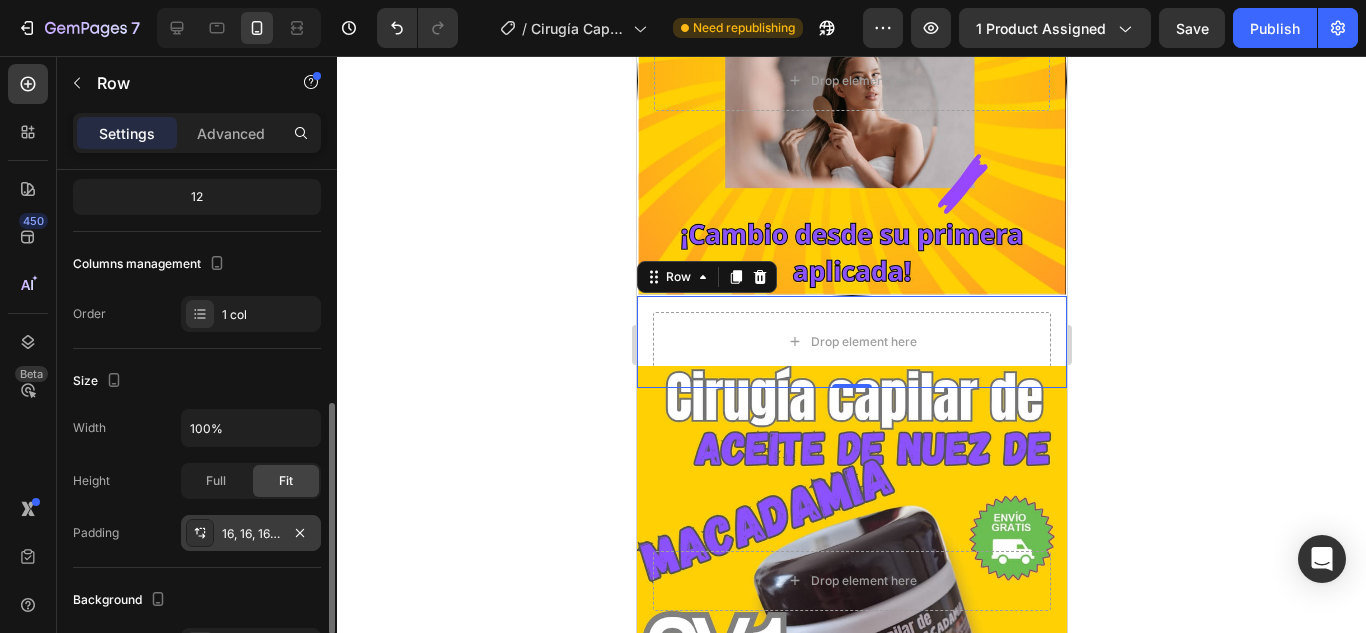scroll, scrollTop: 300, scrollLeft: 0, axis: vertical 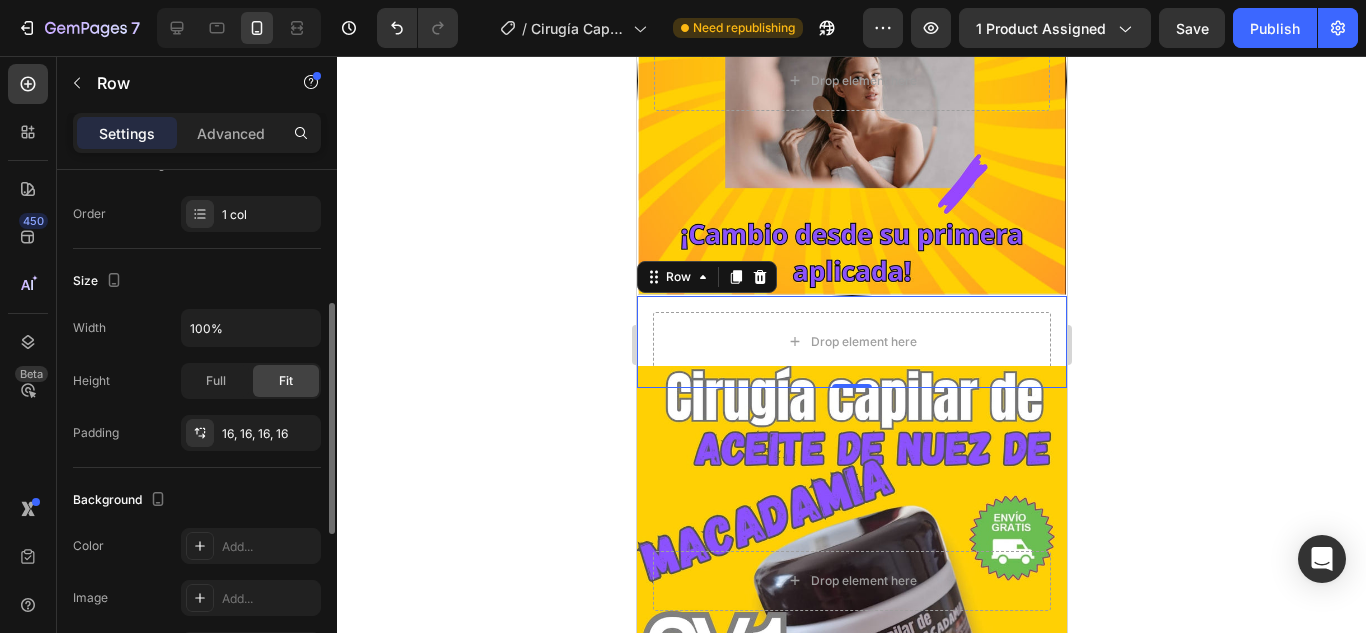 click on "Background The changes might be hidden by  the video. Color Add... Image Add... Video Add..." 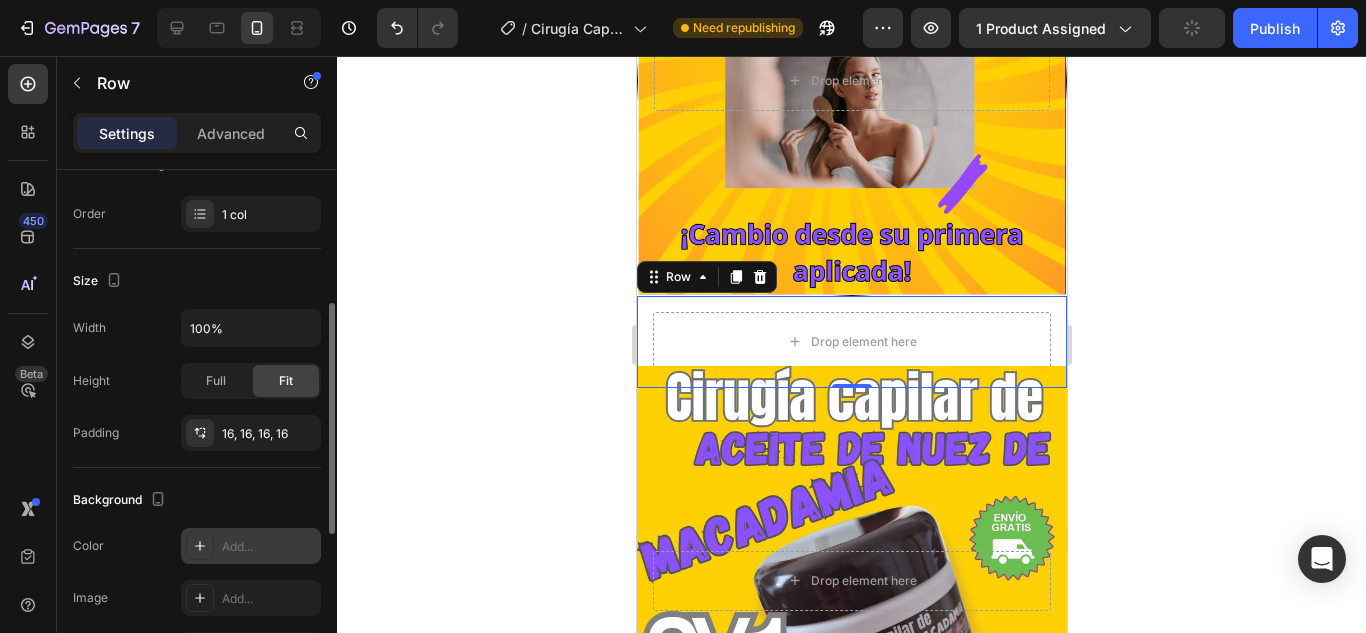 click on "Add..." at bounding box center [269, 547] 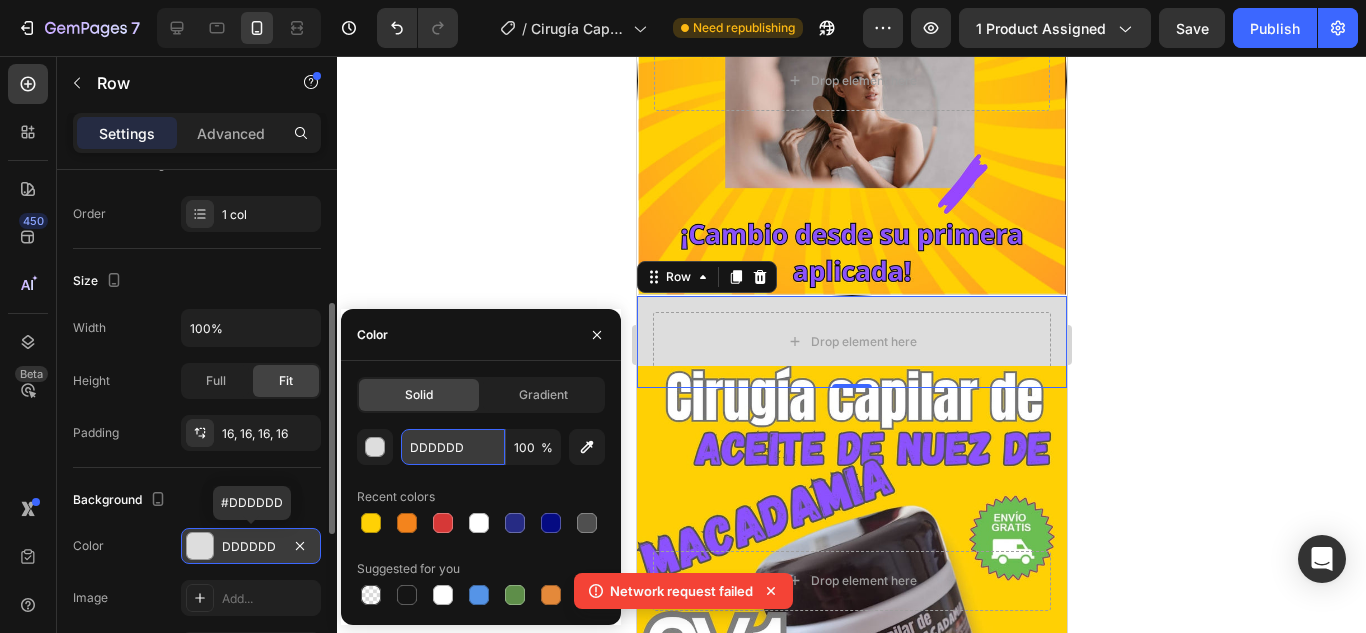 click on "DDDDDD" at bounding box center (453, 447) 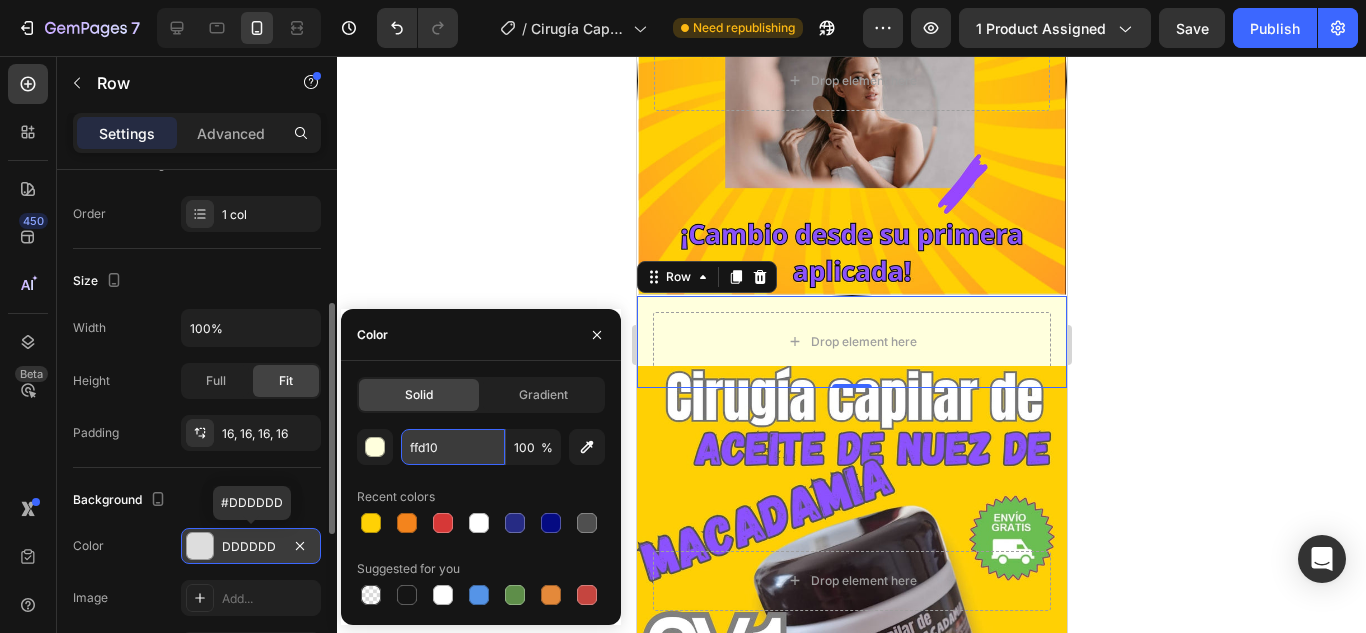 type on "ffd105" 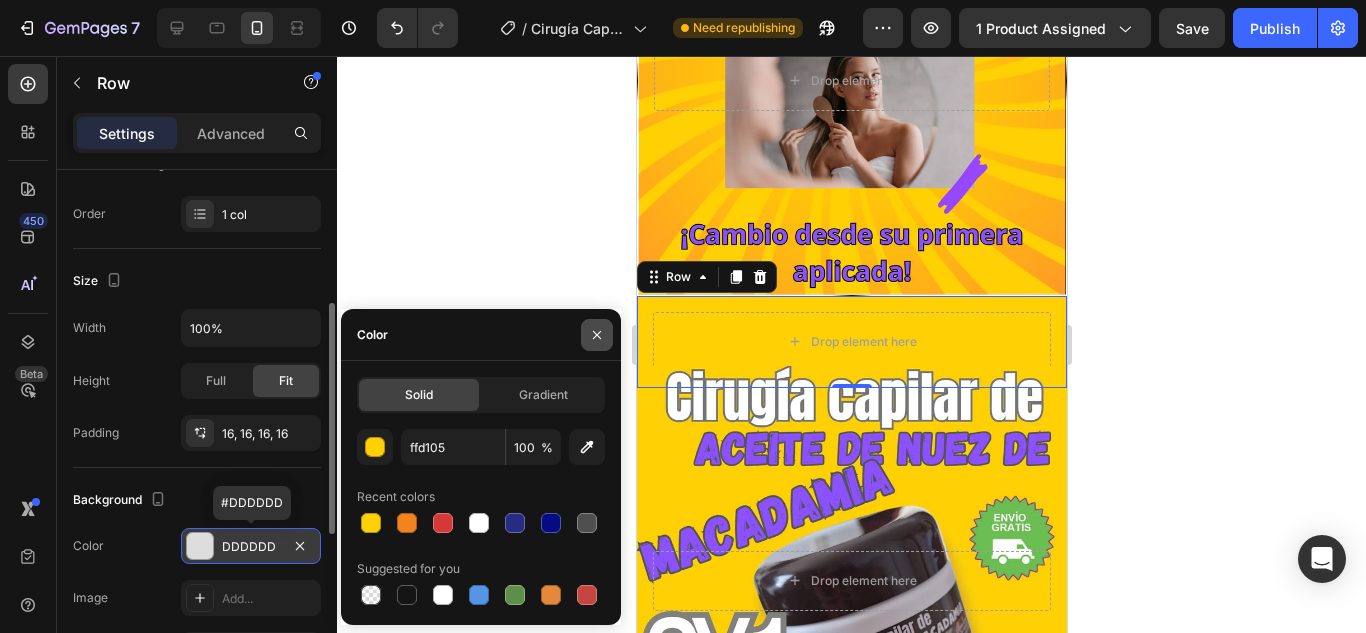 click at bounding box center (597, 335) 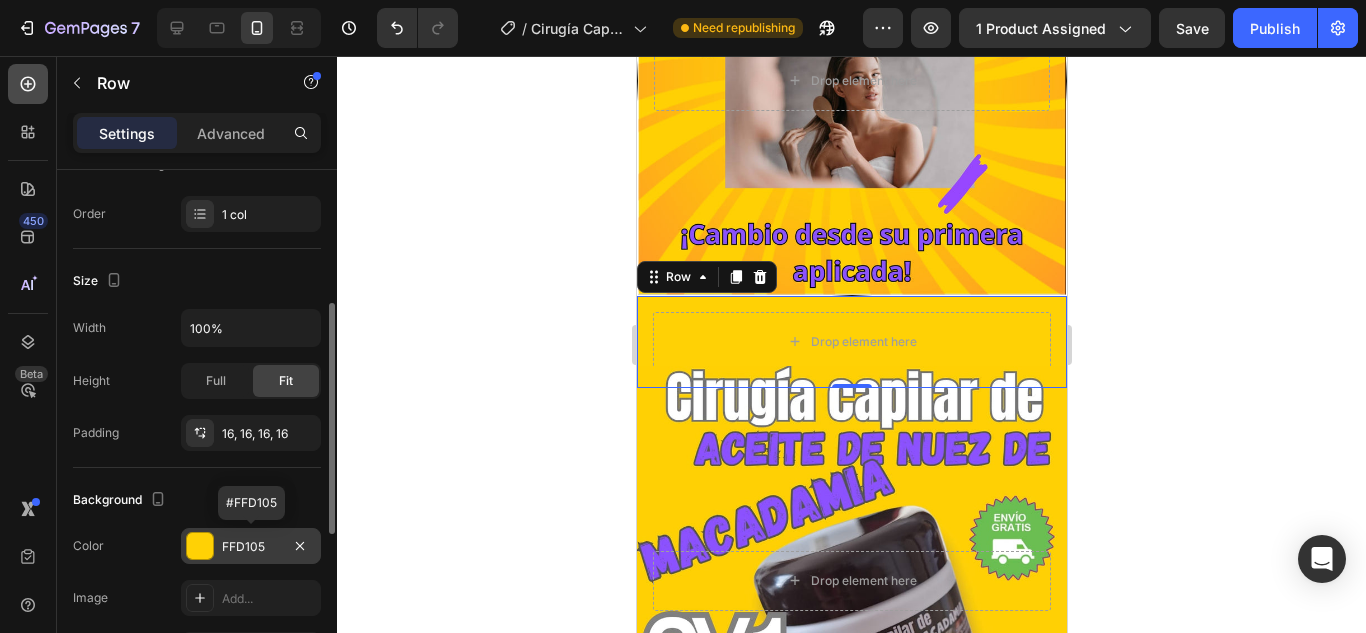 click 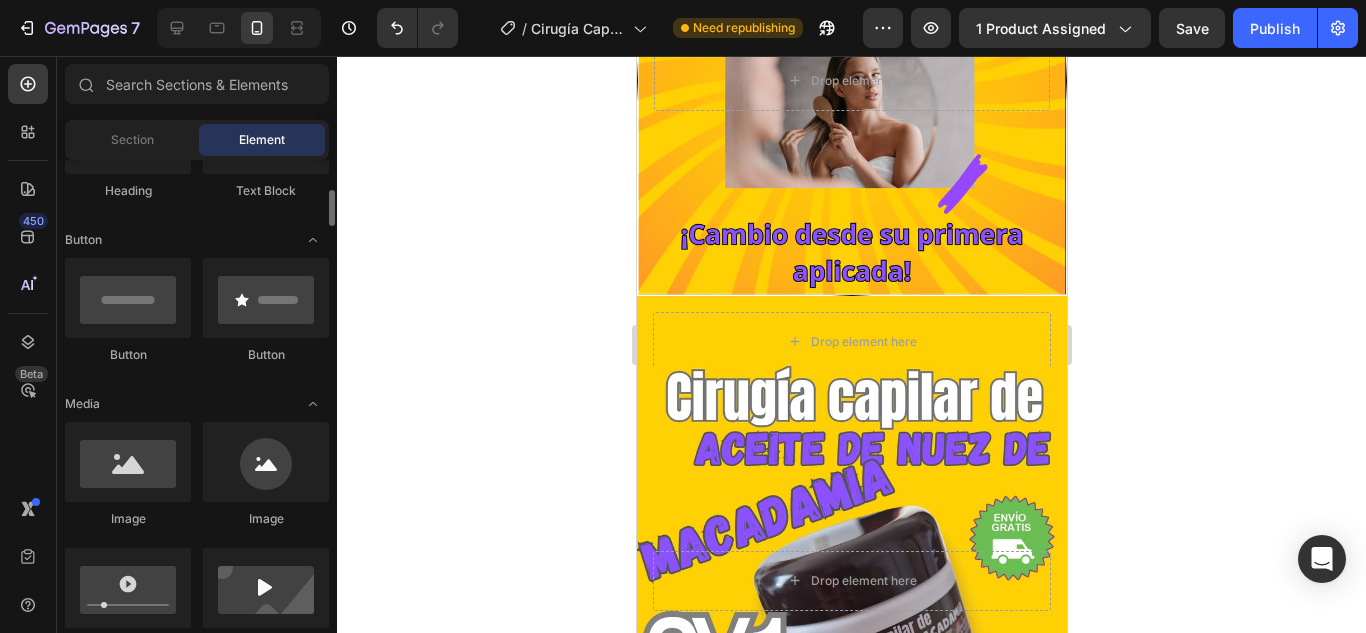 scroll, scrollTop: 500, scrollLeft: 0, axis: vertical 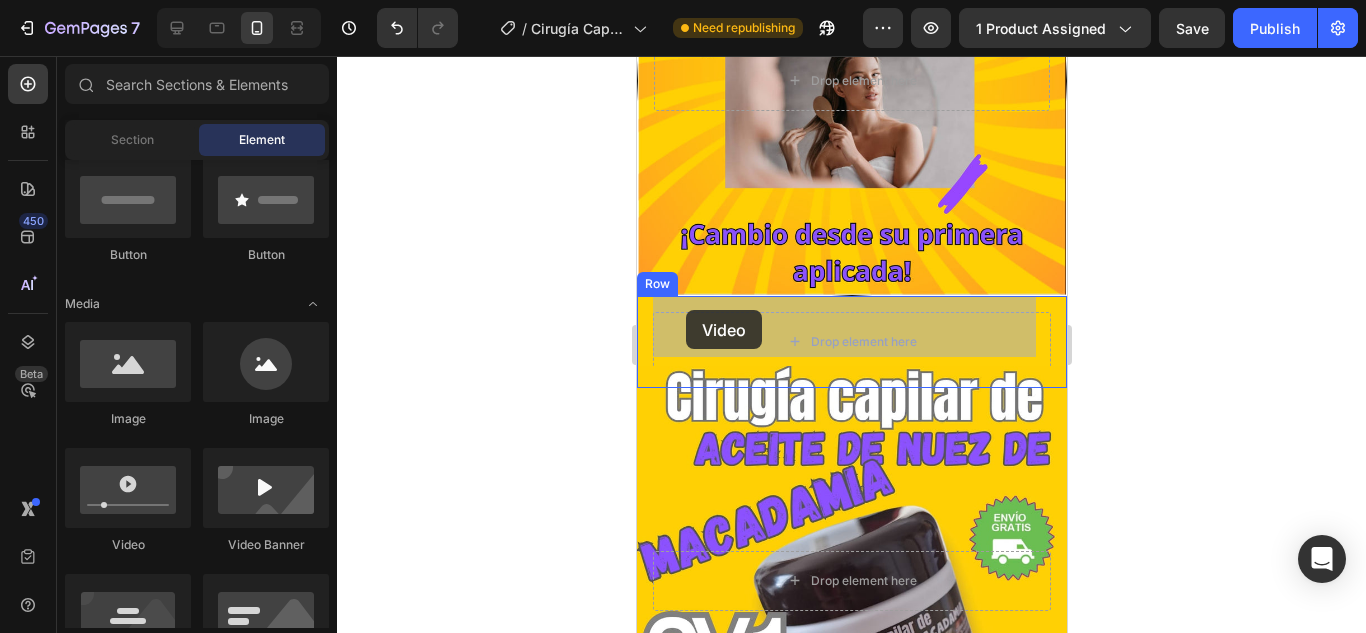 drag, startPoint x: 775, startPoint y: 555, endPoint x: 685, endPoint y: 310, distance: 261.00766 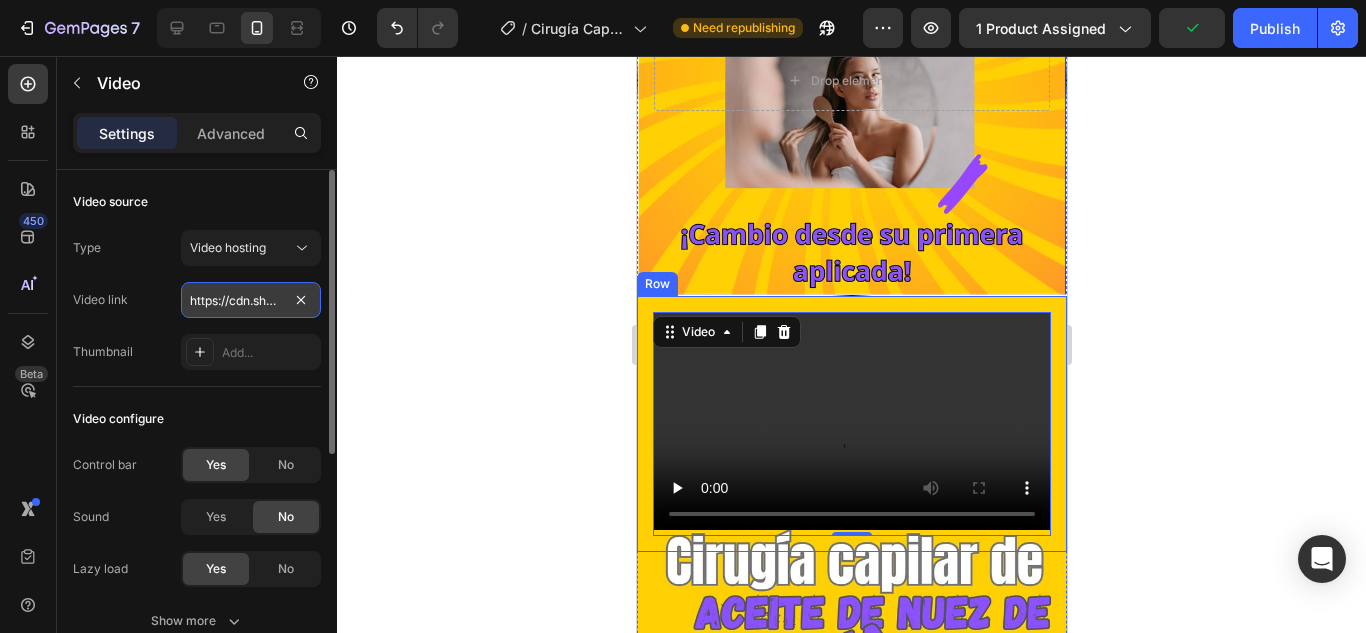 click on "https://cdn.shopify.com/videos/c/o/v/2cd3deb506b54b009063f7270ab5cf2e.mp4" at bounding box center [251, 300] 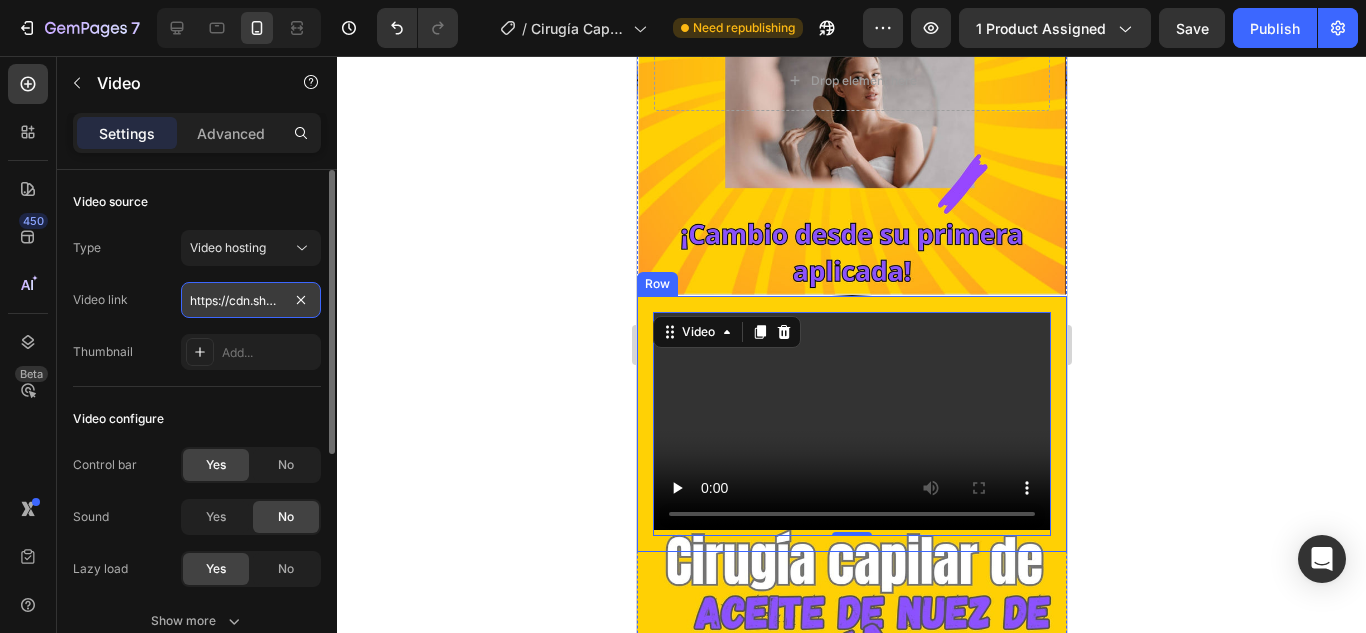 paste on "60914d8f270c4c7b8a9306e2467070d3" 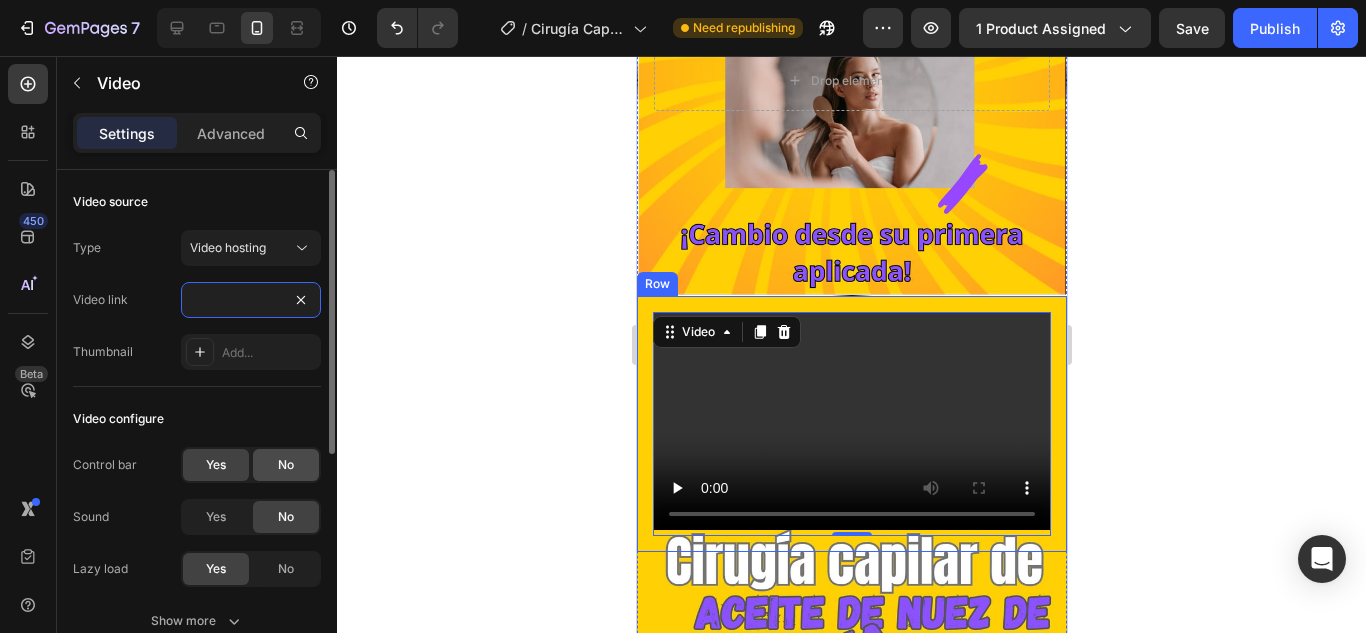 type on "https://cdn.shopify.com/videos/c/o/v/60914d8f270c4c7b8a9306e2467070d3.mp4" 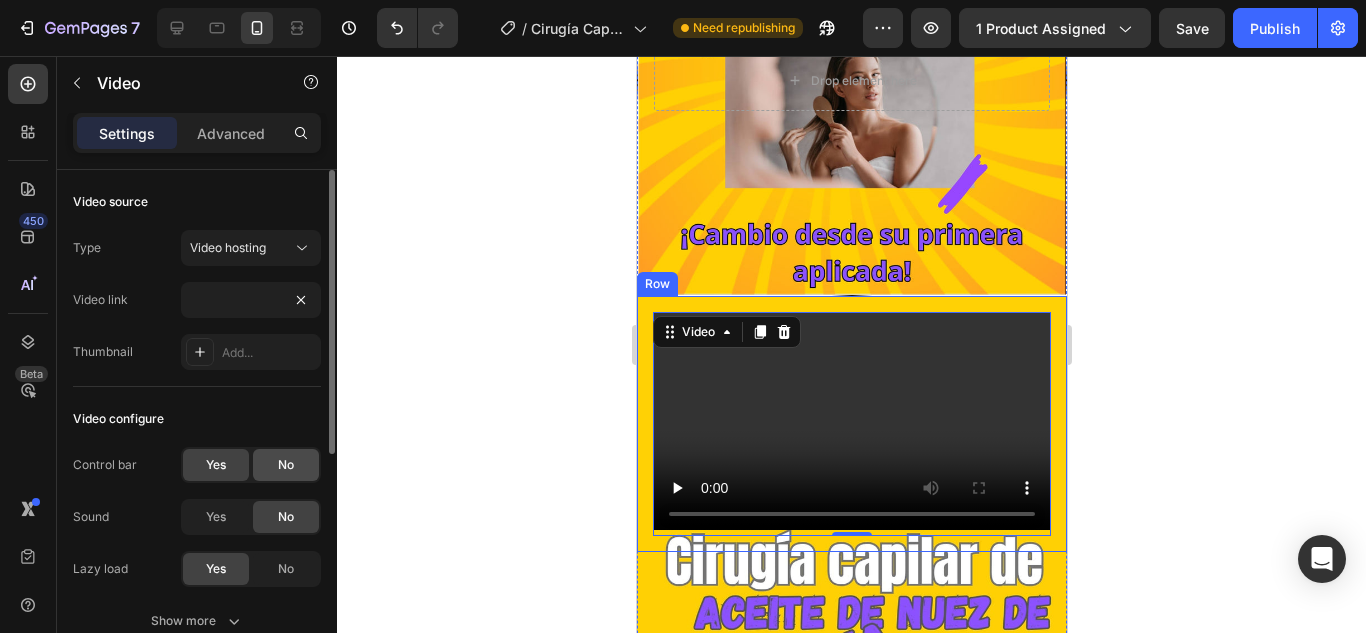 click on "No" 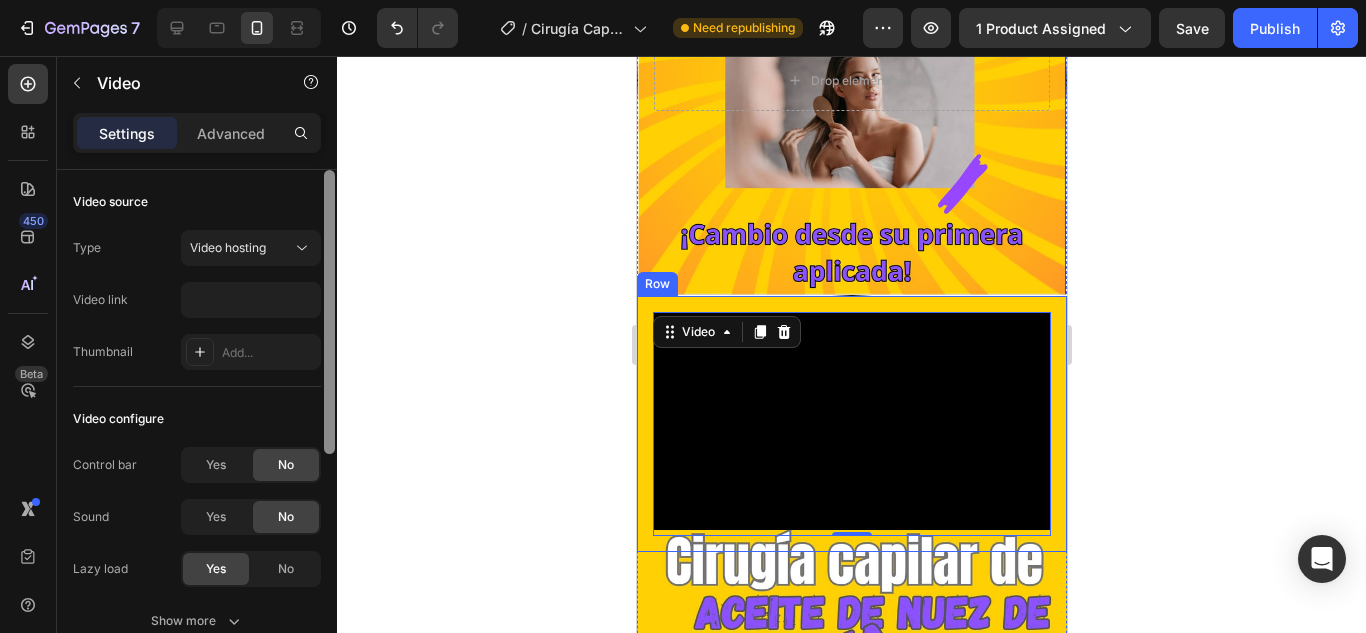 scroll, scrollTop: 0, scrollLeft: 0, axis: both 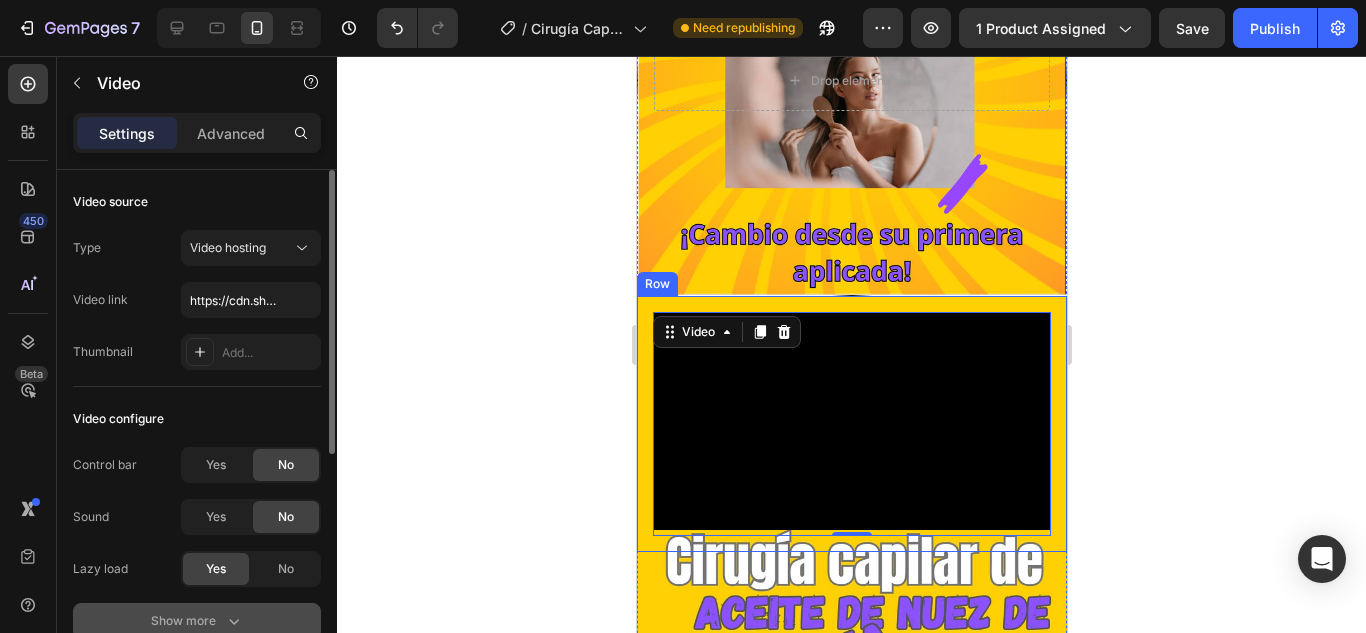 click 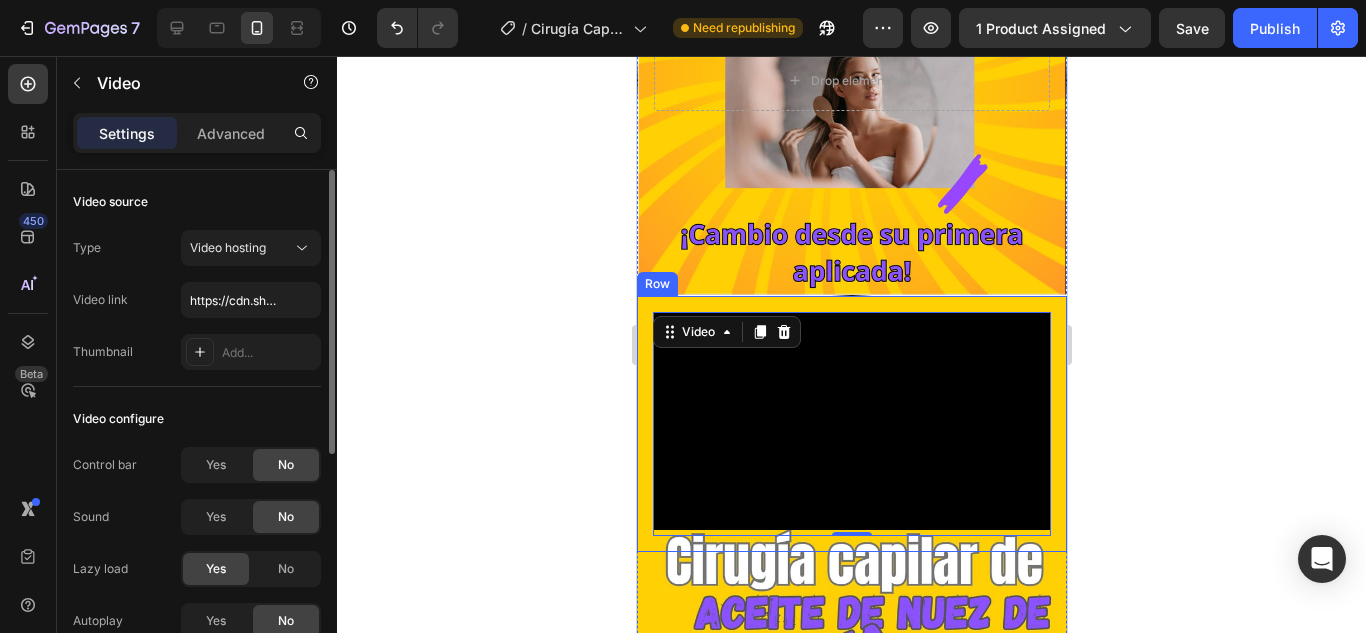 scroll, scrollTop: 200, scrollLeft: 0, axis: vertical 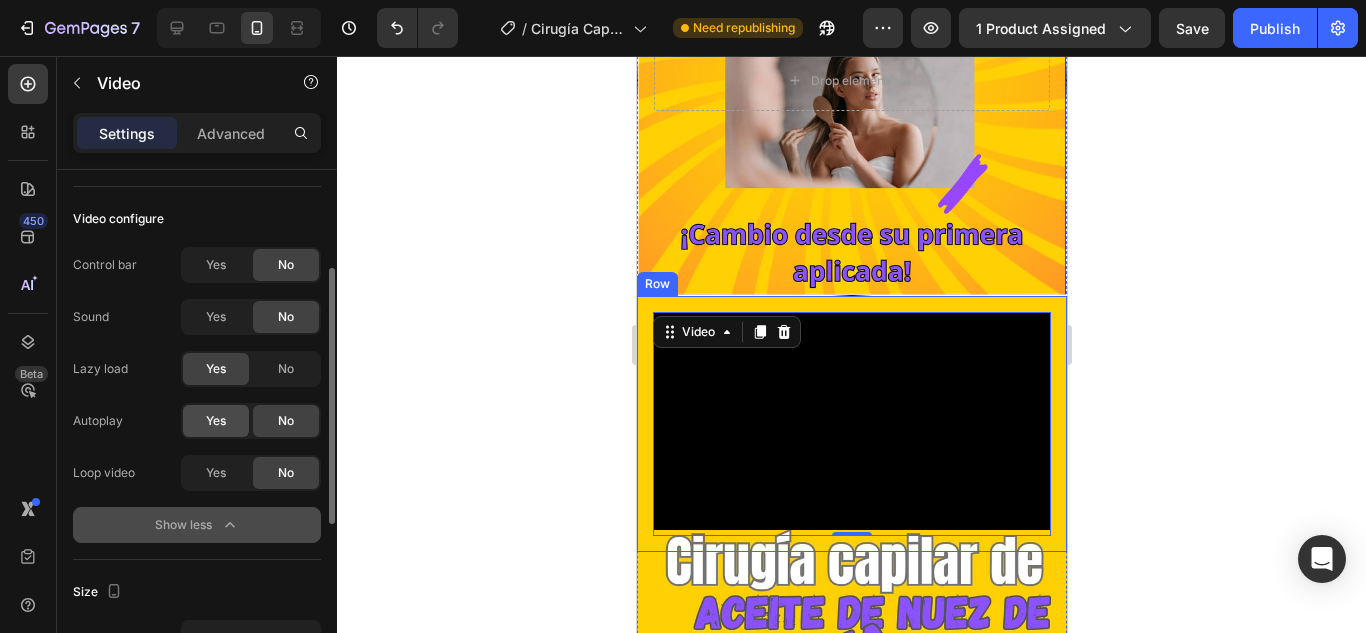 click on "Yes" 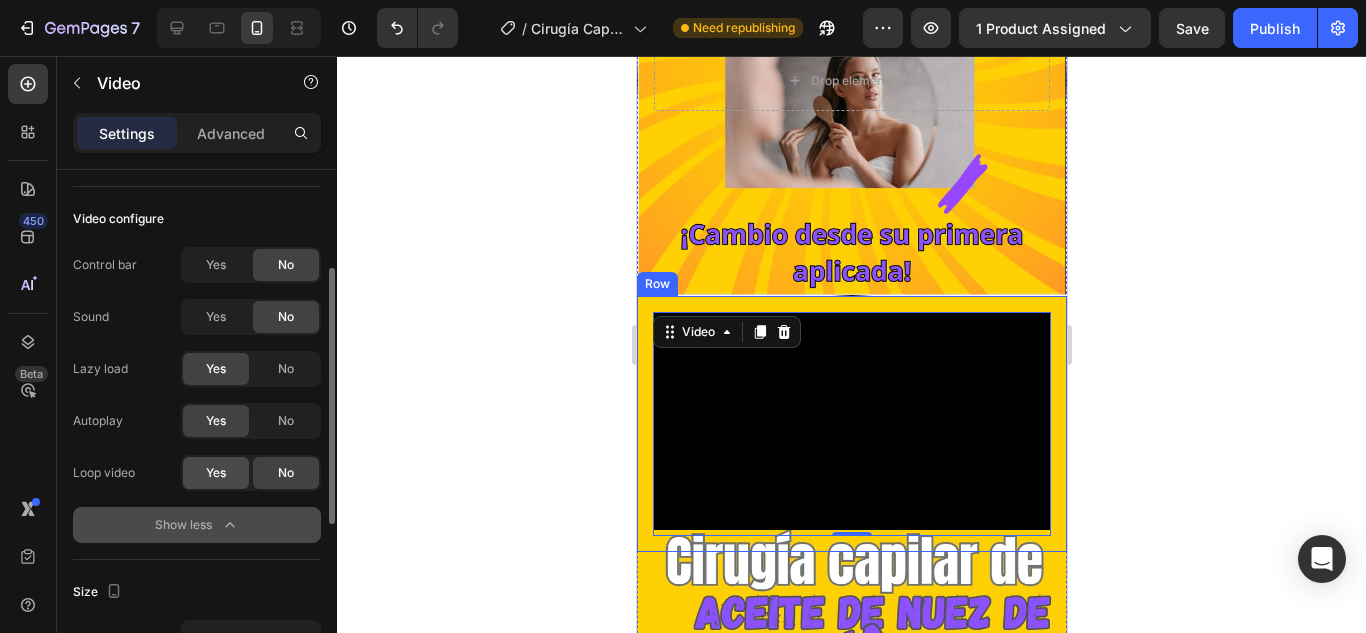 click on "Yes" 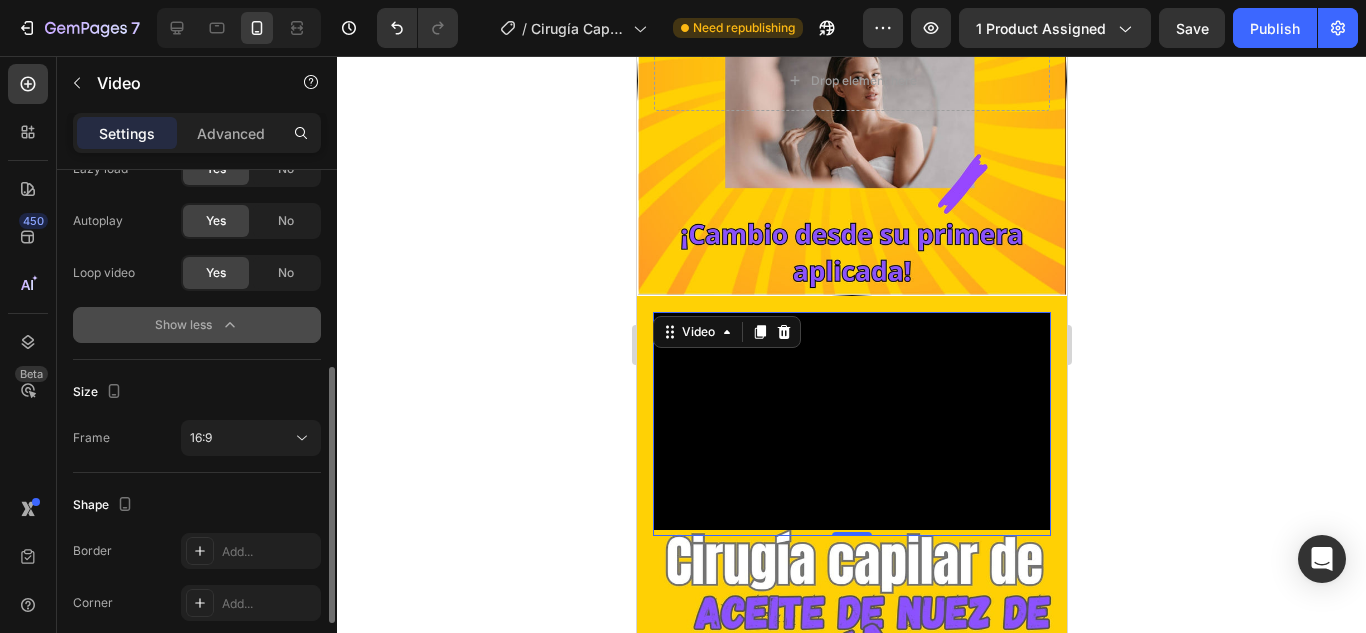 scroll, scrollTop: 500, scrollLeft: 0, axis: vertical 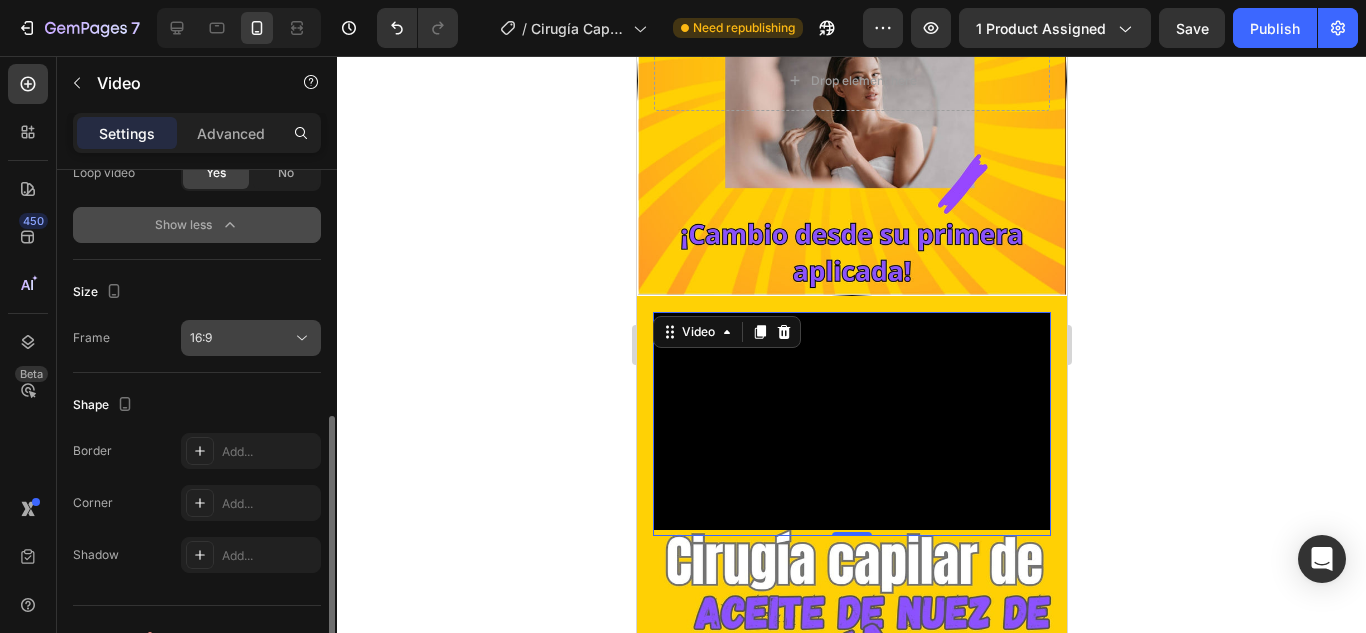 click on "16:9" at bounding box center [241, 338] 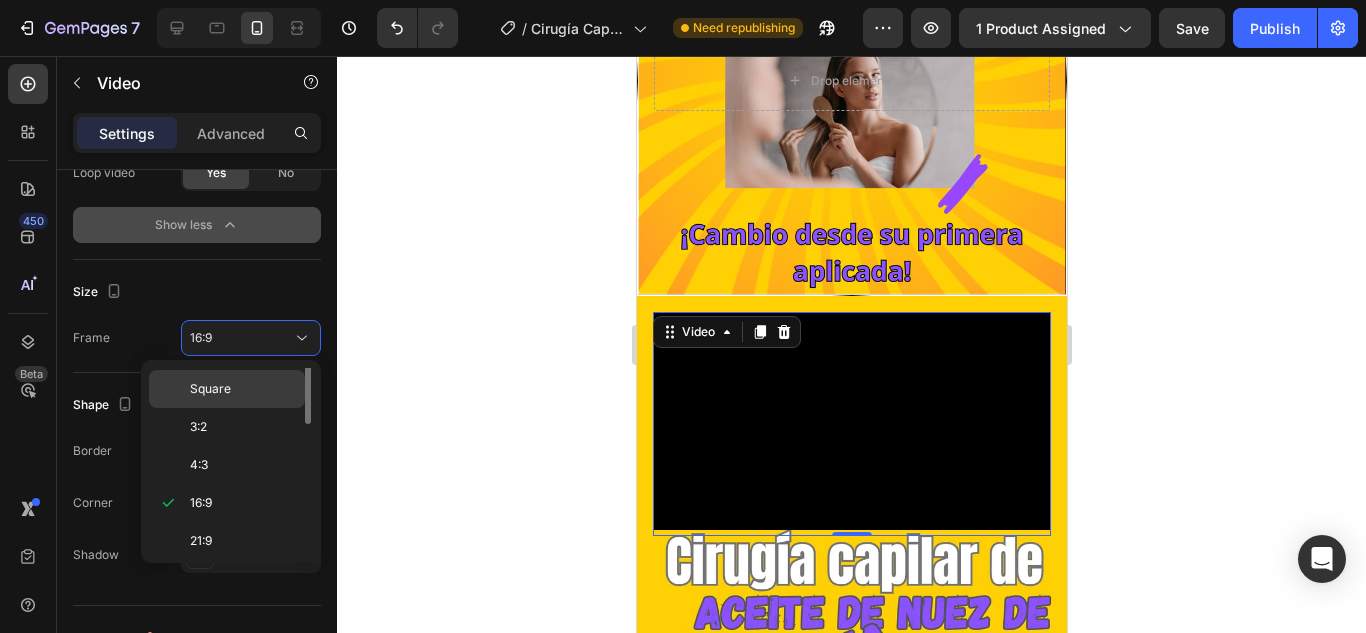 scroll, scrollTop: 0, scrollLeft: 0, axis: both 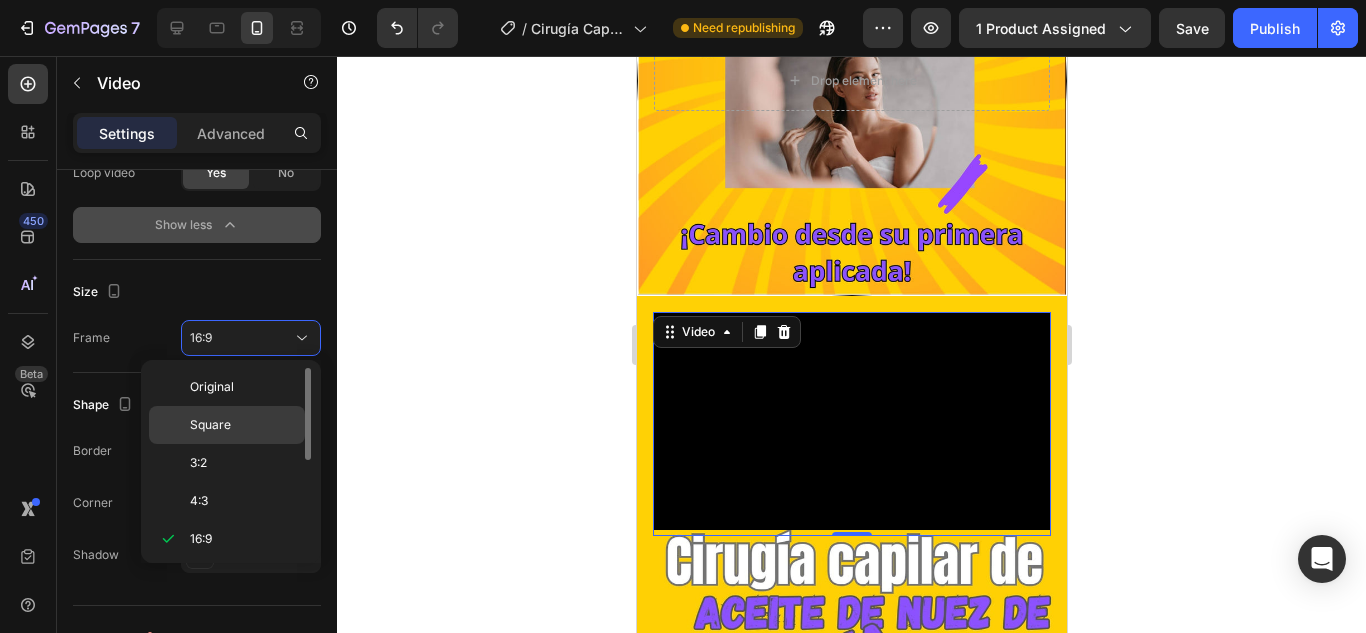 click on "Original" at bounding box center [243, 387] 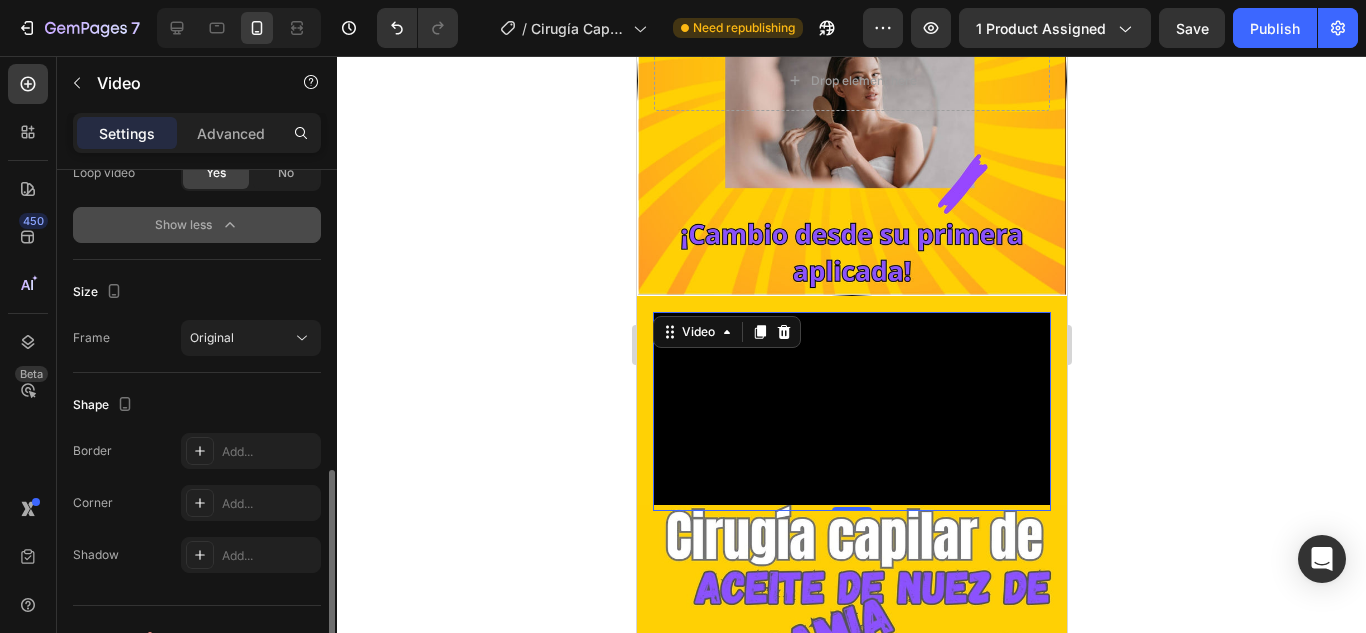 scroll, scrollTop: 536, scrollLeft: 0, axis: vertical 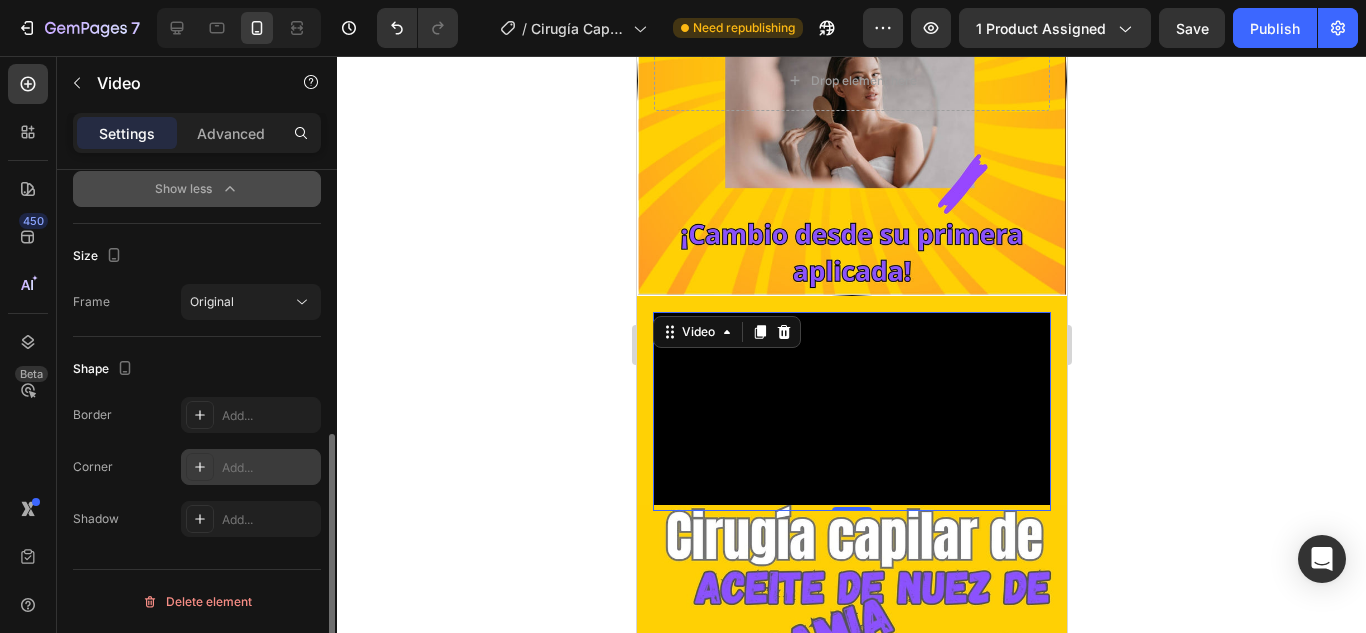 click on "Add..." at bounding box center (269, 468) 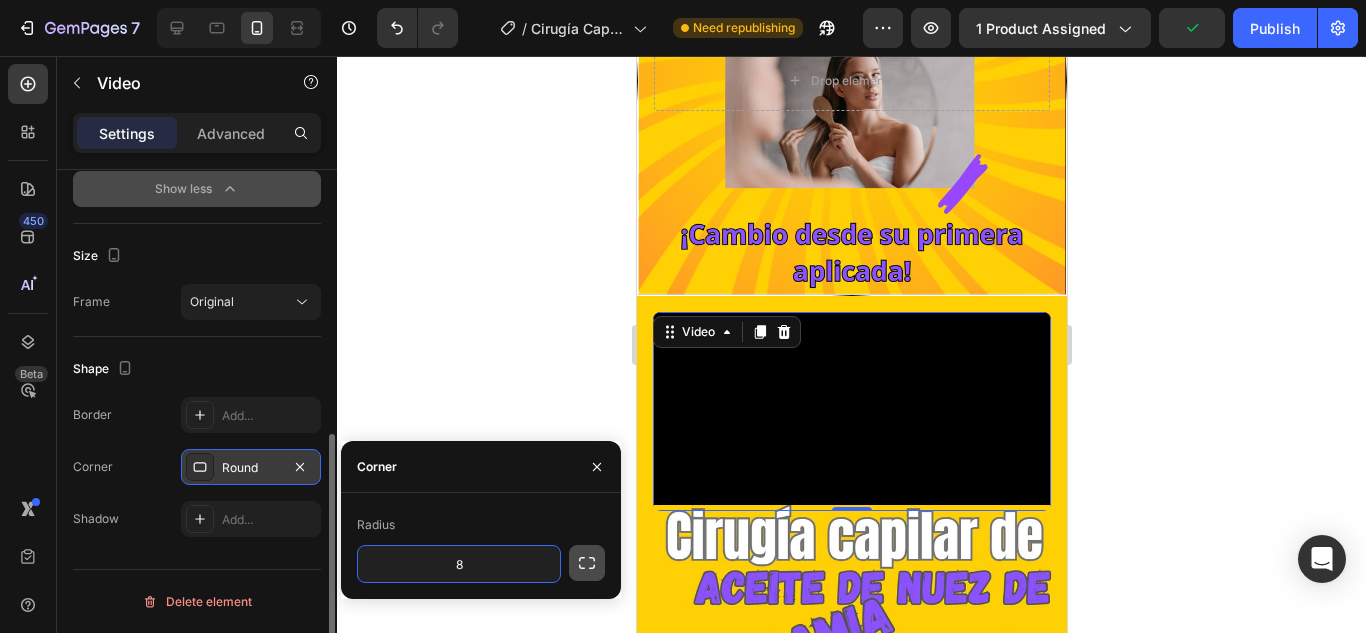 click 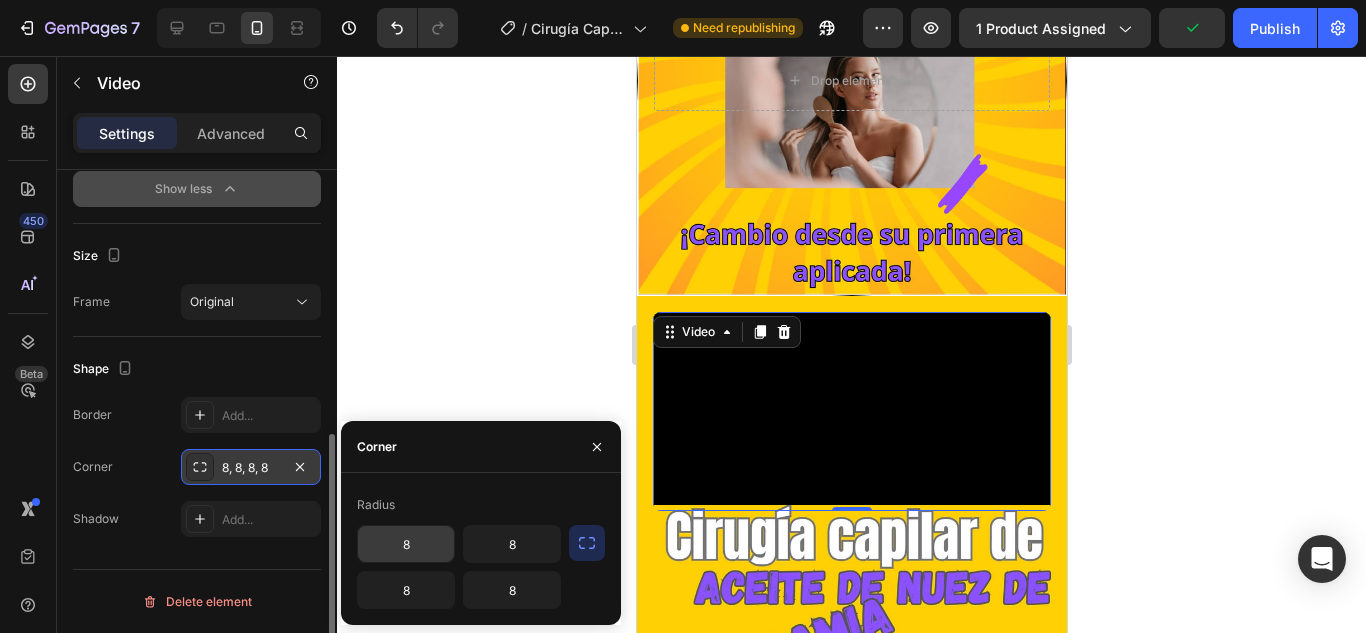 click on "8" at bounding box center (406, 544) 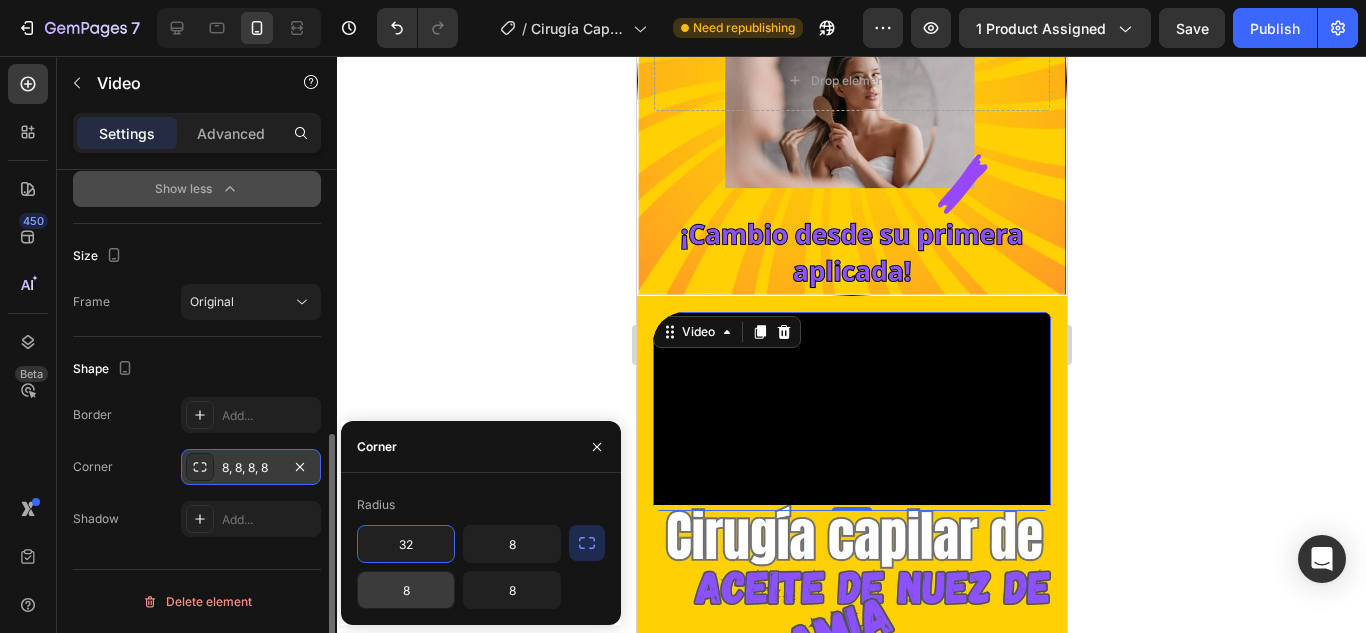 type on "32" 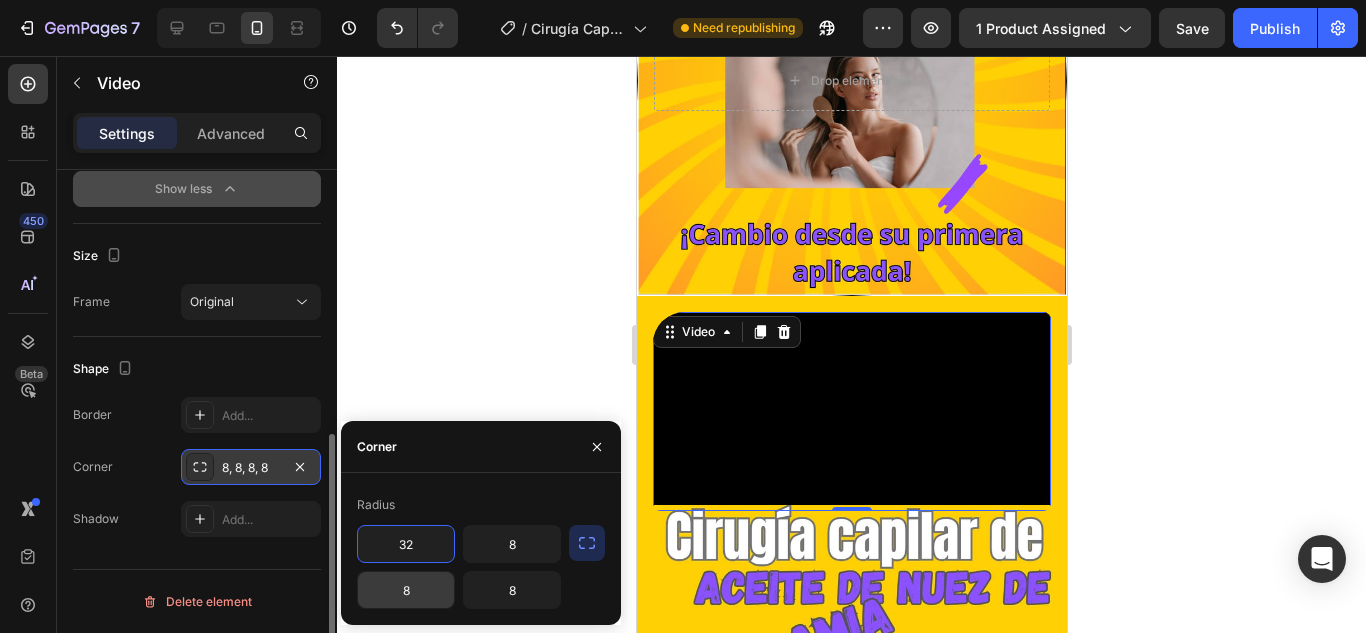 click on "8" at bounding box center [406, 590] 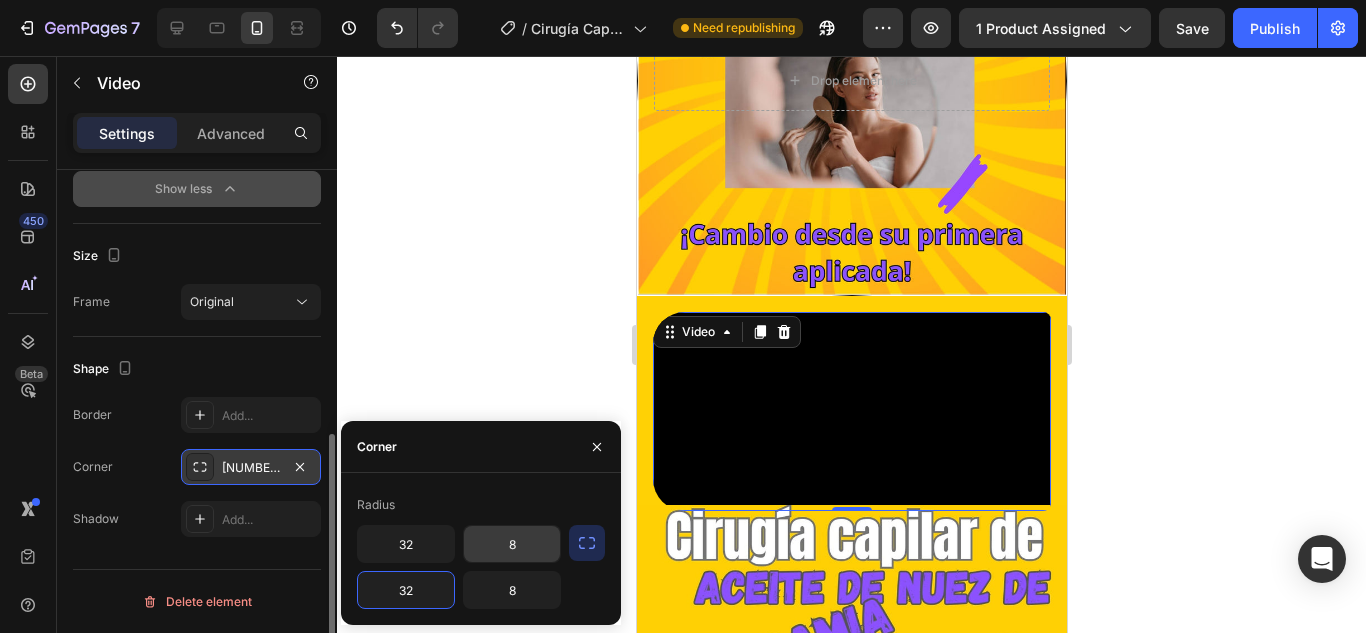 type on "32" 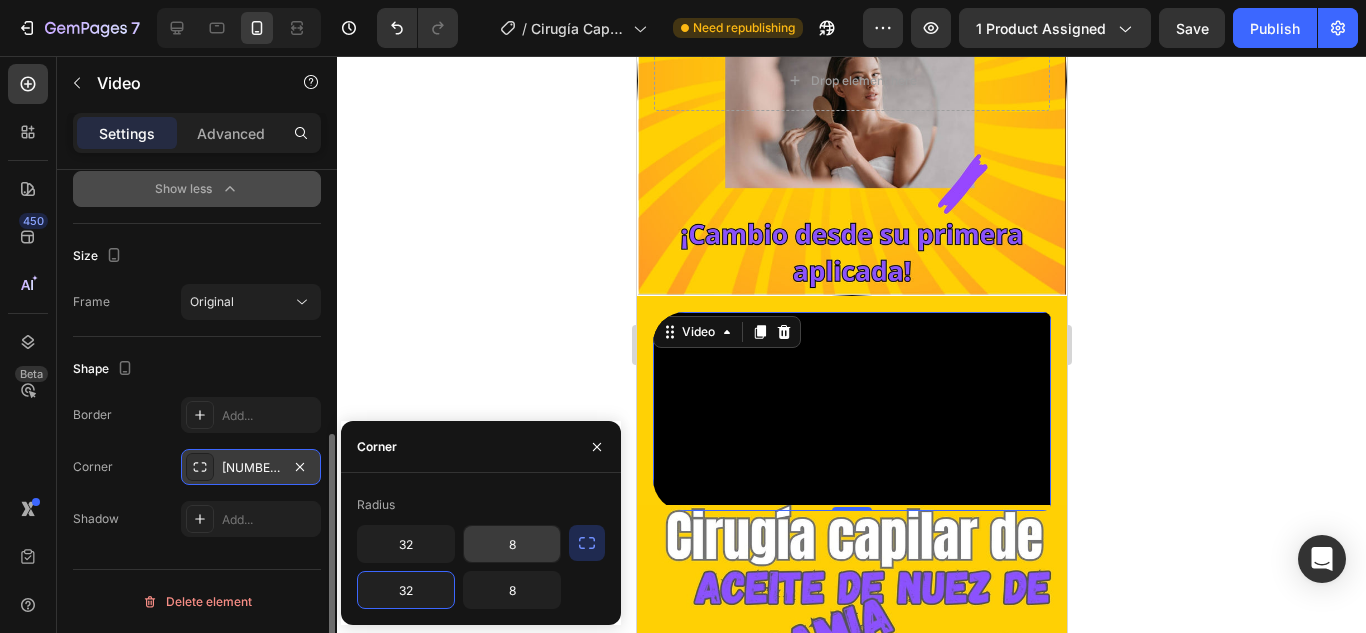 click on "8" at bounding box center [512, 544] 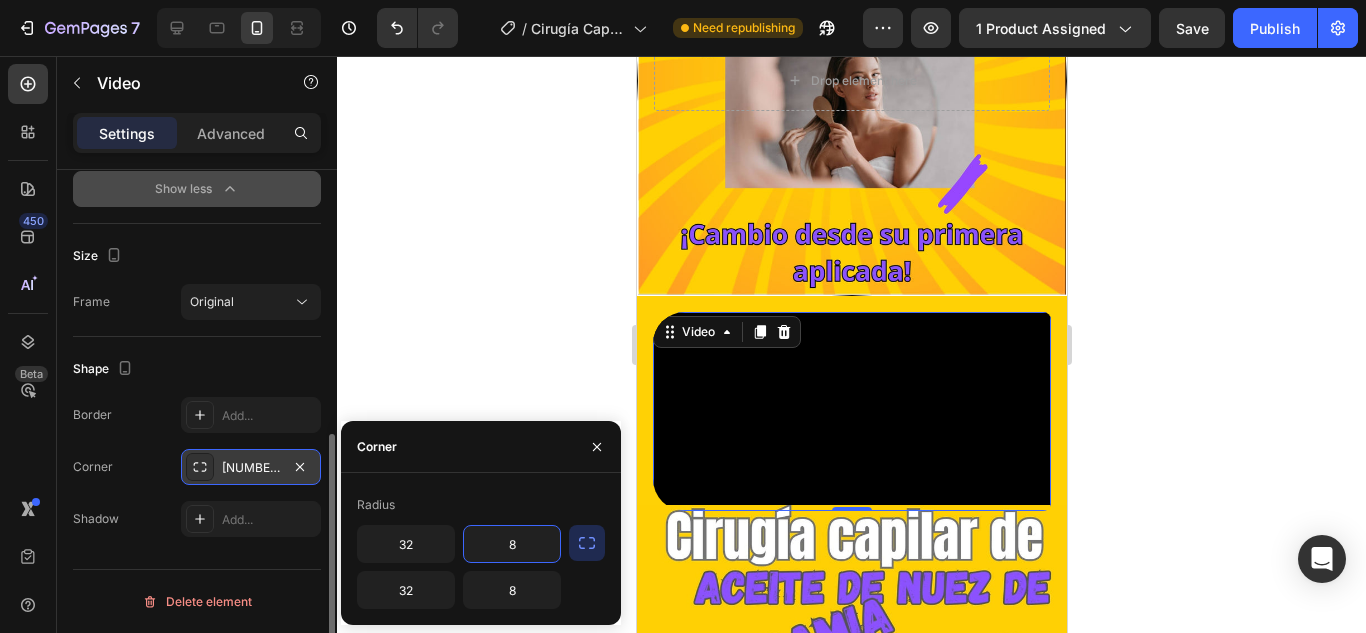 click on "8" at bounding box center [512, 544] 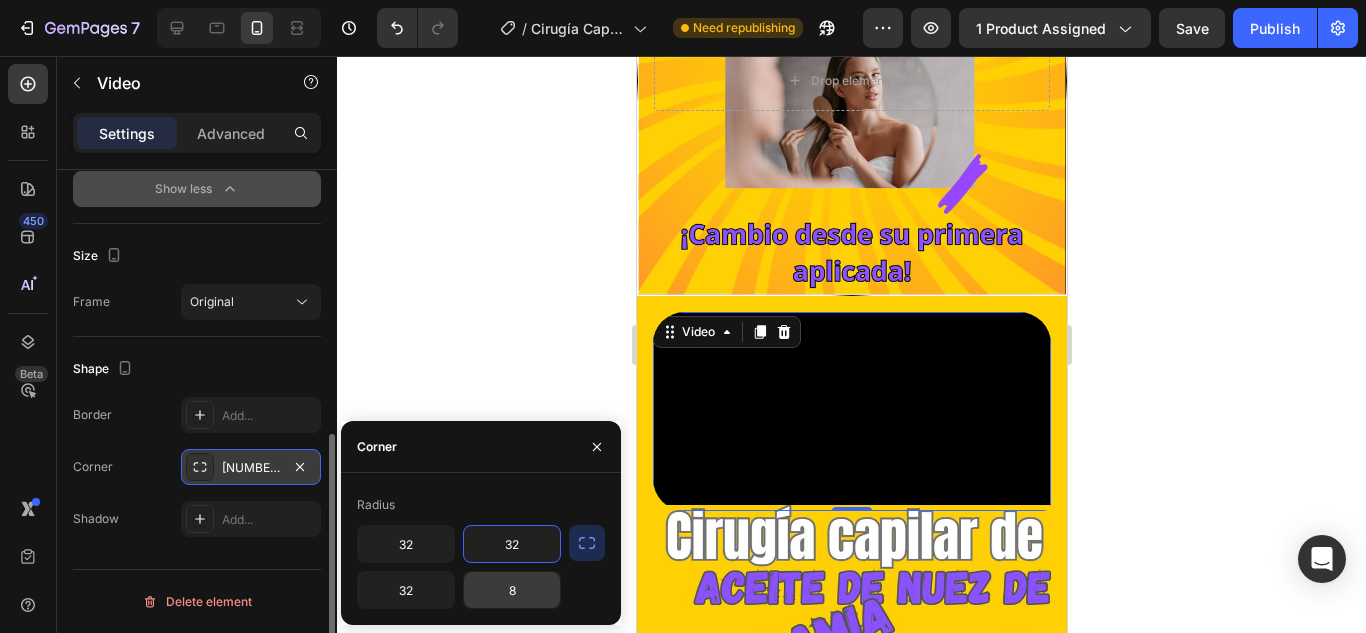 type on "32" 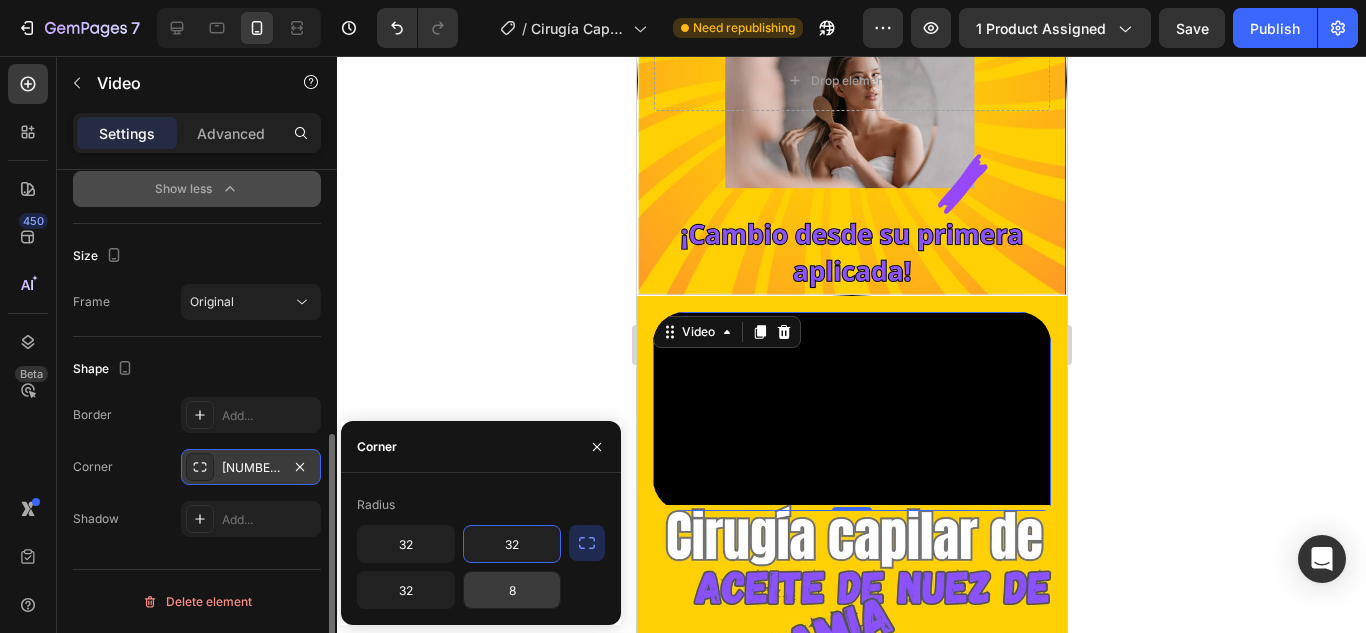 click on "8" at bounding box center (512, 590) 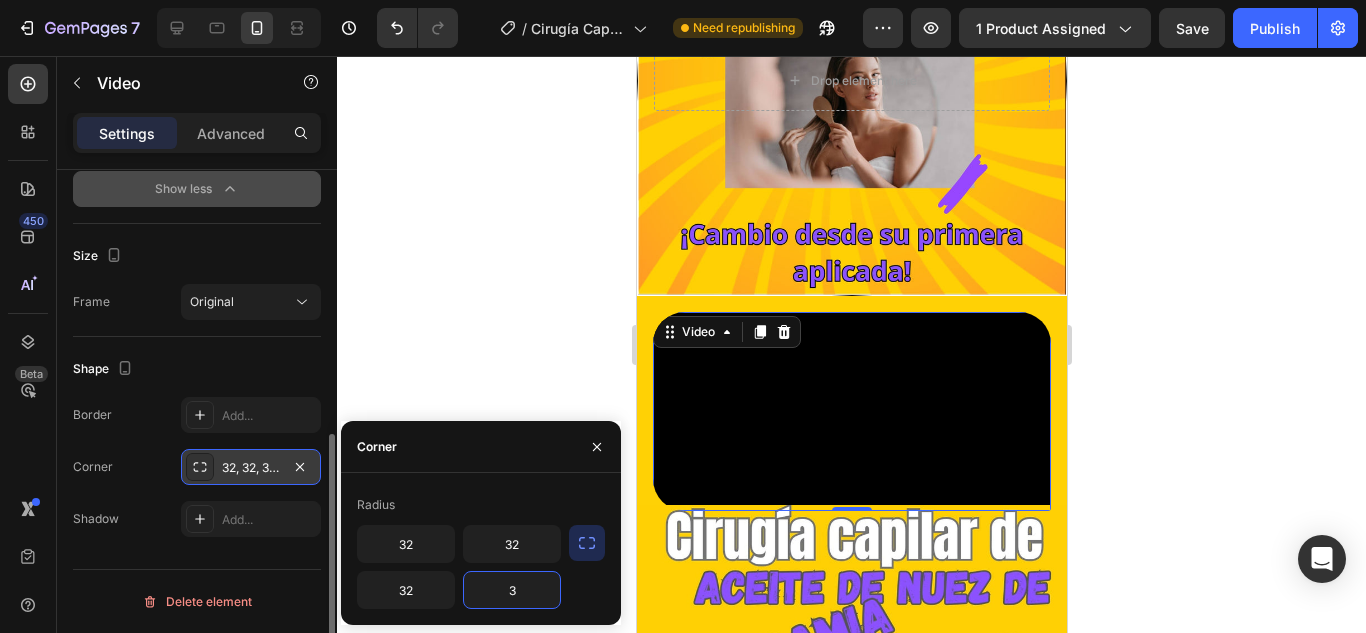 type on "32" 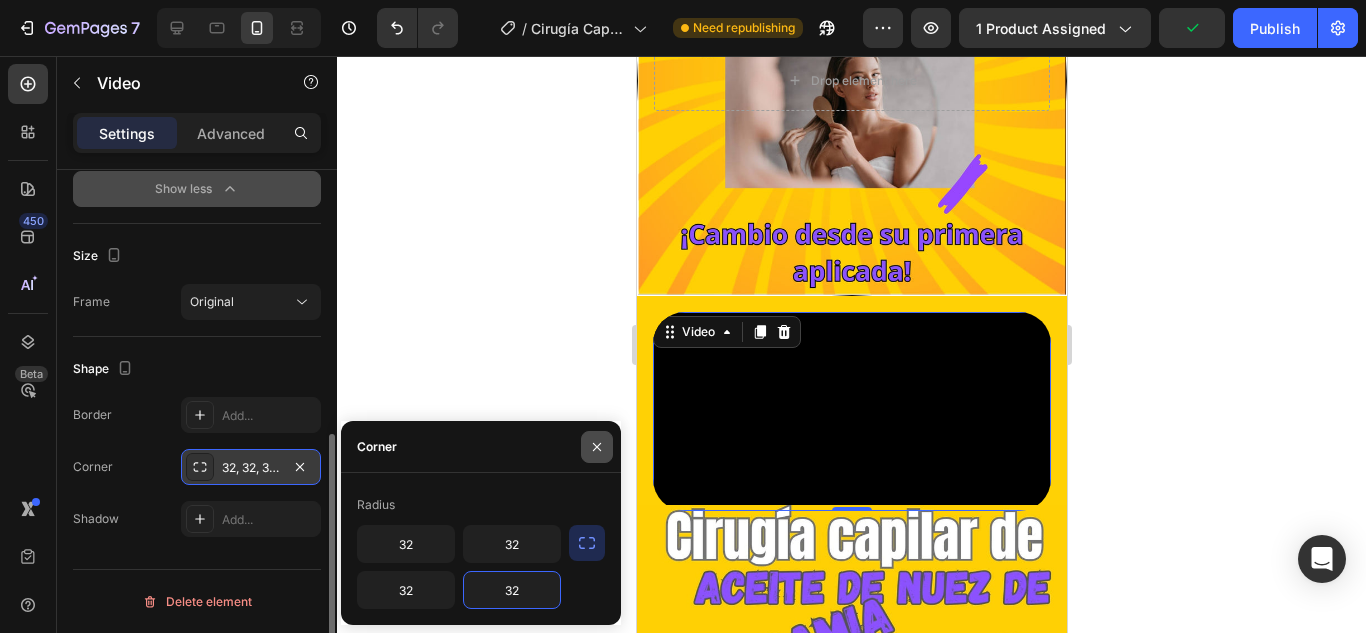 click at bounding box center (597, 447) 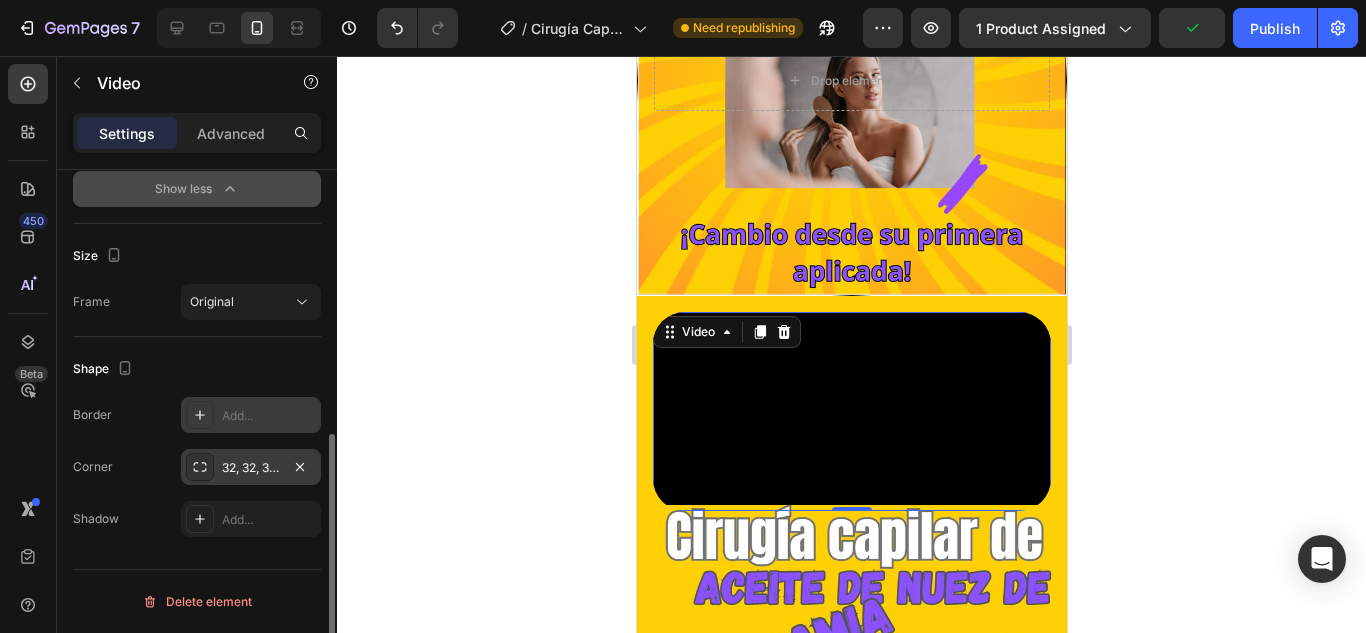 click on "Add..." at bounding box center (269, 416) 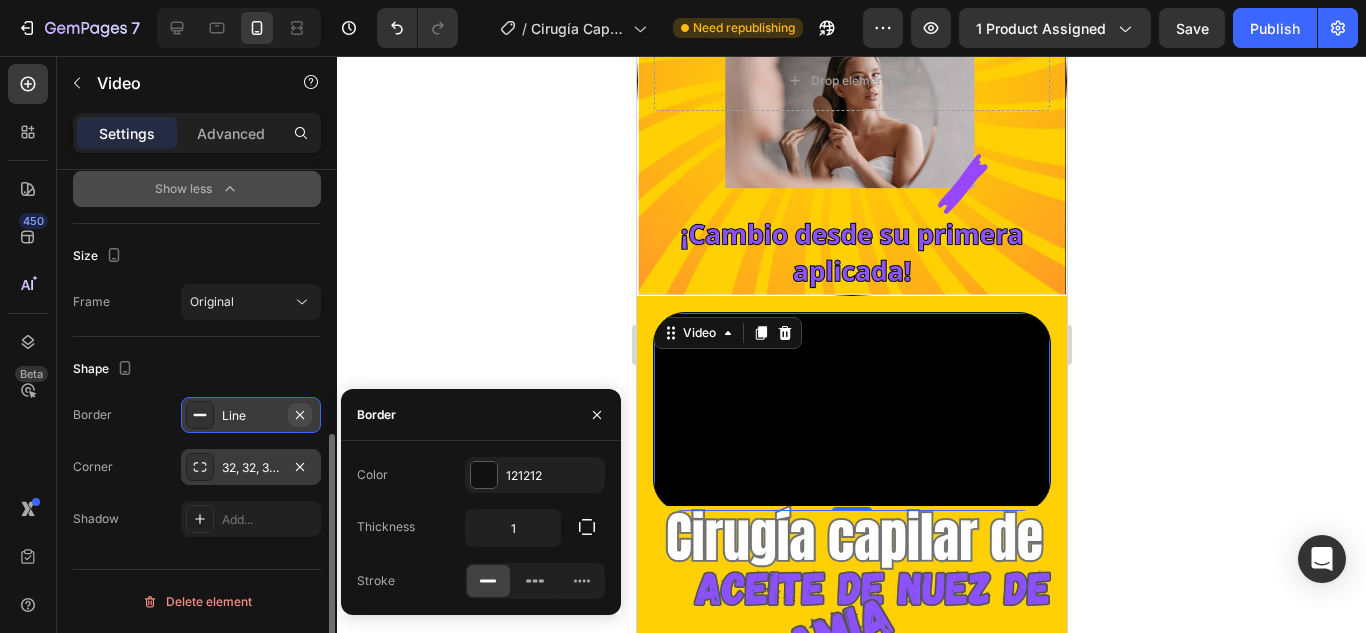 click 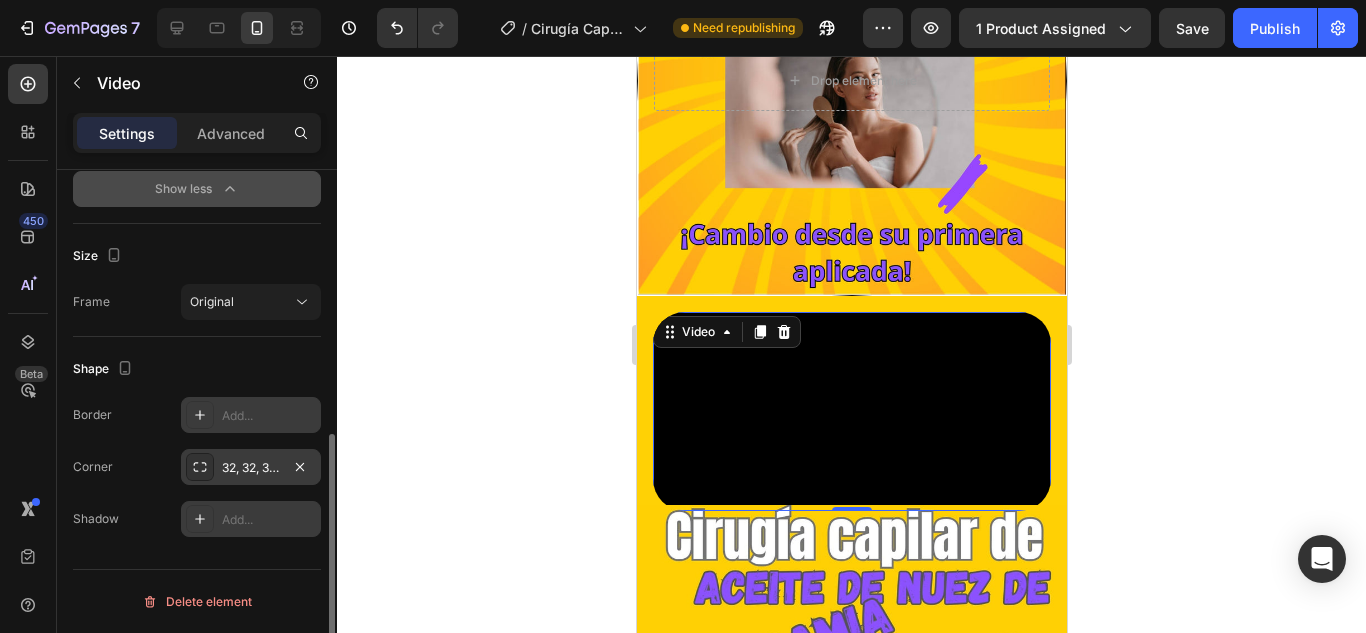 click on "Add..." at bounding box center [251, 519] 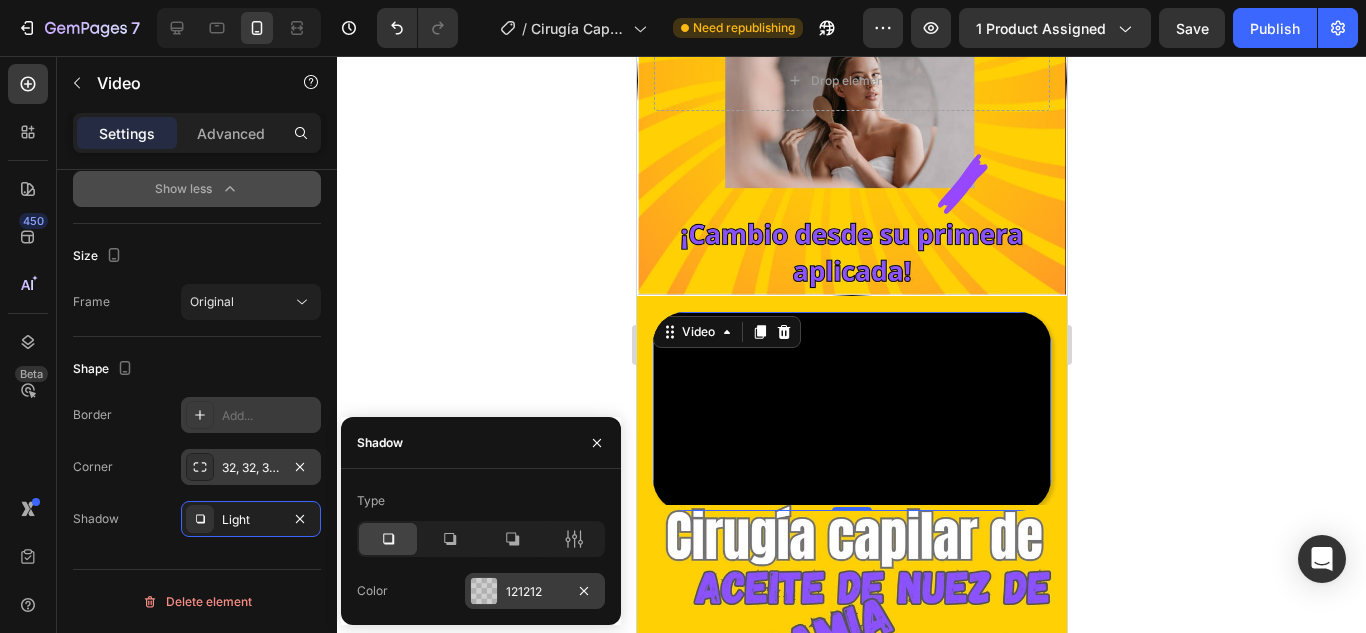 click at bounding box center [484, 591] 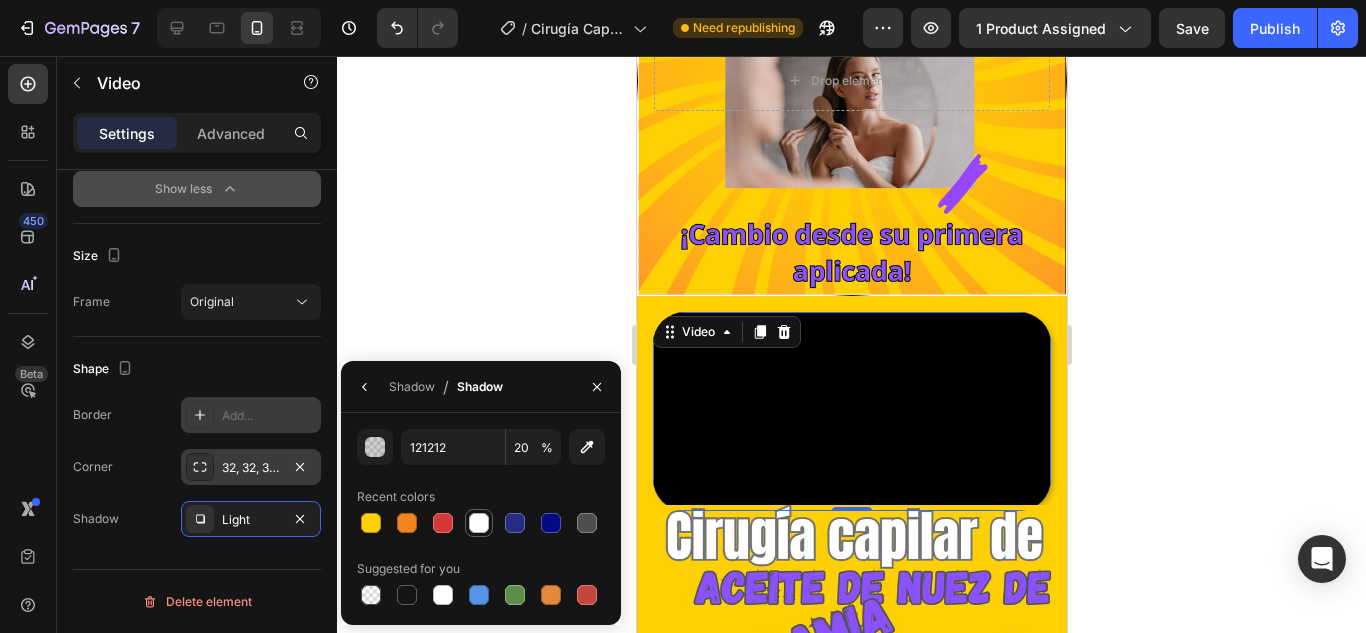 click at bounding box center [479, 523] 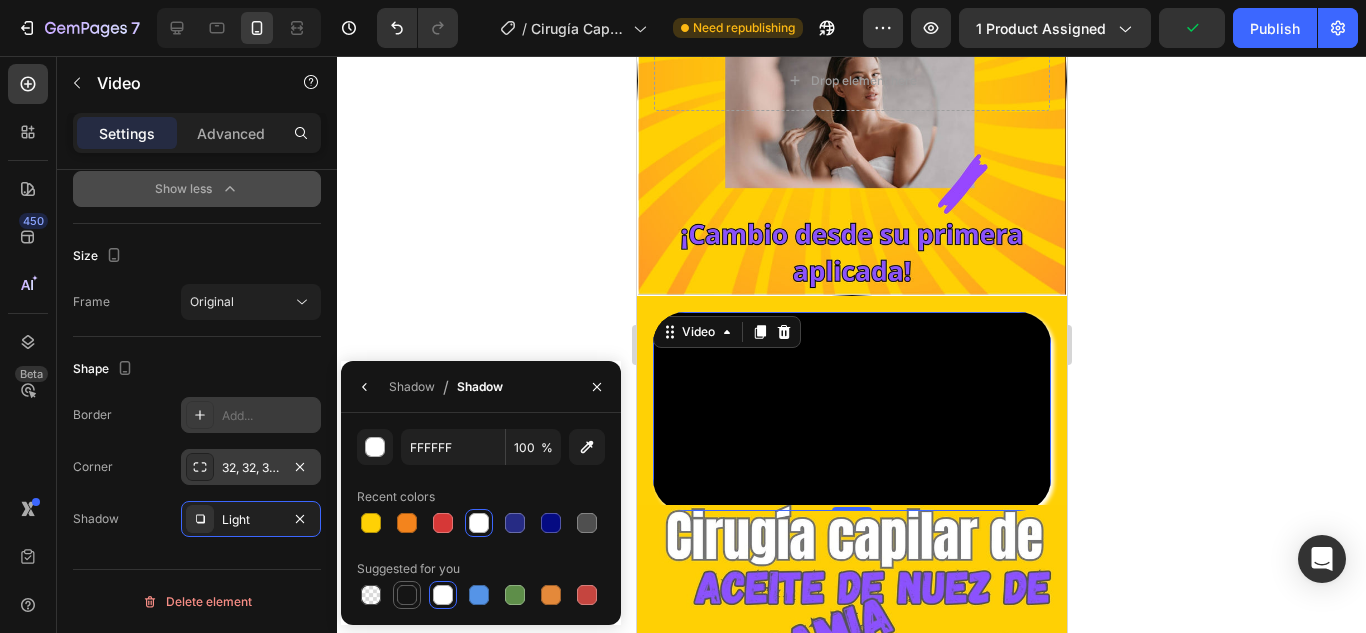 click at bounding box center [407, 595] 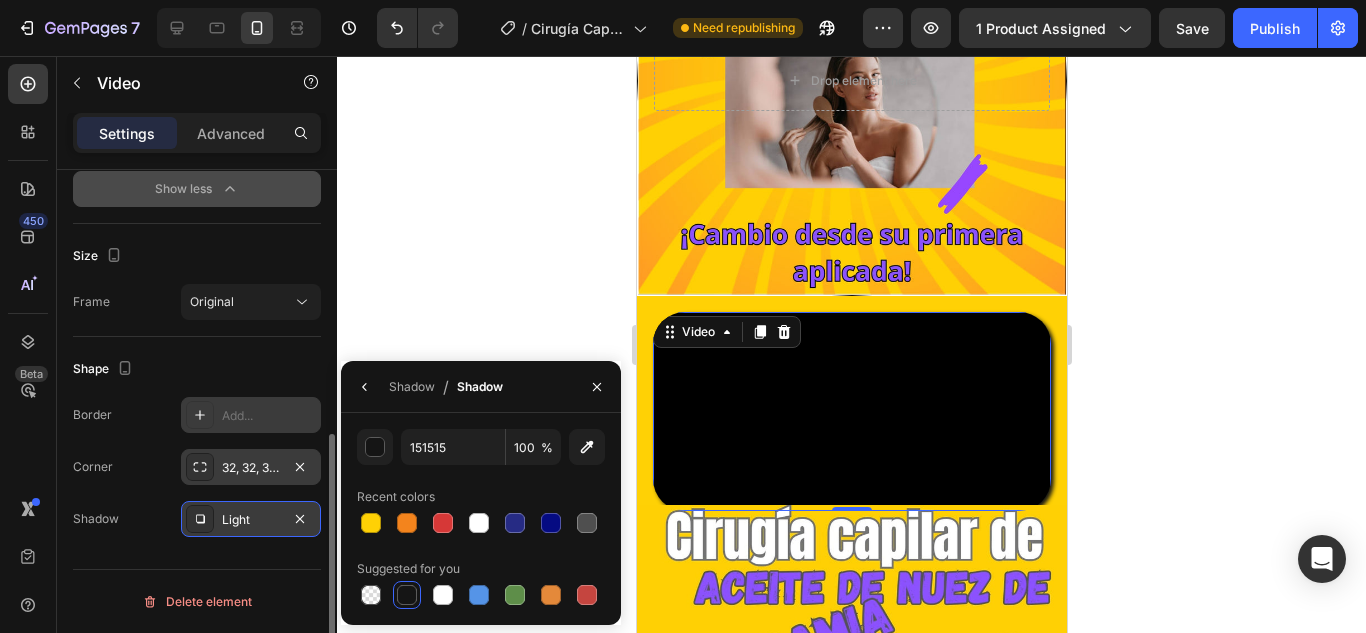 click on "Light" at bounding box center [251, 520] 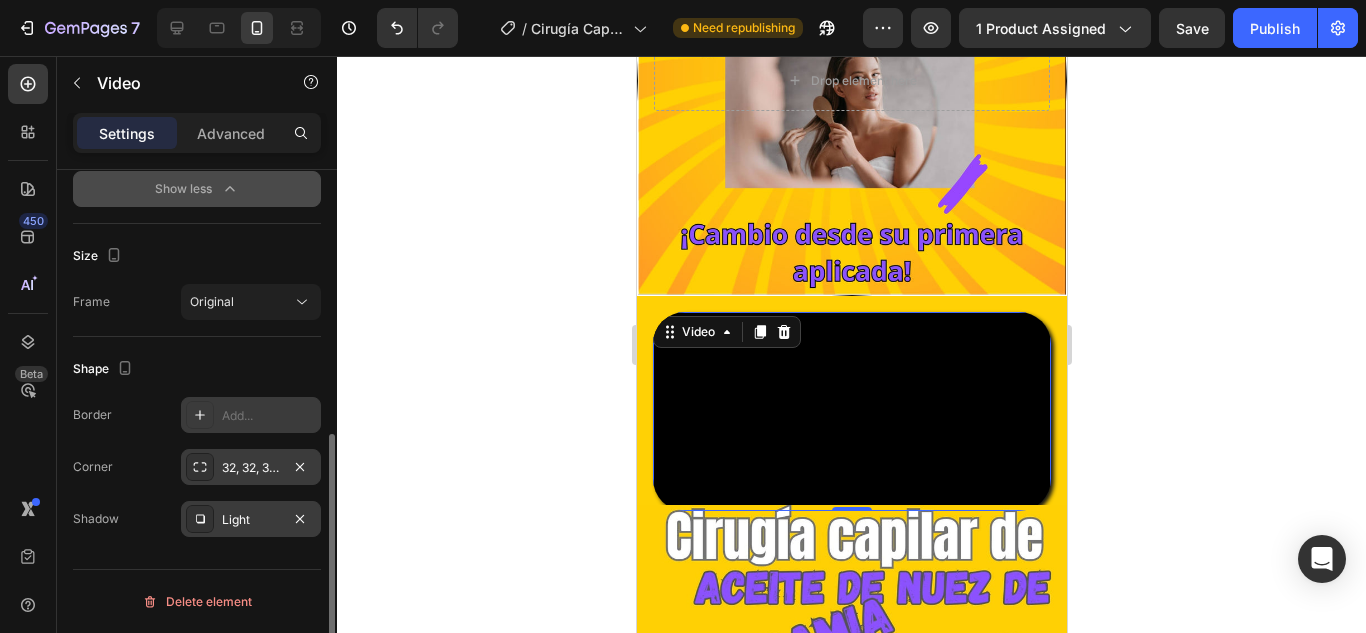 click on "Light" at bounding box center [251, 520] 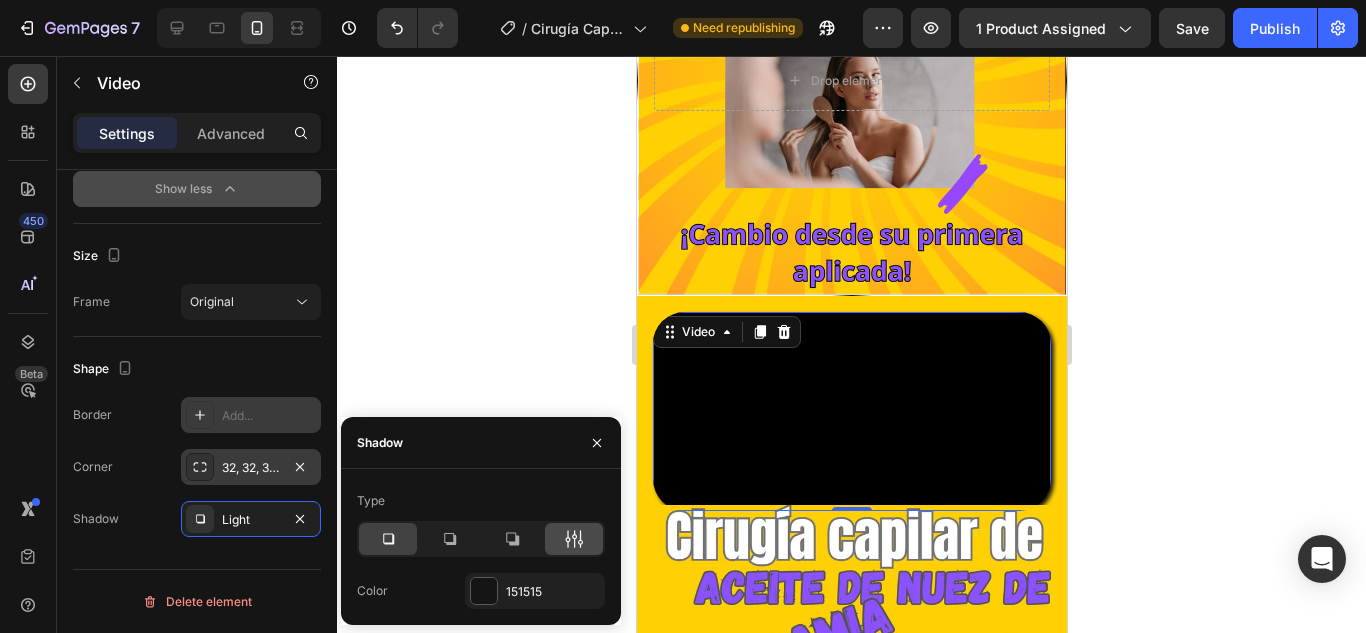 click 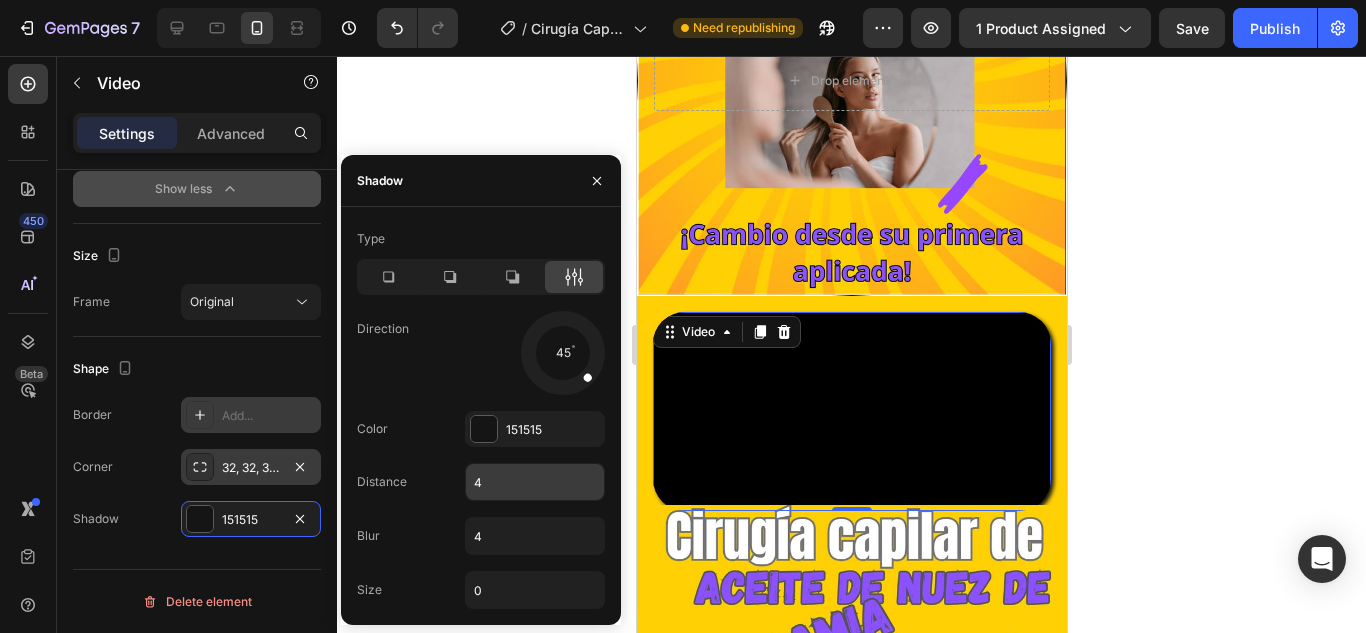 click on "4" at bounding box center (535, 482) 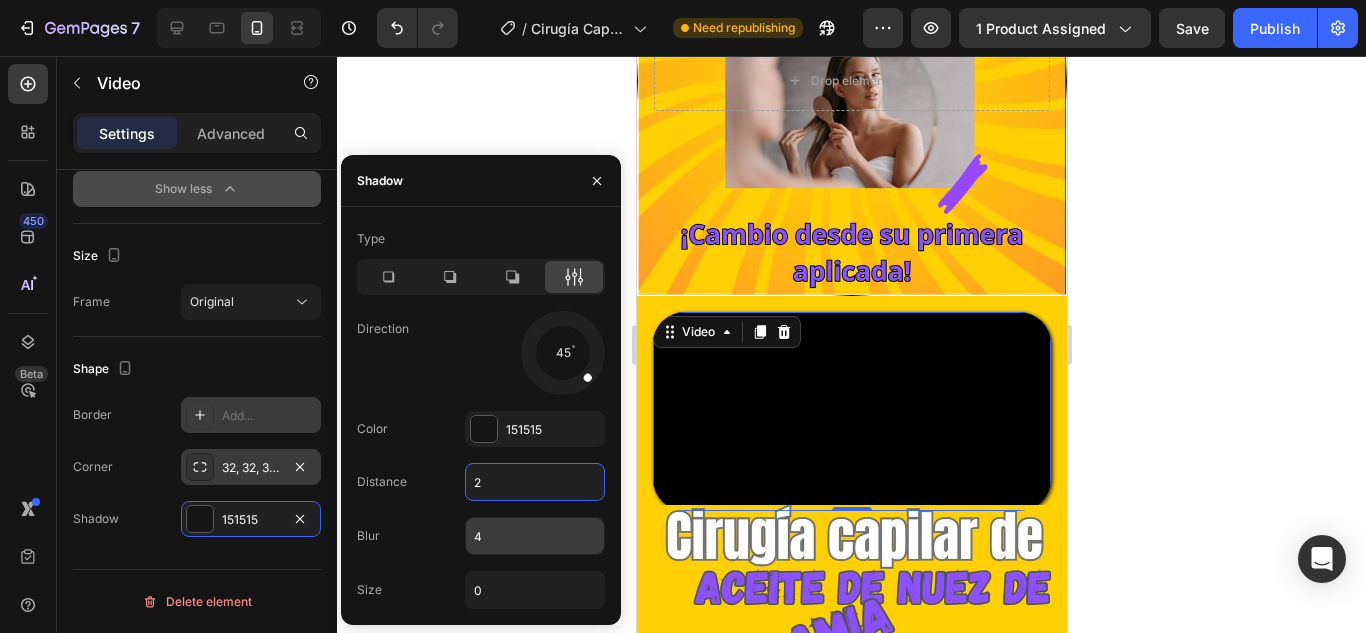 type on "2" 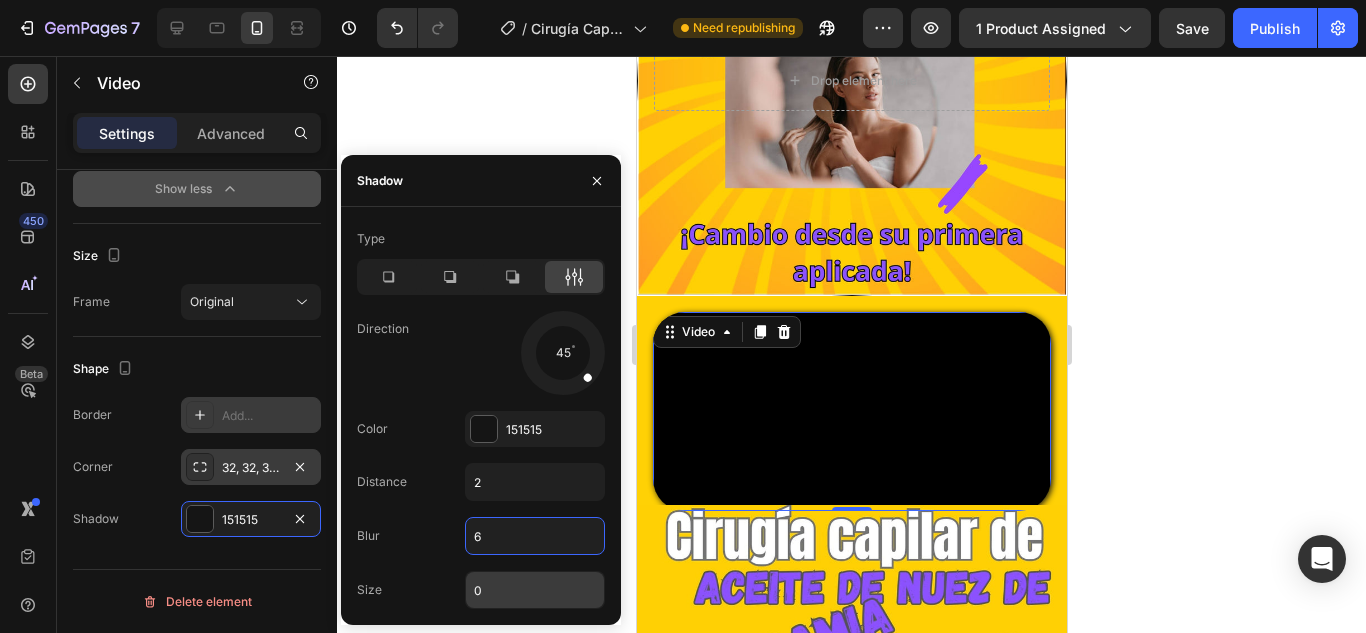 type on "6" 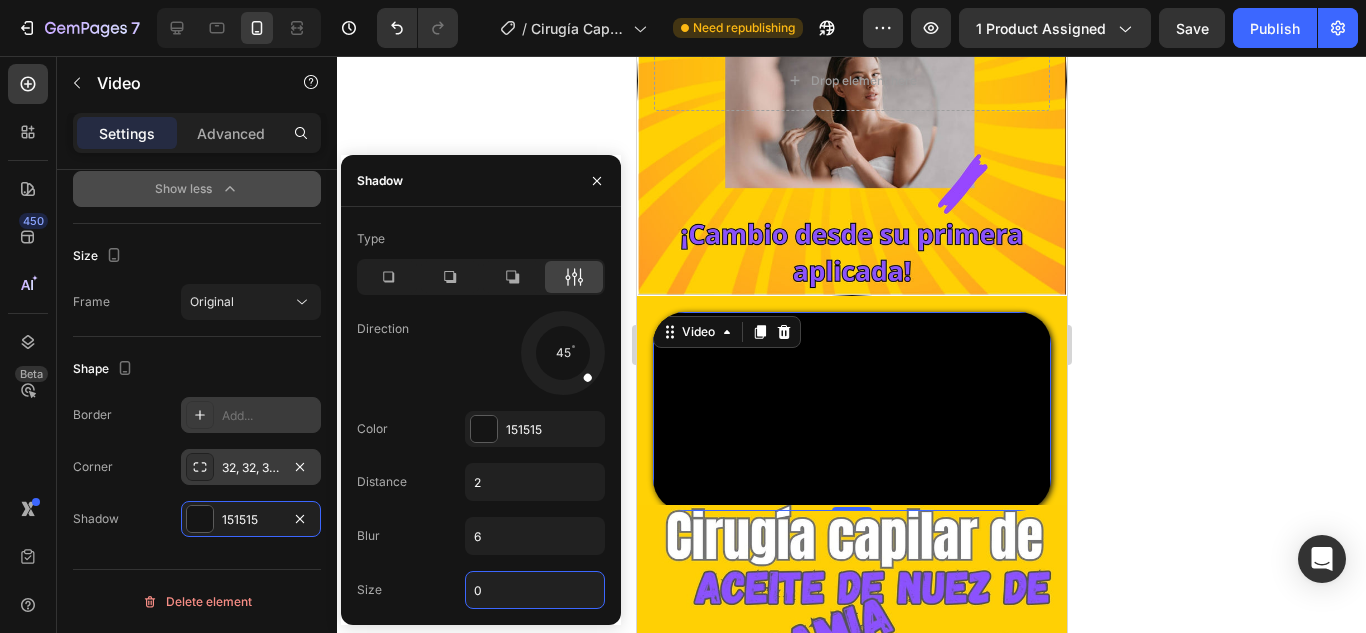 type on "2" 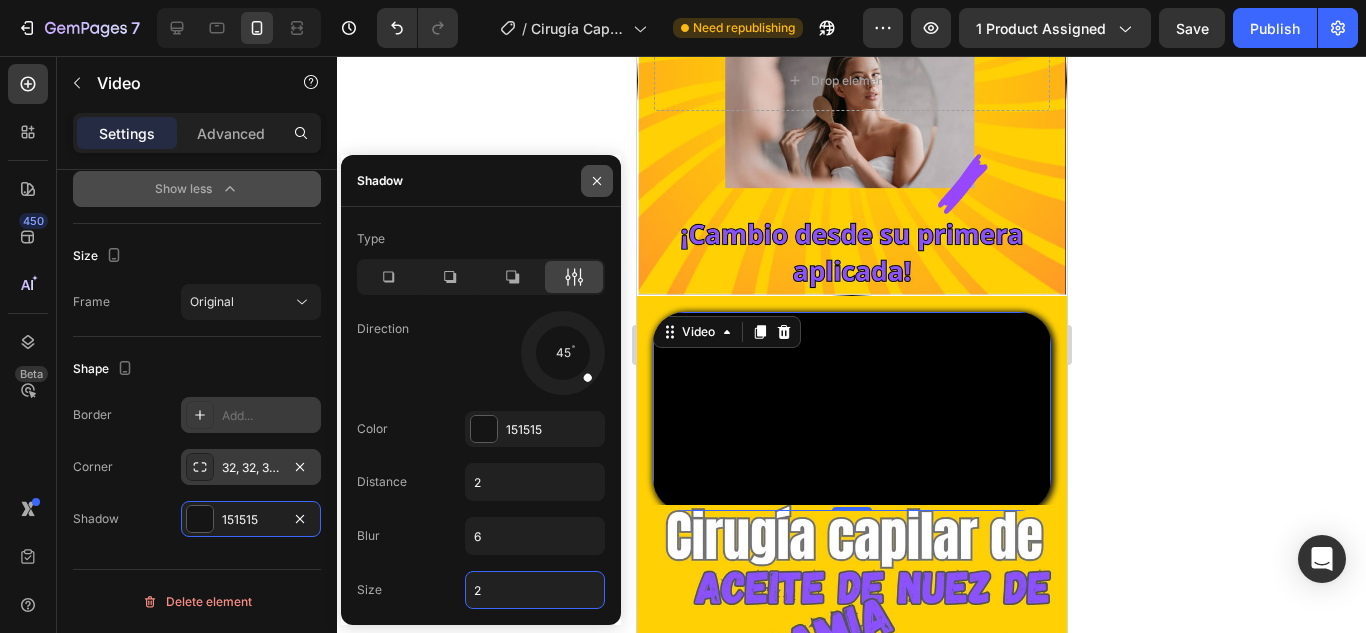 click 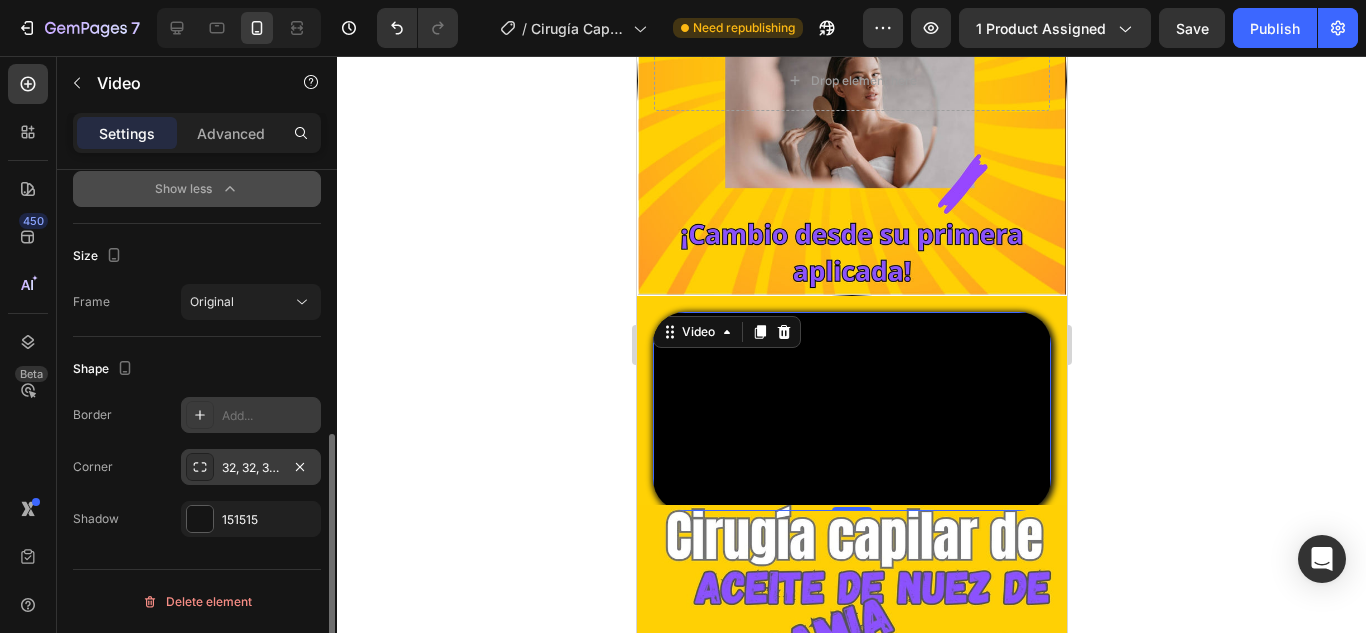 scroll, scrollTop: 436, scrollLeft: 0, axis: vertical 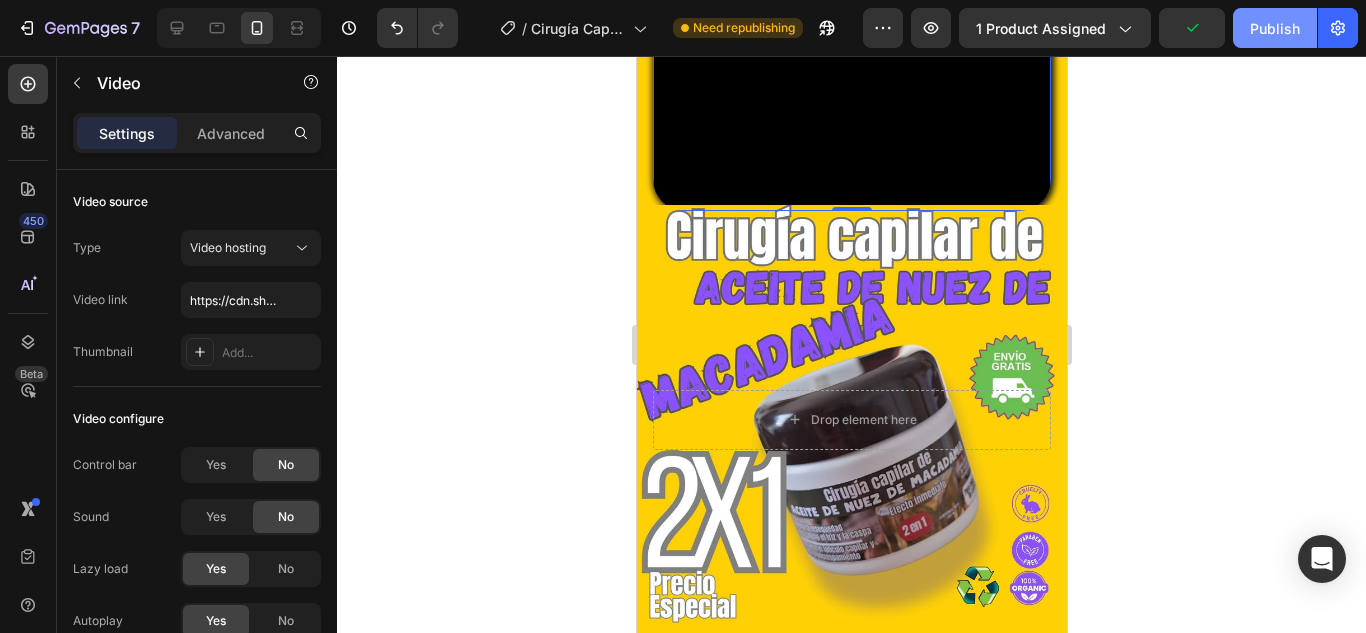 click on "Publish" 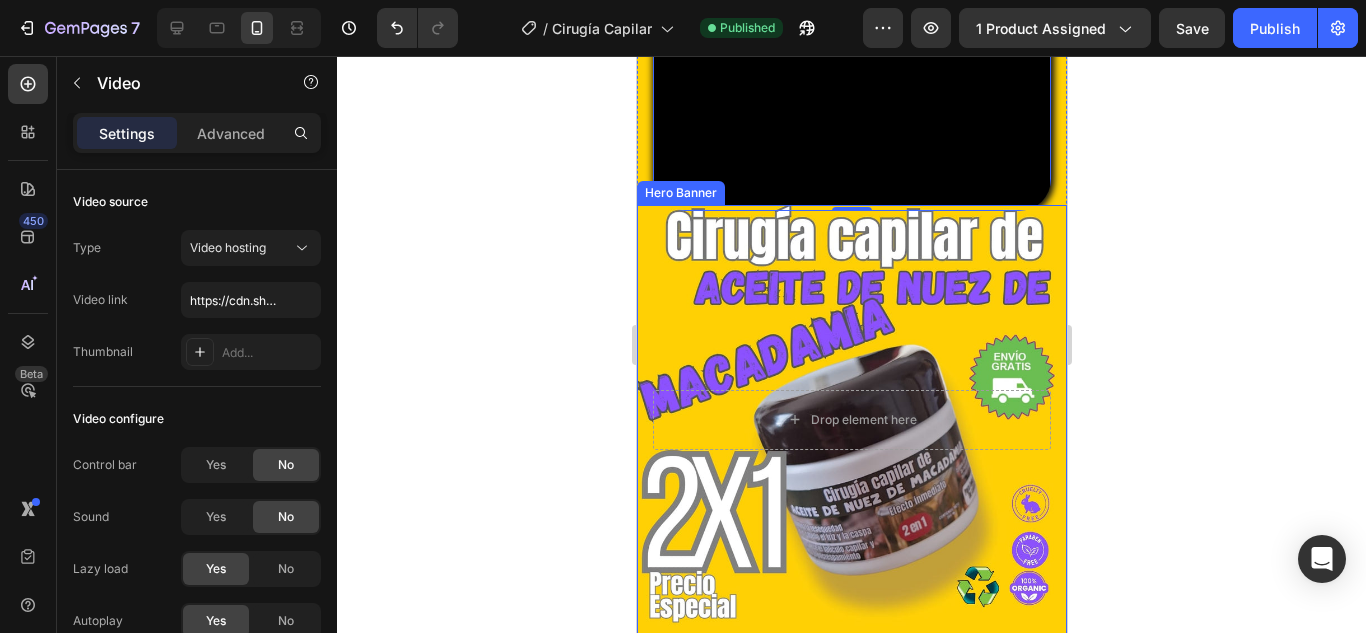 click at bounding box center (851, 420) 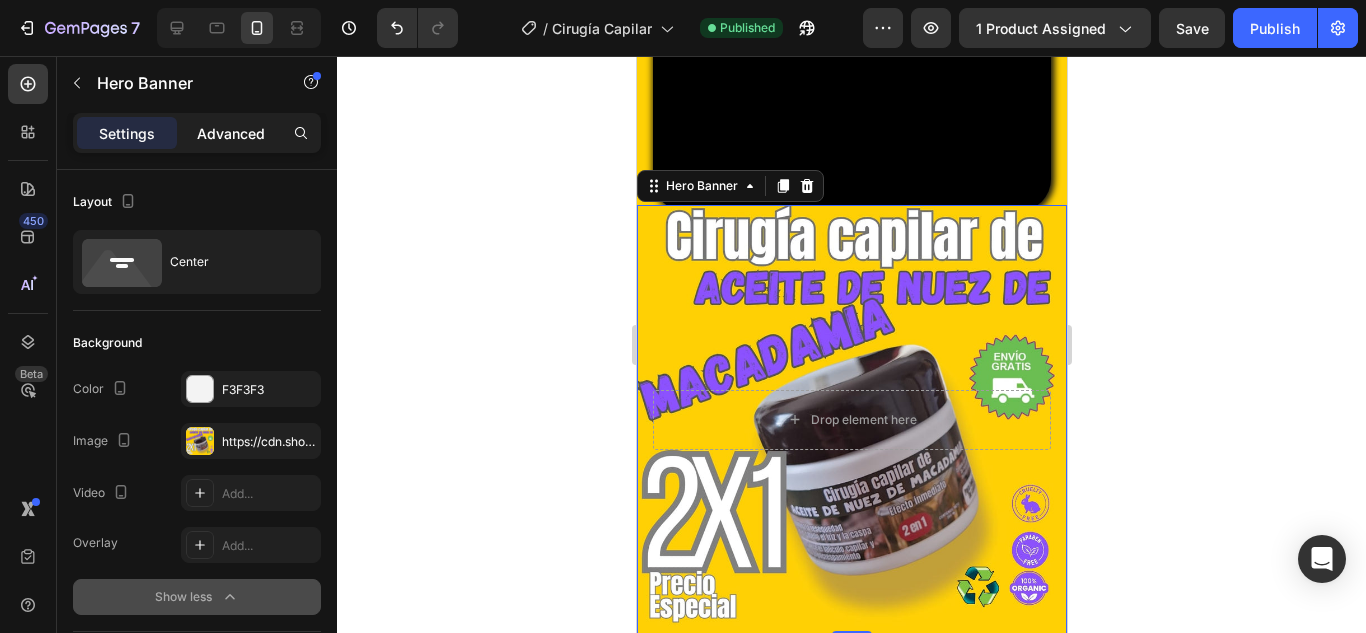 click on "Advanced" at bounding box center (231, 133) 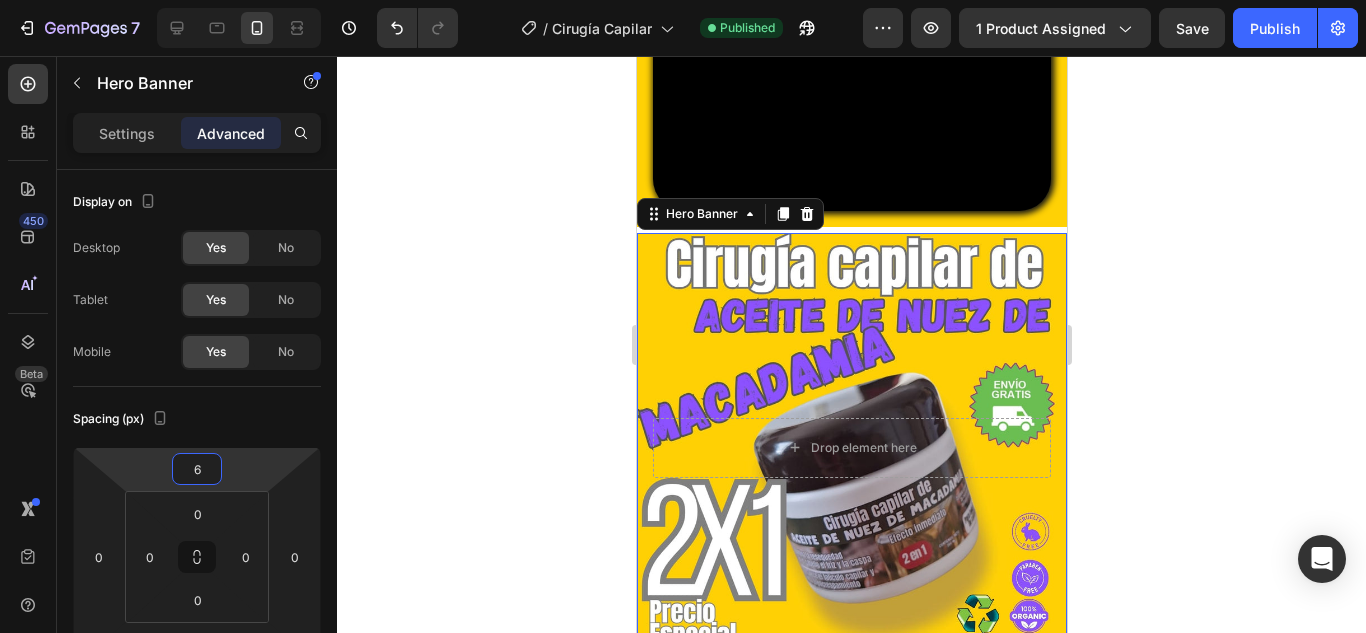 type on "0" 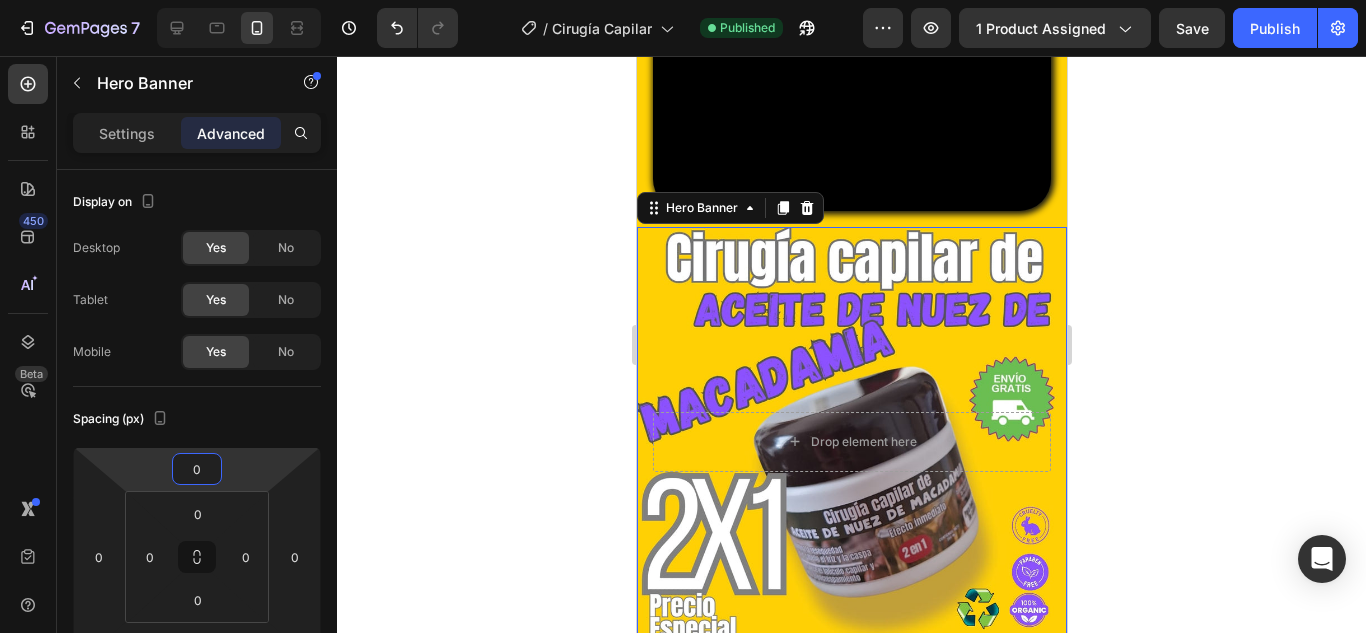 drag, startPoint x: 233, startPoint y: 464, endPoint x: 239, endPoint y: 453, distance: 12.529964 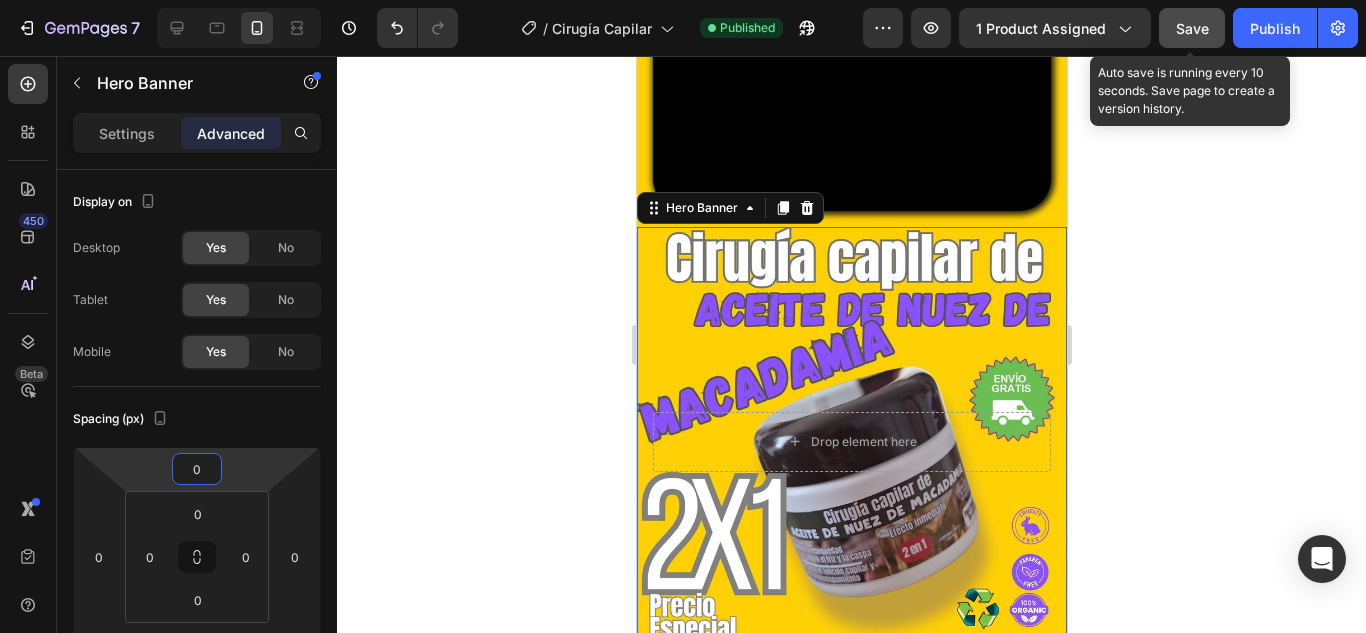 click on "Save" 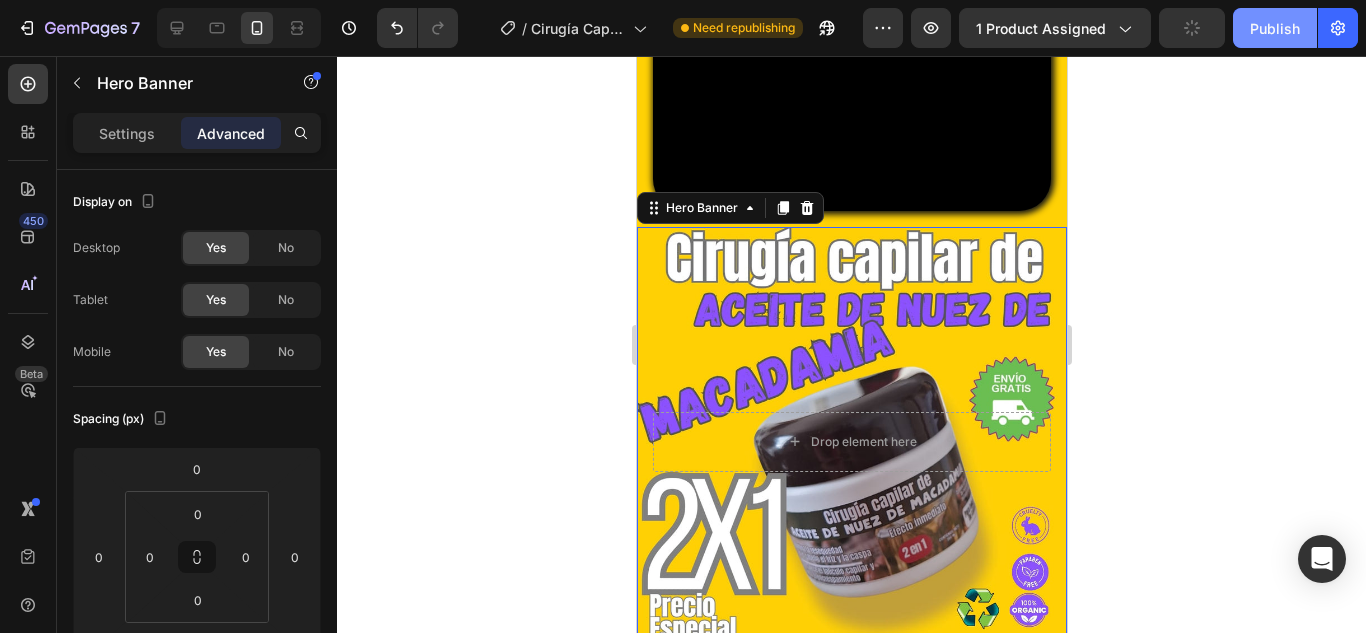 click on "Publish" at bounding box center [1275, 28] 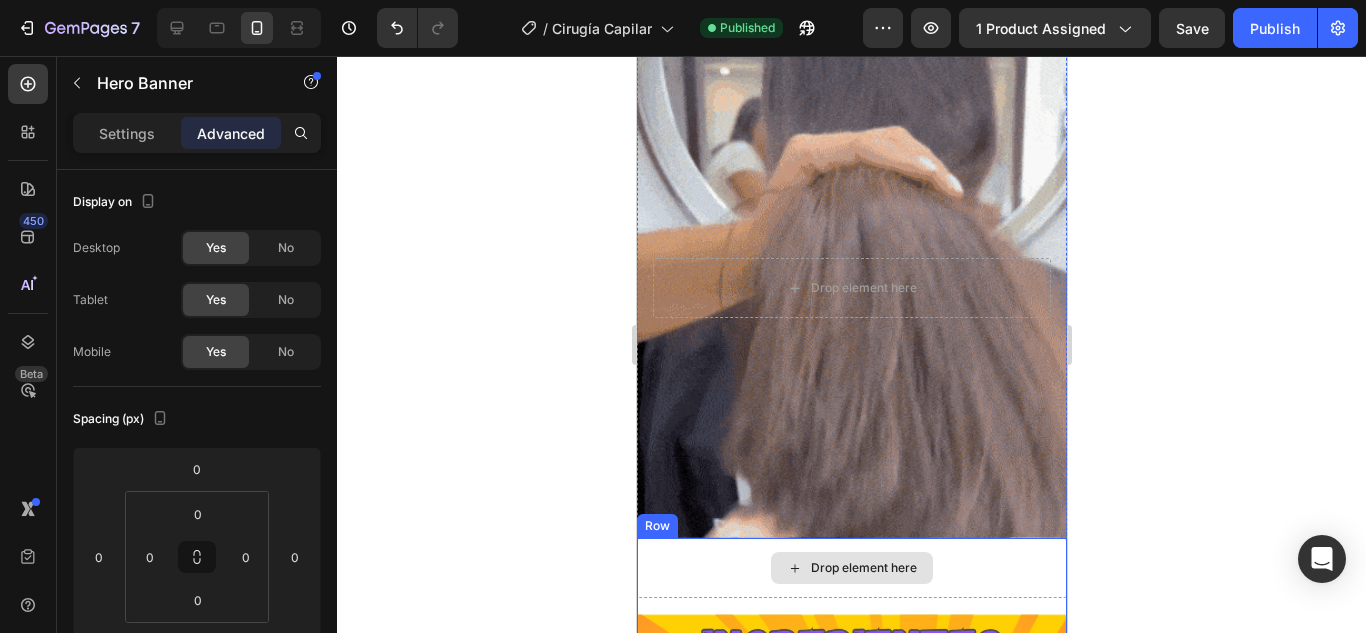 scroll, scrollTop: 5800, scrollLeft: 0, axis: vertical 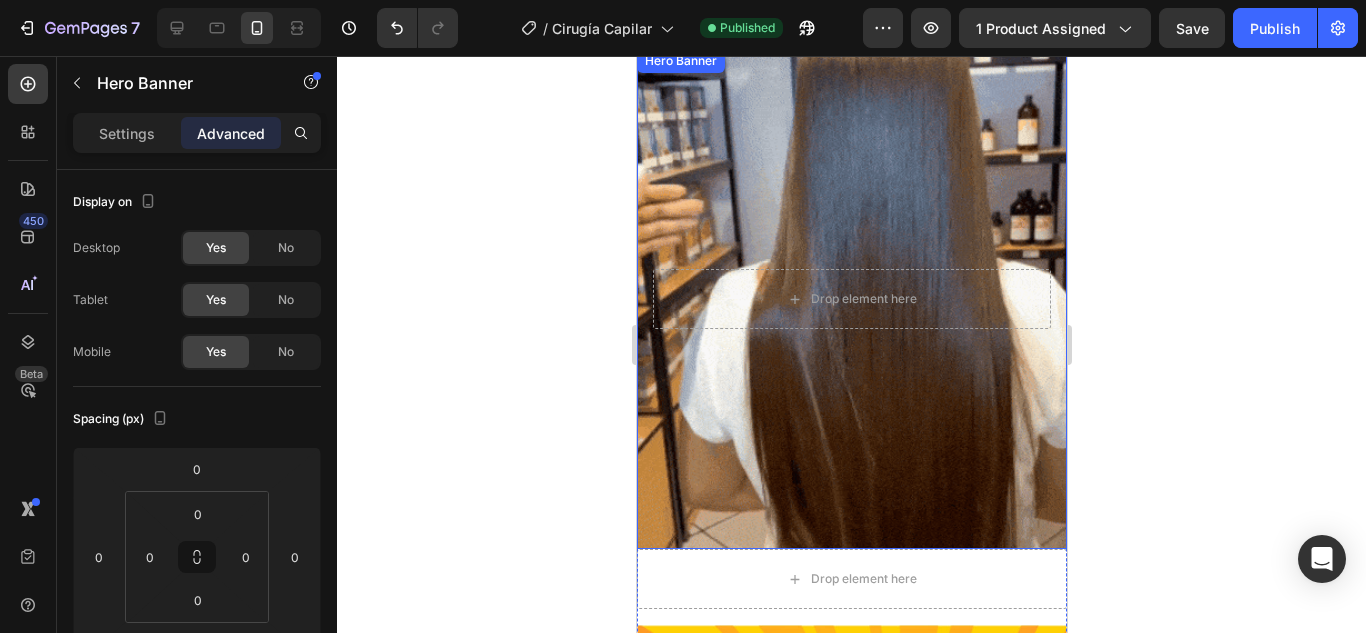 click at bounding box center (851, 299) 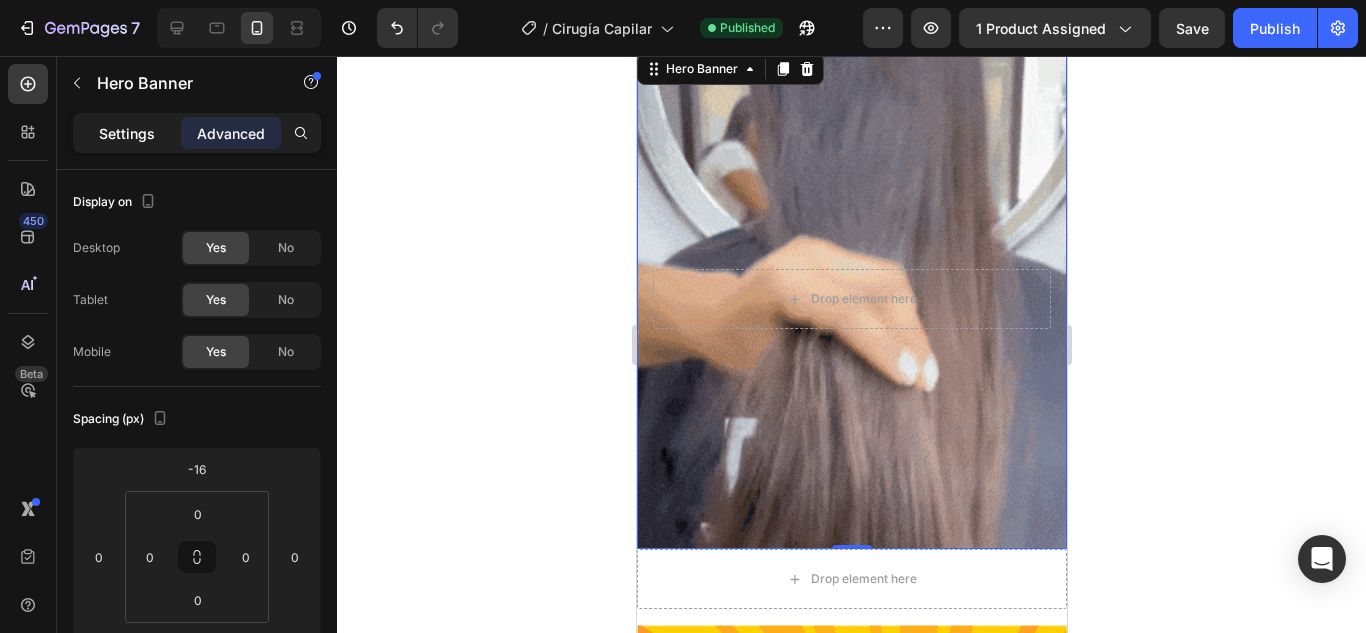 click on "Settings" 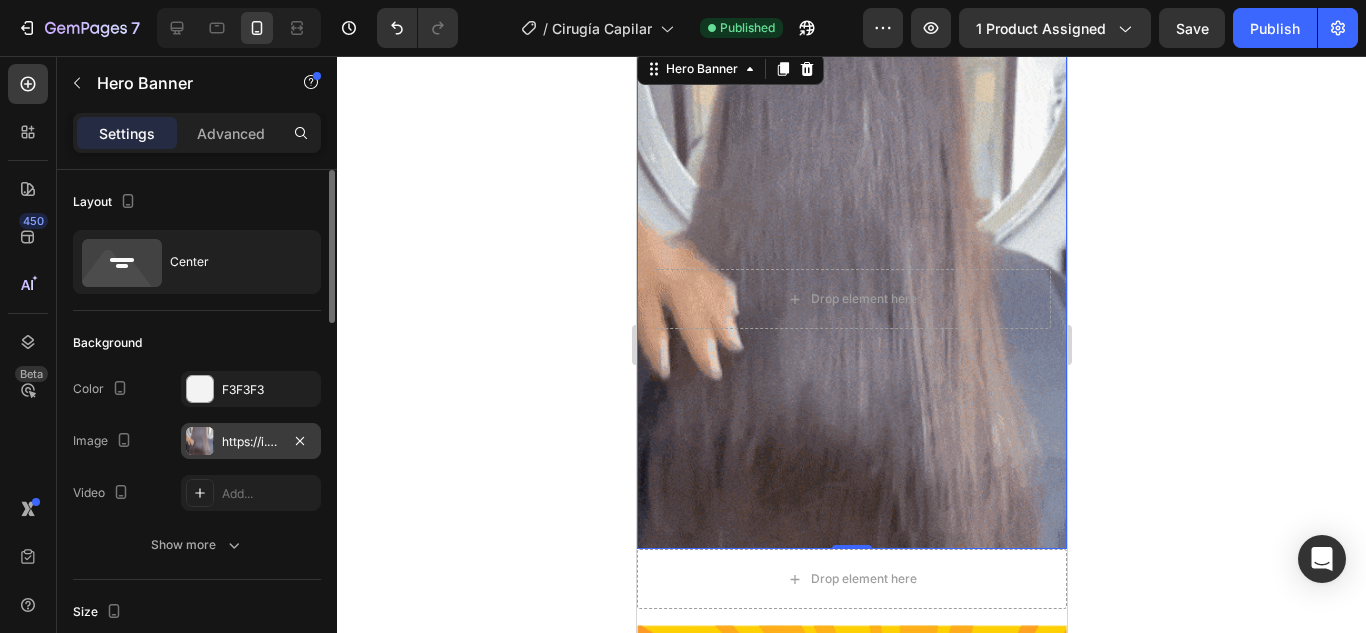 click on "https://i.giphy.com/media/v1.Y2lkPTc5MGI3NjExeXdmdjY4eHB3OXp5cDcxZm56OW0yN2c0NjVteG03ZndraHAzendjeSZlcD12MV9pbnRlcm5hbF9naWZfYnlfaWQmY3Q9Zw/0eYAEJcCjBCrQZF6d5/giphy-downsized-large.gif" at bounding box center (251, 442) 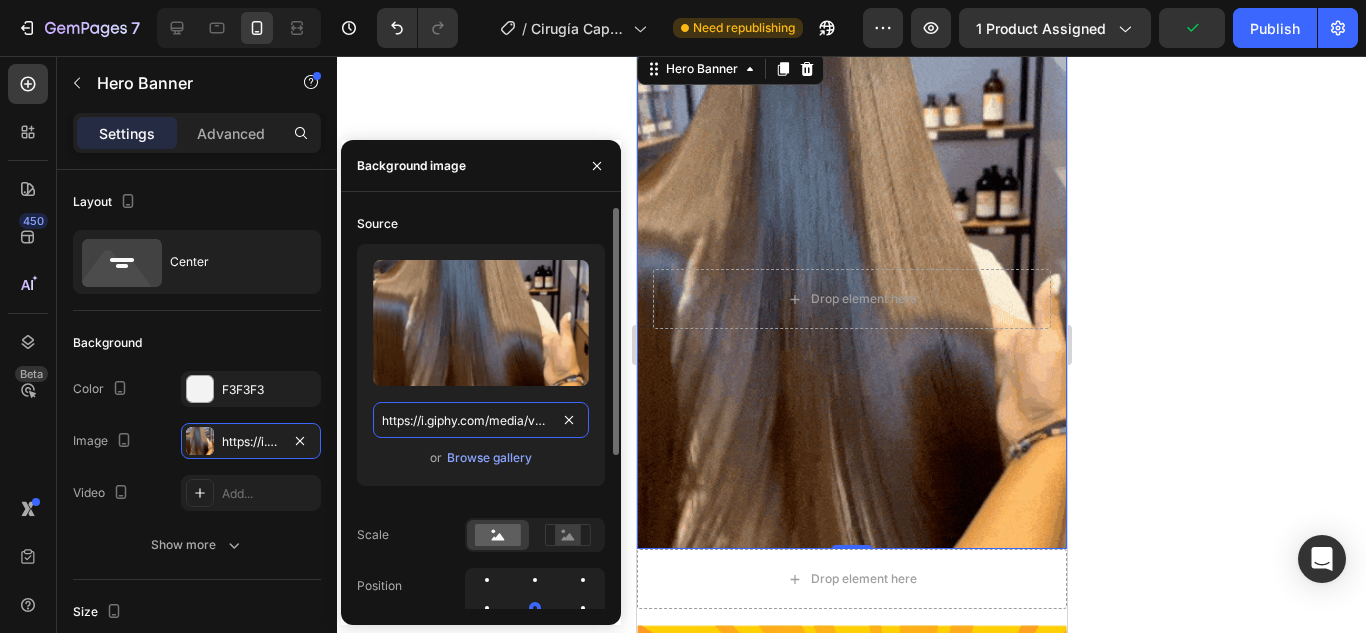 click on "https://i.giphy.com/media/v1.Y2lkPTc5MGI3NjExeXdmdjY4eHB3OXp5cDcxZm56OW0yN2c0NjVteG03ZndraHAzendjeSZlcD12MV9pbnRlcm5hbF9naWZfYnlfaWQmY3Q9Zw/0eYAEJcCjBCrQZF6d5/giphy-downsized-large.gif" at bounding box center (481, 420) 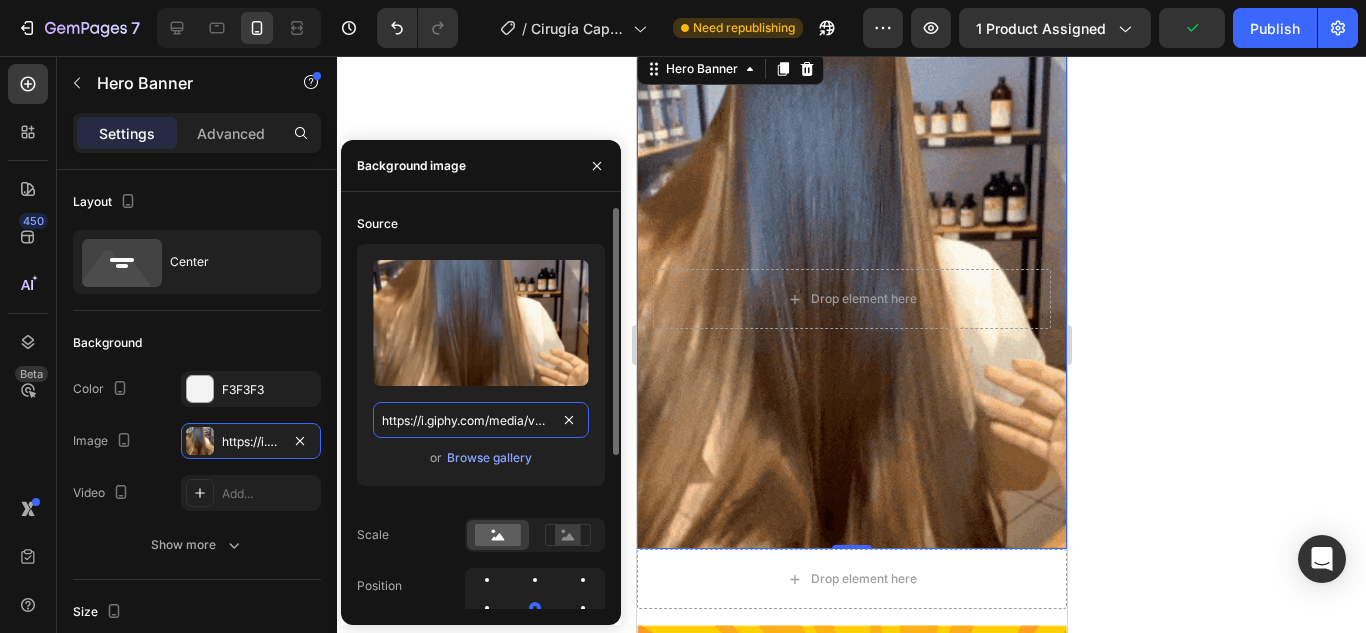 click on "https://i.giphy.com/media/v1.Y2lkPTc5MGI3NjExeXdmdjY4eHB3OXp5cDcxZm56OW0yN2c0NjVteG03ZndraHAzendjeSZlcD12MV9pbnRlcm5hbF9naWZfYnlfaWQmY3Q9Zw/0eYAEJcCjBCrQZF6d5/giphy-downsized-large.gif" at bounding box center (481, 420) 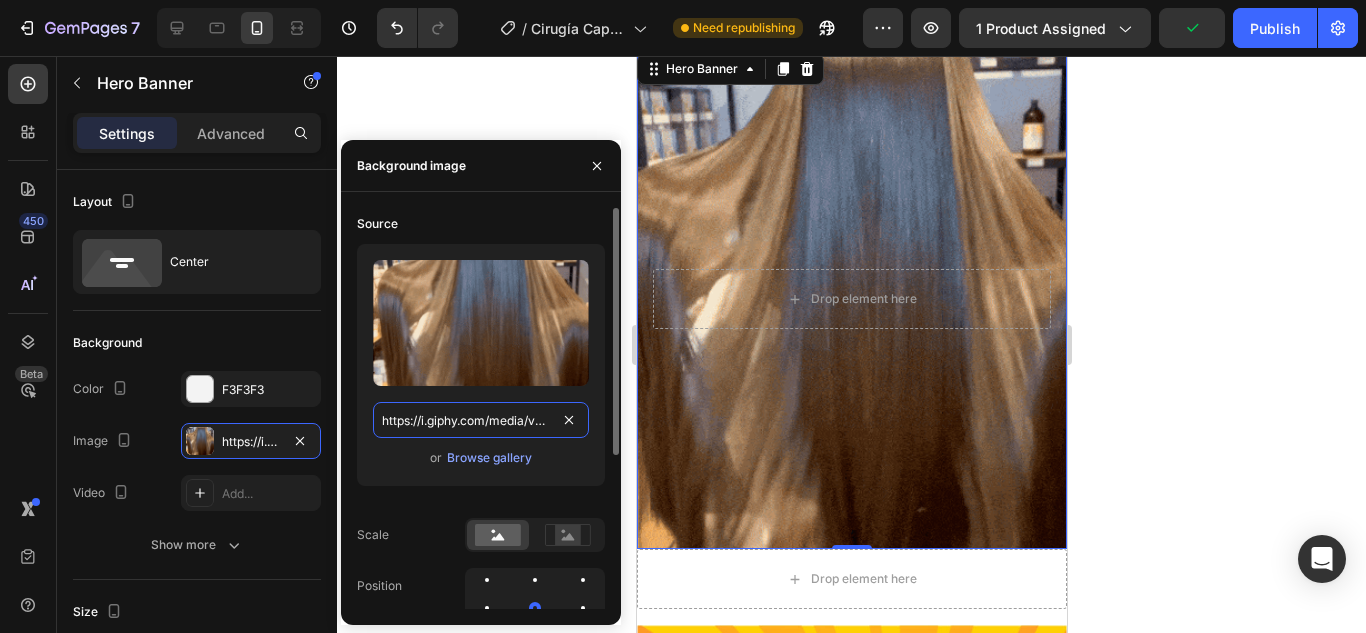 paste on "cdn.shopify.com/videos/c/o/v/bacb9152ec4d45dcba8337aaaf10d443.mp4" 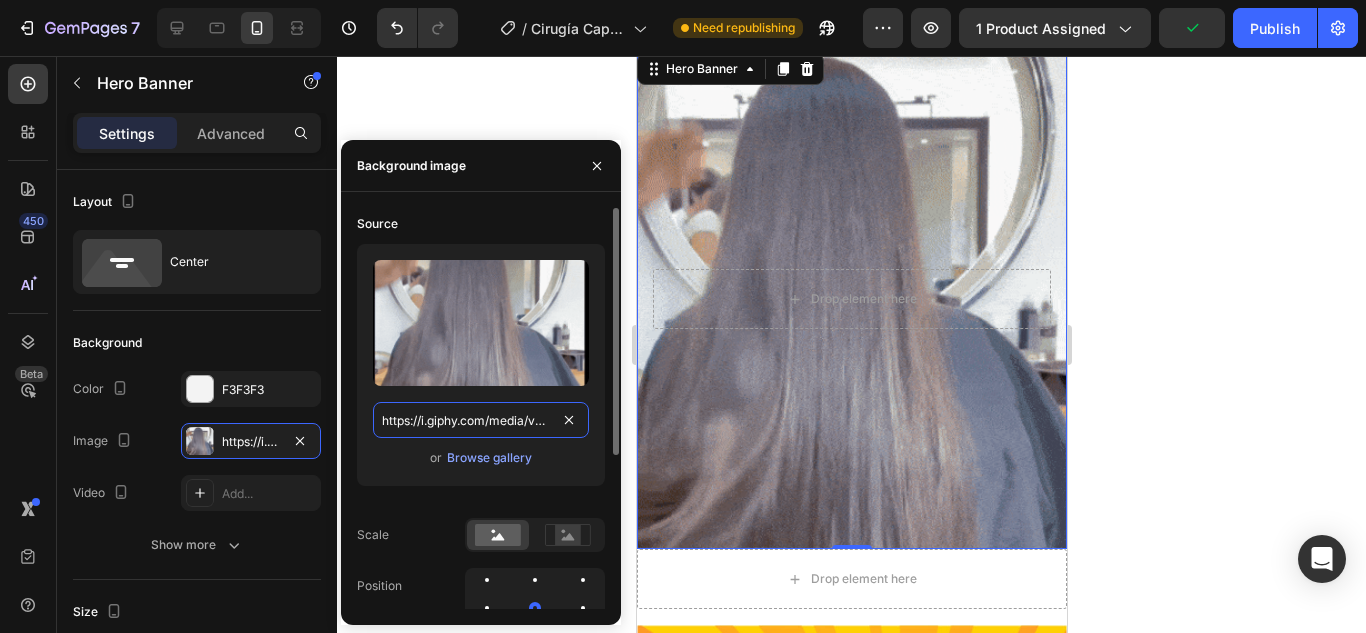 type on "https://cdn.shopify.com/videos/c/o/v/bacb9152ec4d45dcba8337aaaf10d443.mp4" 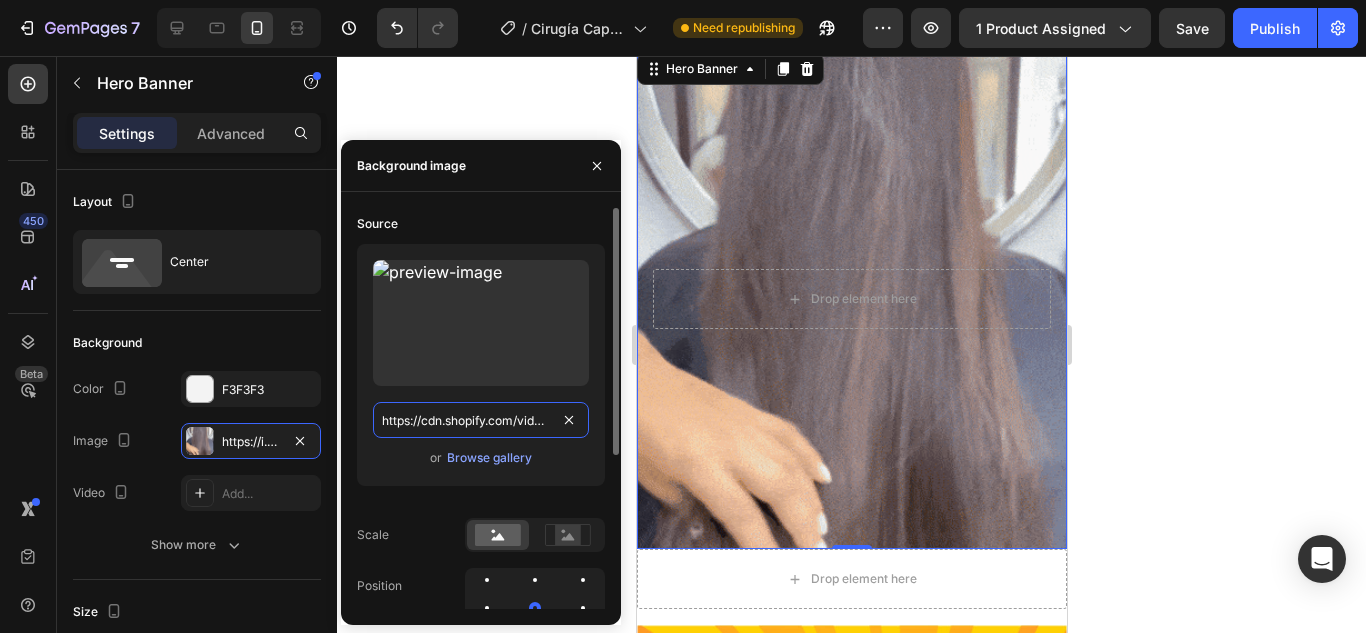 scroll, scrollTop: 0, scrollLeft: 300, axis: horizontal 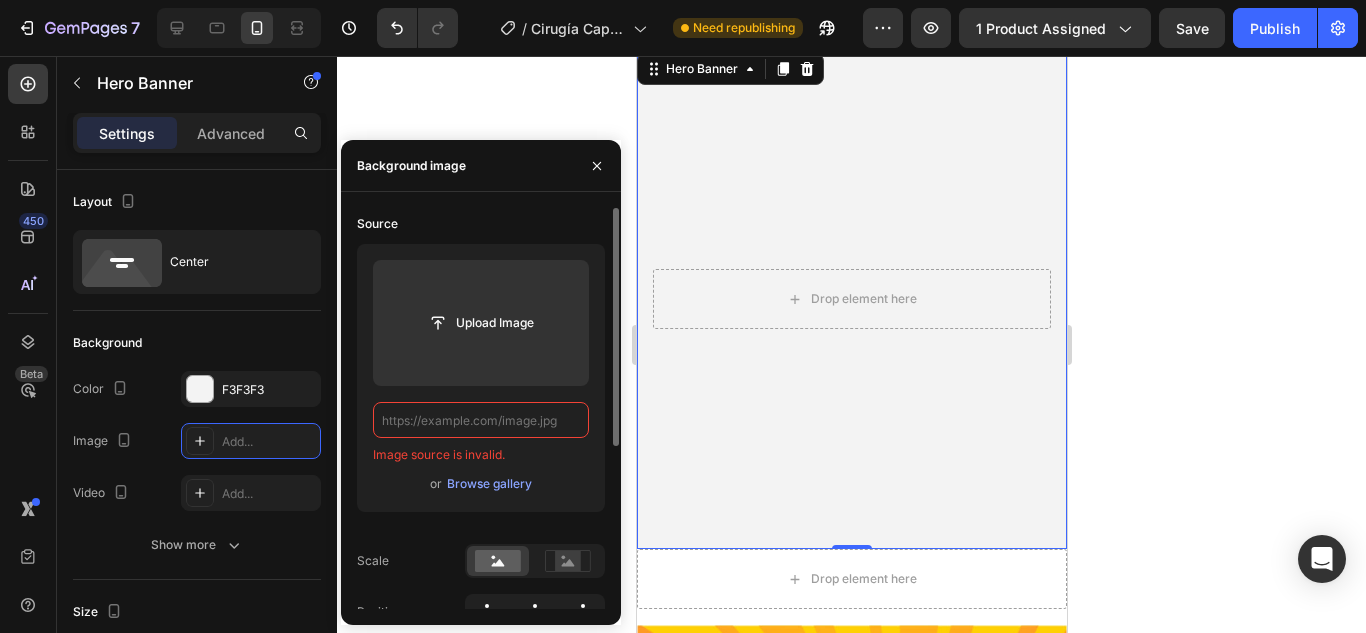 paste on "https://cdn.shopify.com/videos/c/o/v/bacb9152ec4d45dcba8337aaaf10d443.mp4" 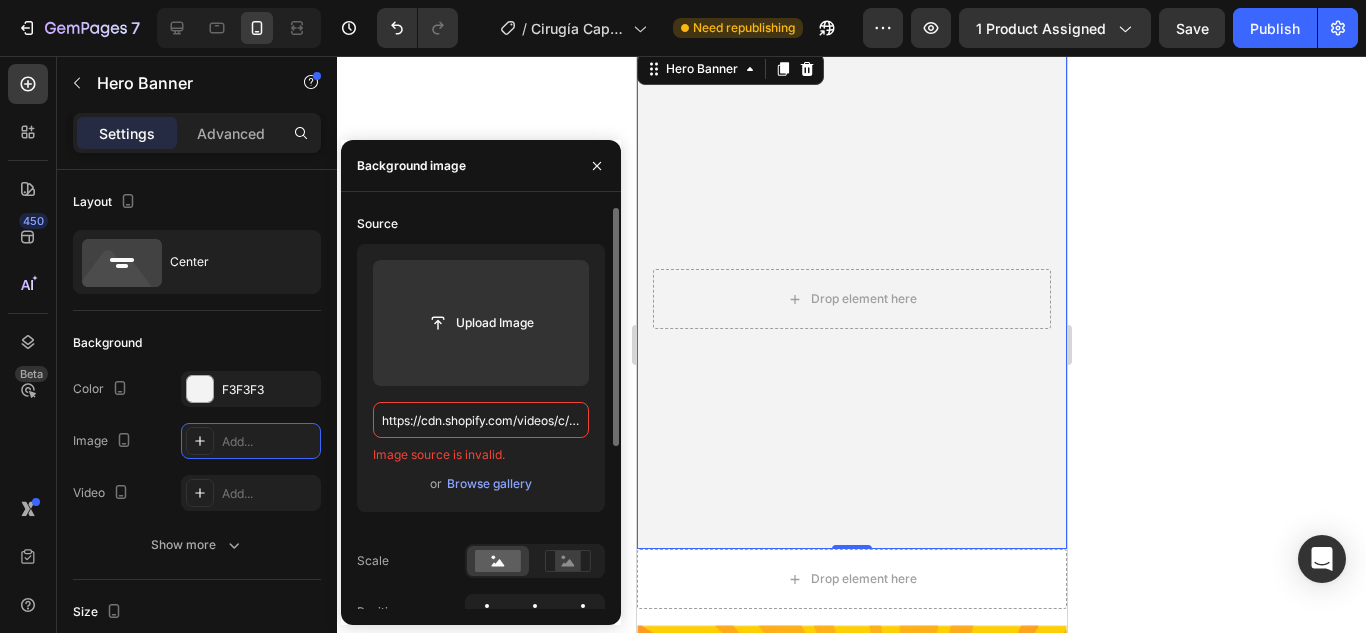 scroll, scrollTop: 0, scrollLeft: 300, axis: horizontal 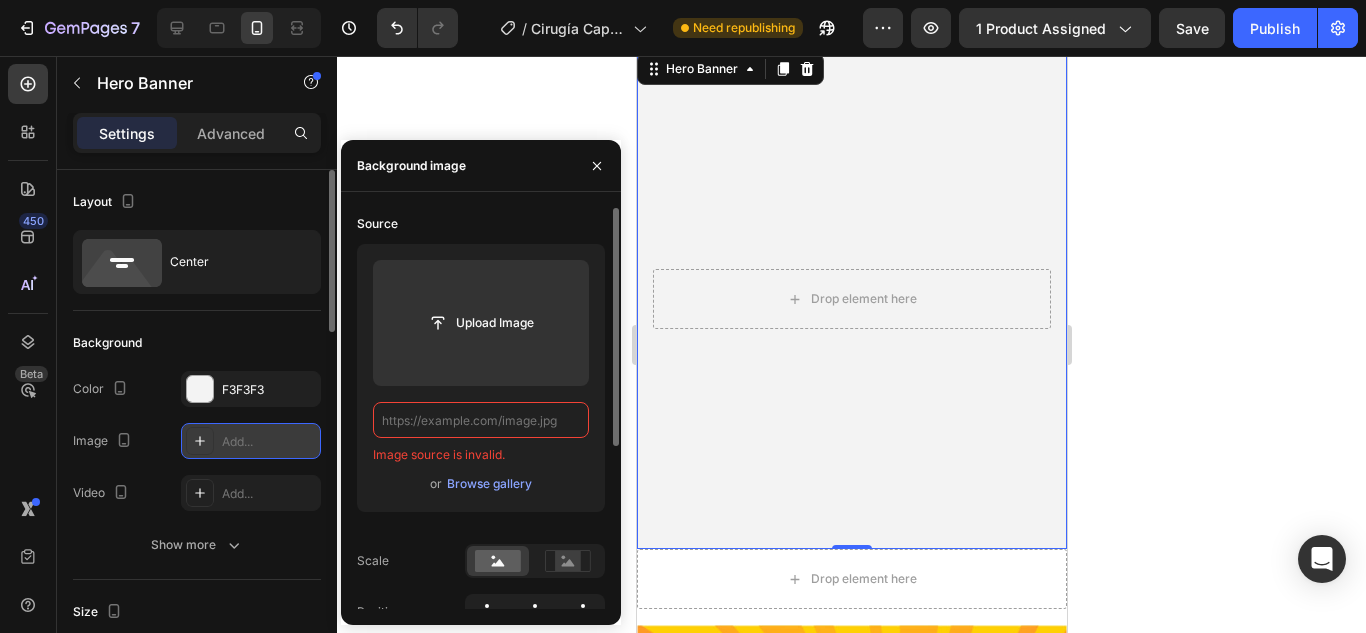 click on "Add..." at bounding box center [269, 442] 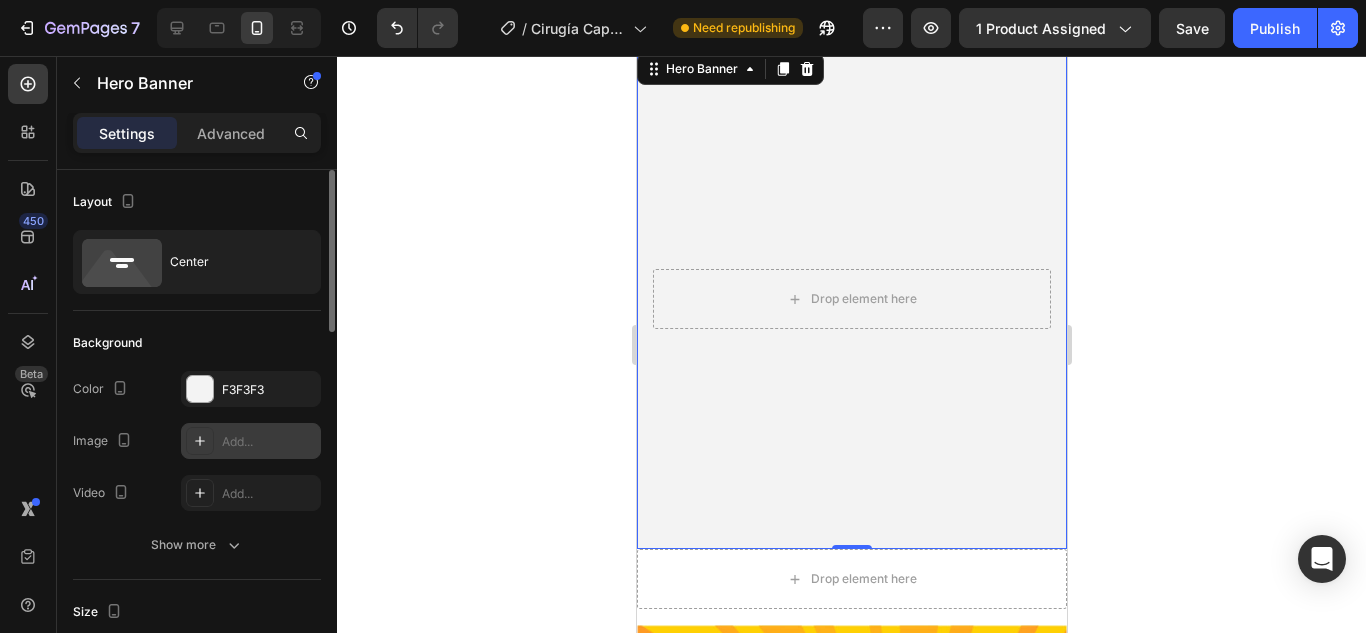 click on "Add..." at bounding box center (269, 442) 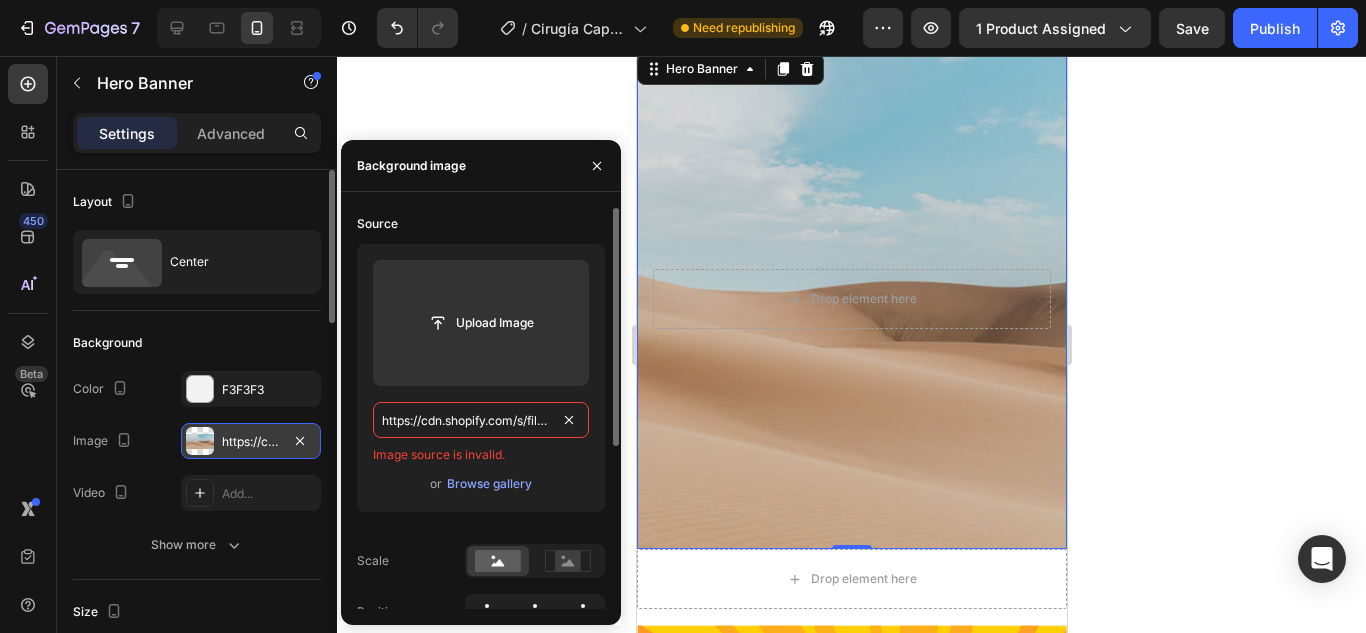 click on "https://cdn.shopify.com/s/files/1/2005/9307/files/background_settings.jpg" at bounding box center (481, 420) 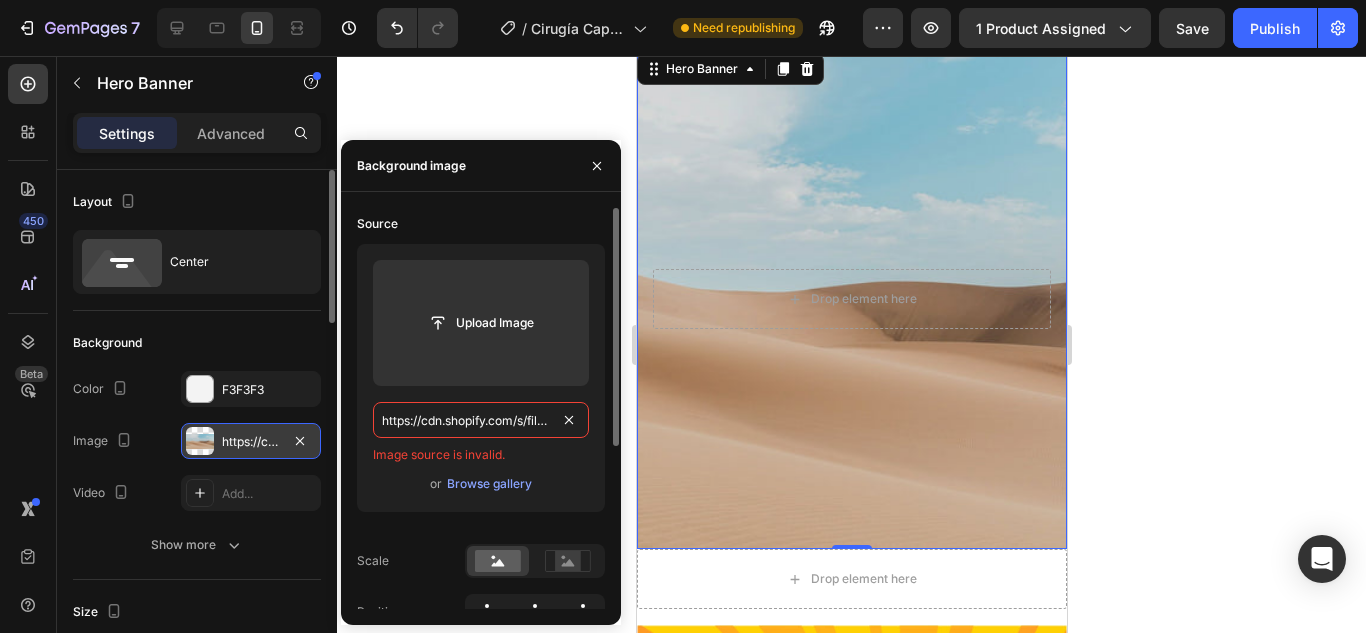 paste on "videos/c/o/v/bacb9152ec4d45dcba8337aaaf10d443.mp4" 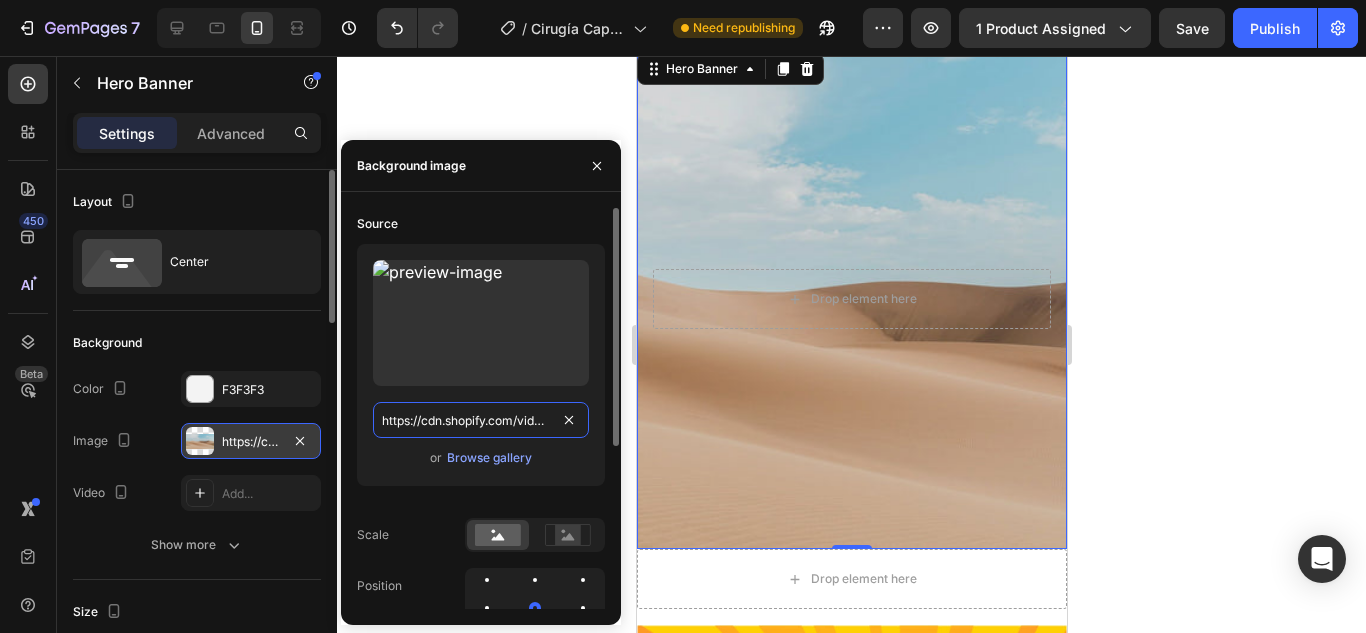 scroll, scrollTop: 0, scrollLeft: 300, axis: horizontal 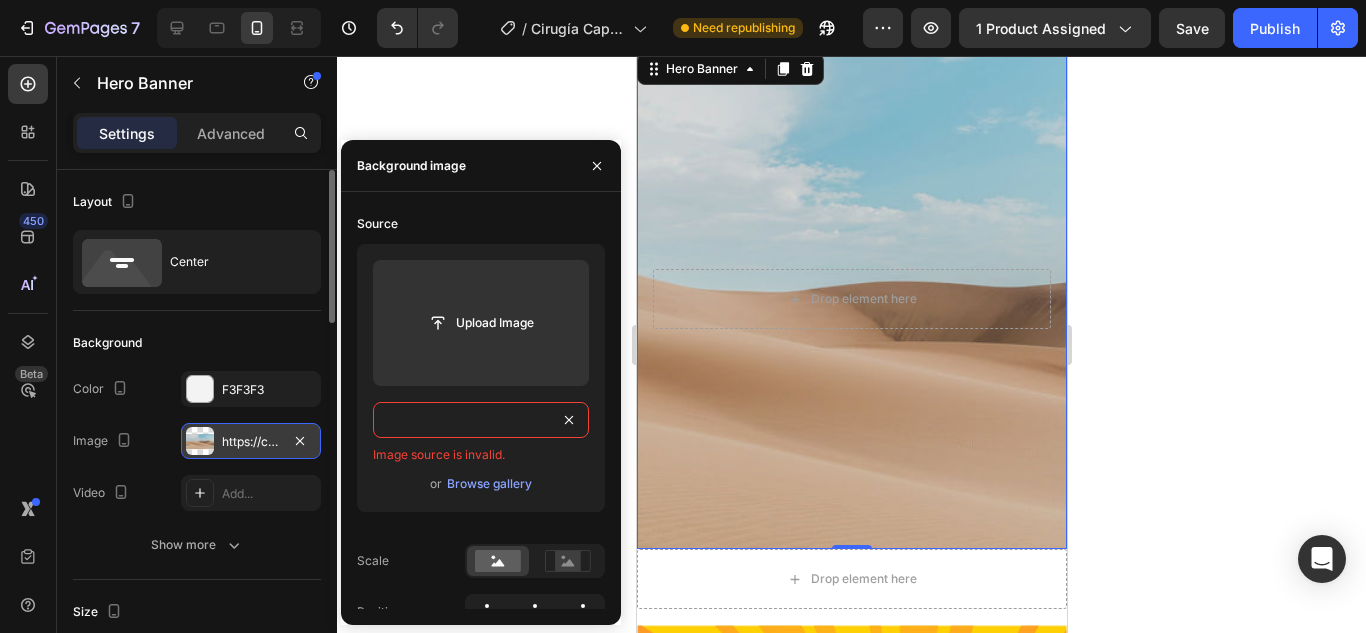 type on "https://cdn.shopify.com/videos/c/o/v/bacb9152ec4d45dcba8337aaaf10d443.mp4" 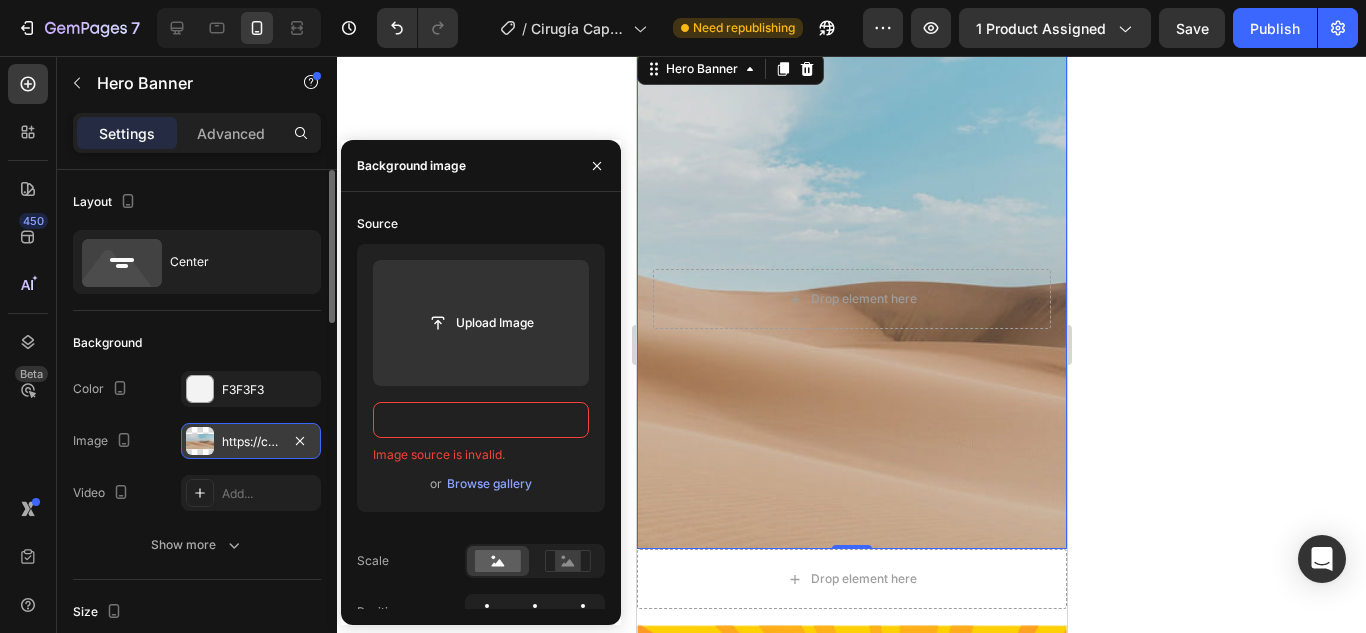 scroll, scrollTop: 0, scrollLeft: 0, axis: both 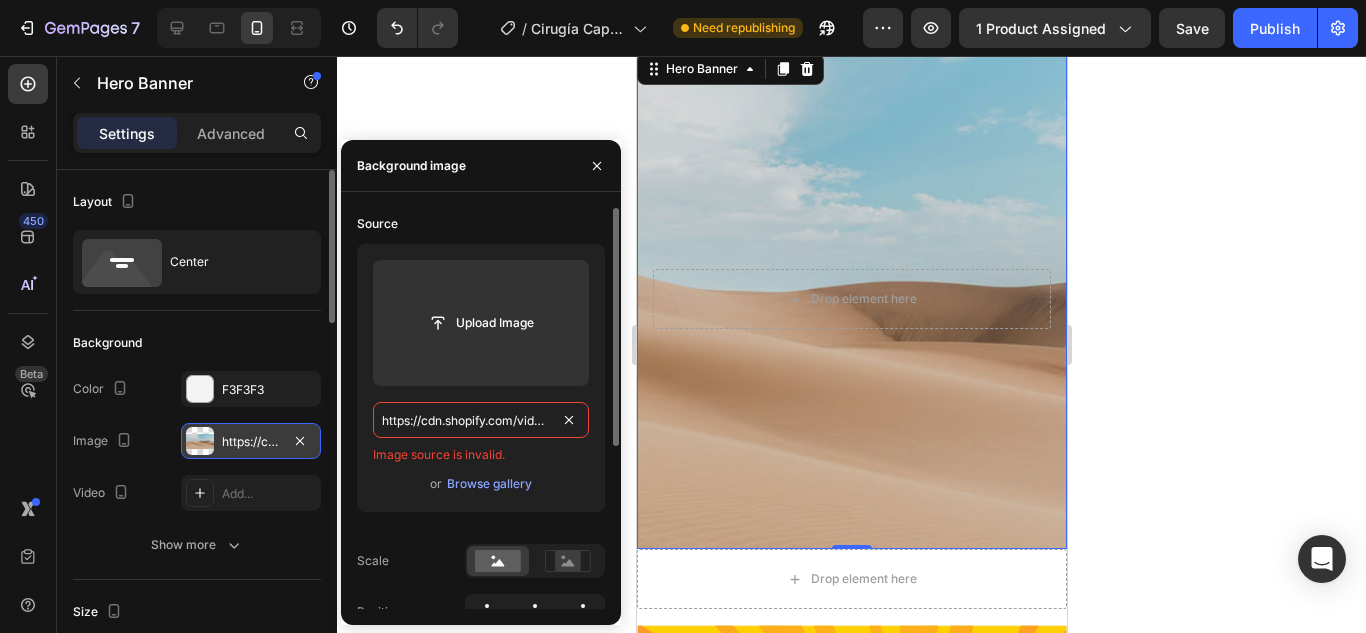 paste 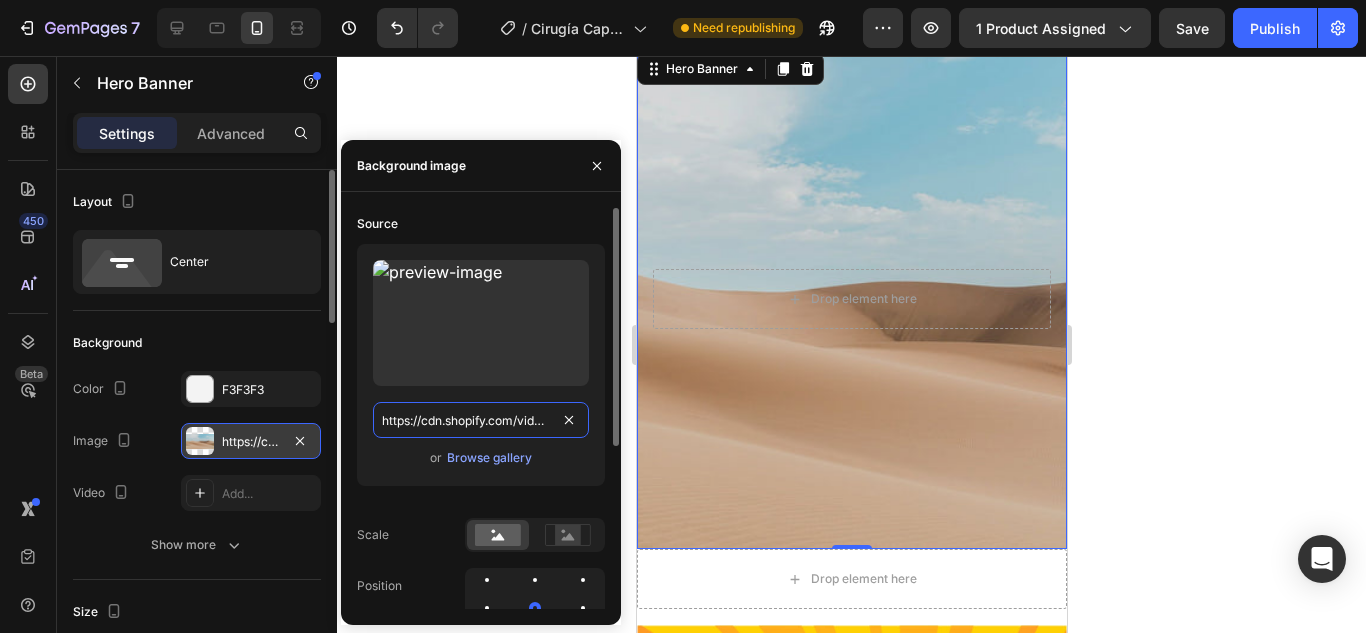 scroll, scrollTop: 0, scrollLeft: 300, axis: horizontal 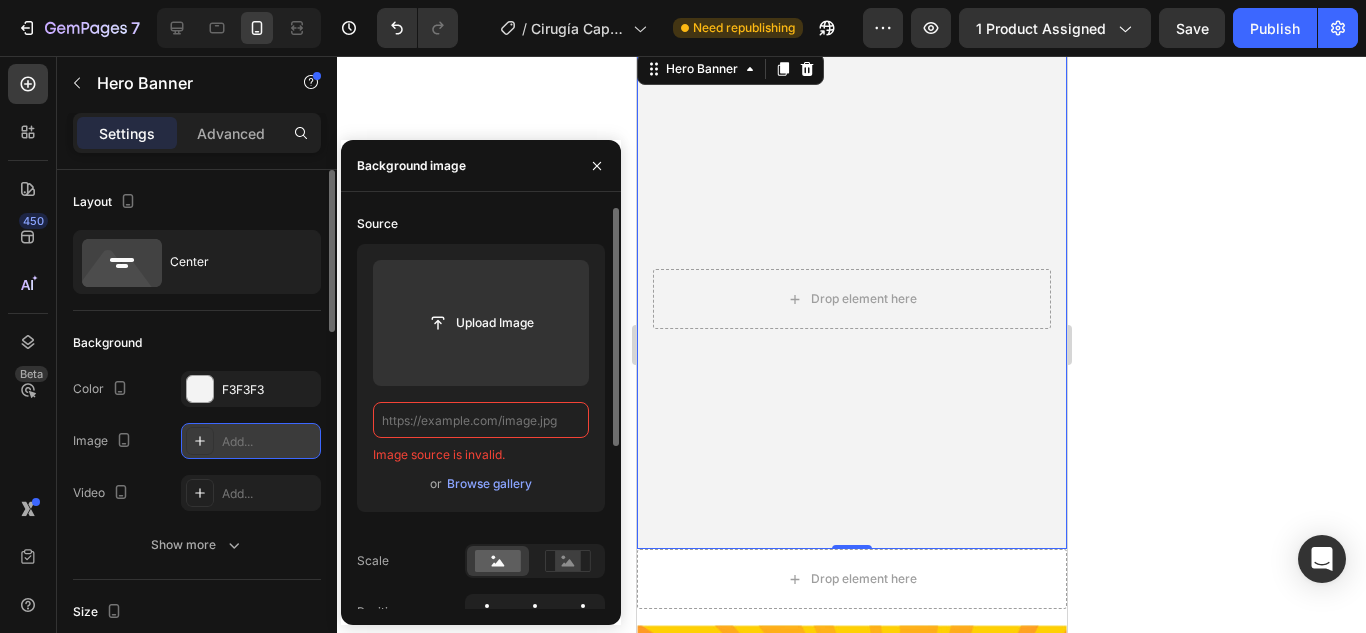 paste on "https://cdn.shopify.com/videos/c/o/v/bacb9152ec4d45dcba8337aaaf10d443.mp4" 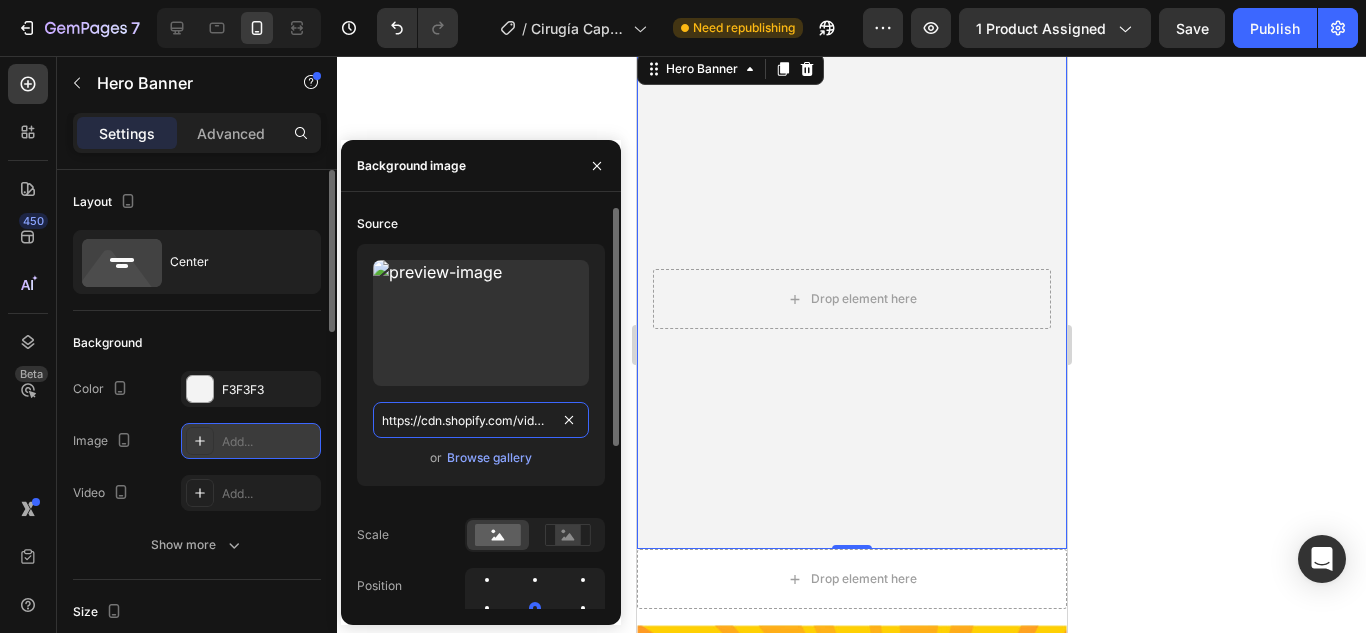 scroll, scrollTop: 0, scrollLeft: 300, axis: horizontal 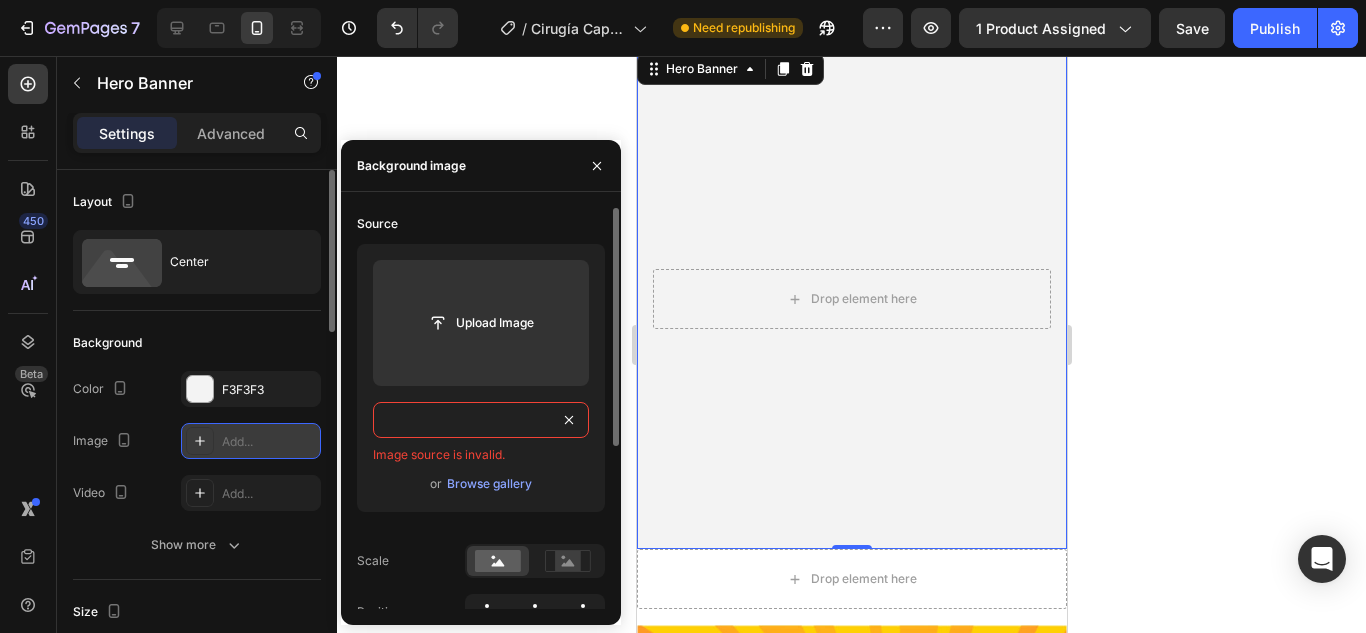 type 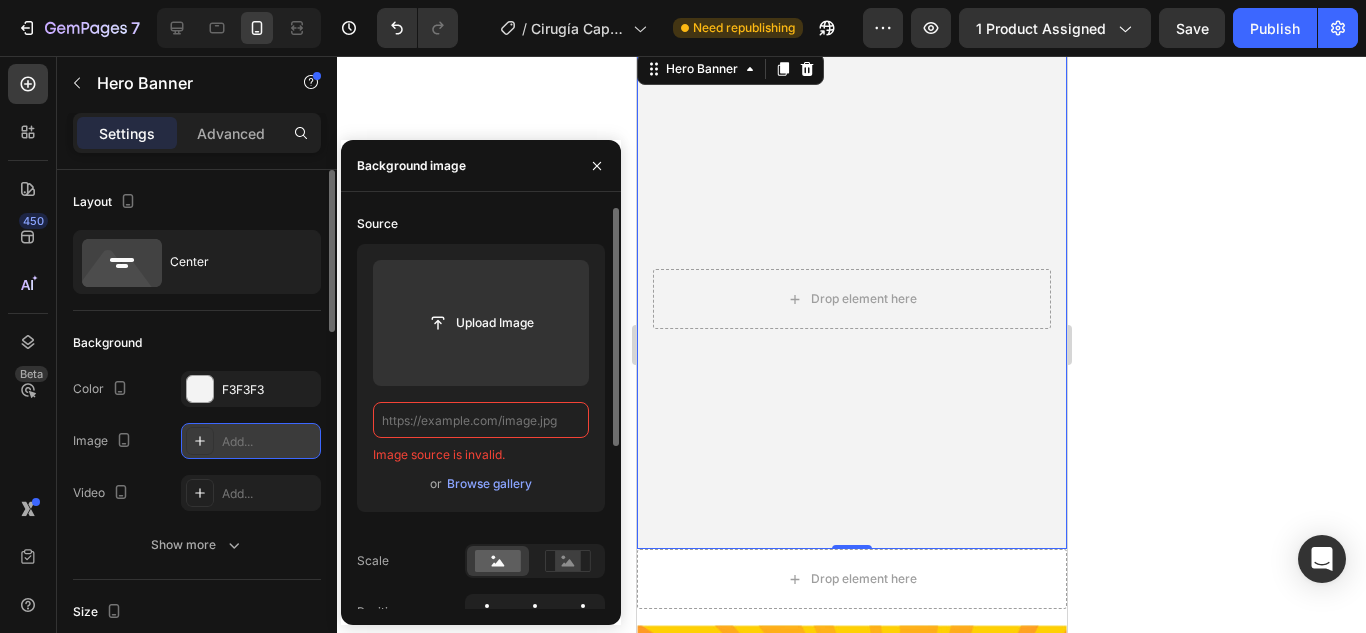 scroll, scrollTop: 0, scrollLeft: 0, axis: both 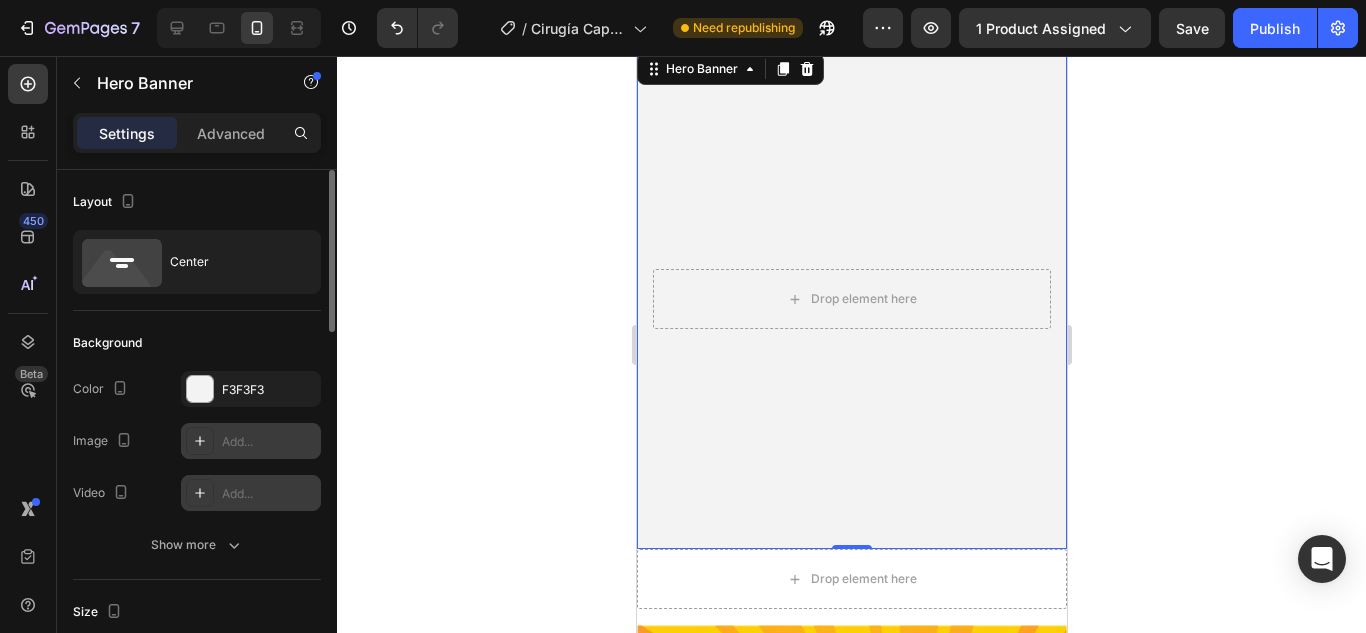 click on "Add..." at bounding box center [269, 494] 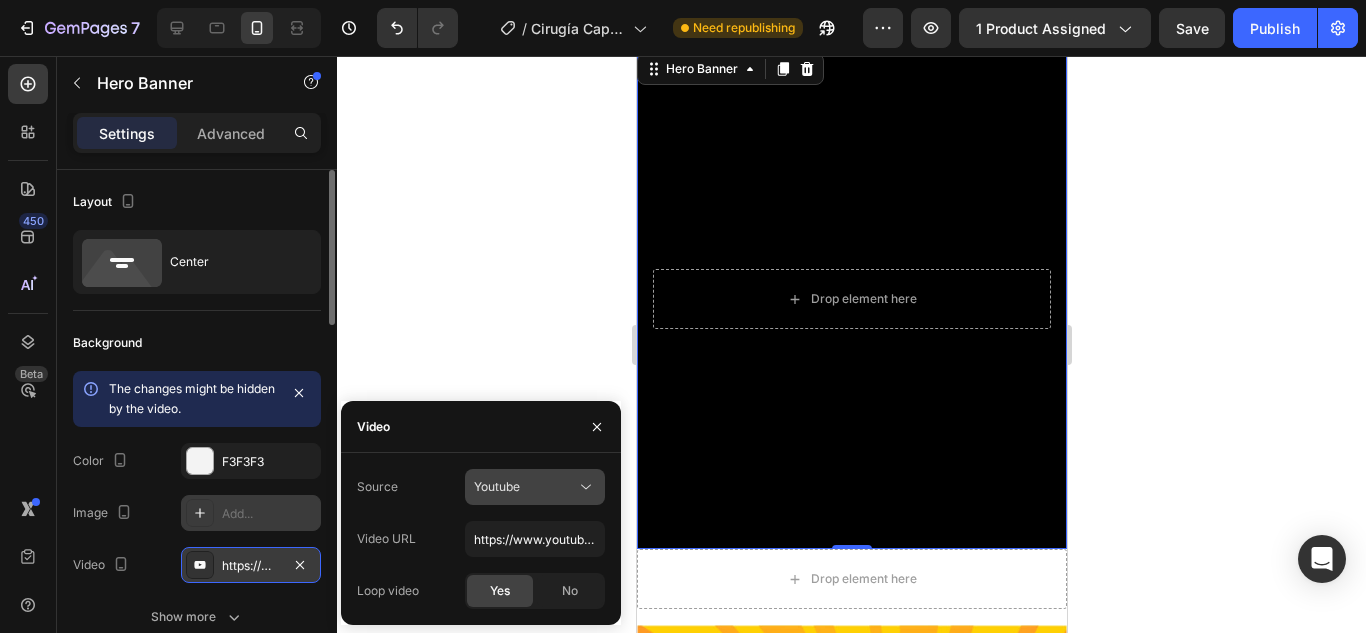 click on "Youtube" at bounding box center (525, 487) 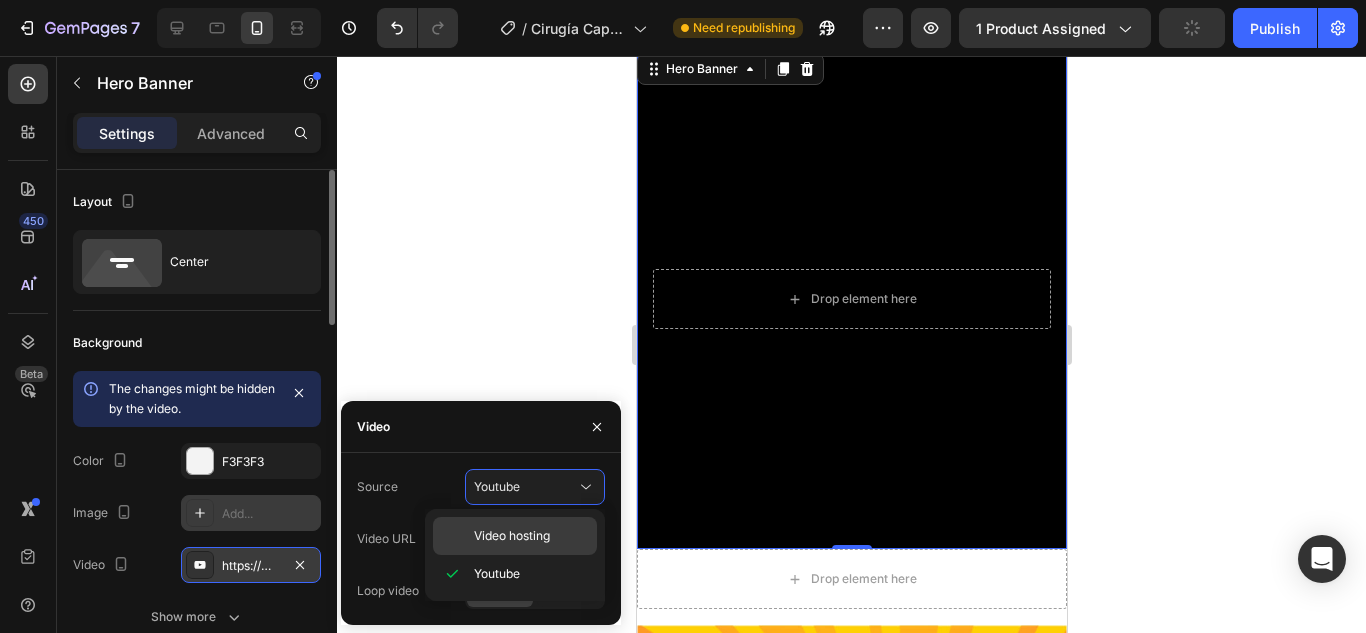 click on "Video hosting" at bounding box center (512, 536) 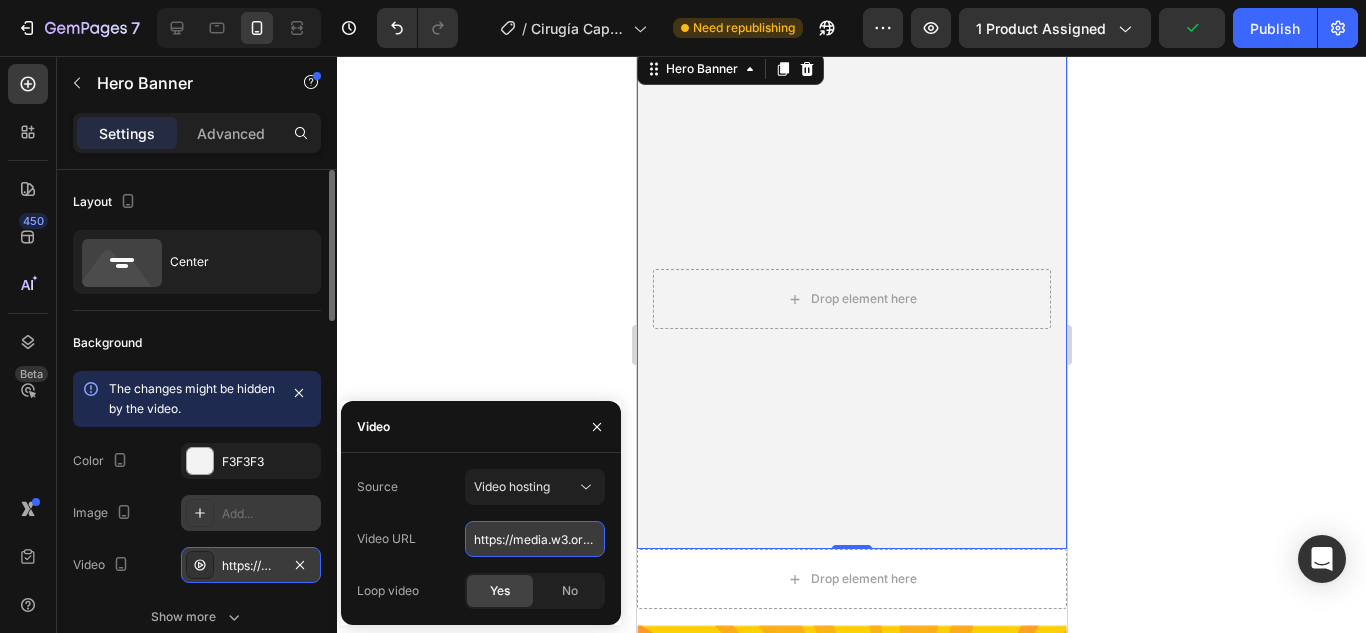 click on "https://media.w3.org/2010/05/sintel/trailer.mp4" at bounding box center (535, 539) 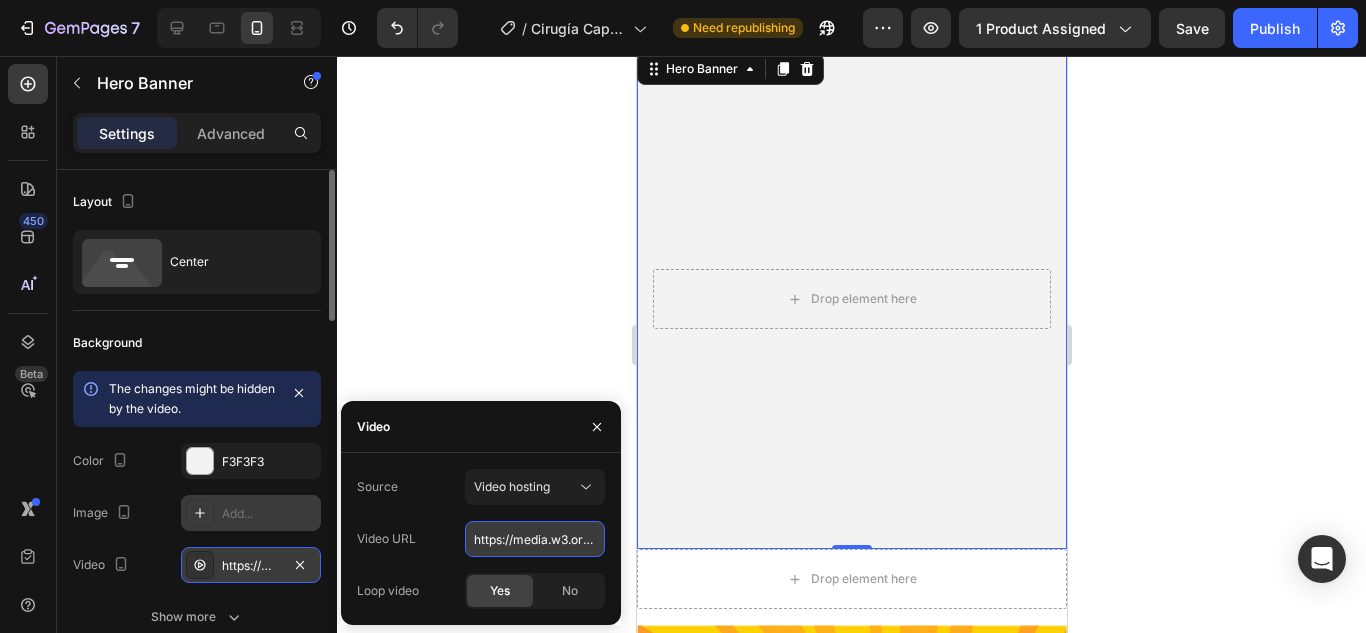 paste on "cdn.shopify.com/videos/c/o/v/bacb9152ec4d45dcba8337aaaf10d443" 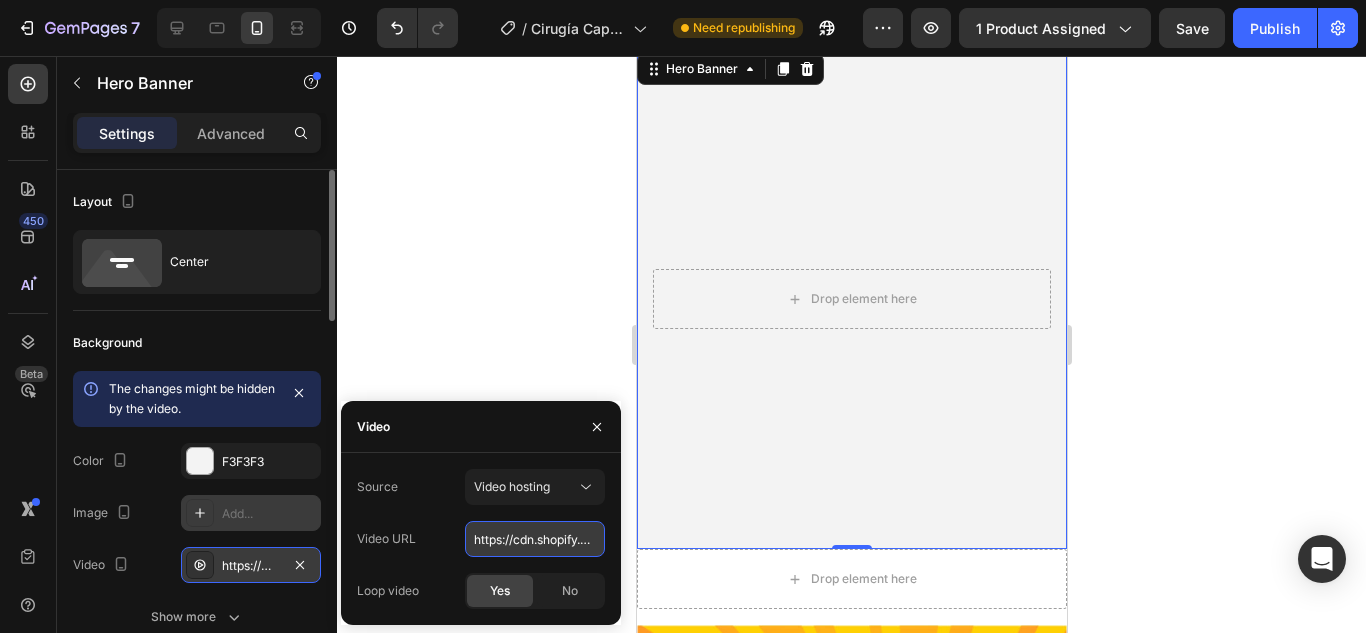 scroll, scrollTop: 0, scrollLeft: 344, axis: horizontal 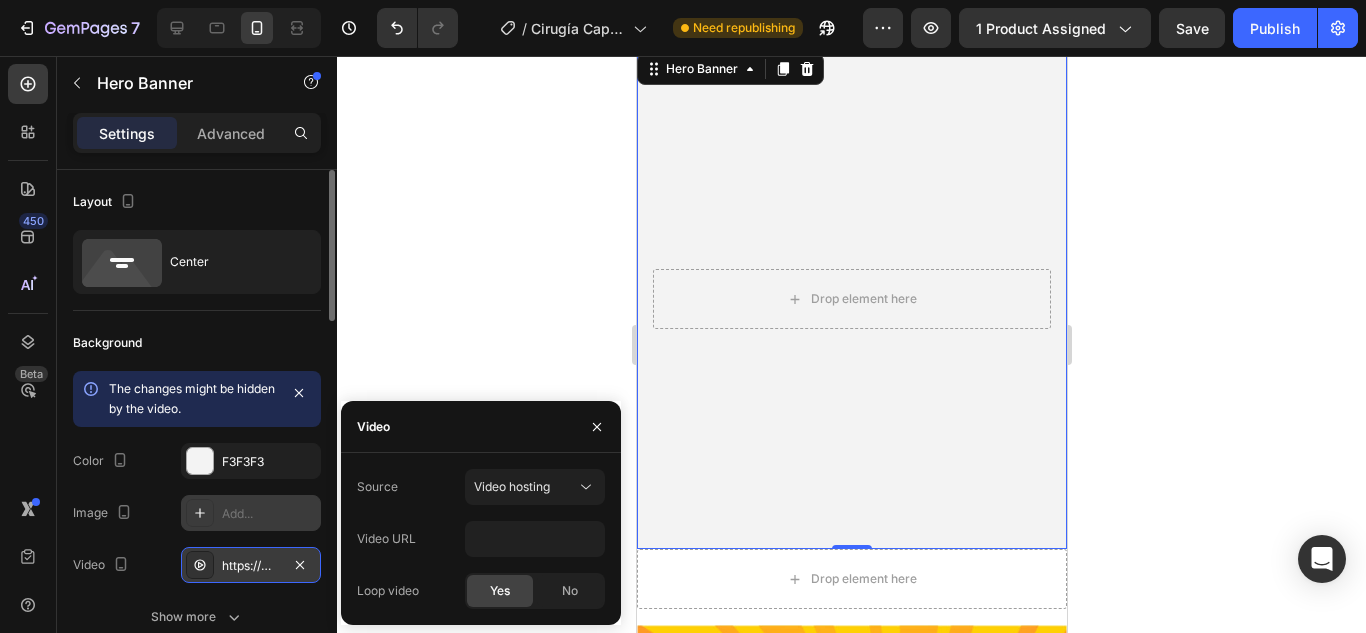 click at bounding box center [851, 299] 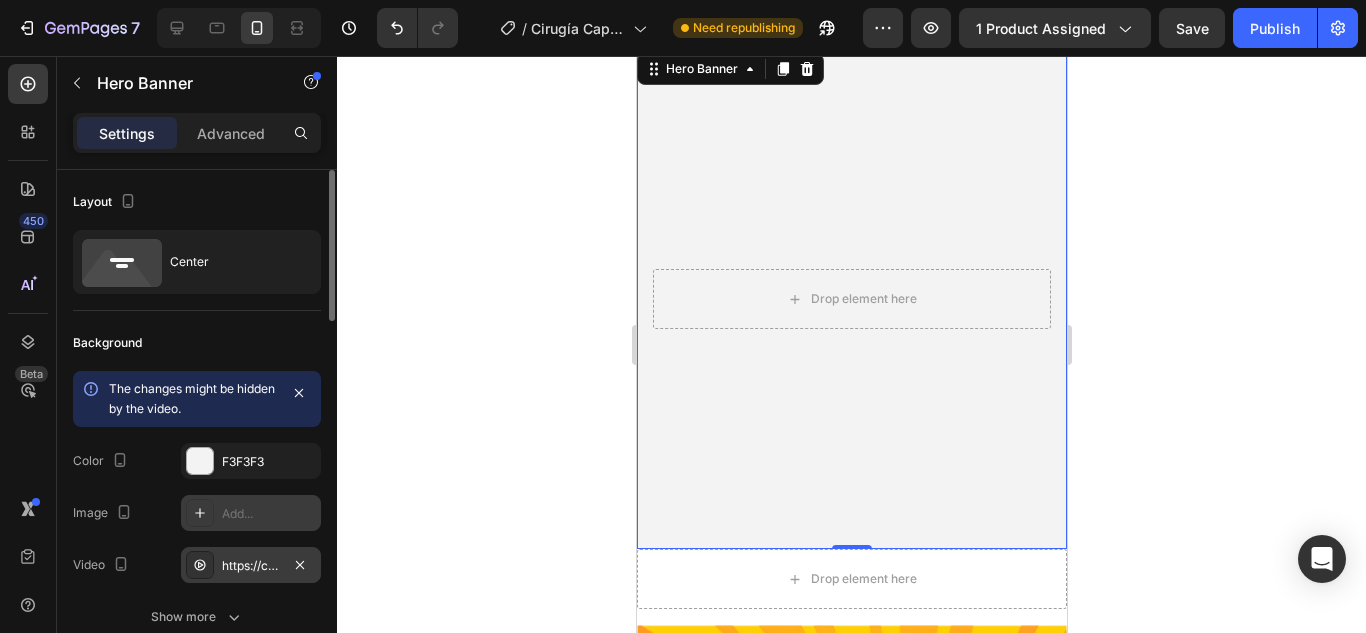 scroll, scrollTop: 0, scrollLeft: 0, axis: both 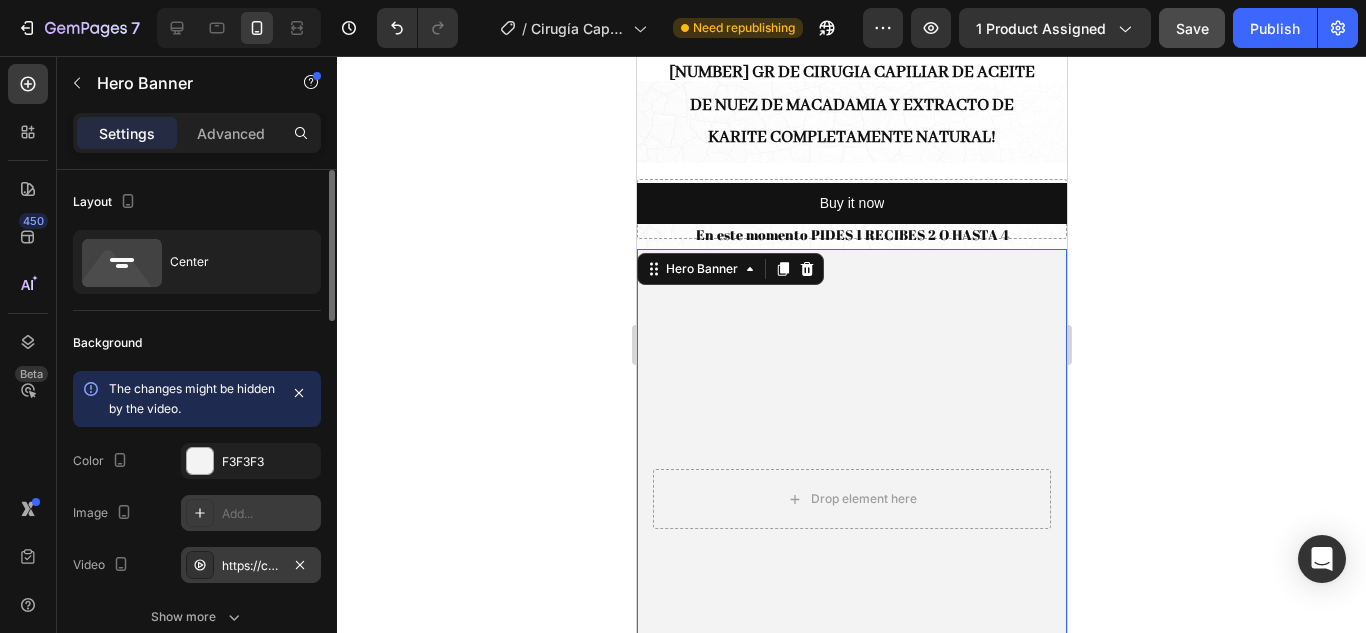 click on "Save" 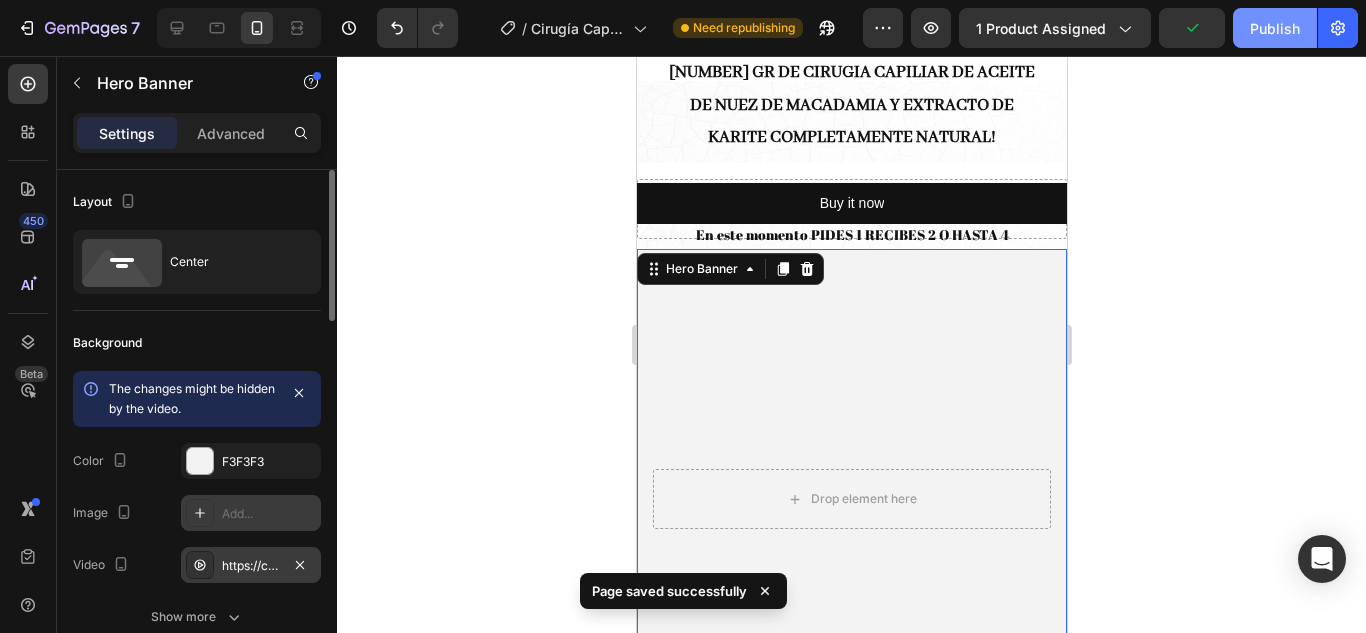 click on "Publish" 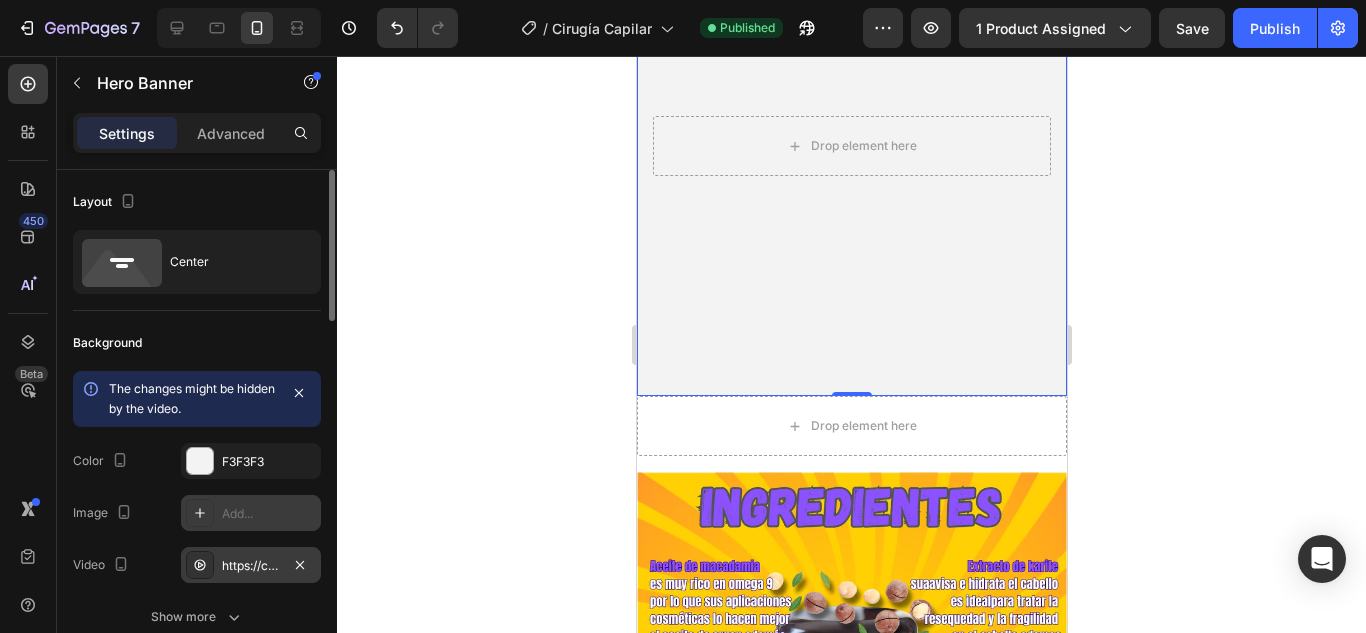 scroll, scrollTop: 6000, scrollLeft: 0, axis: vertical 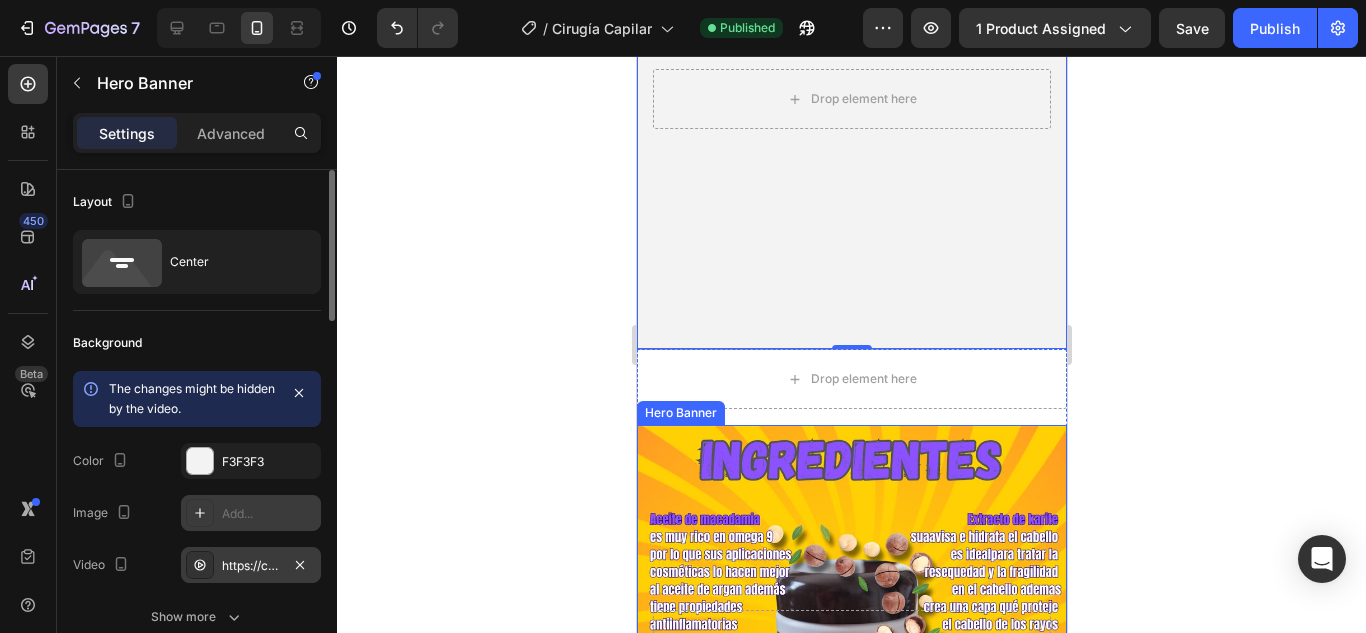 click at bounding box center [851, 640] 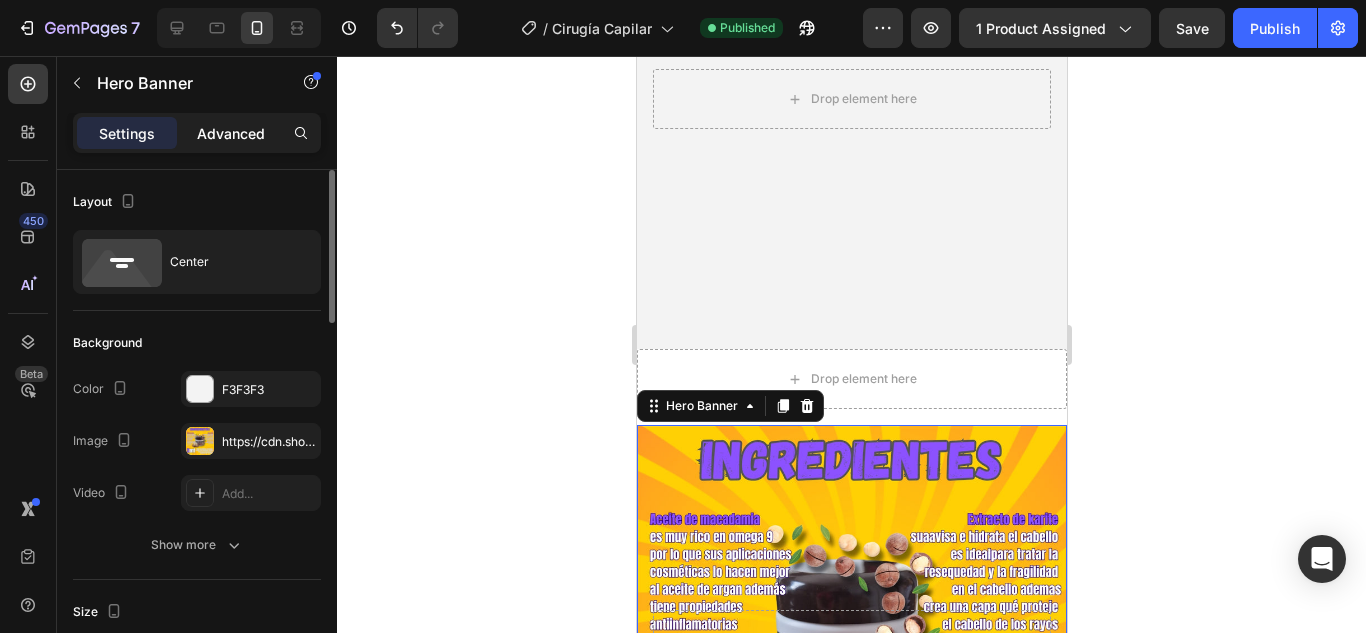 click on "Advanced" at bounding box center (231, 133) 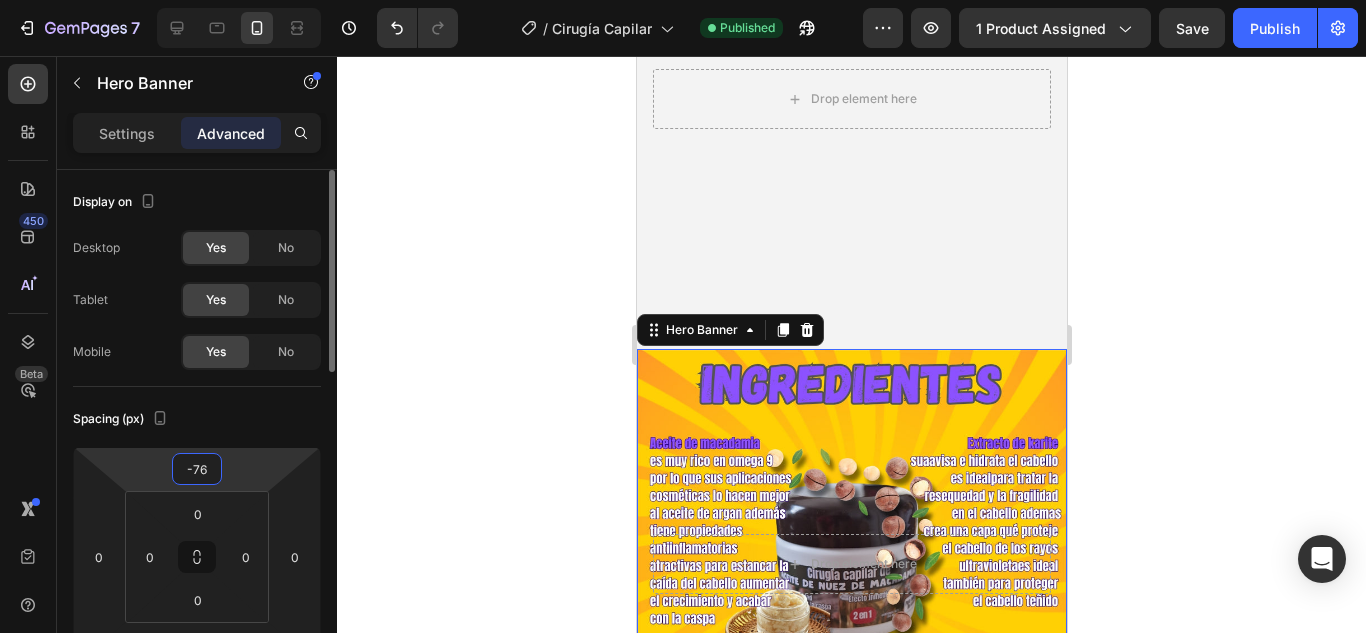 drag, startPoint x: 241, startPoint y: 472, endPoint x: 243, endPoint y: 497, distance: 25.079872 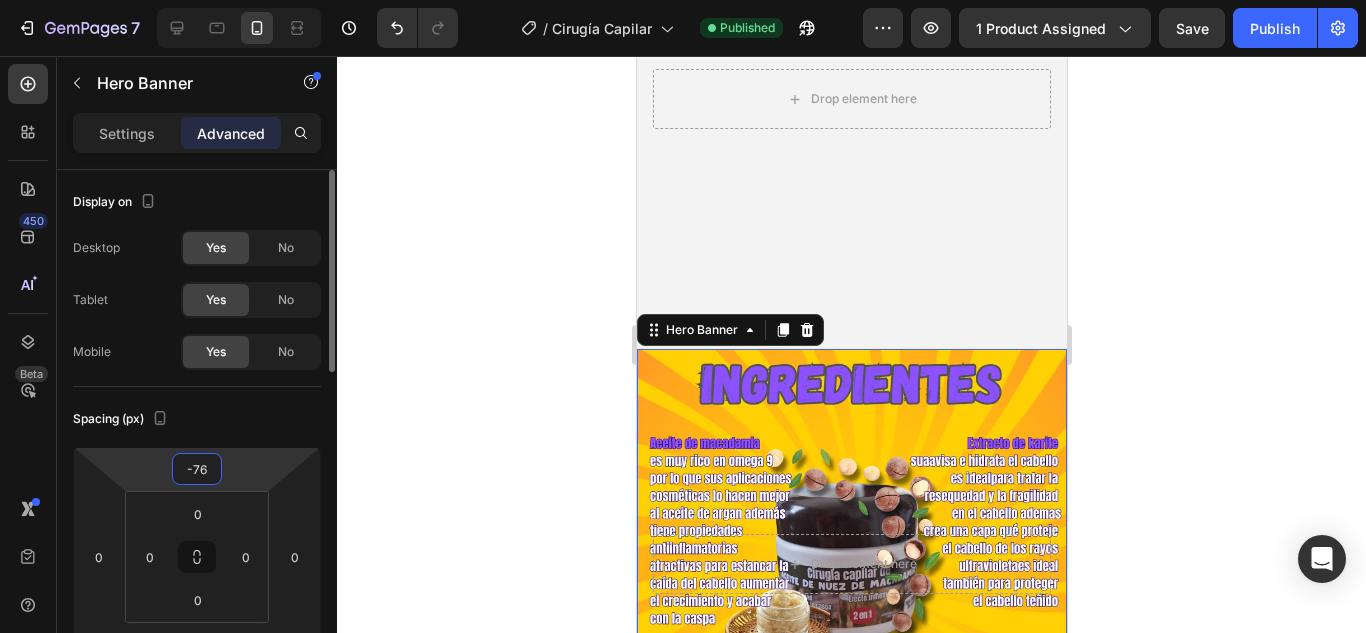 click on "[NUMBER] Version history / Cirugía Capilar Published Preview [NUMBER] product assigned Save Publish [NUMBER] Beta Sections([NUMBER]) Elements([NUMBER]) Section Element Hero Section Product Detail Brands Trusted Badges Guarantee Product Breakdown How to use Testimonials Compare Bundle FAQs Social Proof Brand Story Product List Collection Blog List Contact Sticky Add to Cart Custom Footer Browse Library [NUMBER] Layout
Row
Row
Row
Row Text
Heading
Text Block Button
Button
Button Media
Image
Image" at bounding box center [683, 0] 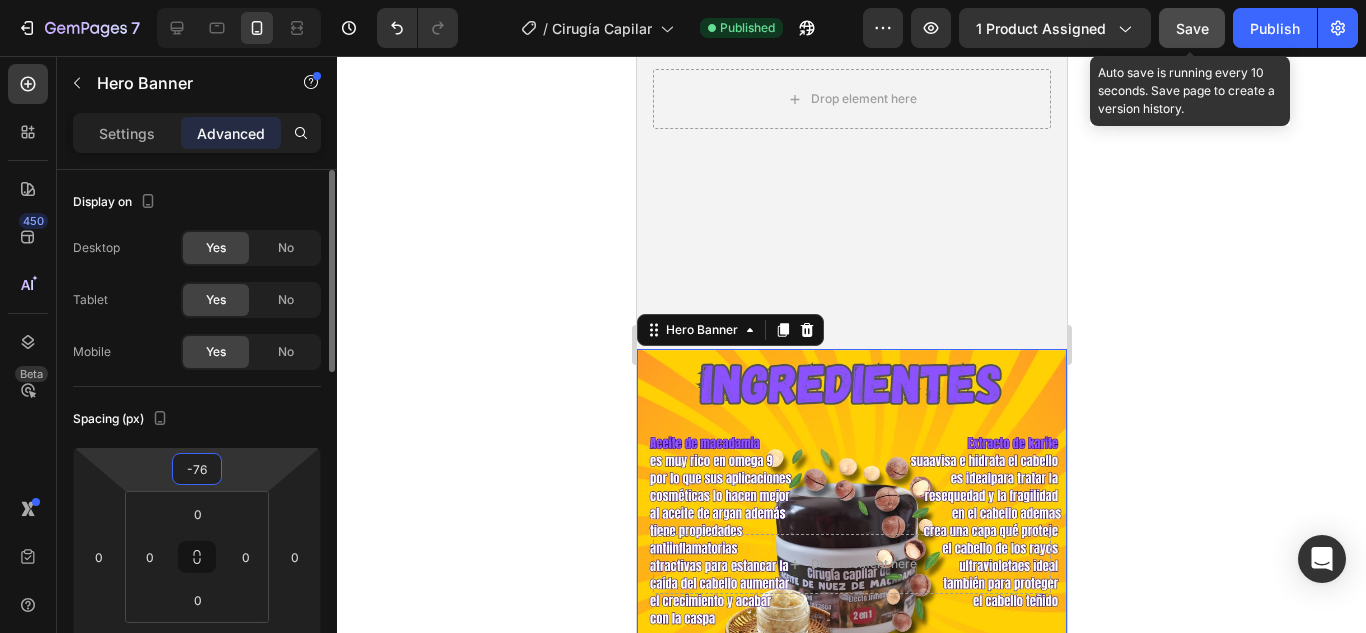 click on "Save" 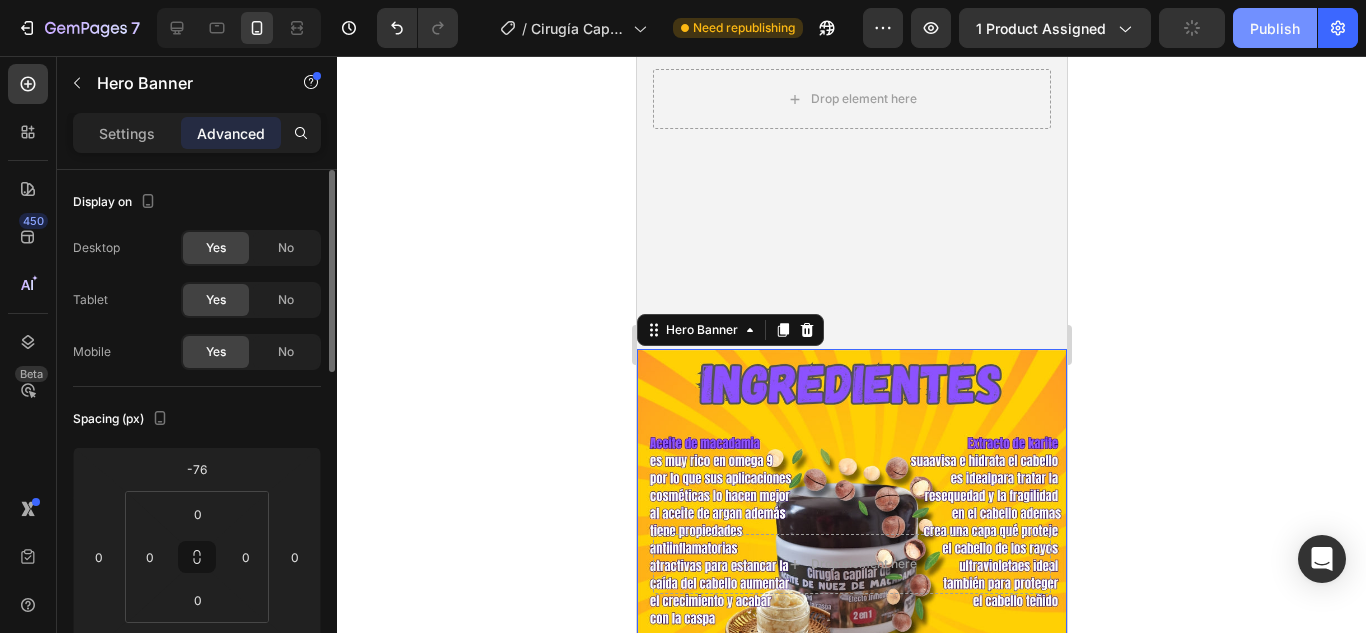 click on "Publish" at bounding box center (1275, 28) 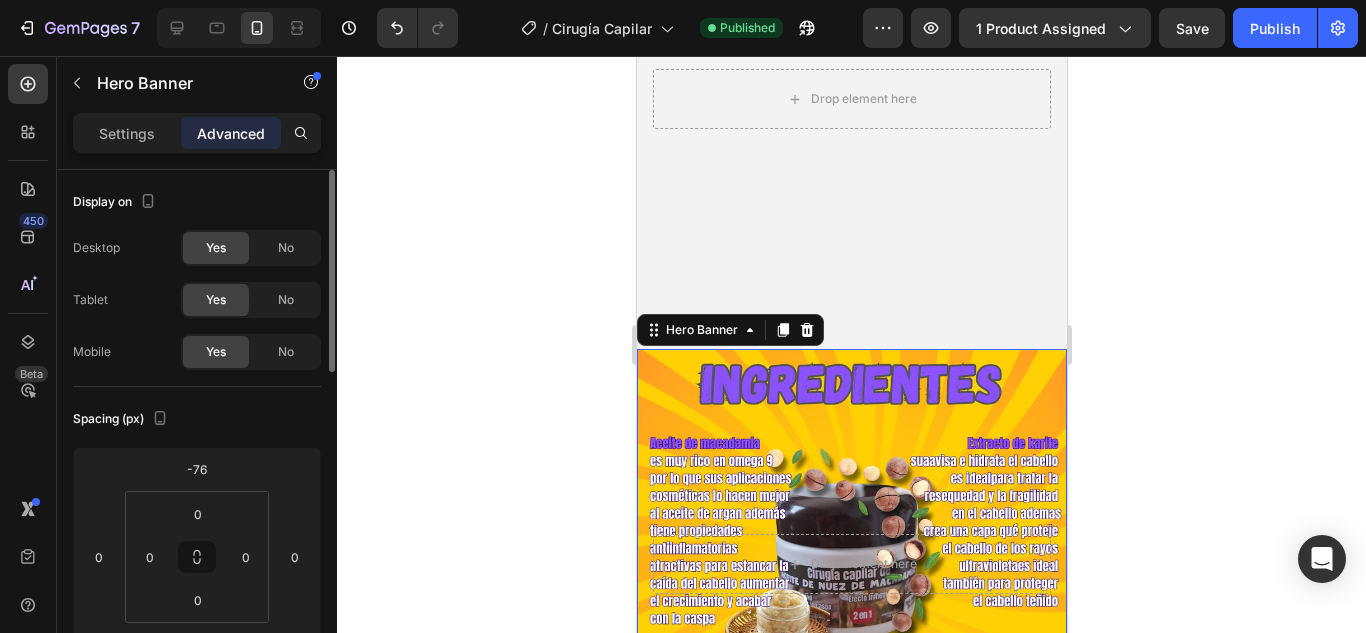 click at bounding box center [851, 564] 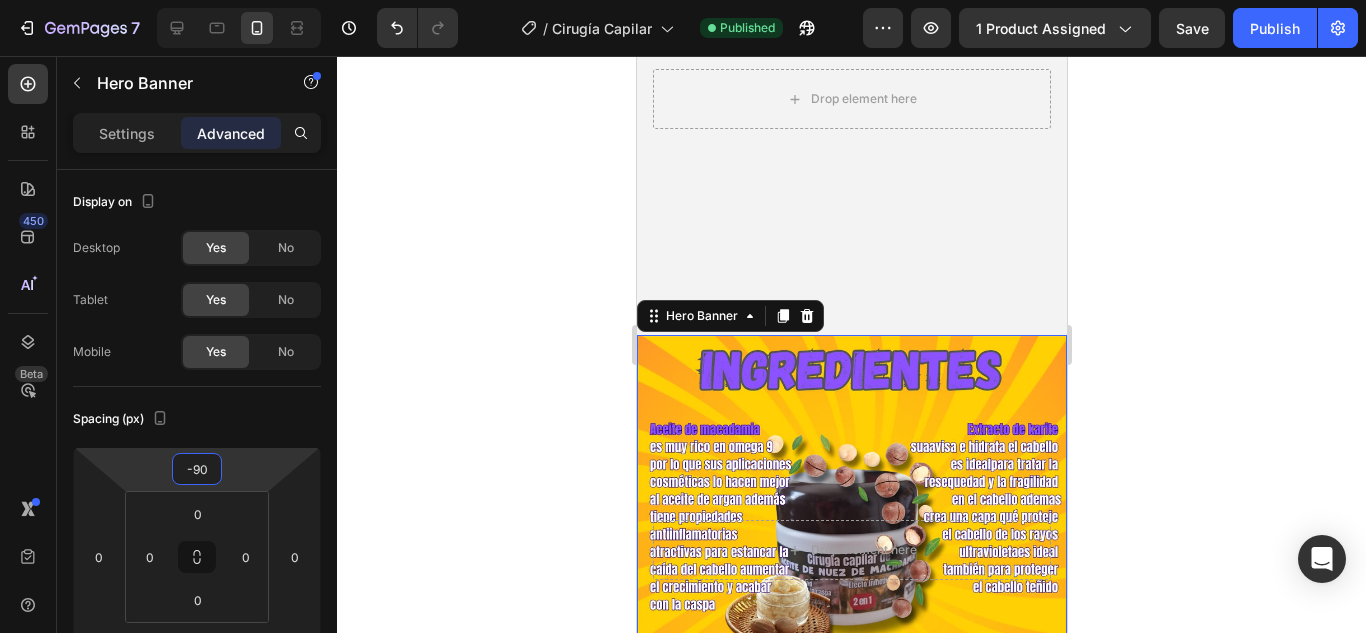 click on "[NUMBER] Version history / Cirugía Capilar Published Preview [NUMBER] product assigned Save Publish [NUMBER] Beta Sections([NUMBER]) Elements([NUMBER]) Section Element Hero Section Product Detail Brands Trusted Badges Guarantee Product Breakdown How to use Testimonials Compare Bundle FAQs Social Proof Brand Story Product List Collection Blog List Contact Sticky Add to Cart Custom Footer Browse Library [NUMBER] Layout
Row
Row
Row
Row Text
Heading
Text Block Button
Button
Button Media
Image
Image" at bounding box center [683, 0] 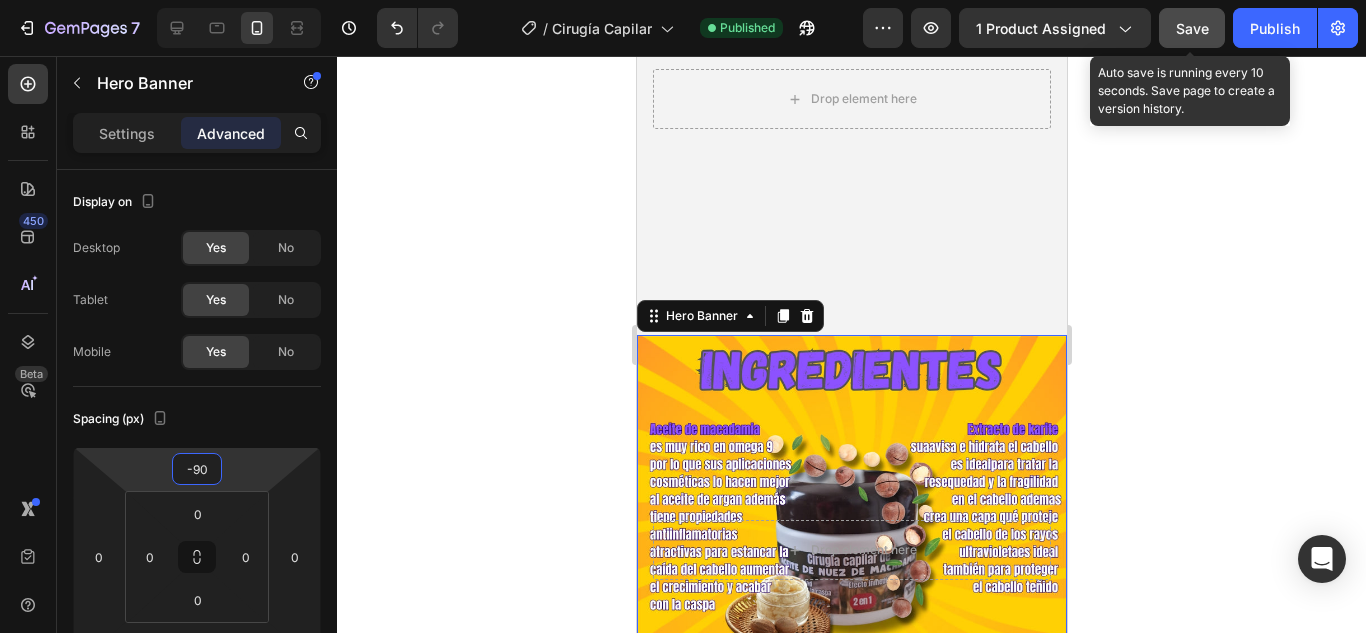 click on "Save" at bounding box center [1192, 28] 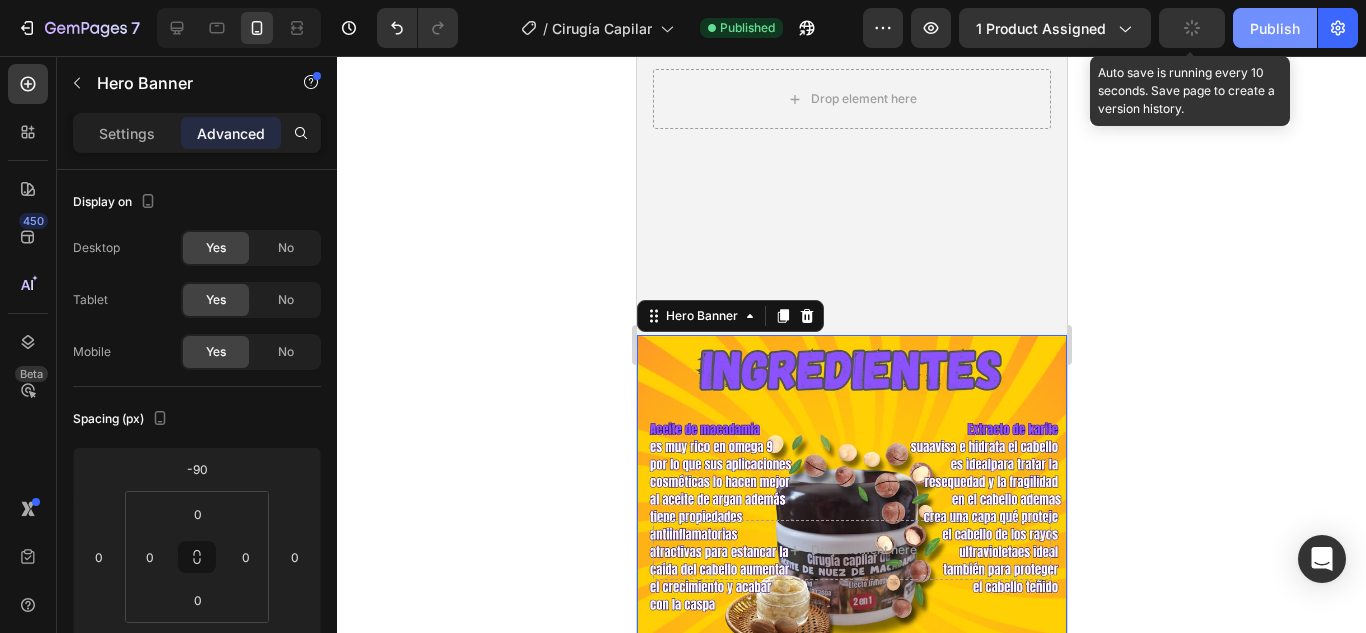 click on "Publish" at bounding box center (1275, 28) 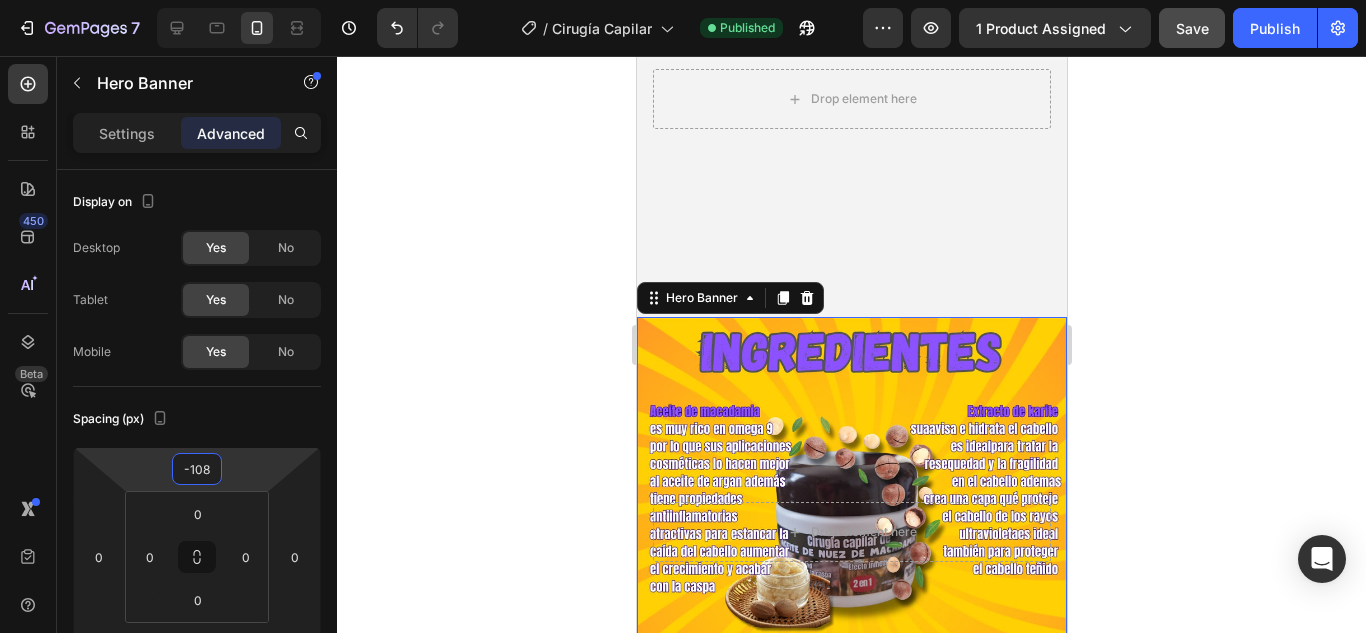 click on "[NUMBER] Version history / Cirugía Capilar Published Preview [NUMBER] product assigned Save Publish [NUMBER] Beta Sections([NUMBER]) Elements([NUMBER]) Section Element Hero Section Product Detail Brands Trusted Badges Guarantee Product Breakdown How to use Testimonials Compare Bundle FAQs Social Proof Brand Story Product List Collection Blog List Contact Sticky Add to Cart Custom Footer Browse Library [NUMBER] Layout
Row
Row
Row
Row Text
Heading
Text Block Button
Button
Button Media
Image
Image" at bounding box center [683, 0] 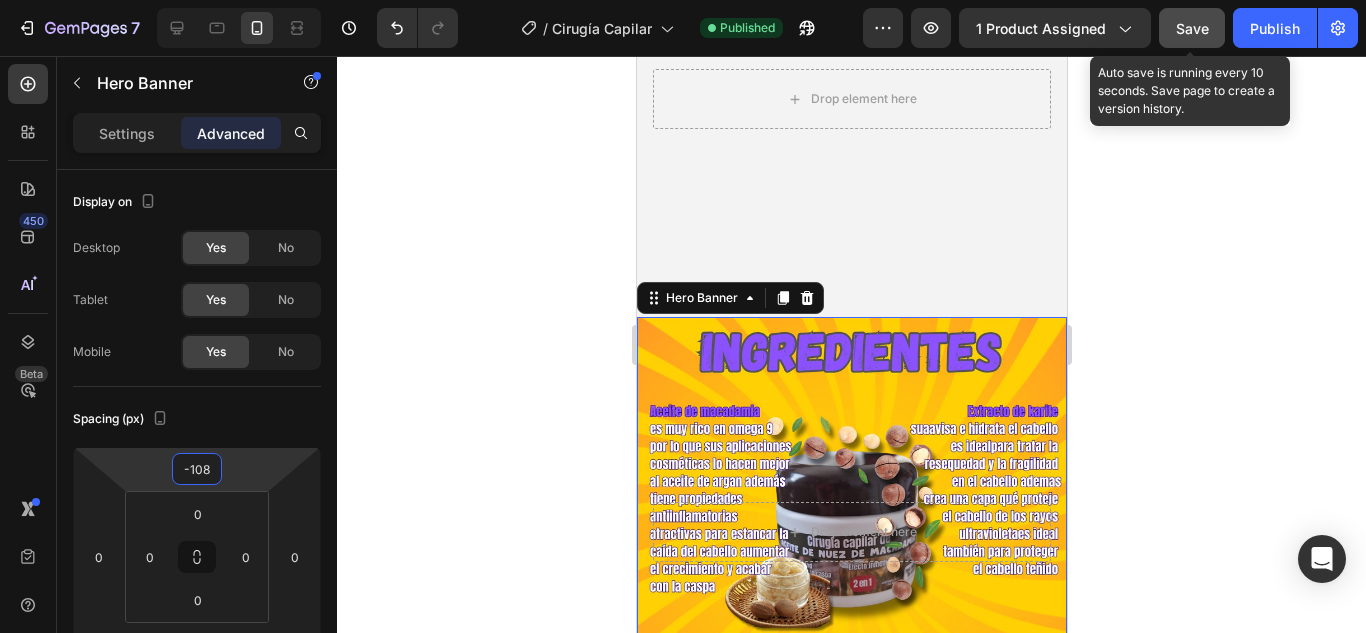 click on "Save" 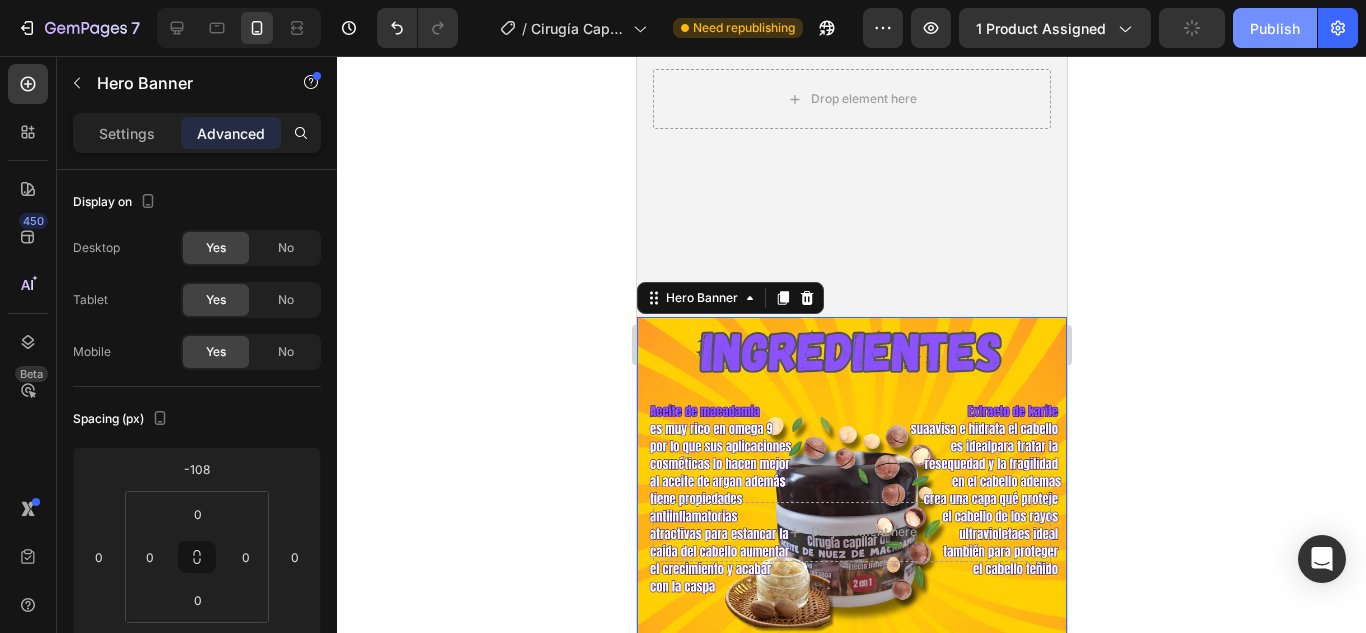 click on "Publish" 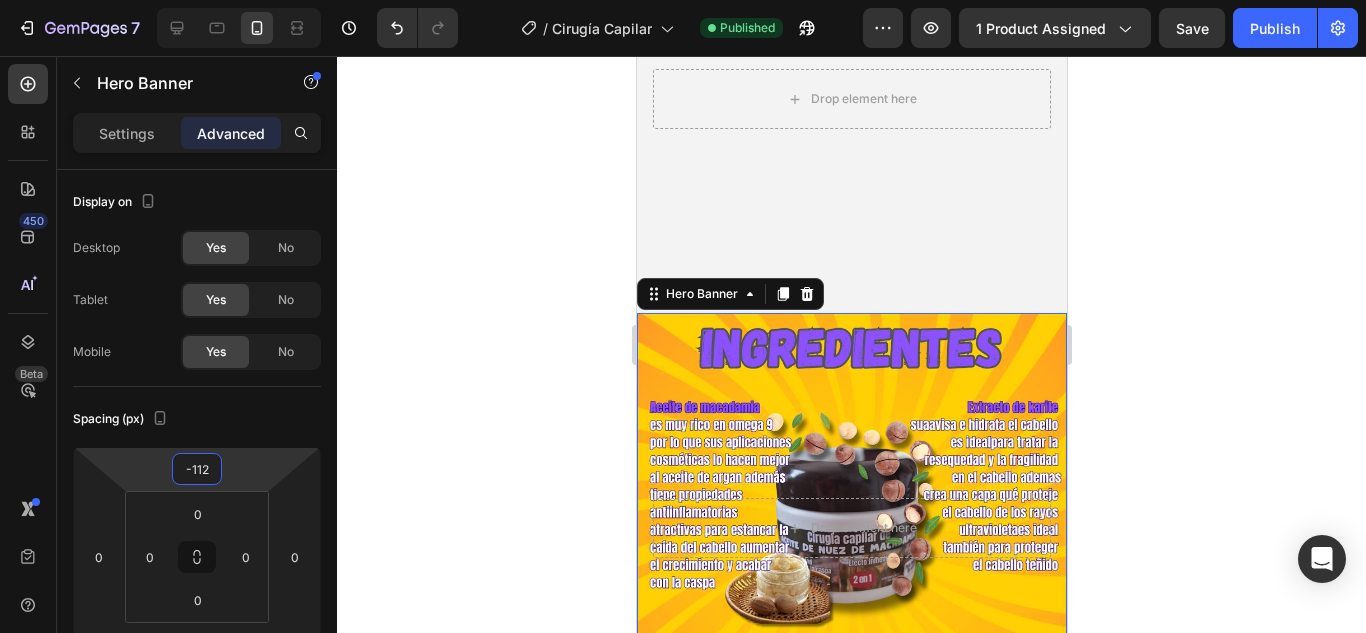 type on "-118" 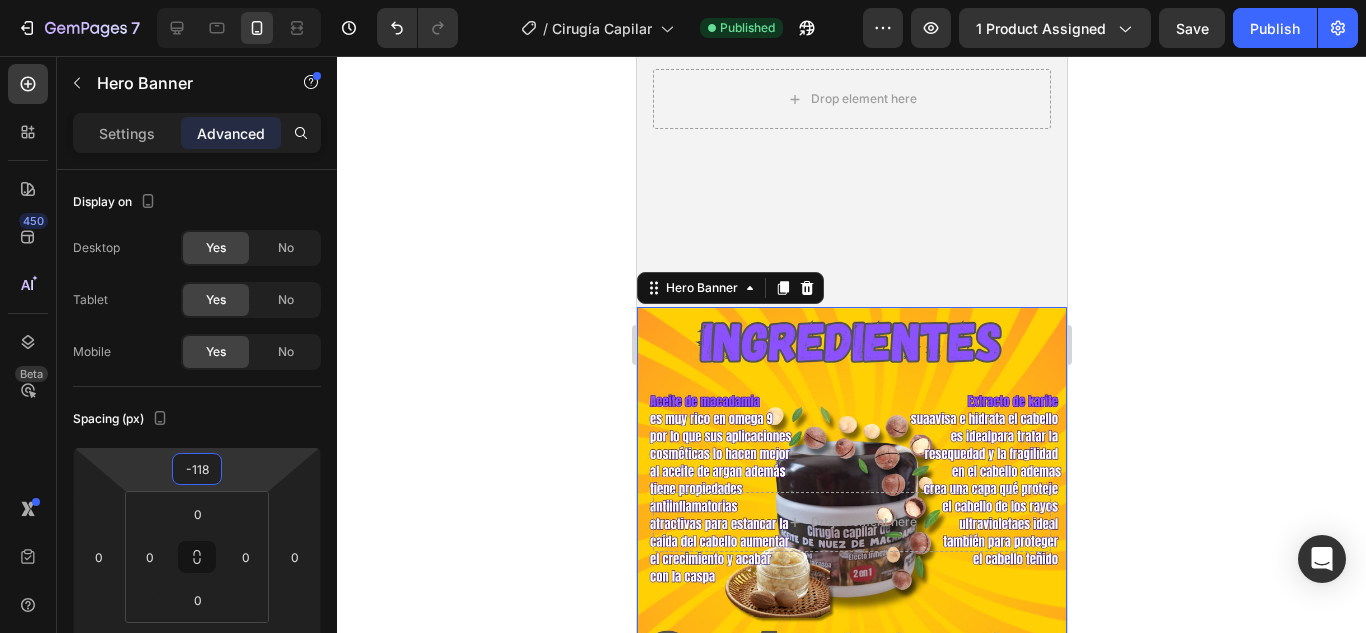 click on "[NUMBER] Version history / Cirugía Capilar Published Preview [NUMBER] product assigned Save Publish [NUMBER] Beta Sections([NUMBER]) Elements([NUMBER]) Section Element Hero Section Product Detail Brands Trusted Badges Guarantee Product Breakdown How to use Testimonials Compare Bundle FAQs Social Proof Brand Story Product List Collection Blog List Contact Sticky Add to Cart Custom Footer Browse Library [NUMBER] Layout
Row
Row
Row
Row Text
Heading
Text Block Button
Button
Button Media
Image
Image" at bounding box center (683, 0) 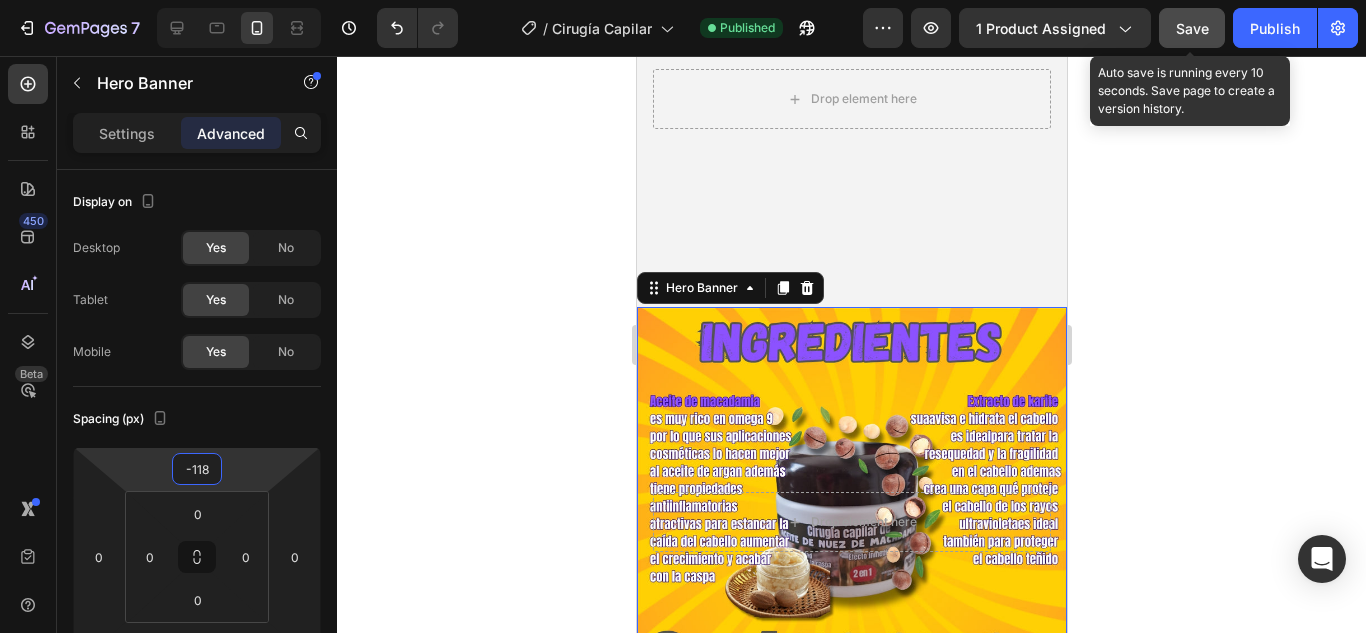 click on "Save" at bounding box center [1192, 28] 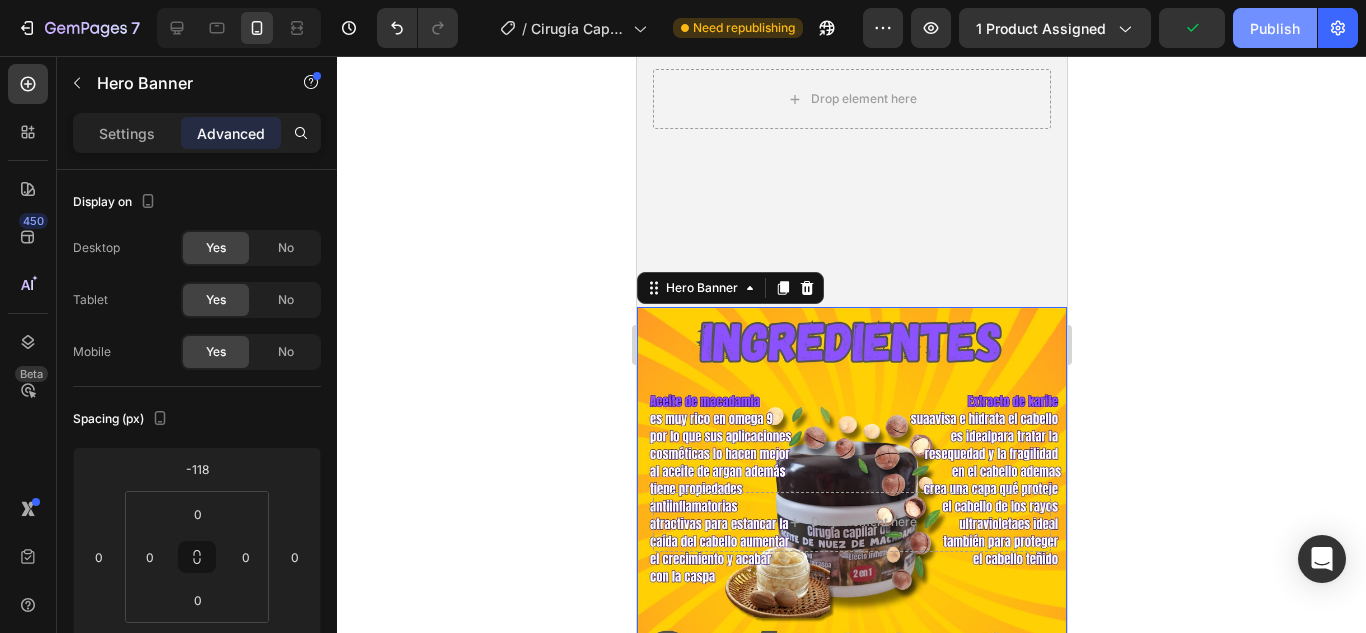 click on "Publish" at bounding box center [1275, 28] 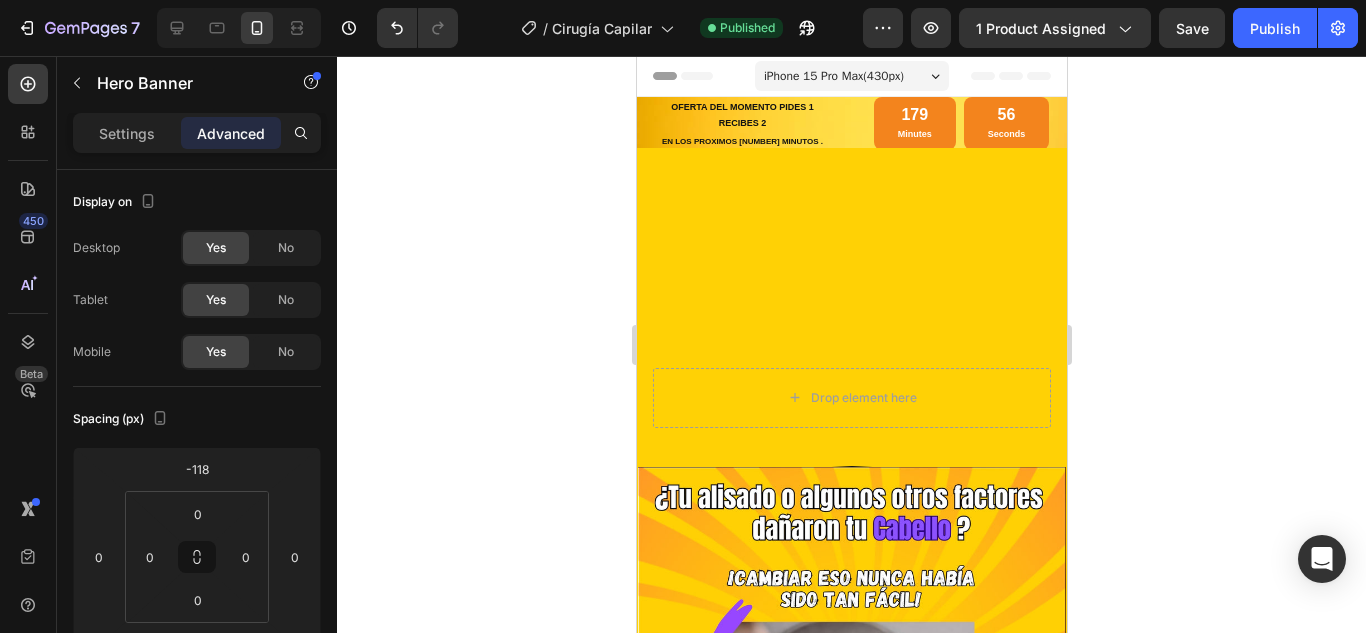 scroll, scrollTop: 100, scrollLeft: 0, axis: vertical 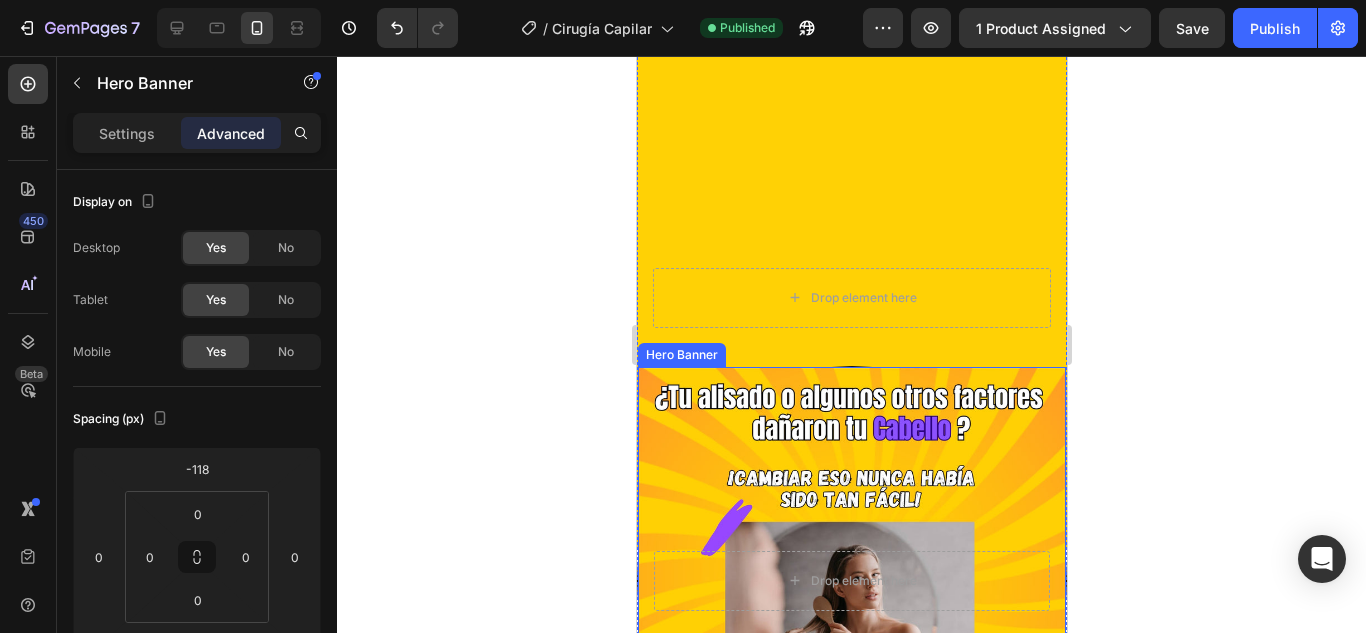 click at bounding box center [851, 581] 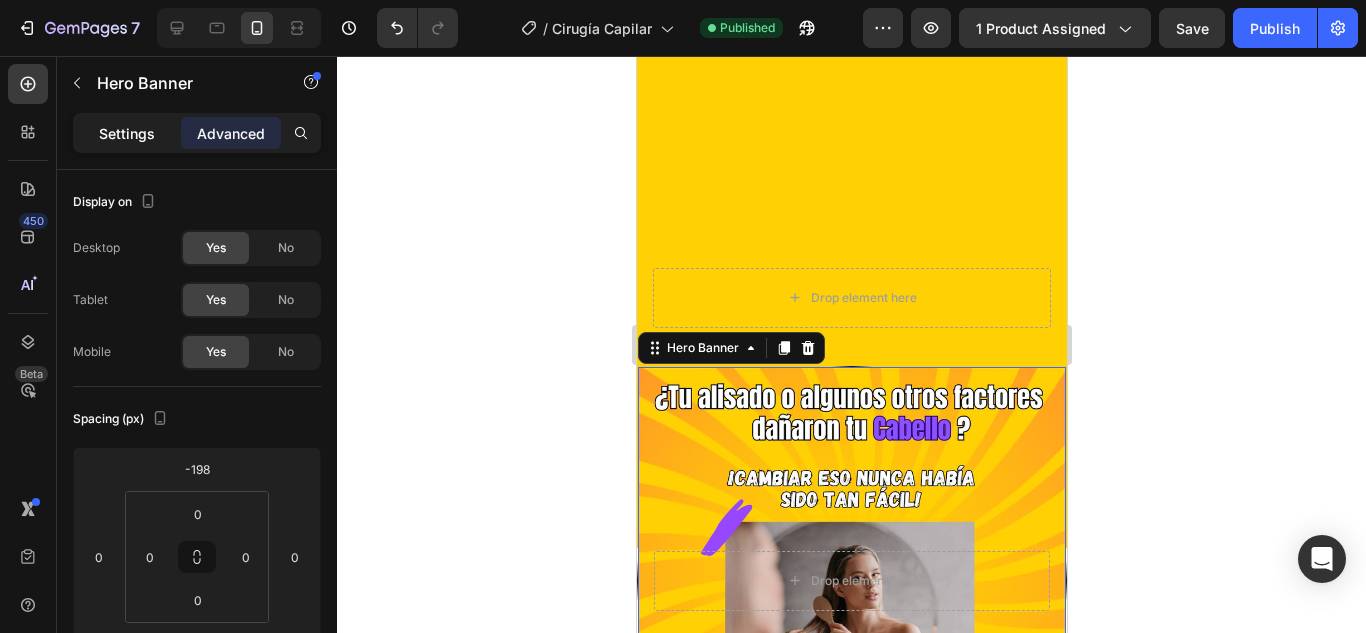click on "Settings" at bounding box center [127, 133] 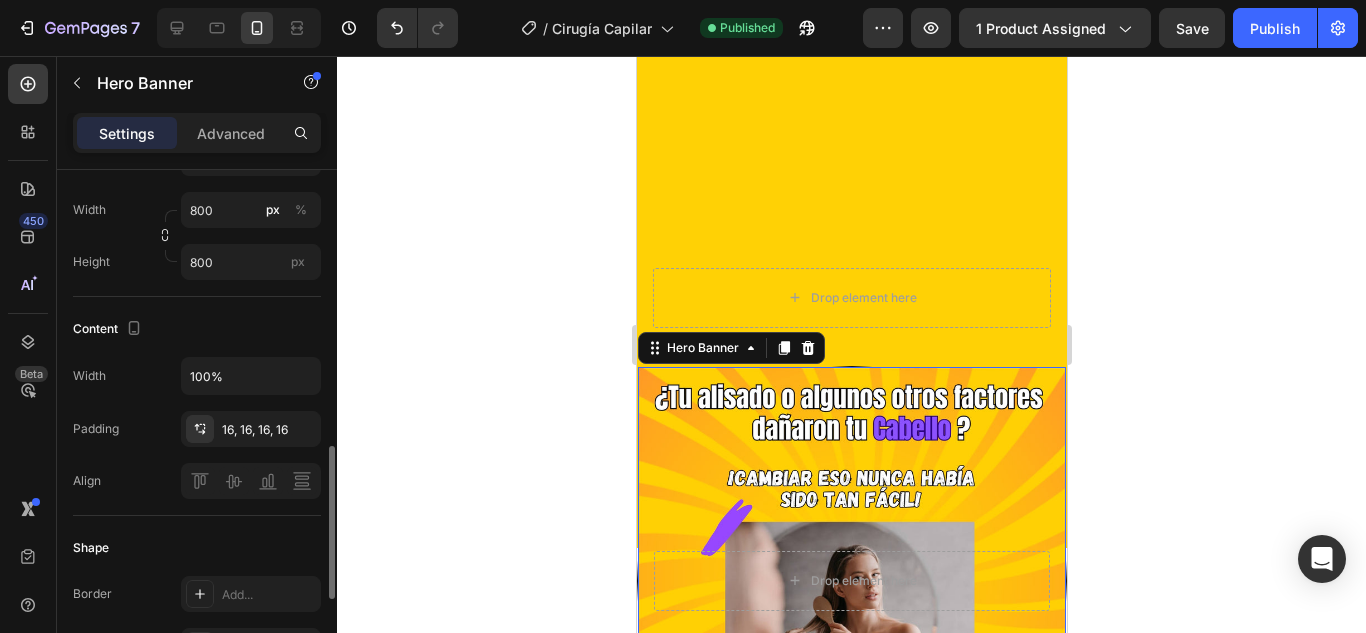 scroll, scrollTop: 600, scrollLeft: 0, axis: vertical 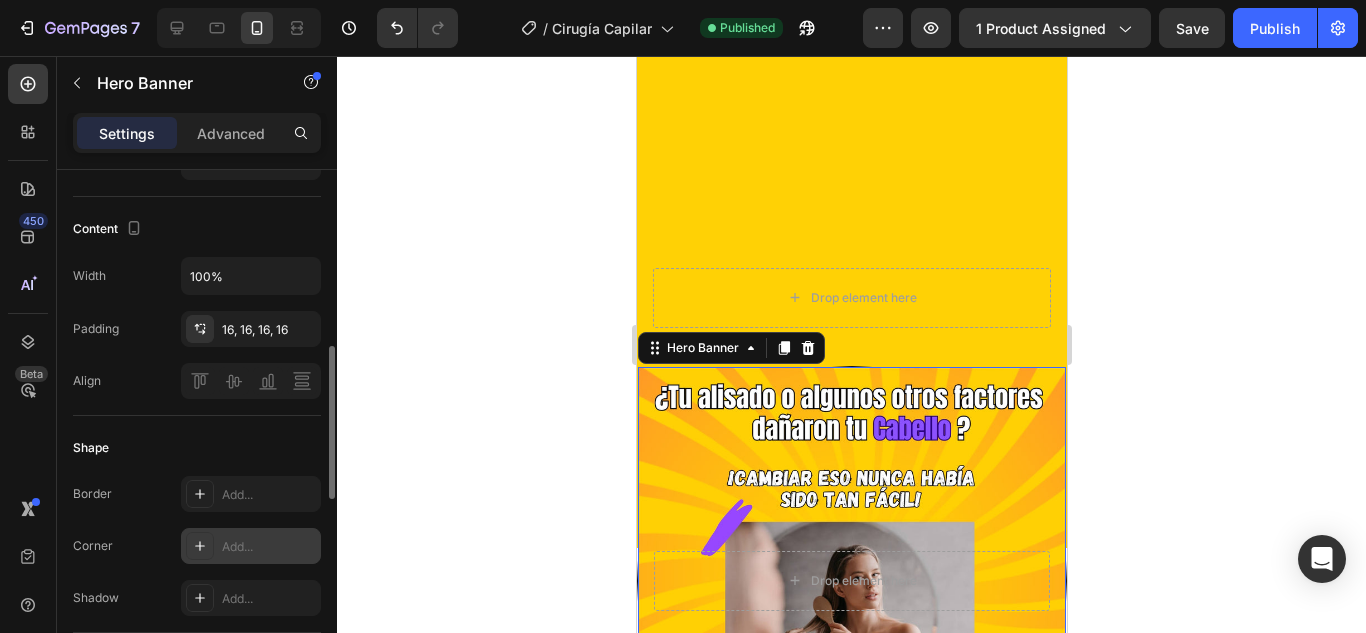 click on "Add..." at bounding box center (269, 547) 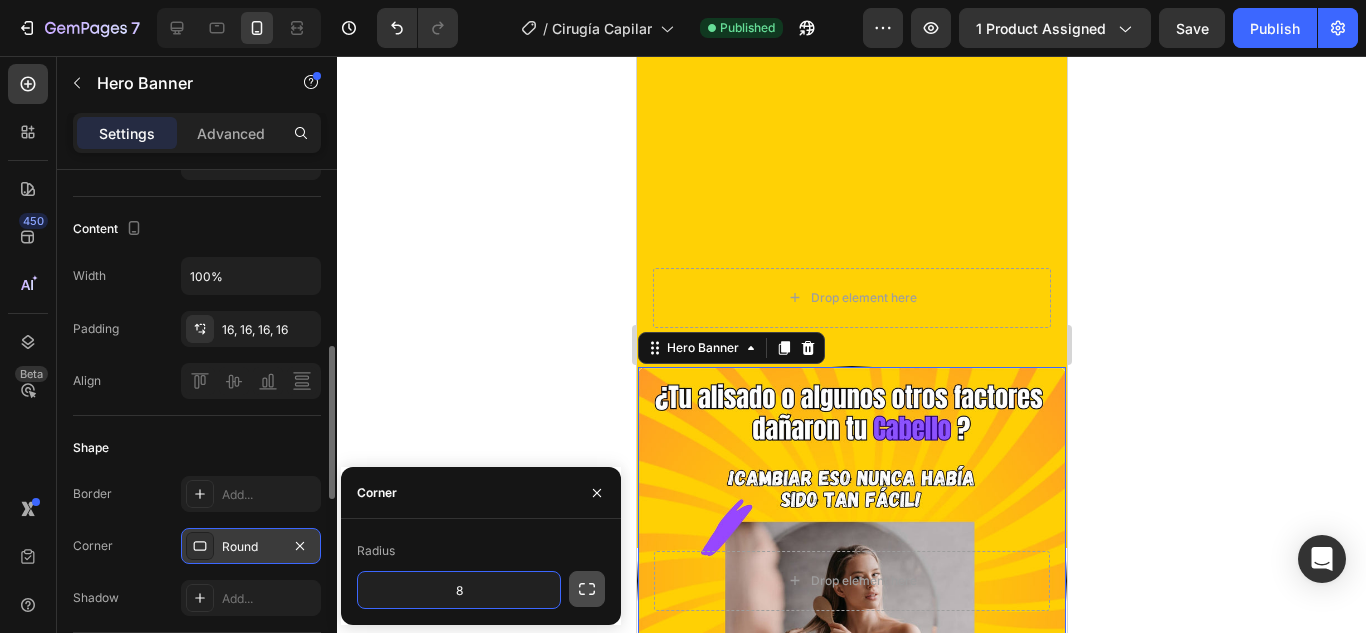 click 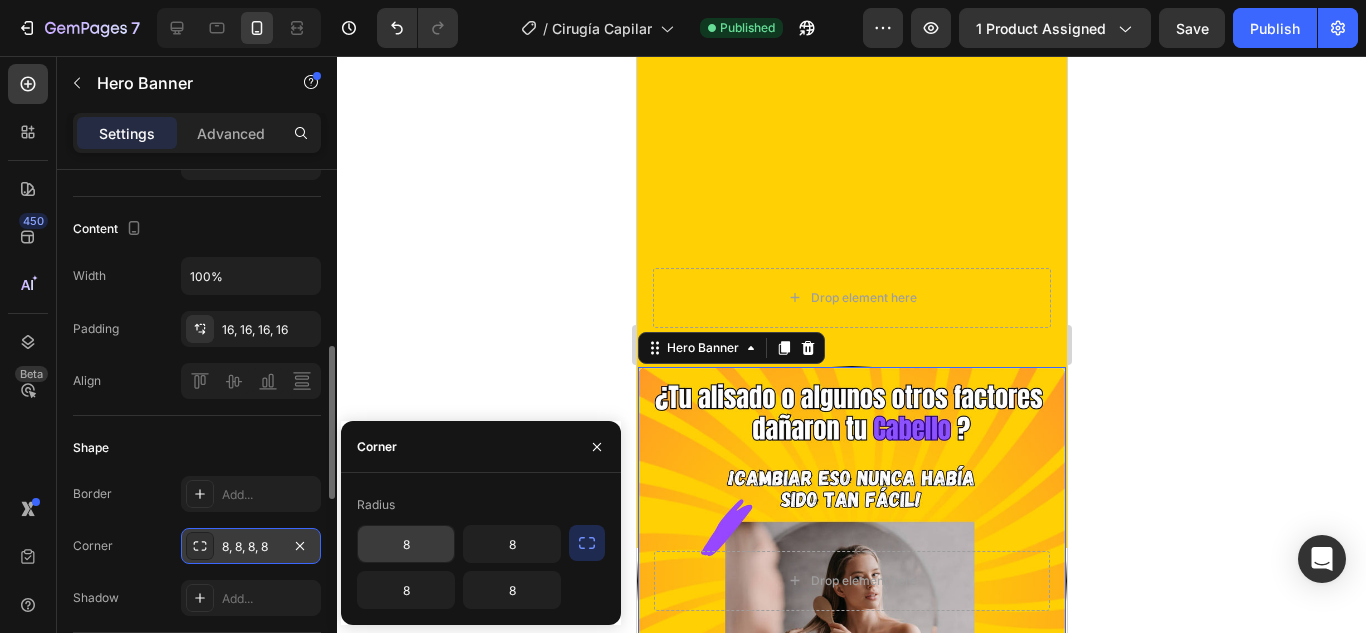 click on "8" at bounding box center (406, 544) 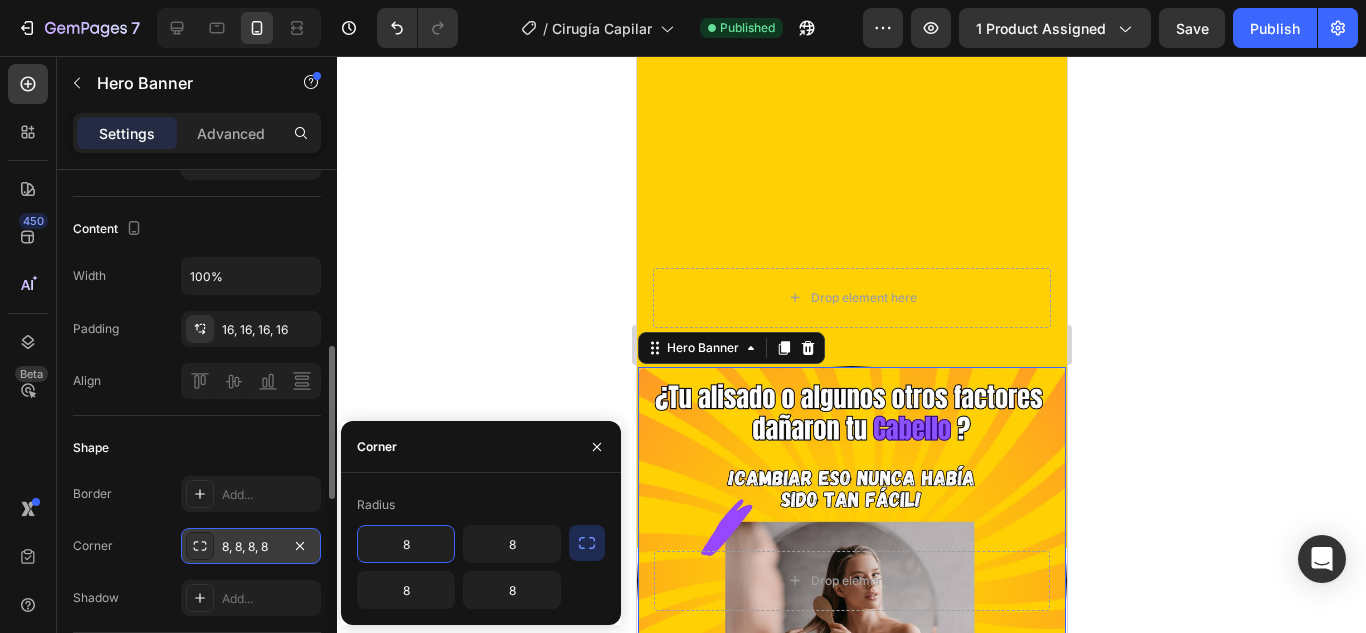 click on "8" at bounding box center (406, 544) 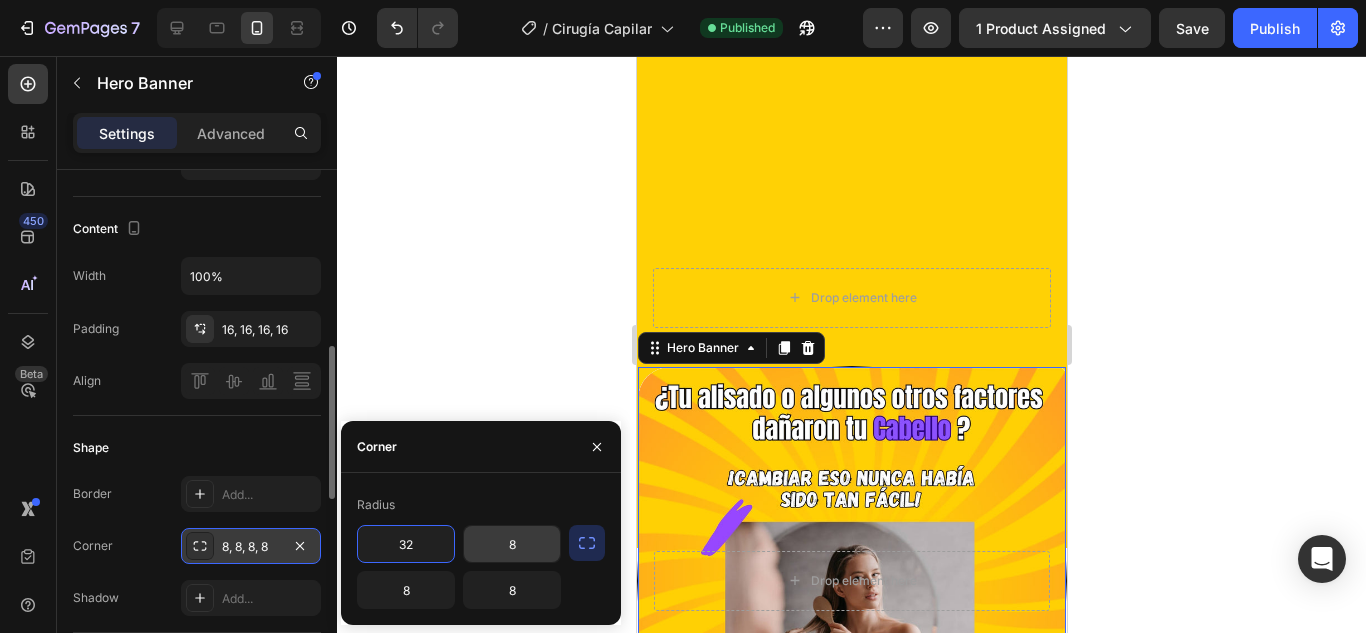 type on "32" 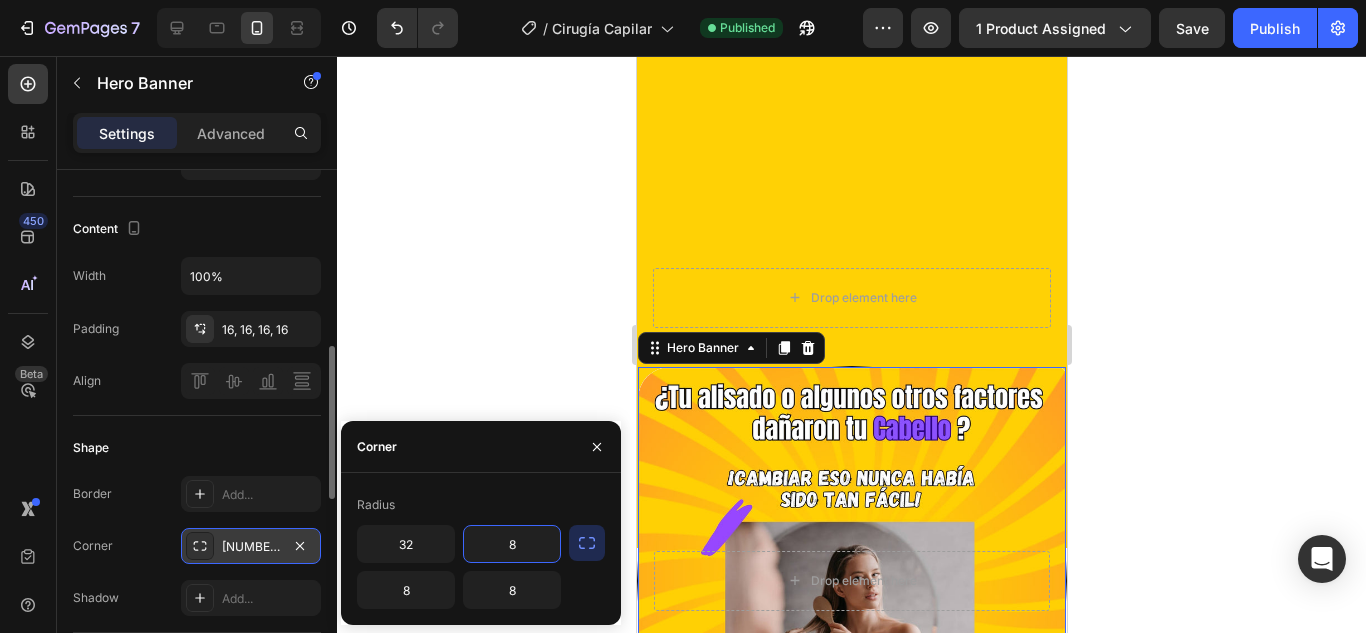 click on "8" at bounding box center (512, 544) 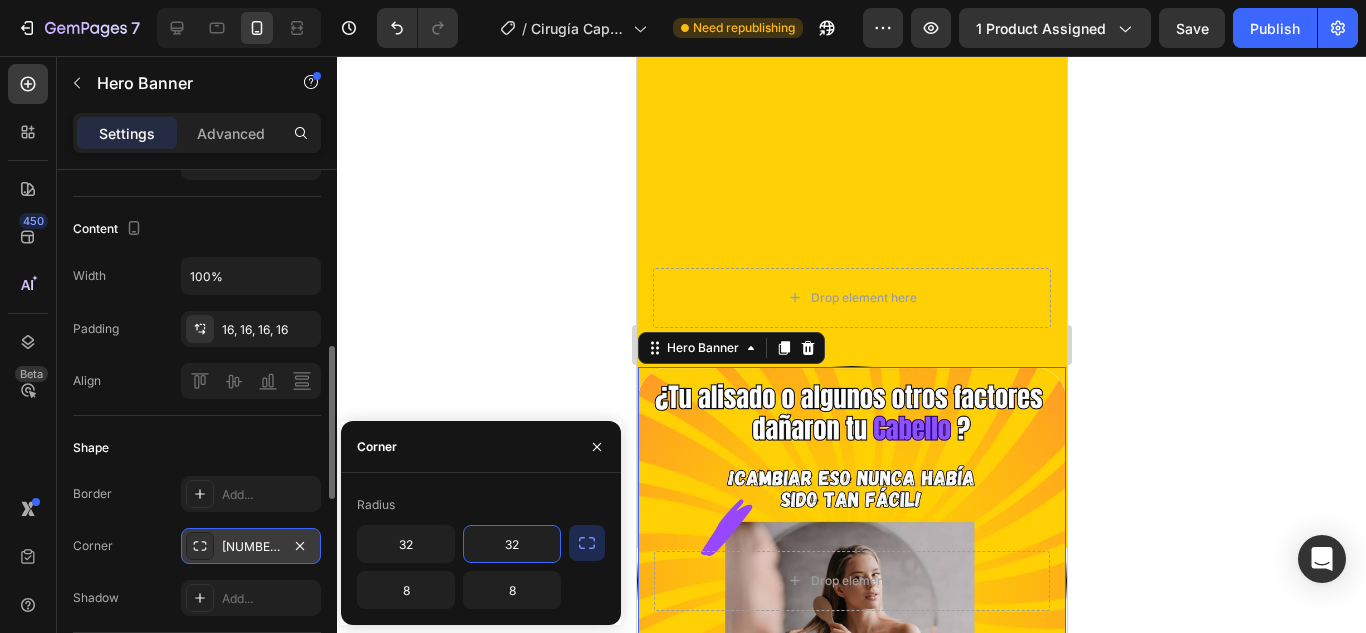 type on "32" 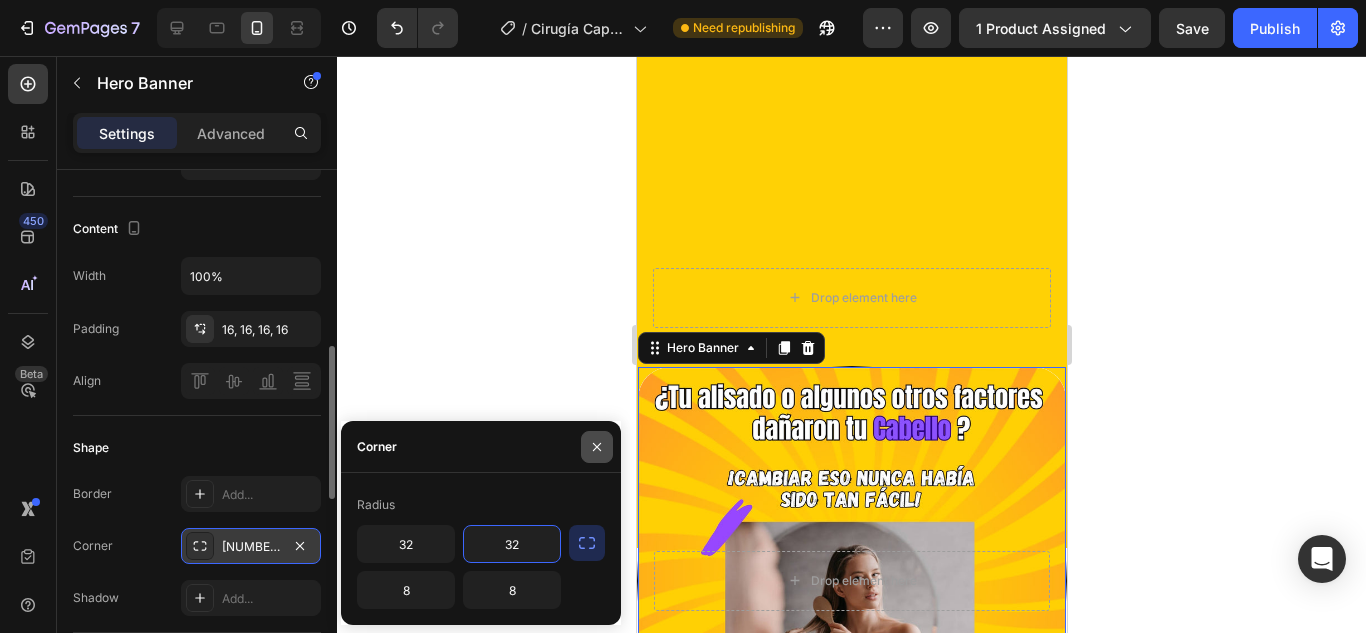 click 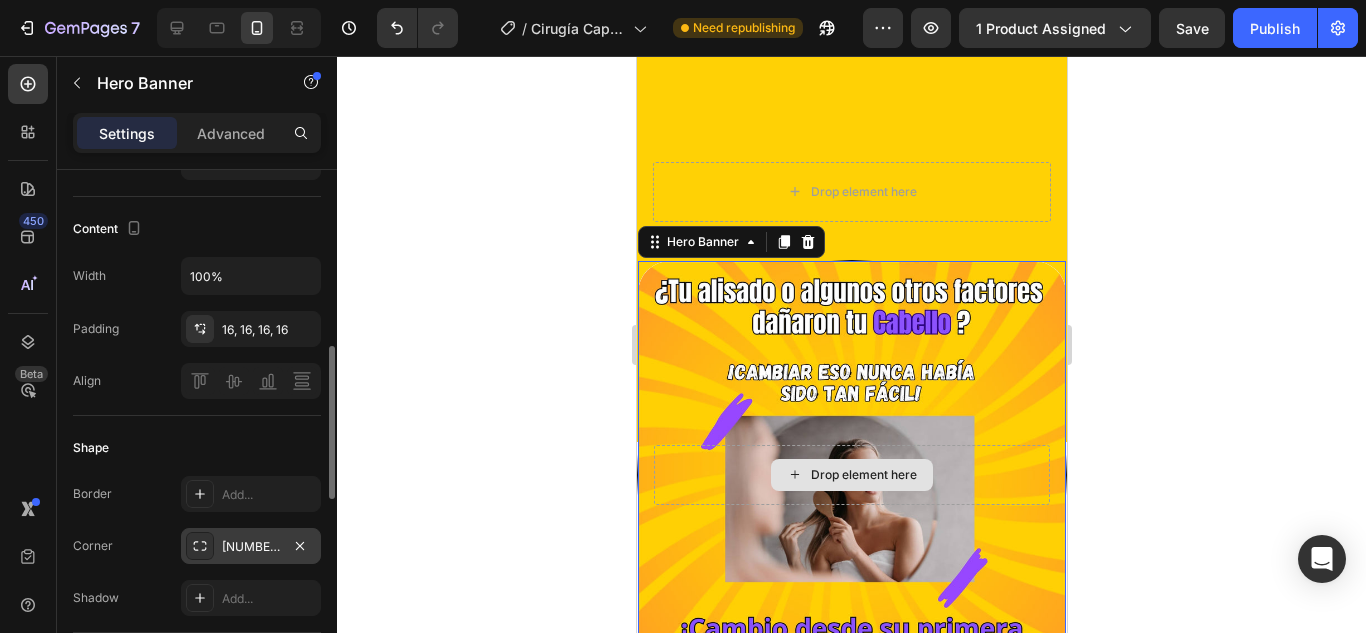 scroll, scrollTop: 200, scrollLeft: 0, axis: vertical 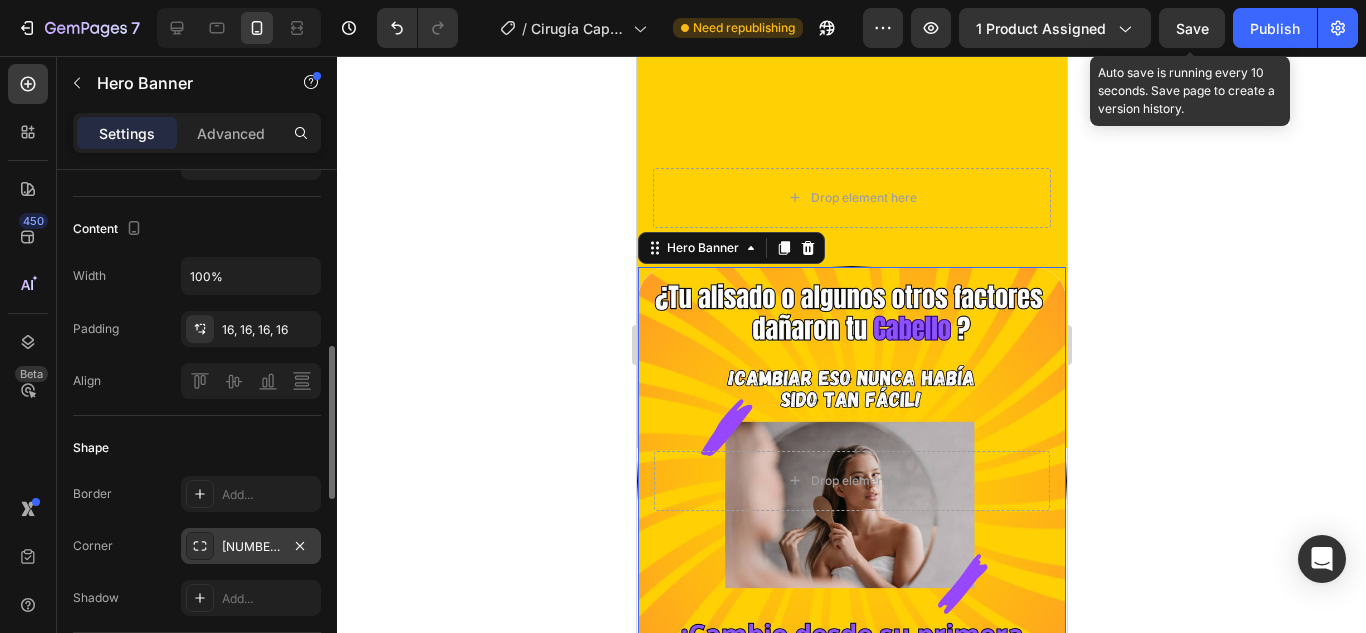 click on "Save" 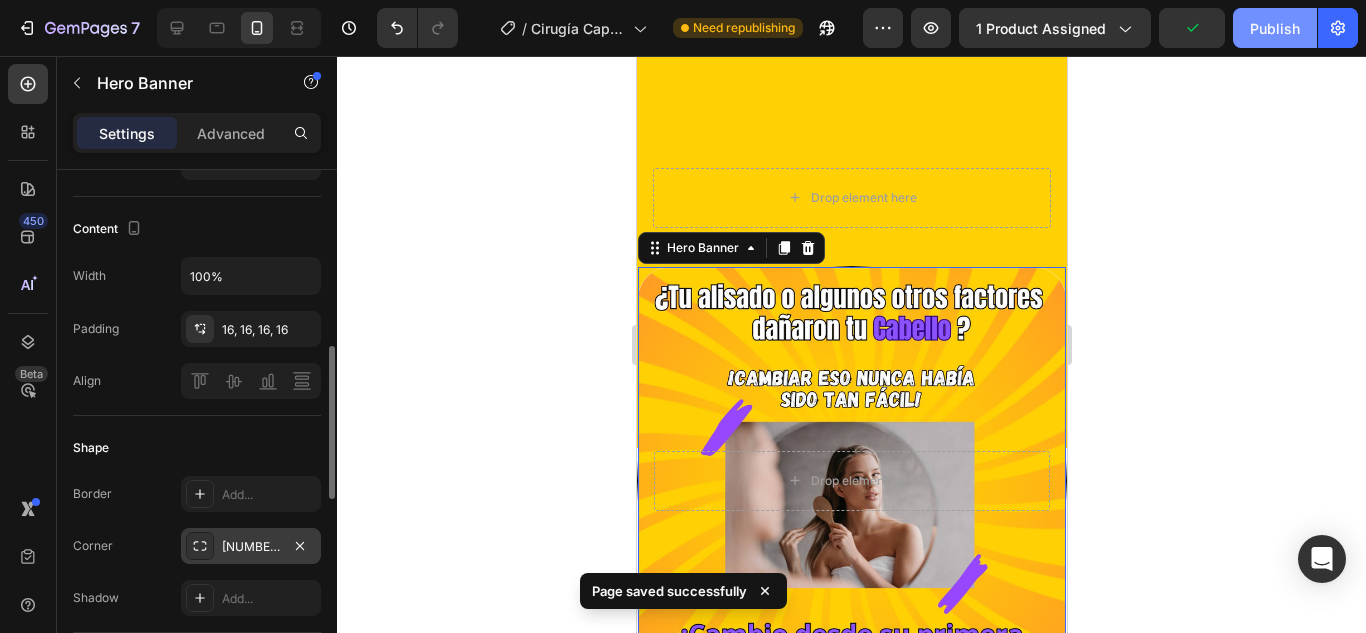click on "Publish" at bounding box center [1275, 28] 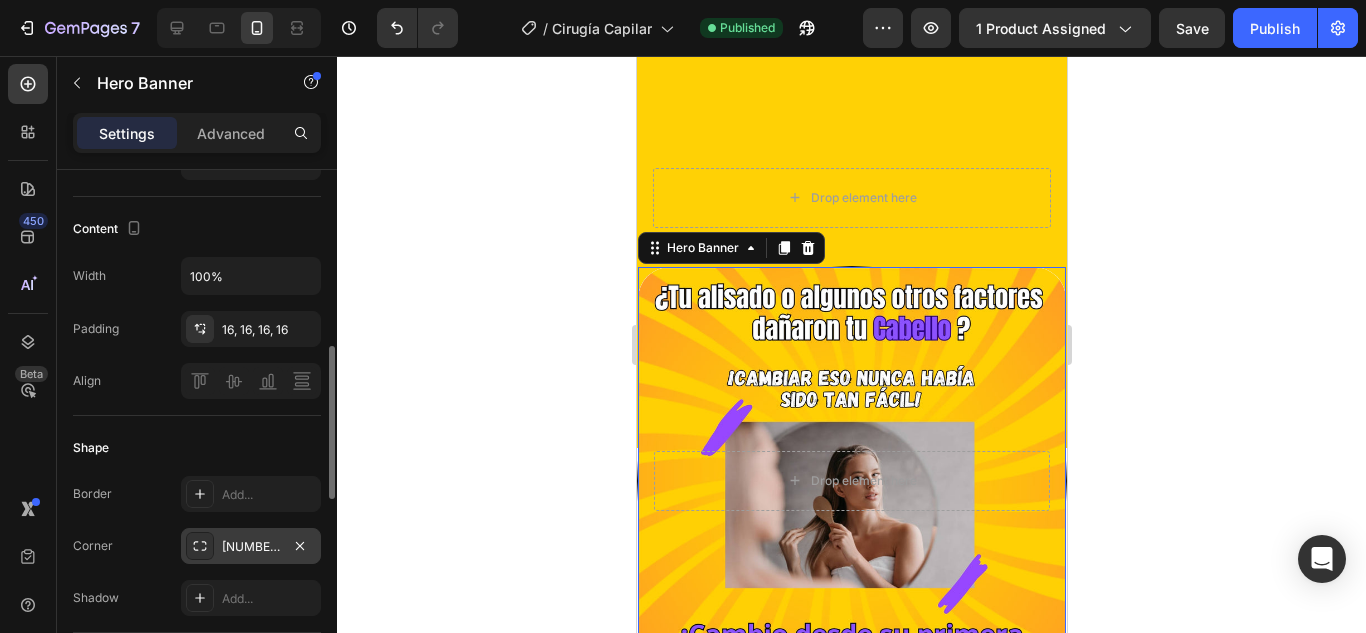 click at bounding box center [200, 546] 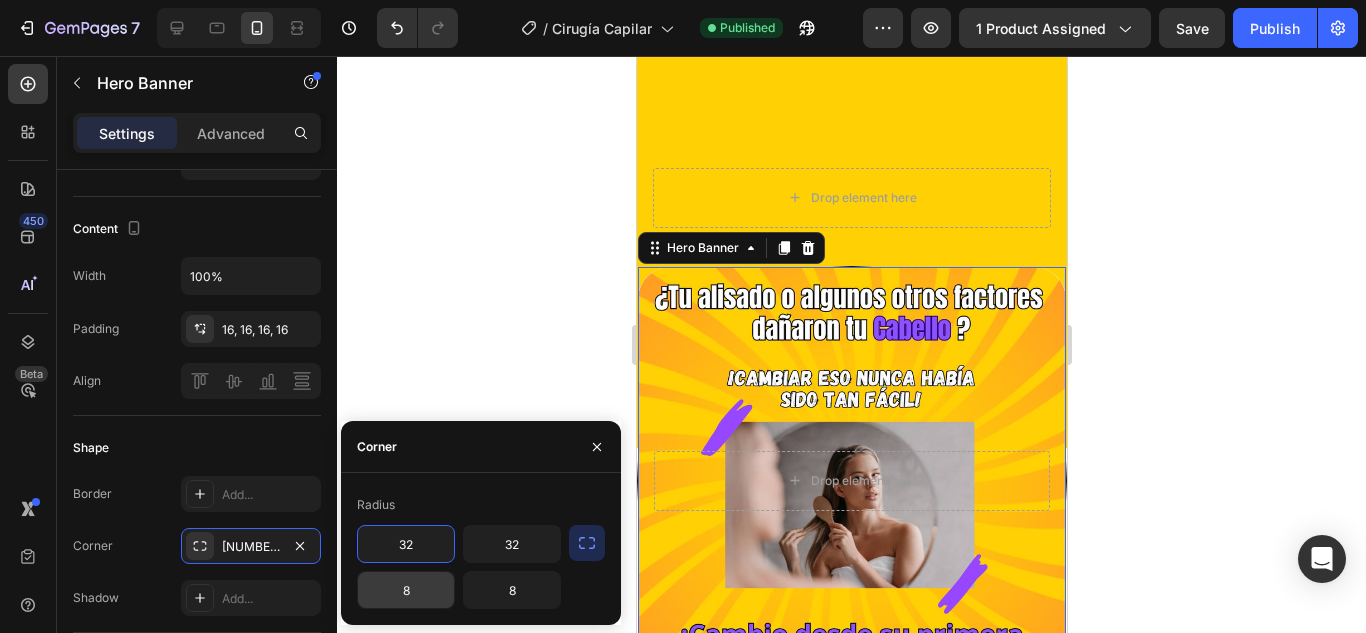 click on "8" at bounding box center [406, 590] 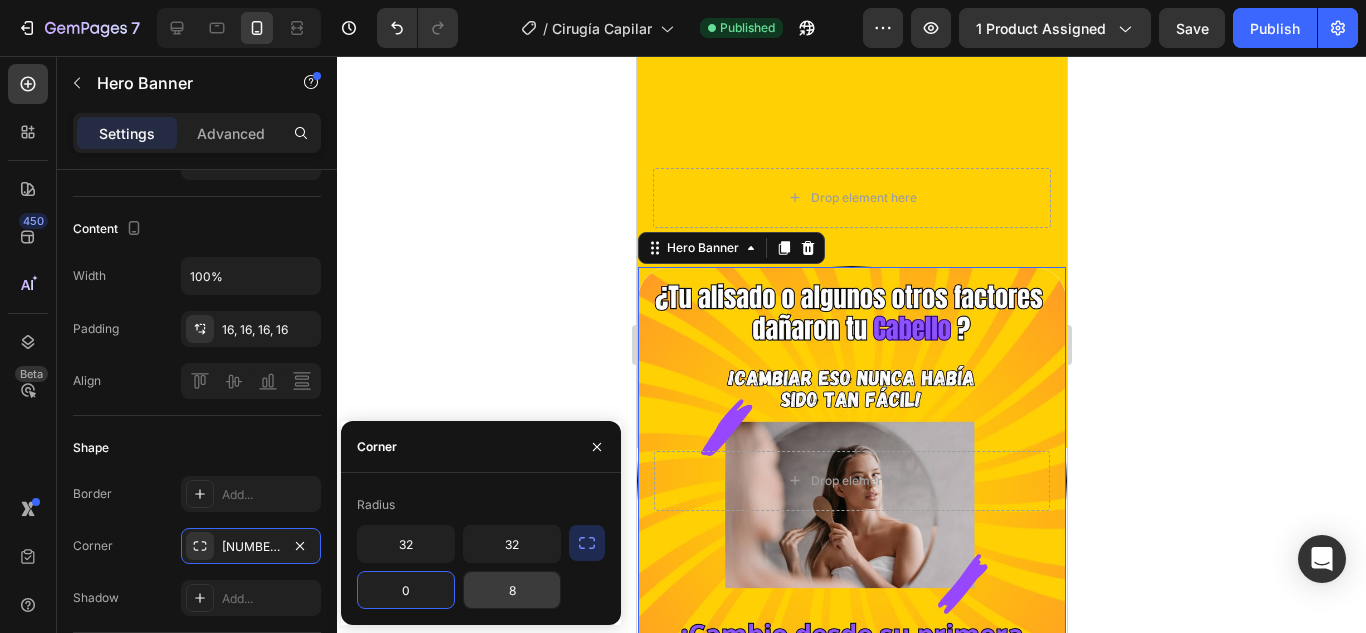 type on "0" 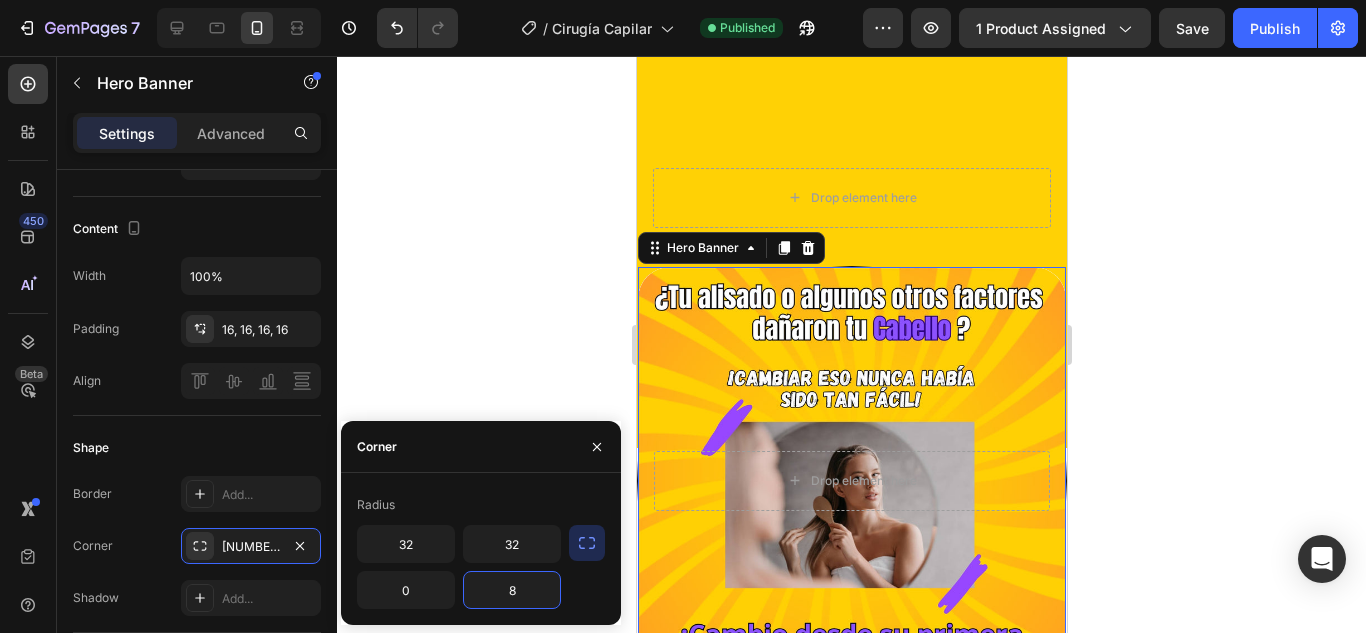 type on "0" 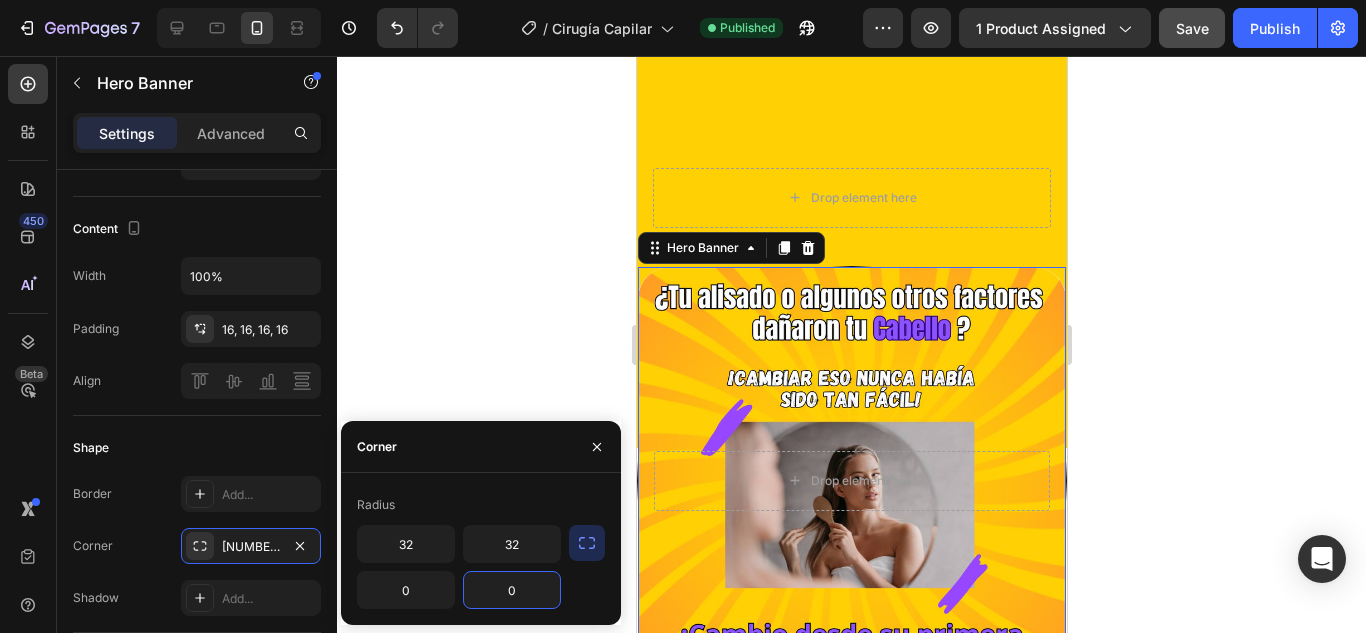 click on "Save" at bounding box center [1192, 28] 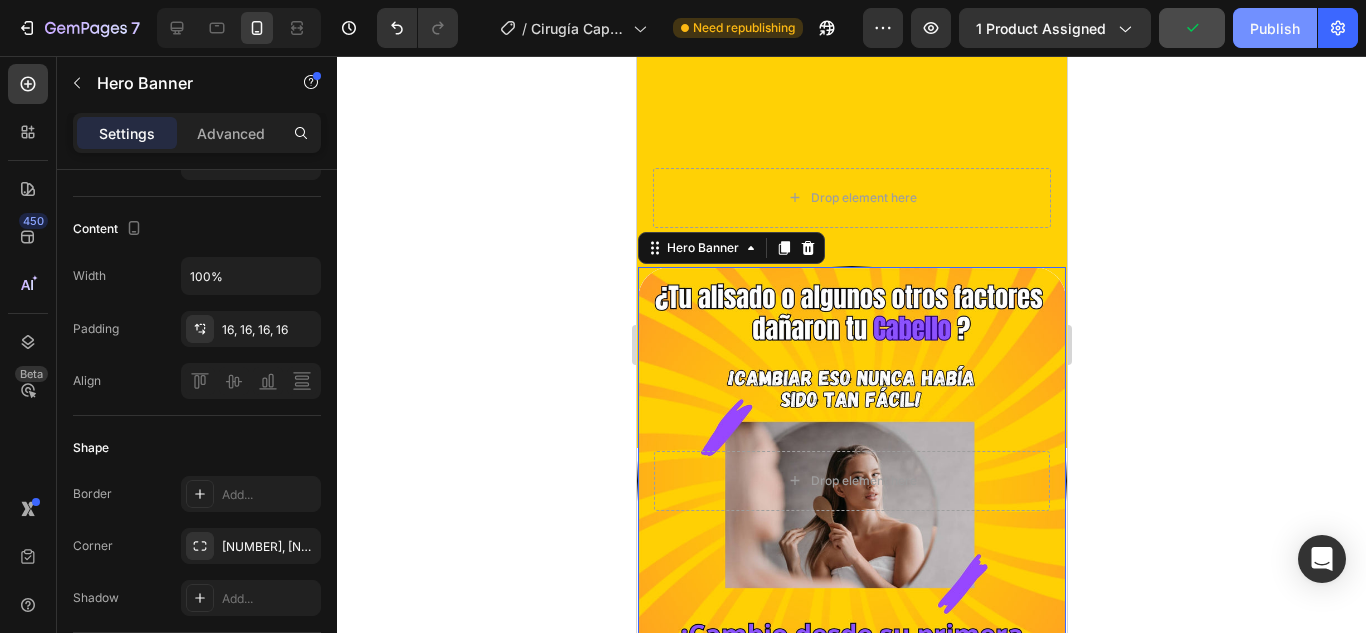 click on "Publish" at bounding box center (1275, 28) 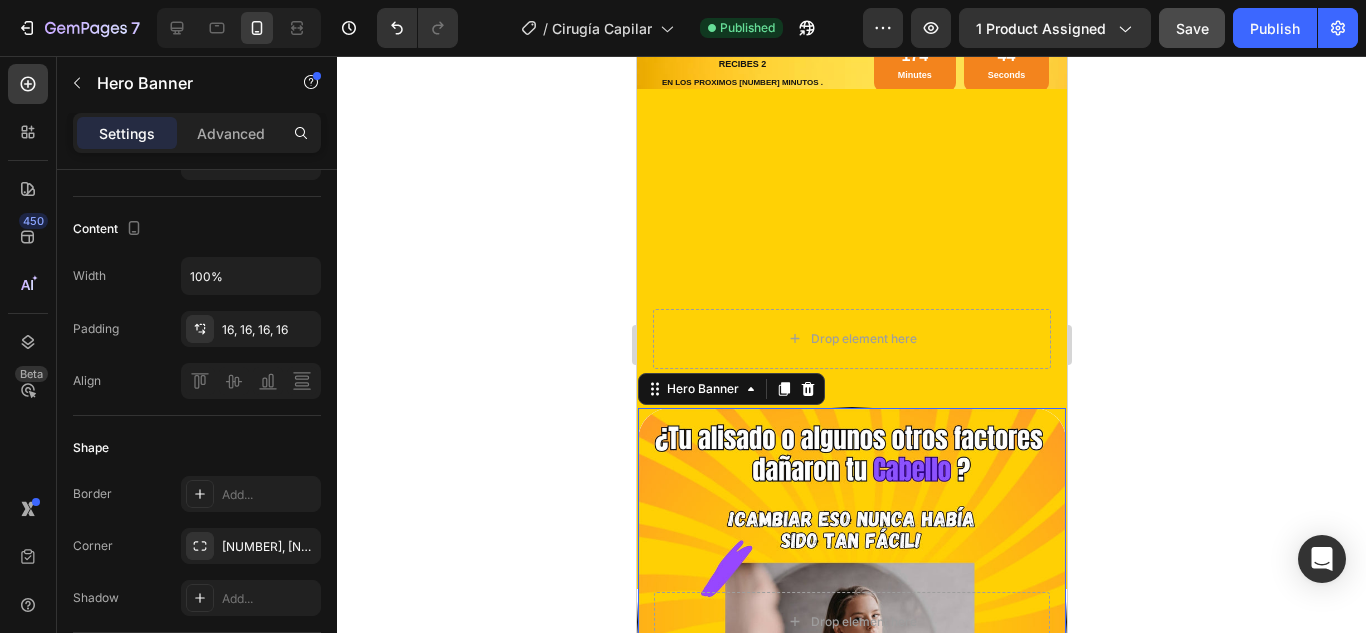 scroll, scrollTop: 0, scrollLeft: 0, axis: both 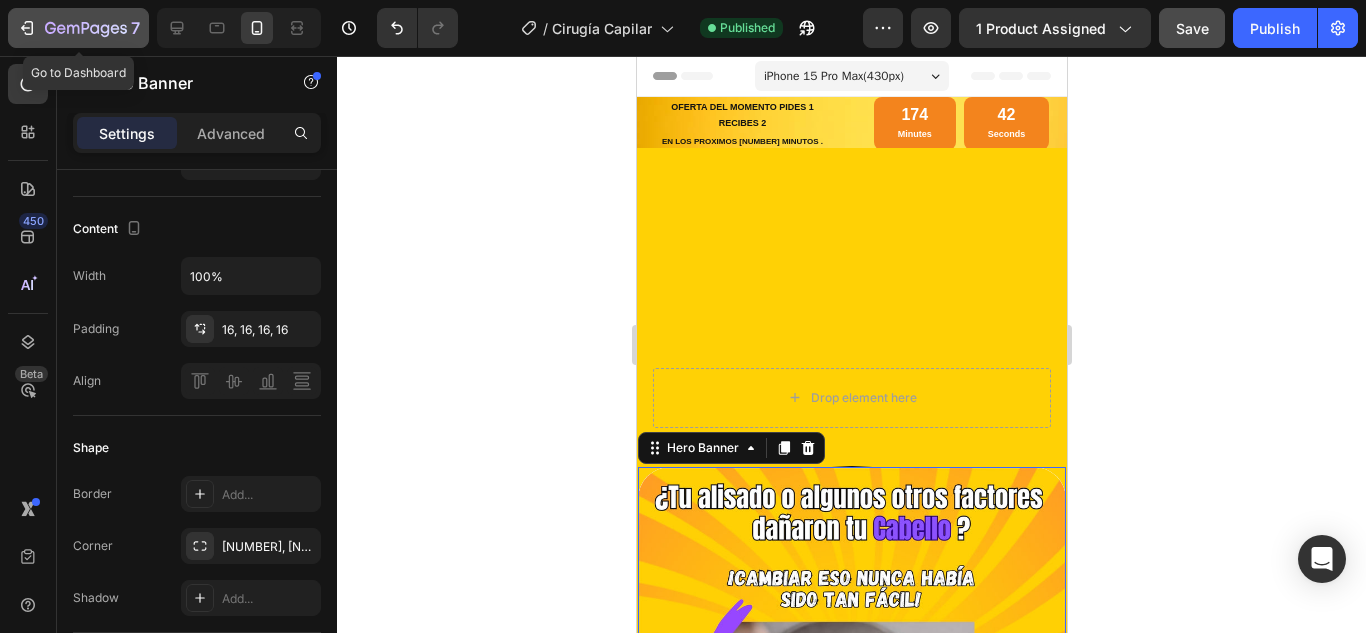 click 